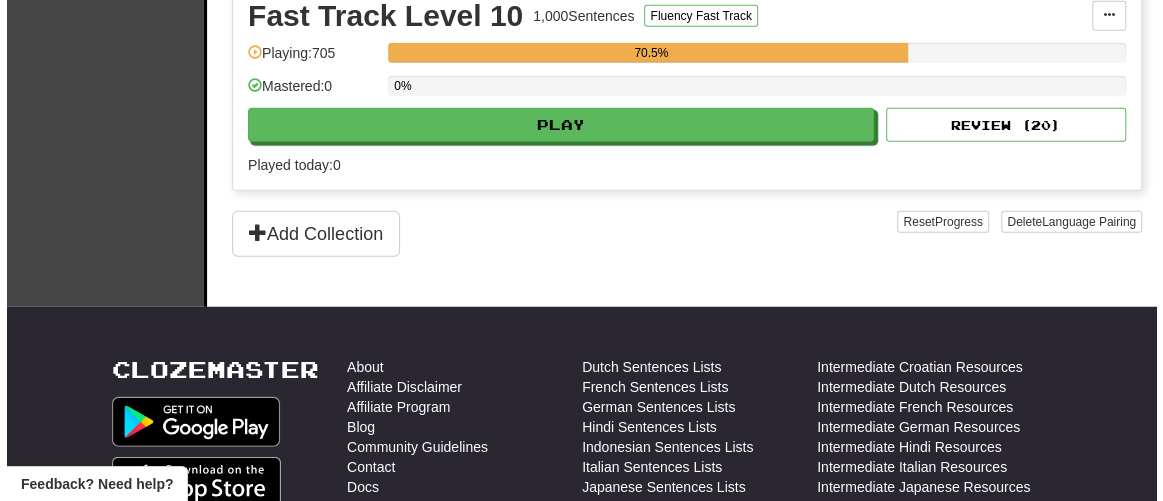 scroll, scrollTop: 2363, scrollLeft: 0, axis: vertical 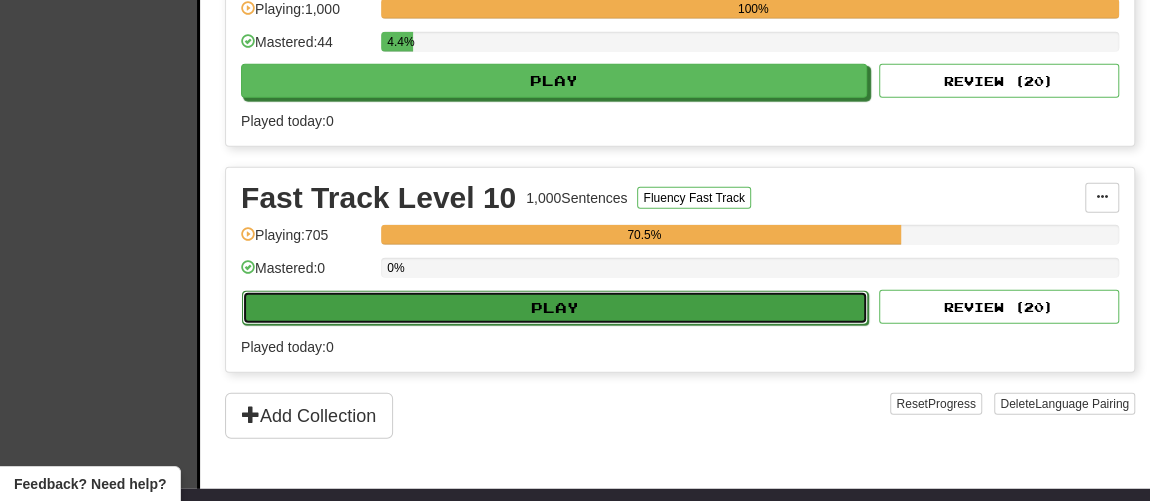 click on "Play" at bounding box center [555, 308] 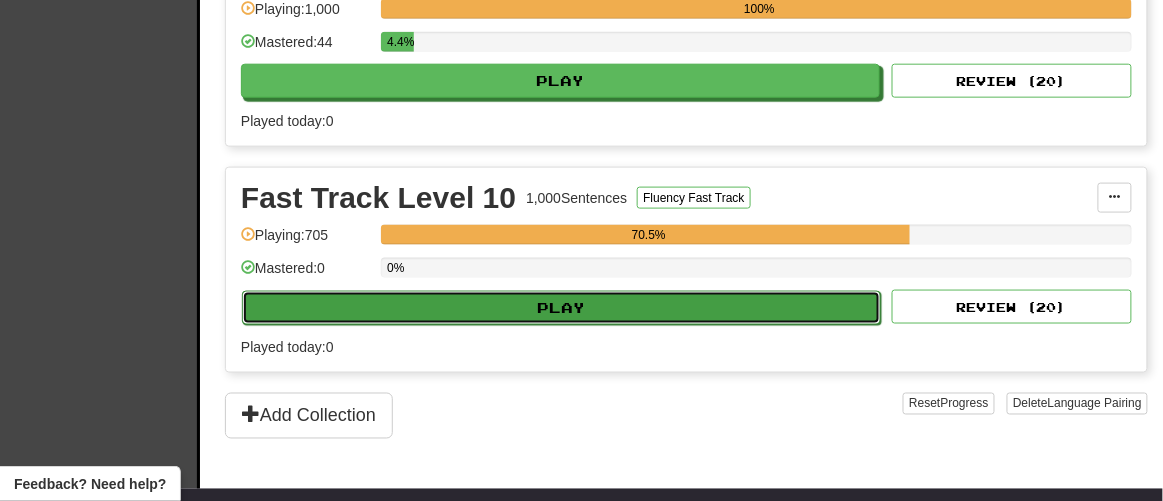 select on "**" 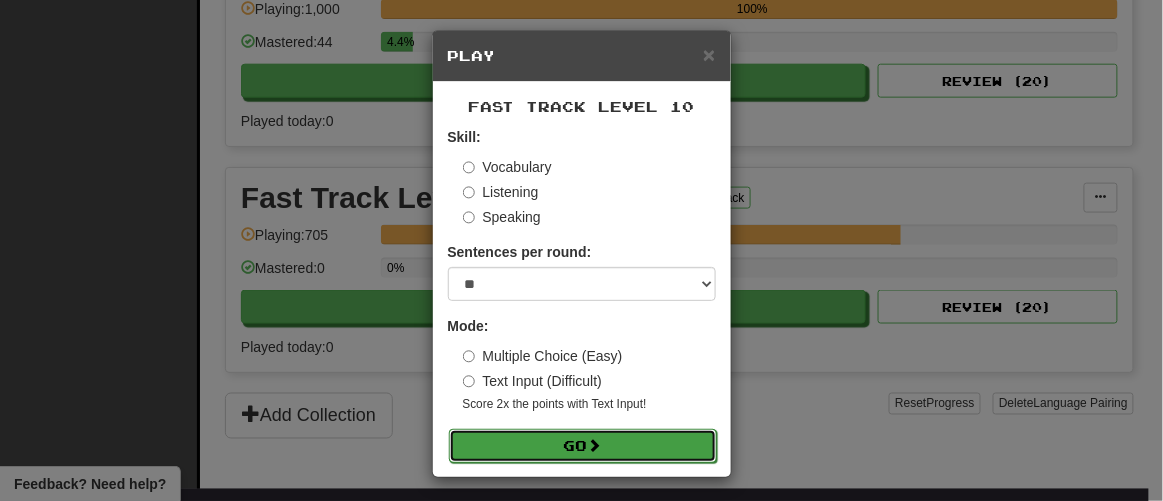 click on "Go" at bounding box center [583, 446] 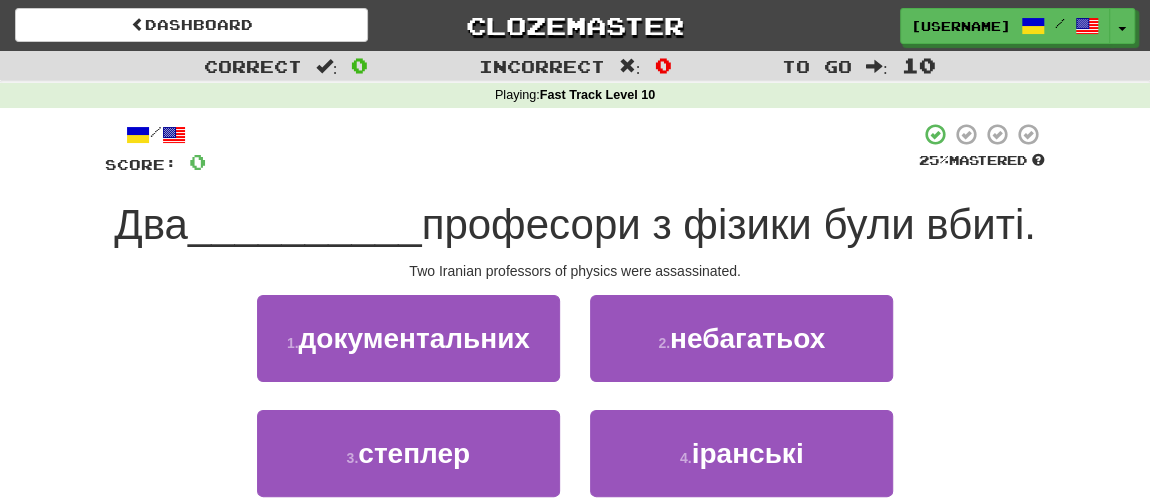 scroll, scrollTop: 90, scrollLeft: 0, axis: vertical 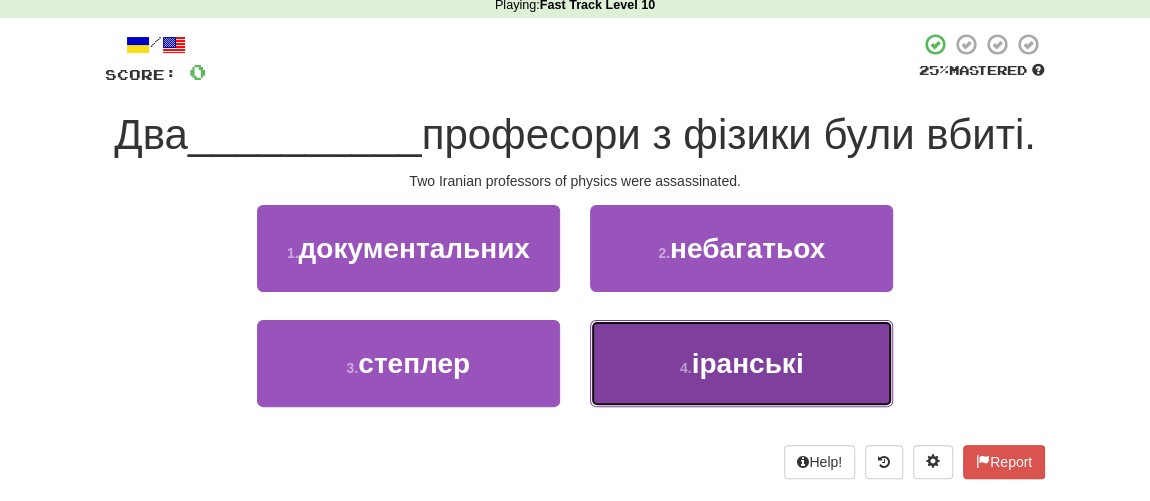 click on "іранські" at bounding box center (748, 363) 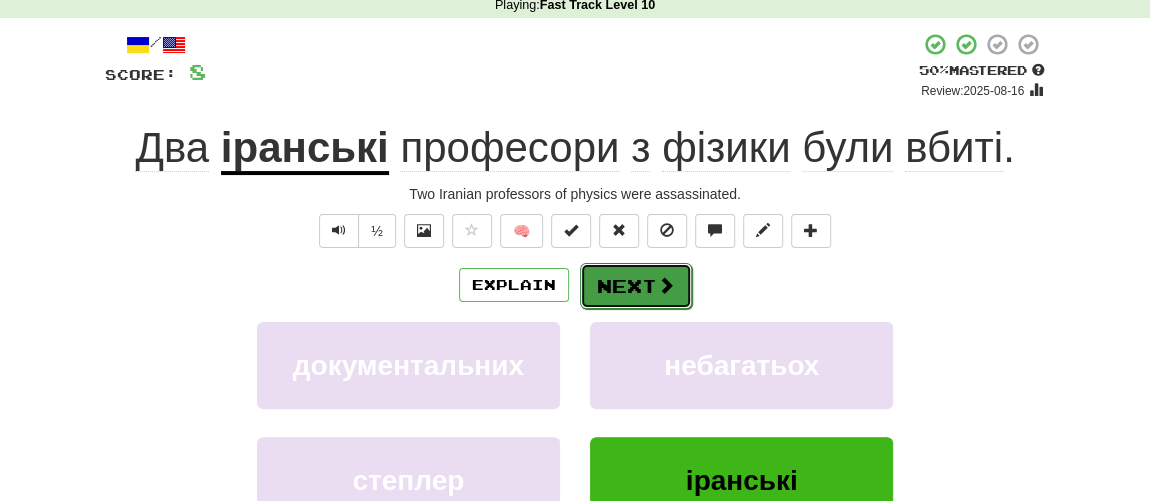 click on "Next" at bounding box center (636, 286) 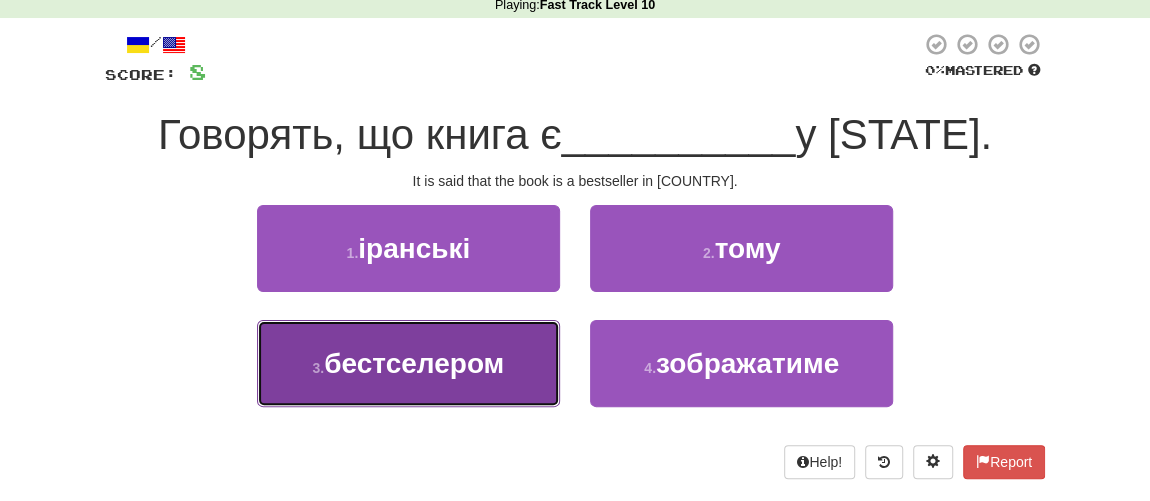 click on "бестселером" at bounding box center [414, 363] 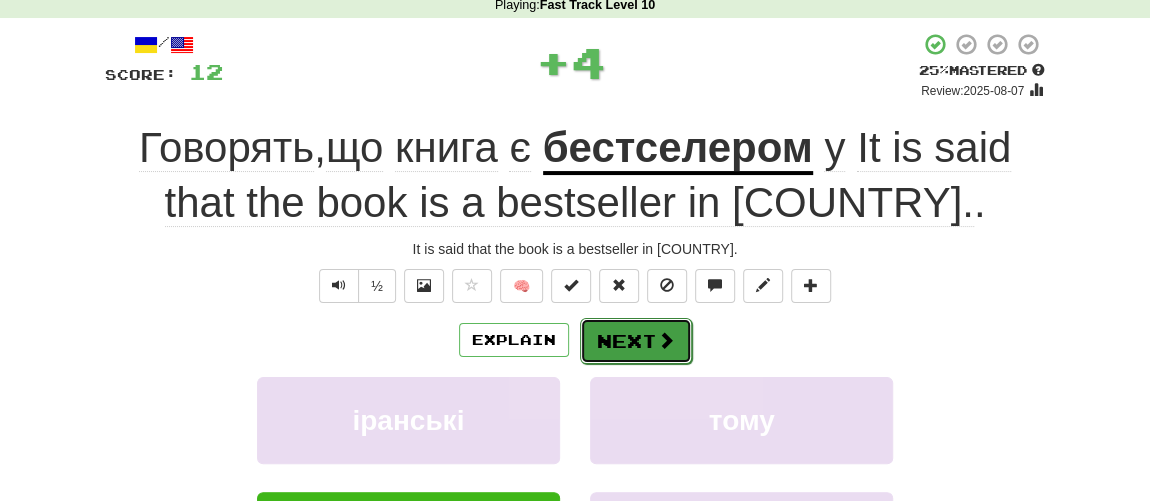 click on "Next" at bounding box center [636, 341] 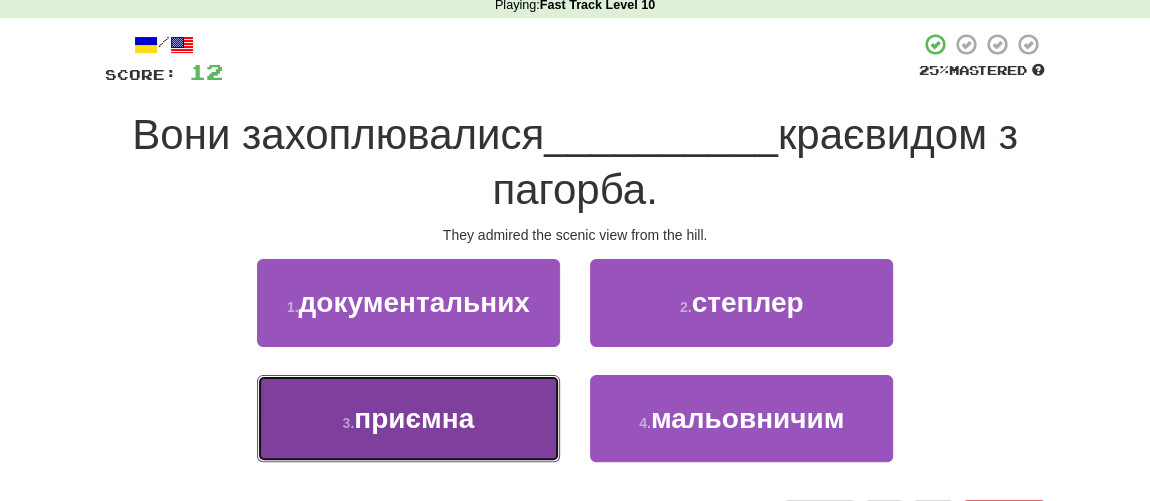 click on "3 .  приємна" at bounding box center (408, 418) 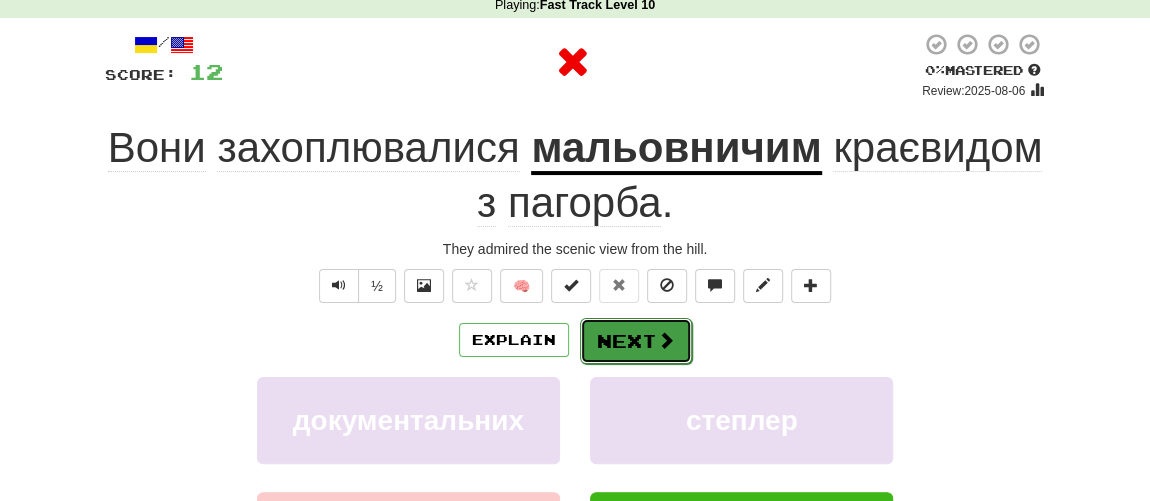 click on "Next" at bounding box center (636, 341) 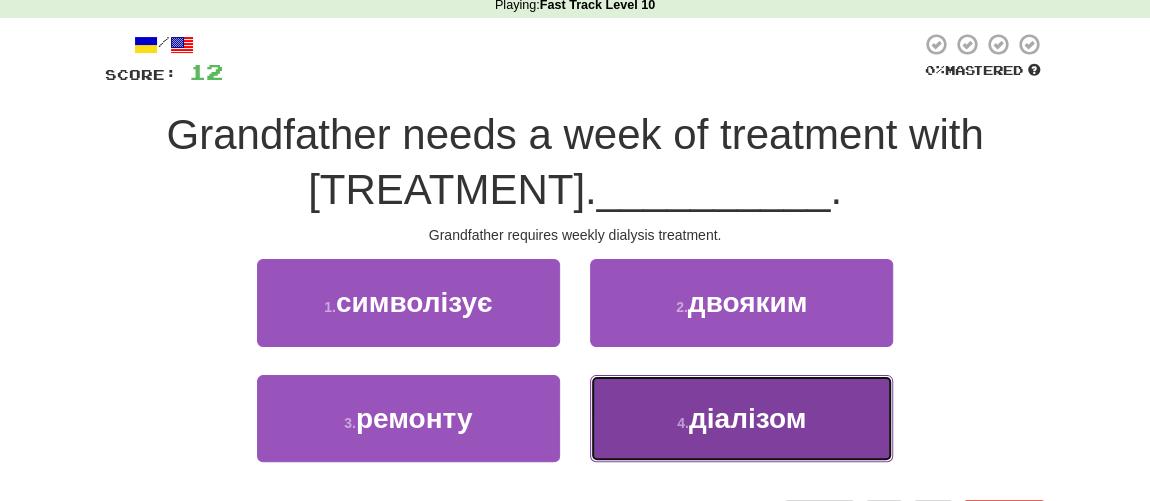 click on "діалізом" at bounding box center (747, 418) 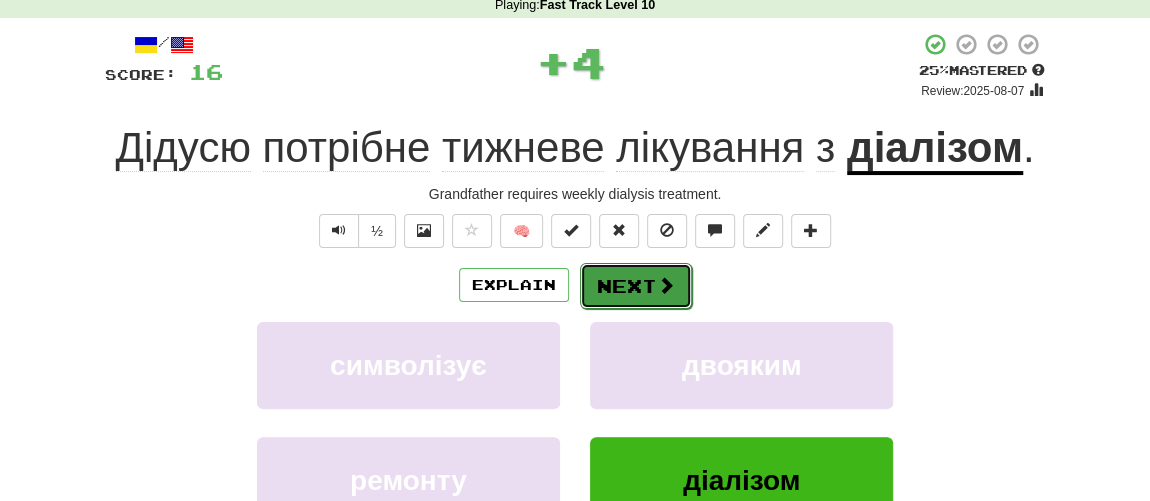 click on "Next" at bounding box center (636, 286) 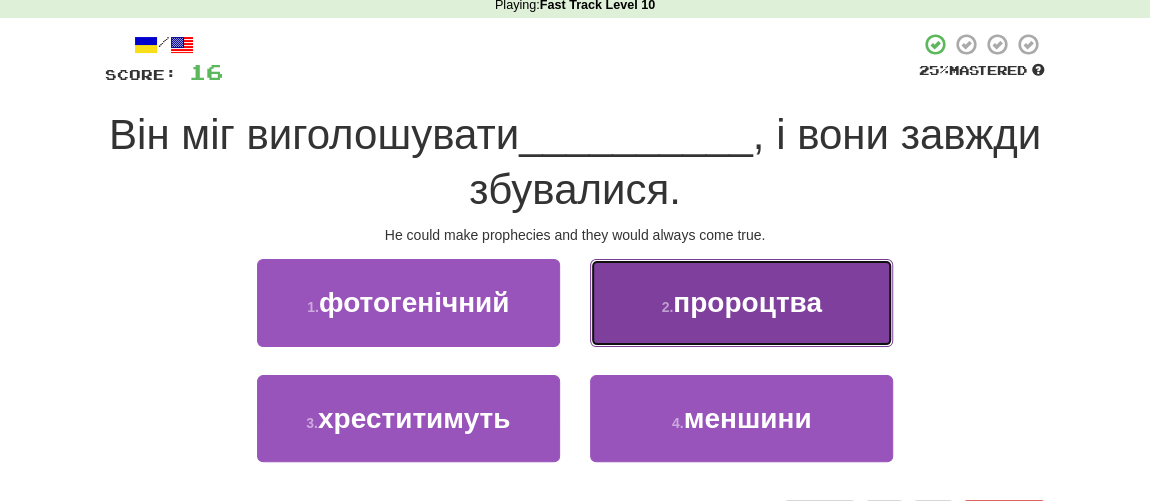 click on "пророцтва" at bounding box center [747, 302] 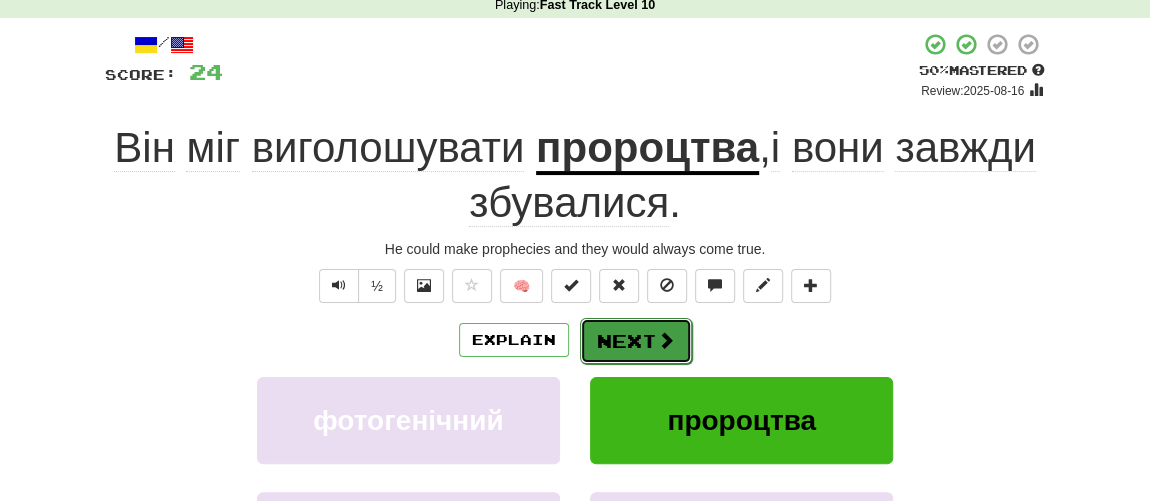 click on "Next" at bounding box center [636, 341] 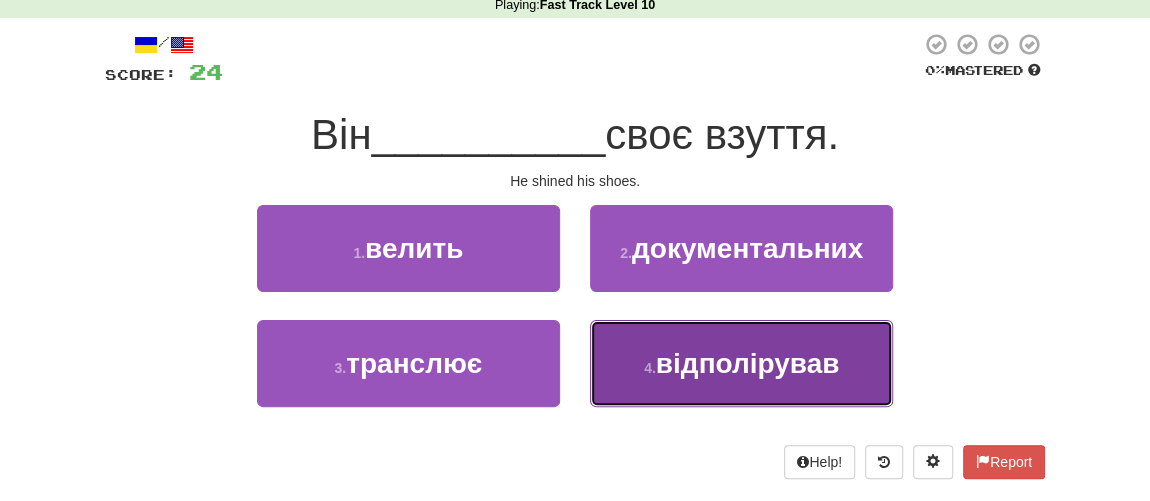 click on "відполірував" at bounding box center (748, 363) 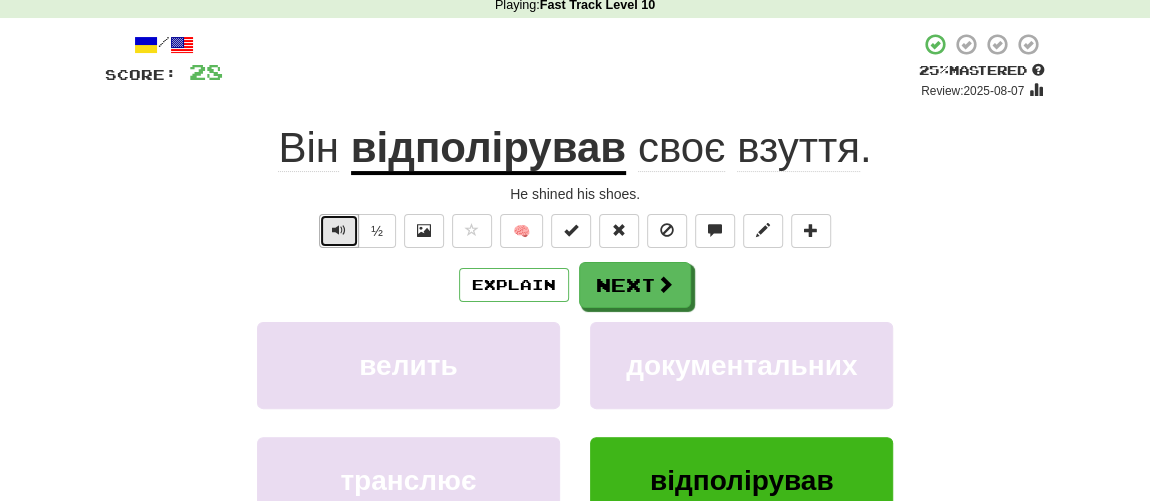 click at bounding box center [339, 230] 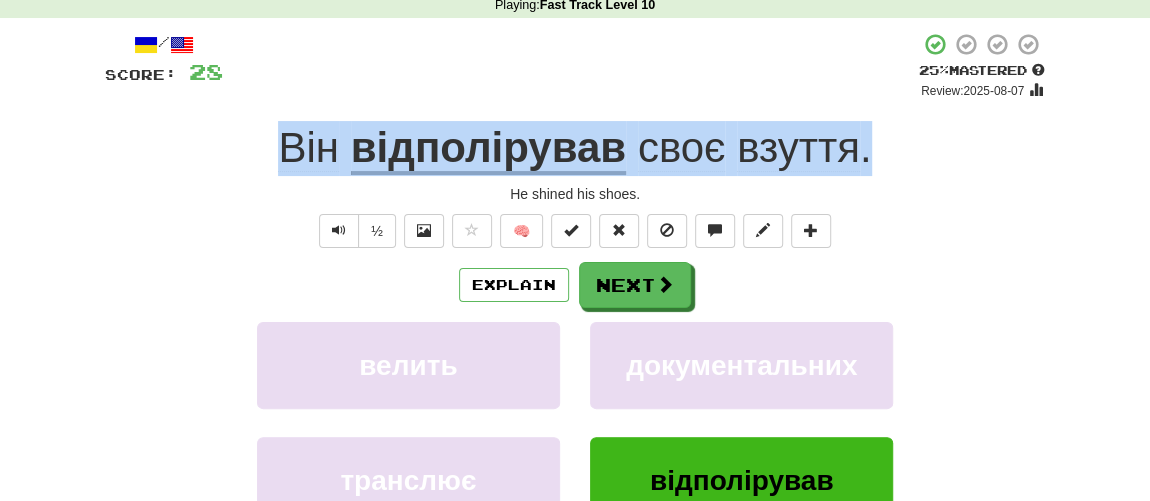 drag, startPoint x: 279, startPoint y: 143, endPoint x: 891, endPoint y: 167, distance: 612.4704 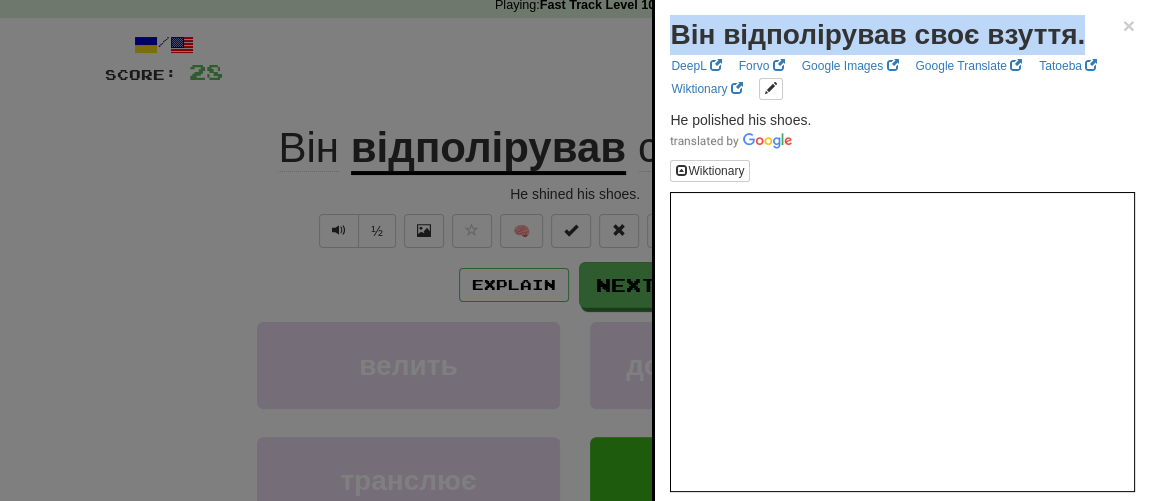 drag, startPoint x: 1086, startPoint y: 33, endPoint x: 659, endPoint y: 31, distance: 427.00467 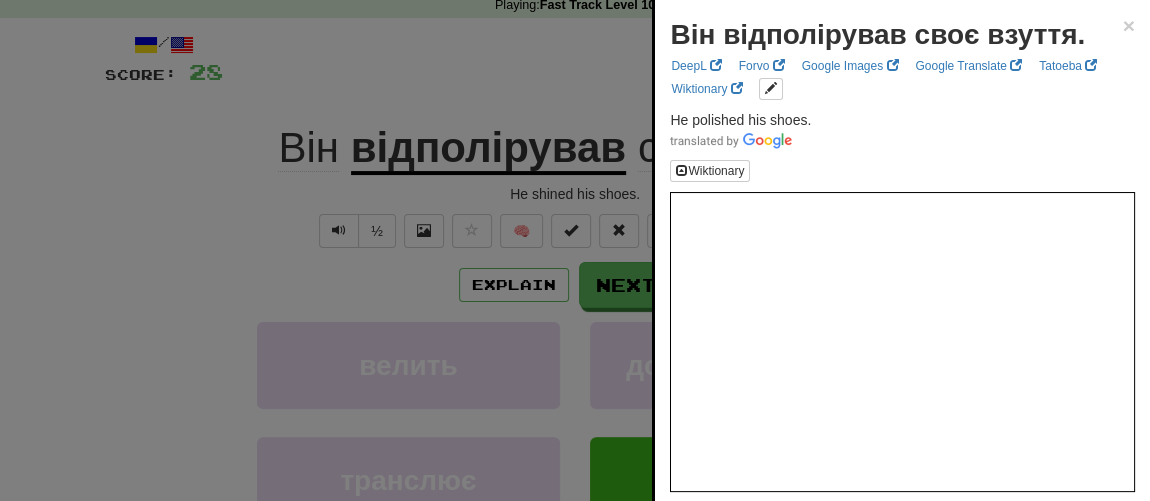 click at bounding box center [575, 250] 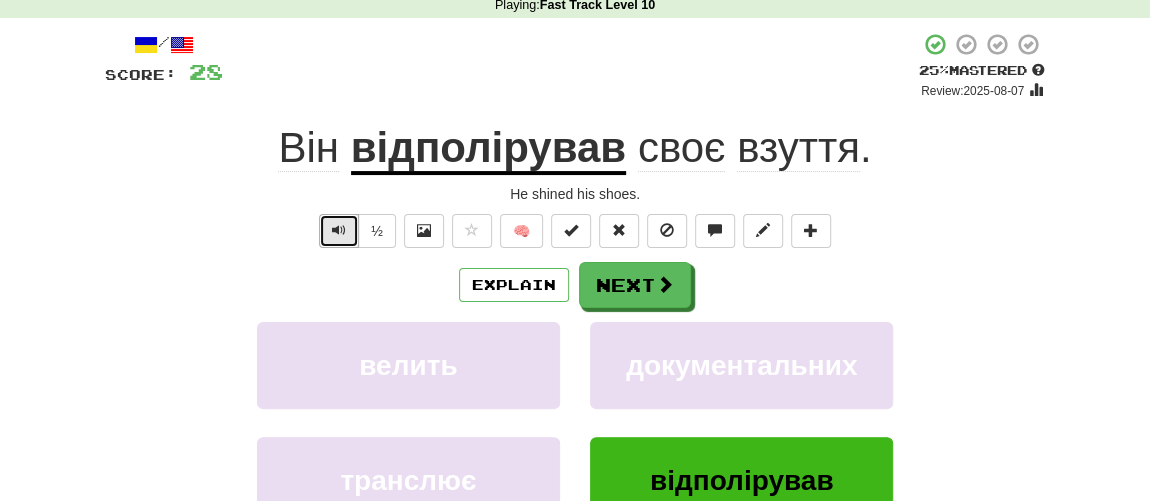 click at bounding box center [339, 230] 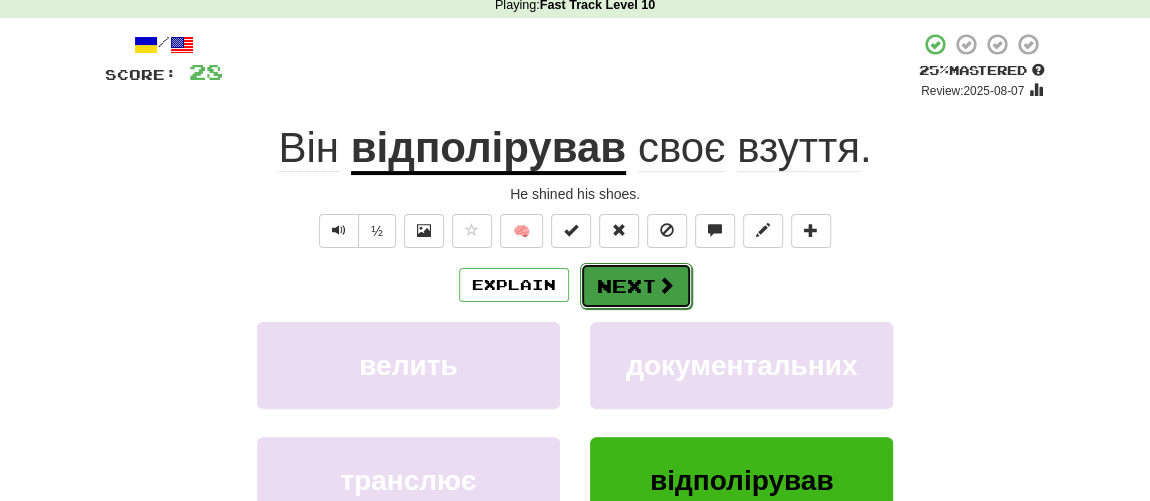 click on "Next" at bounding box center (636, 286) 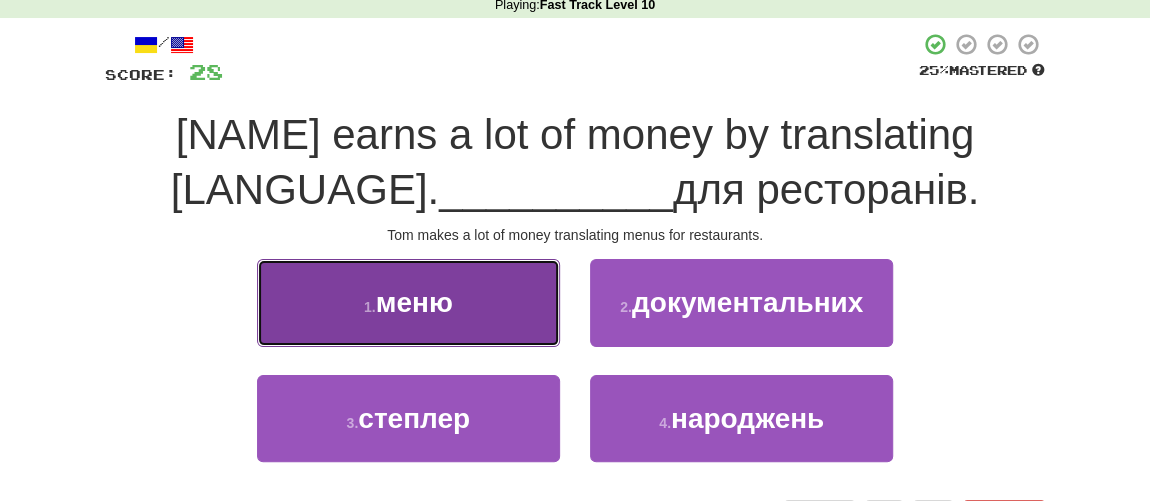 click on "меню" at bounding box center [414, 302] 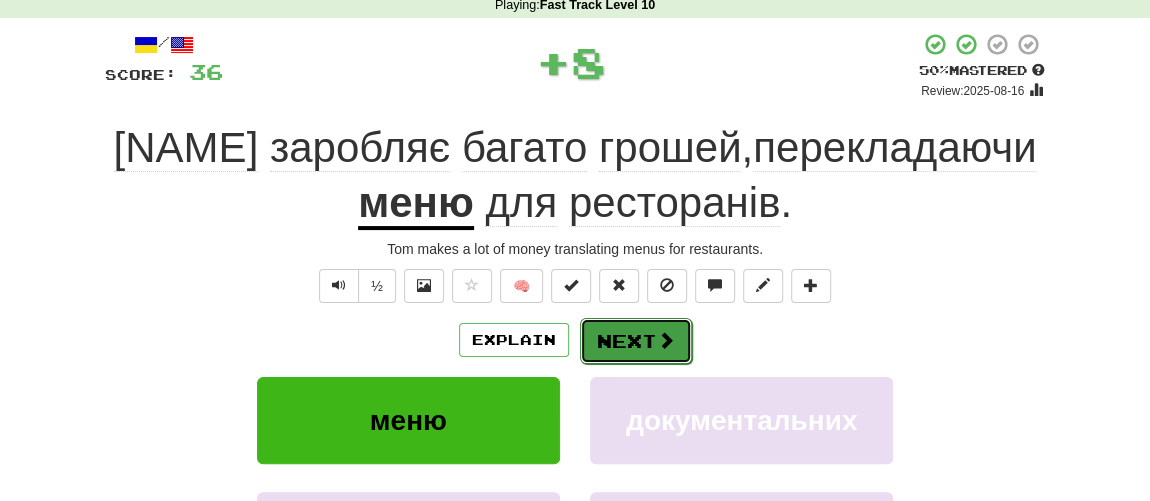 click on "Next" at bounding box center [636, 341] 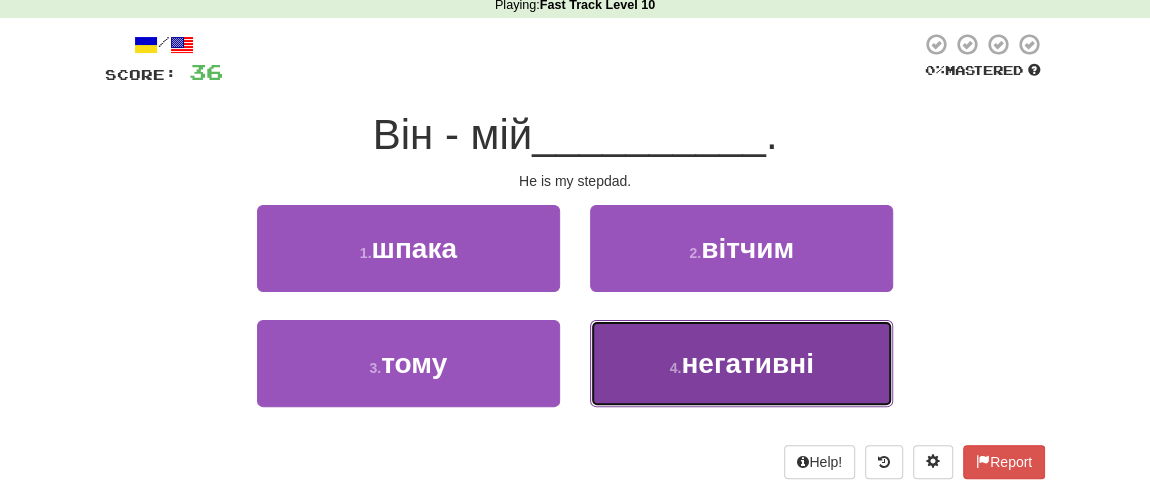 click on "негативні" at bounding box center [747, 363] 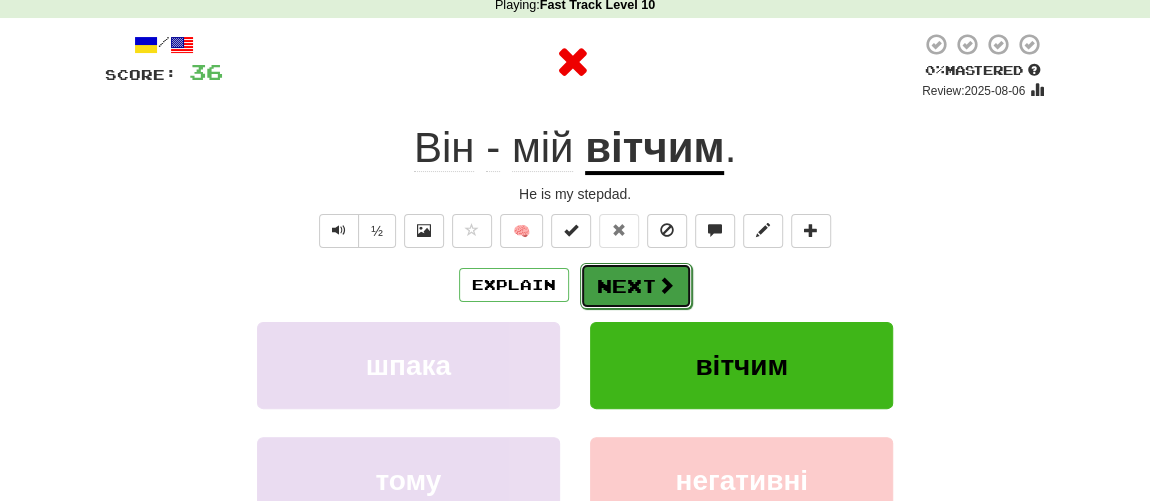 click on "Next" at bounding box center (636, 286) 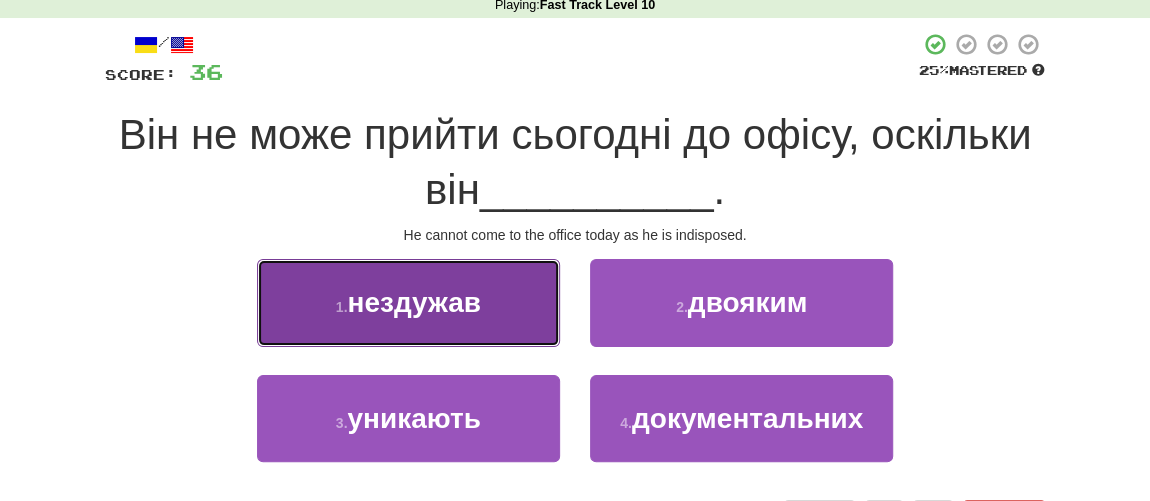 click on "нездужав" at bounding box center [413, 302] 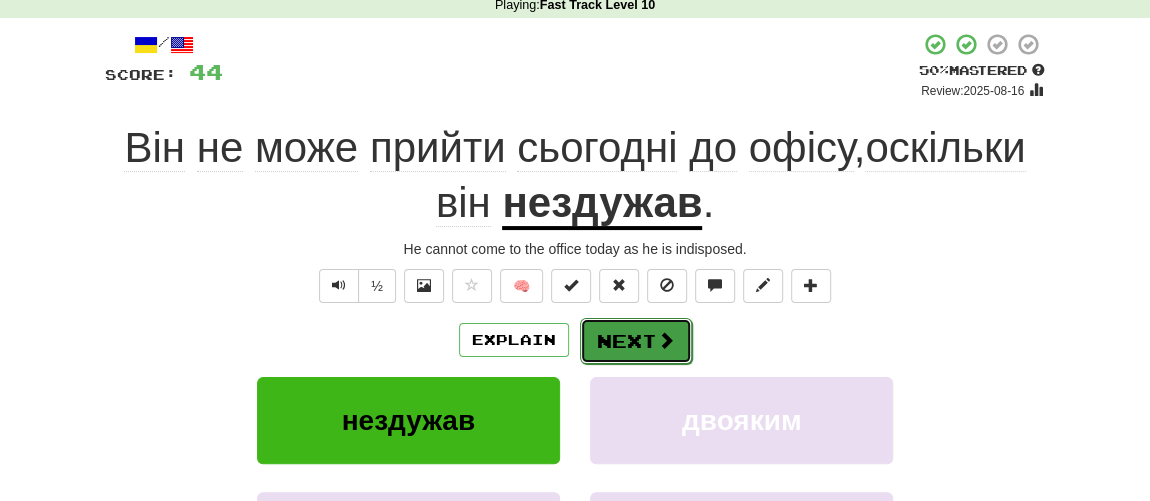 click on "Next" at bounding box center (636, 341) 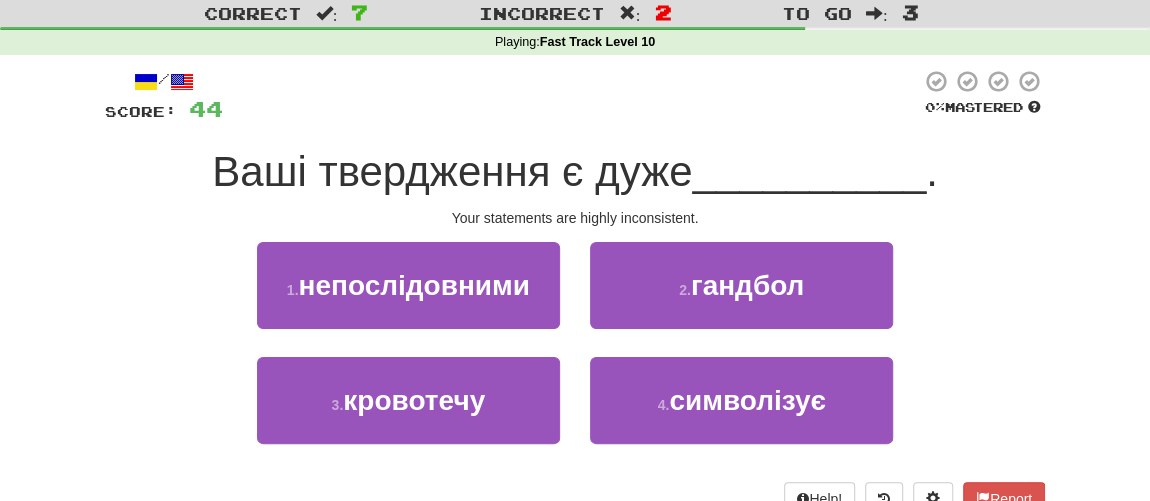 scroll, scrollTop: 90, scrollLeft: 0, axis: vertical 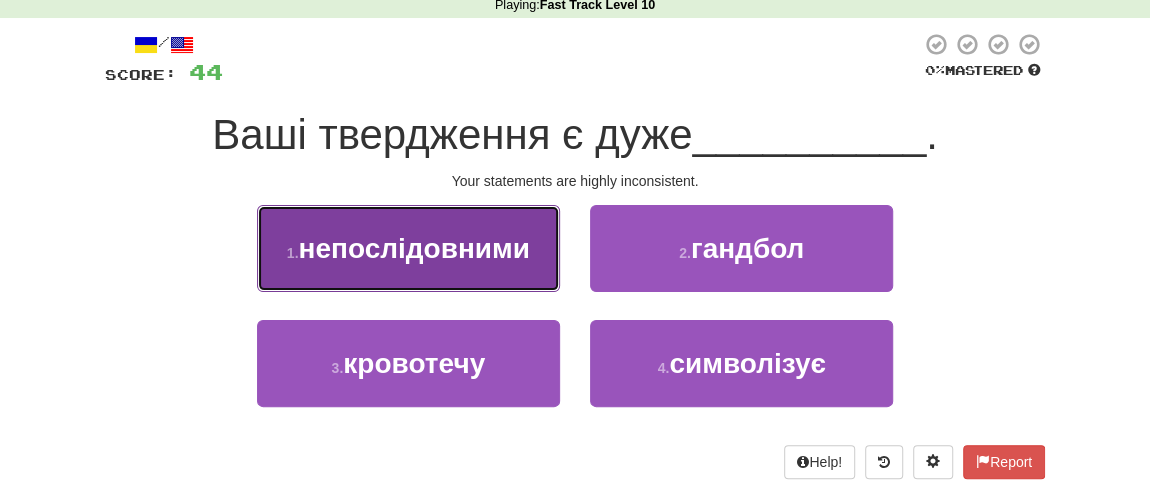 click on "1 .  непослідовними" at bounding box center [408, 248] 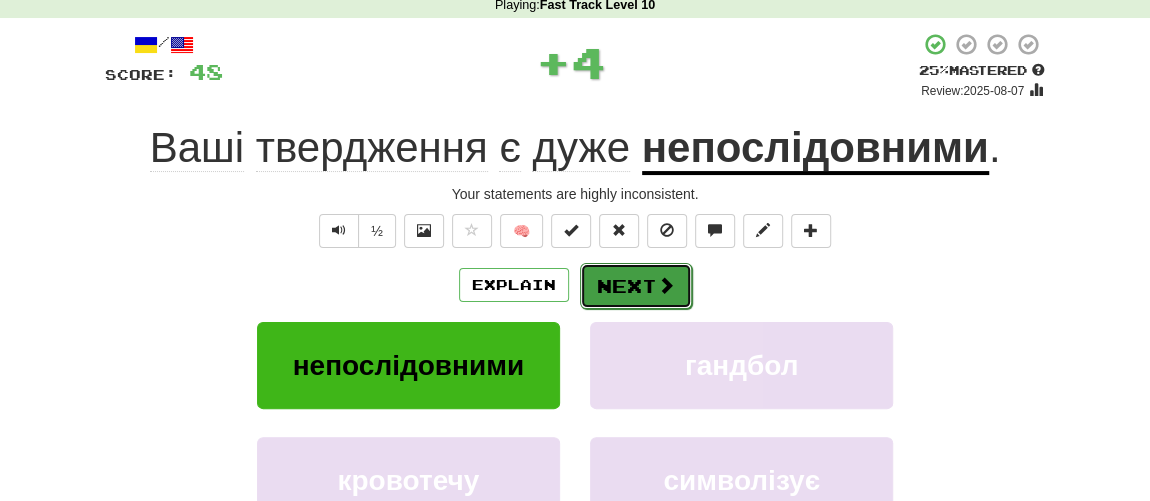 click on "Next" at bounding box center (636, 286) 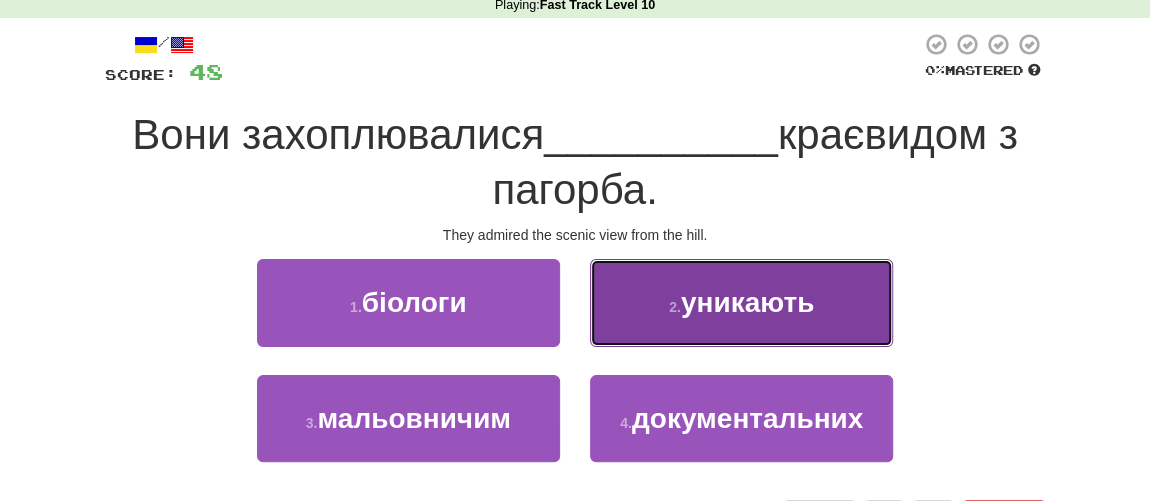 click on "2 .  уникають" at bounding box center [741, 302] 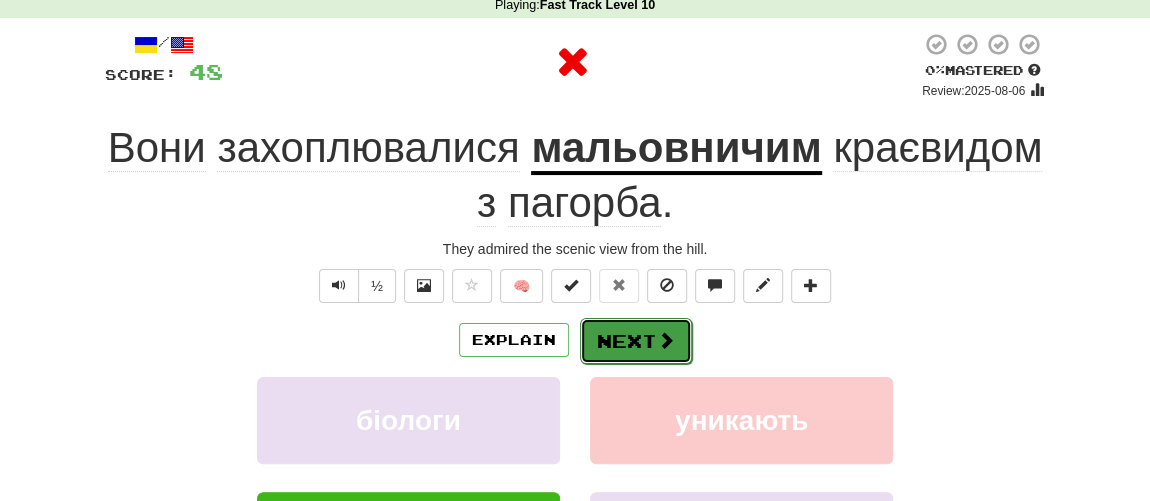 click on "Next" at bounding box center [636, 341] 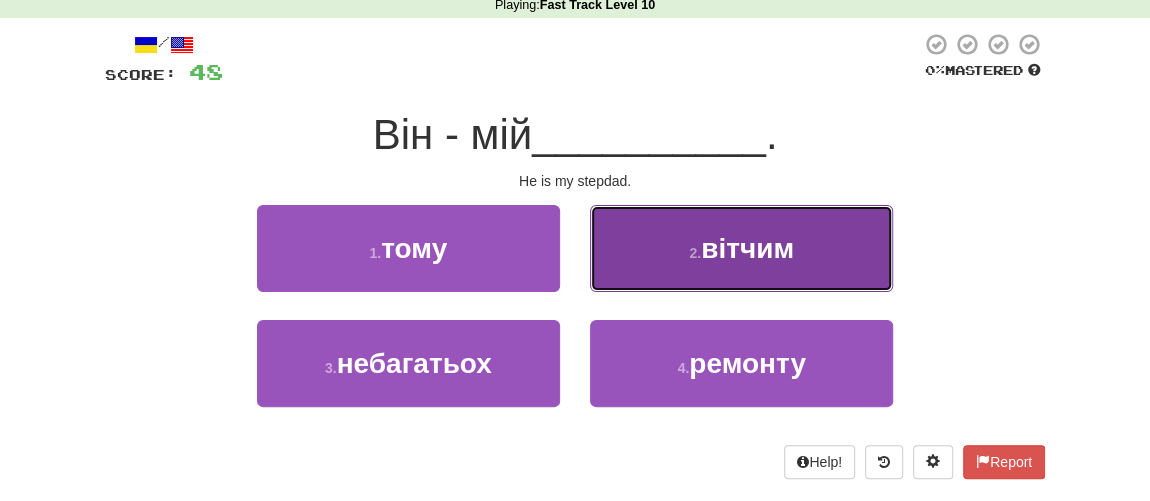 click on "вітчим" at bounding box center (747, 248) 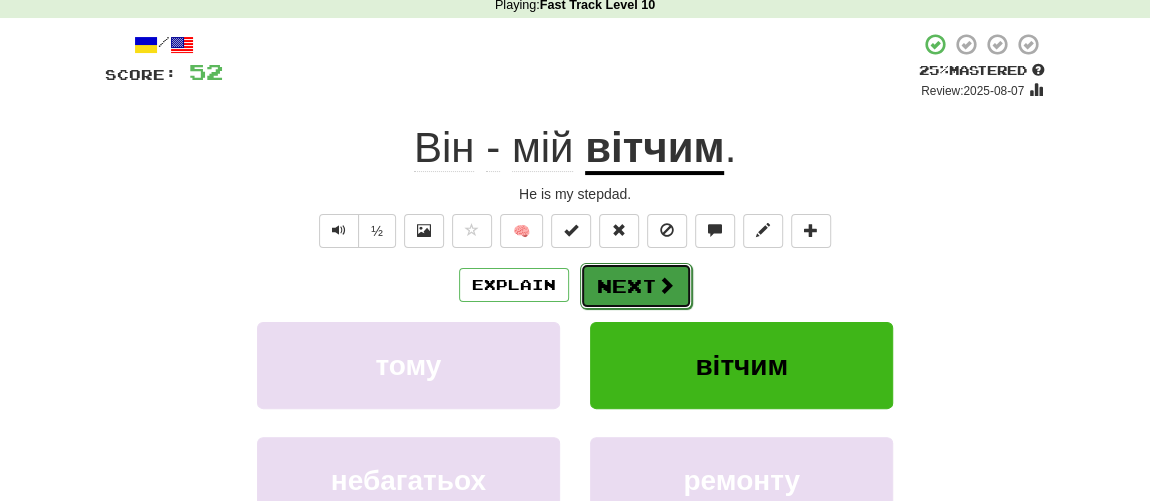 click on "Next" at bounding box center [636, 286] 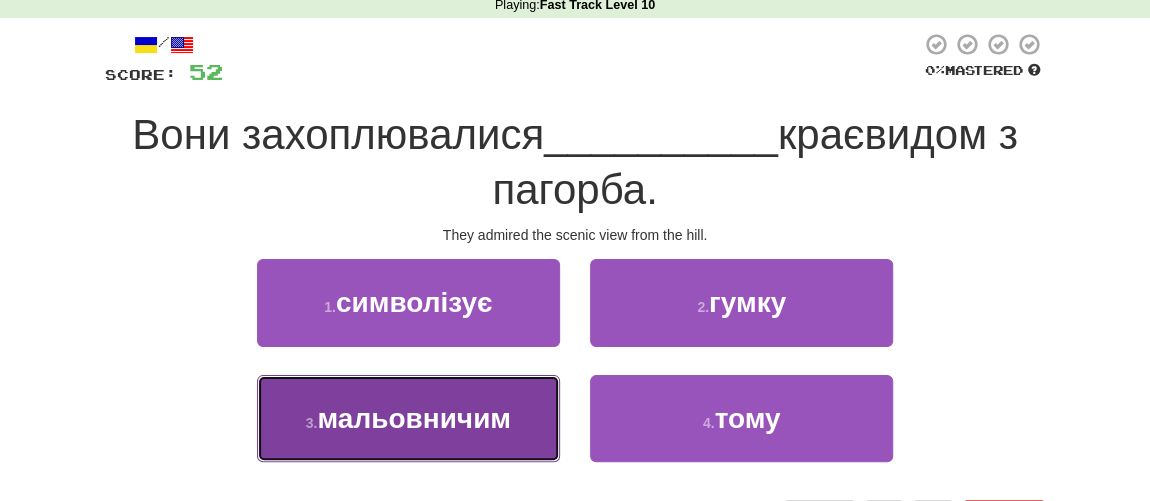 click on "мальовничим" at bounding box center [414, 418] 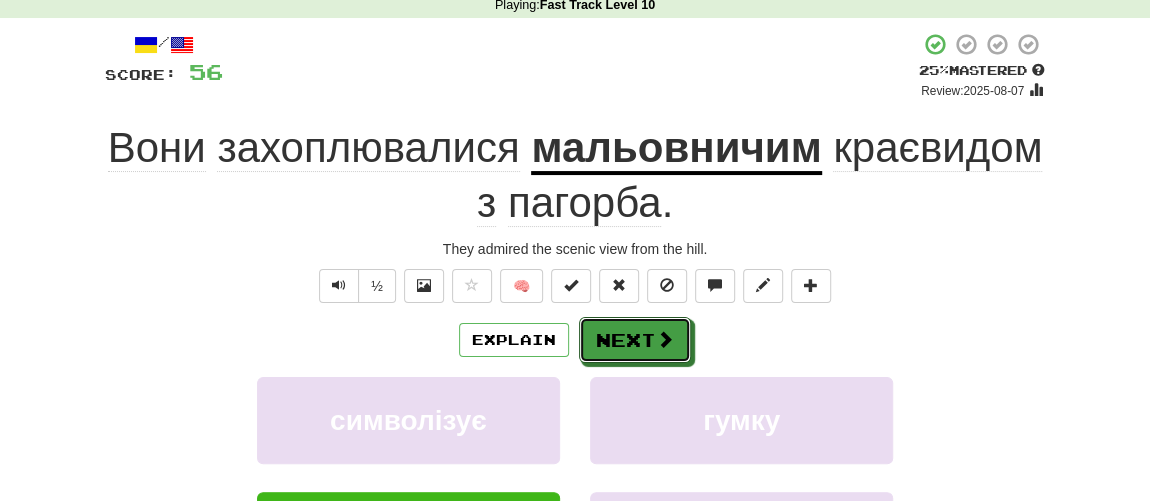 drag, startPoint x: 619, startPoint y: 346, endPoint x: 149, endPoint y: 308, distance: 471.53366 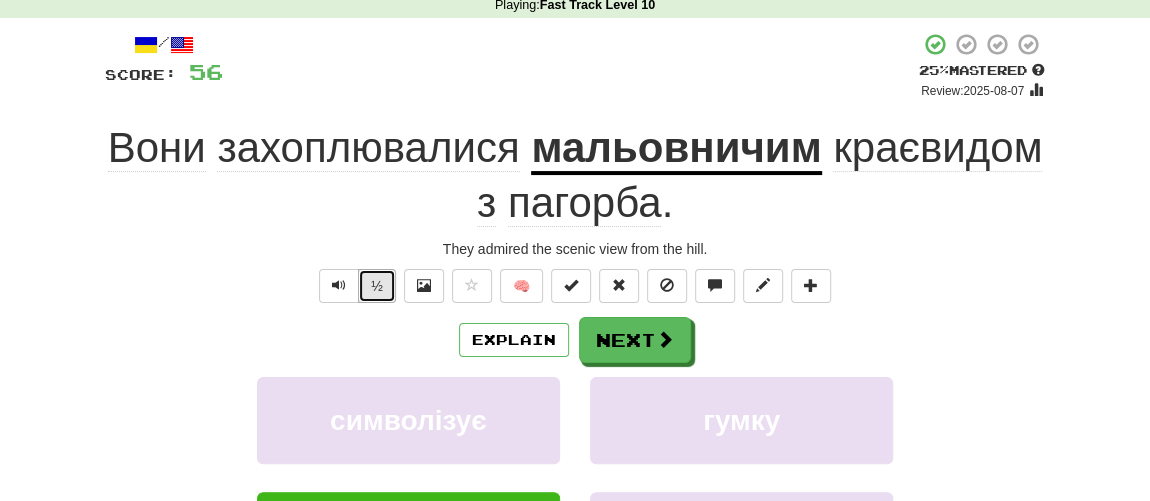 click on "½" at bounding box center (377, 286) 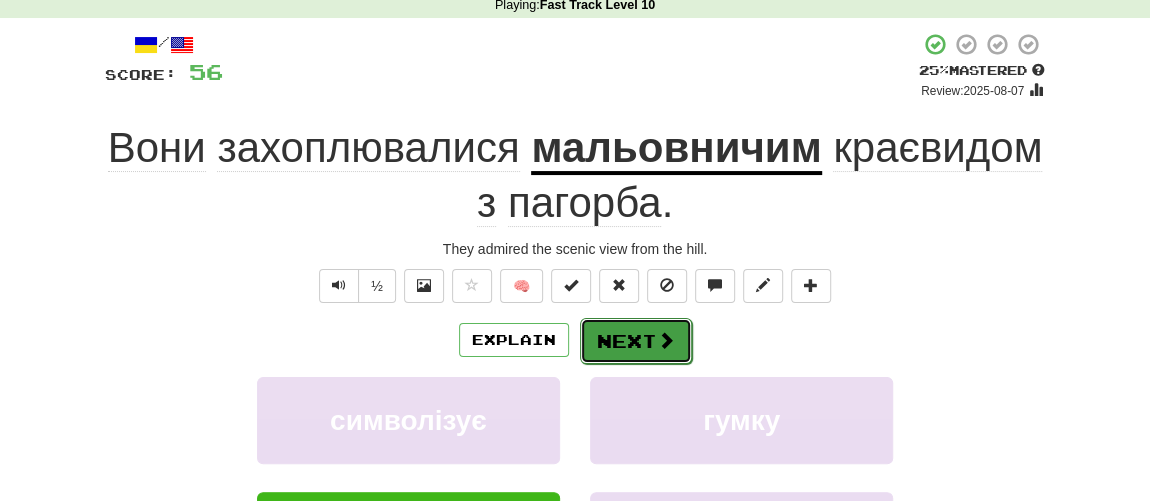 click on "Next" at bounding box center [636, 341] 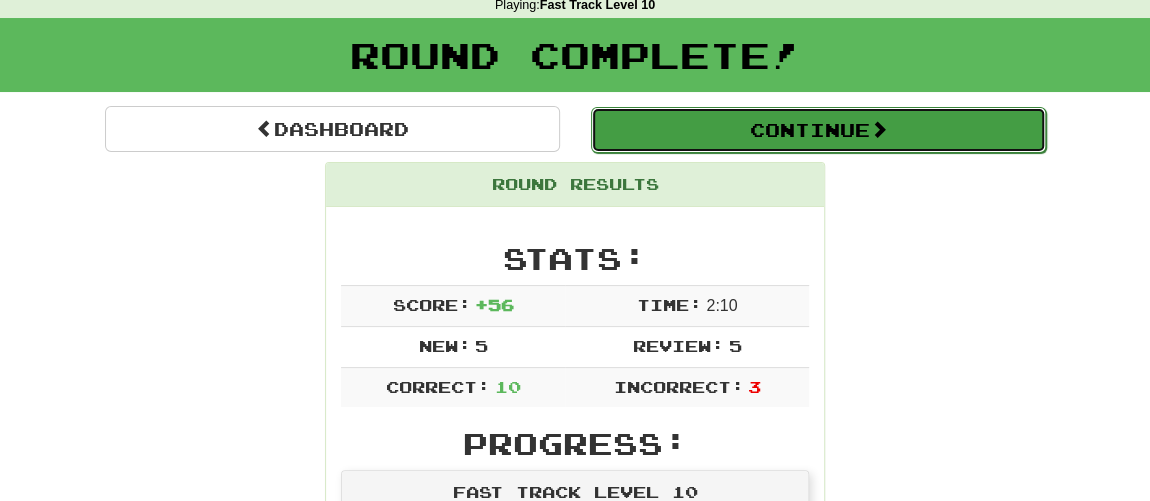 click on "Continue" at bounding box center [818, 130] 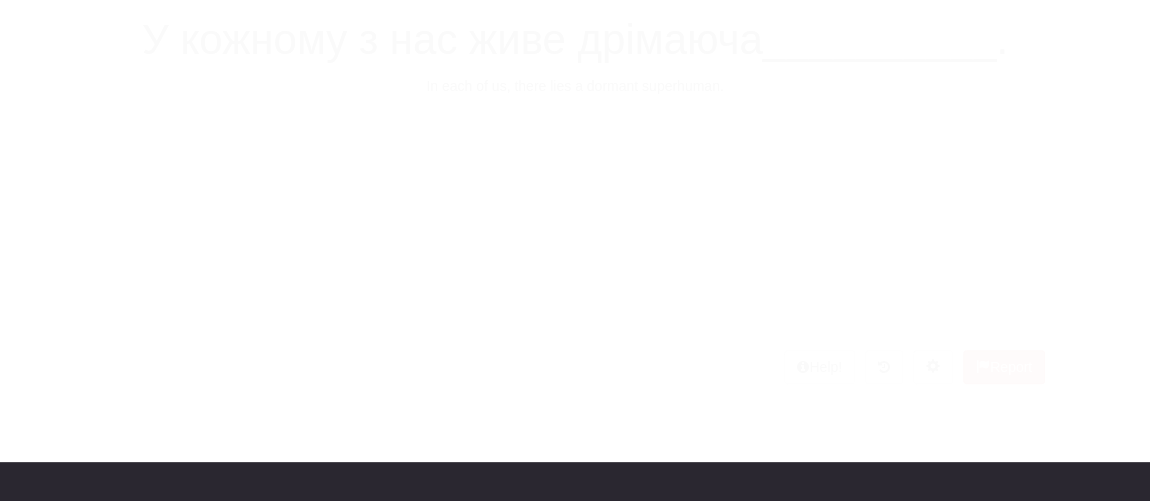 scroll, scrollTop: 90, scrollLeft: 0, axis: vertical 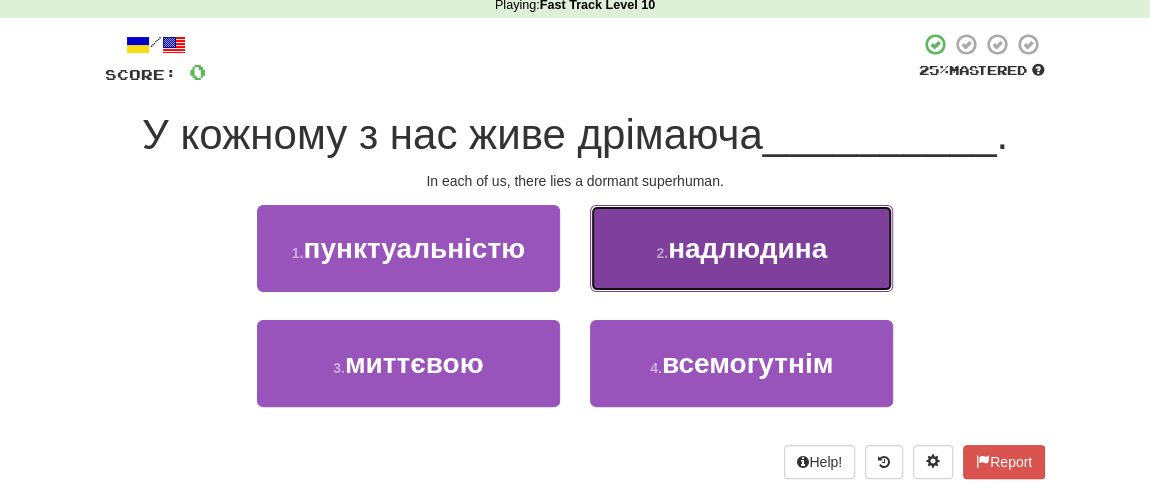click on "2 .  надлюдина" at bounding box center (741, 248) 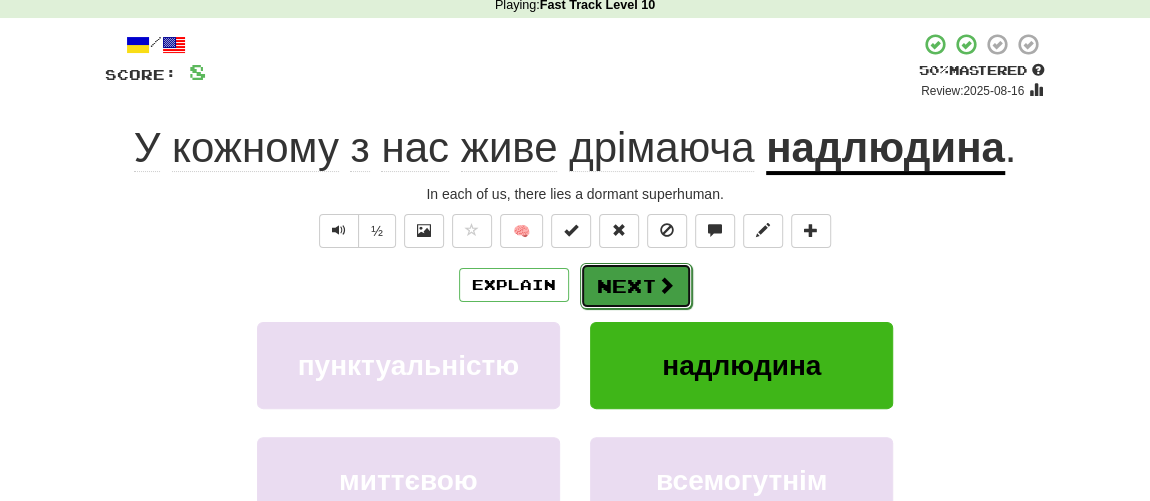 click on "Next" at bounding box center [636, 286] 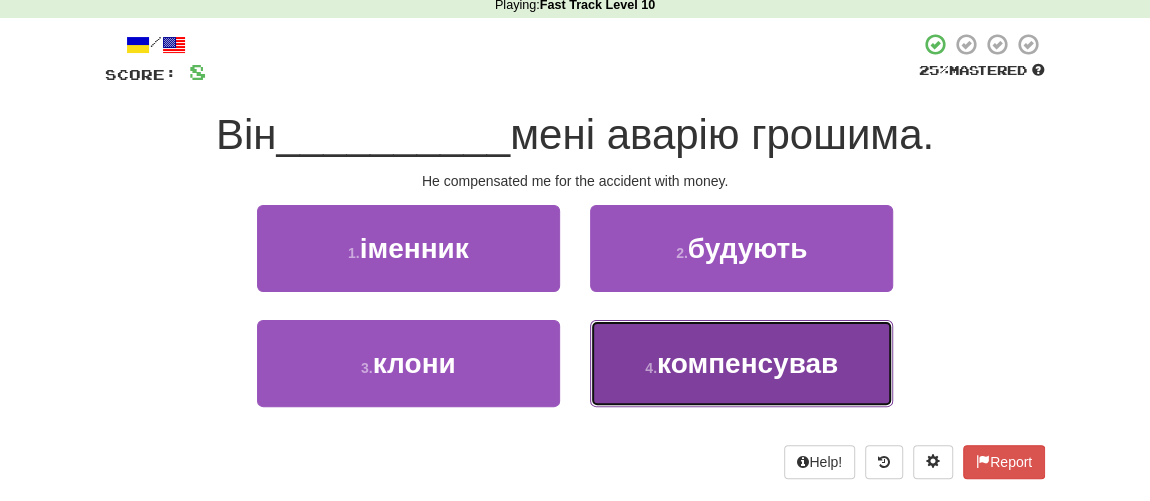click on "компенсував" at bounding box center (747, 363) 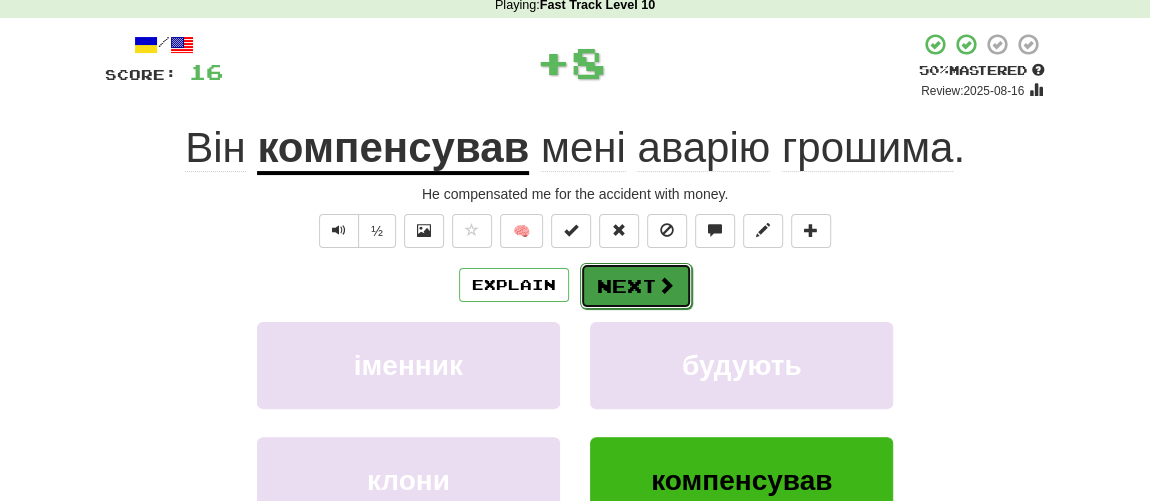 click on "Next" at bounding box center [636, 286] 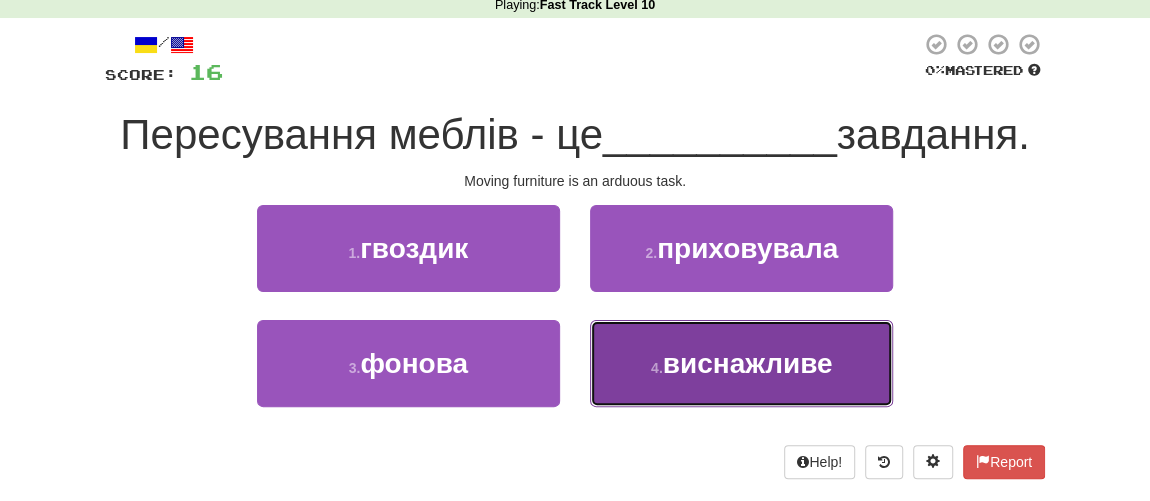 click on "4 .  виснажливе" at bounding box center (741, 363) 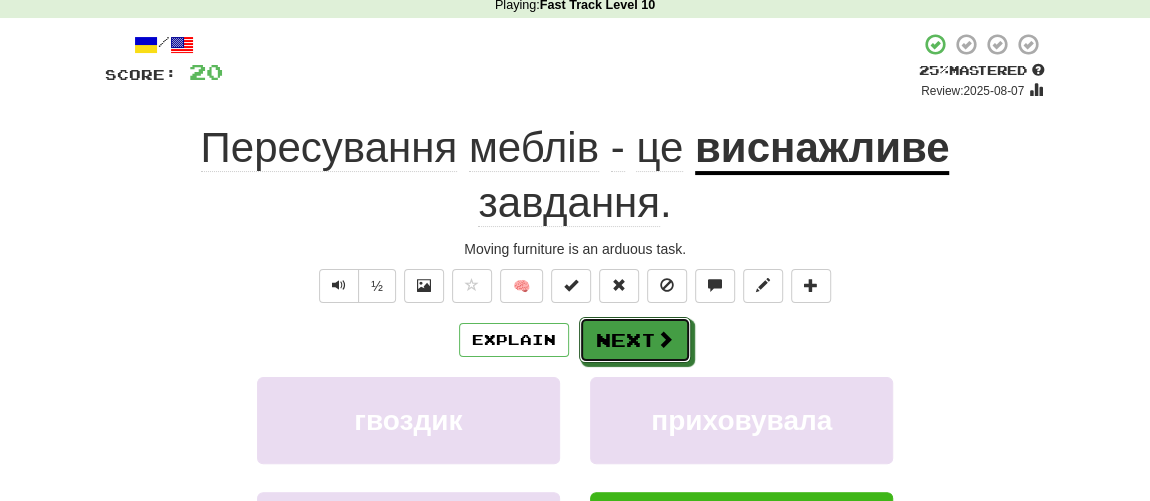 drag, startPoint x: 629, startPoint y: 344, endPoint x: 167, endPoint y: 274, distance: 467.27295 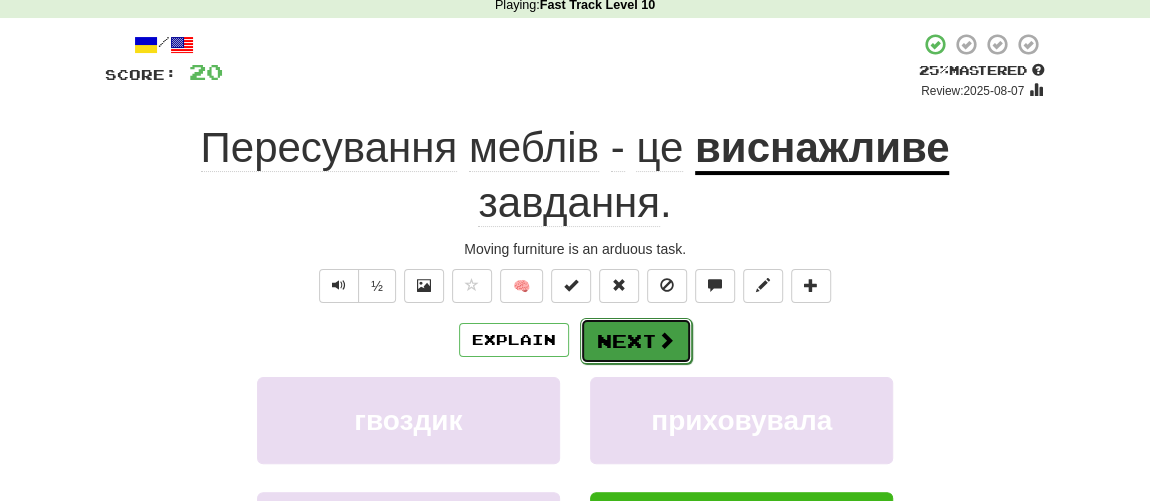 click on "Next" at bounding box center (636, 341) 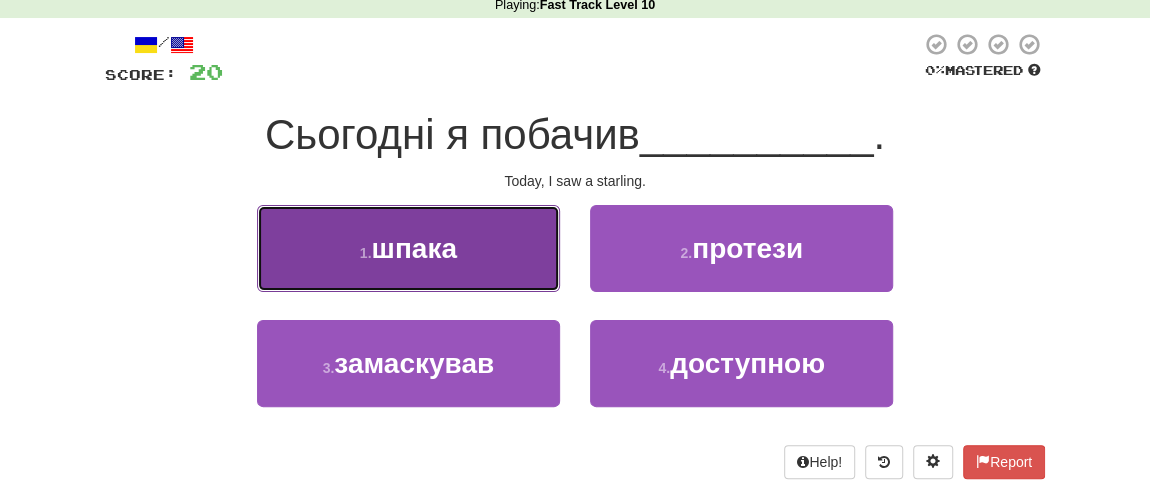 click on "шпака" at bounding box center (413, 248) 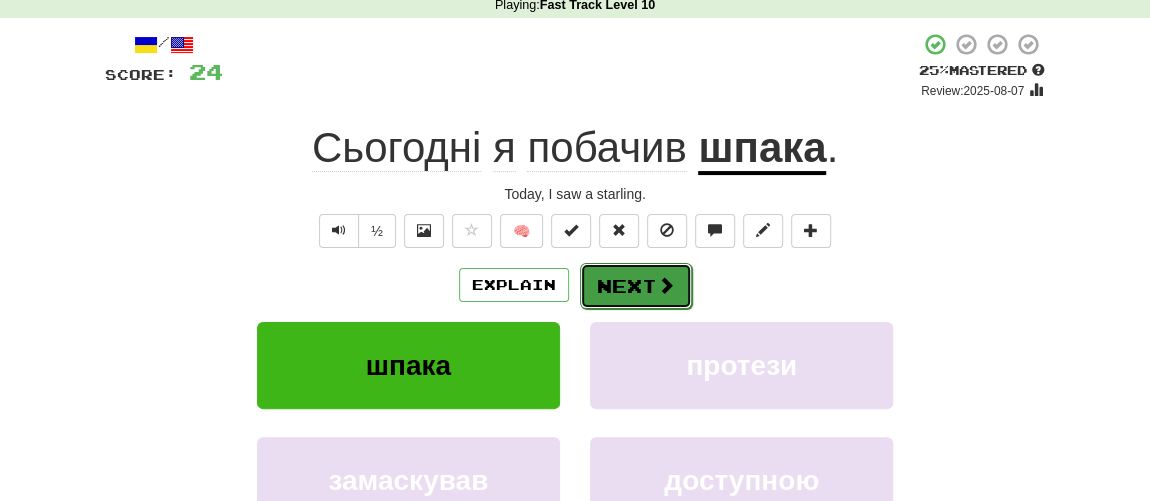 click on "Next" at bounding box center (636, 286) 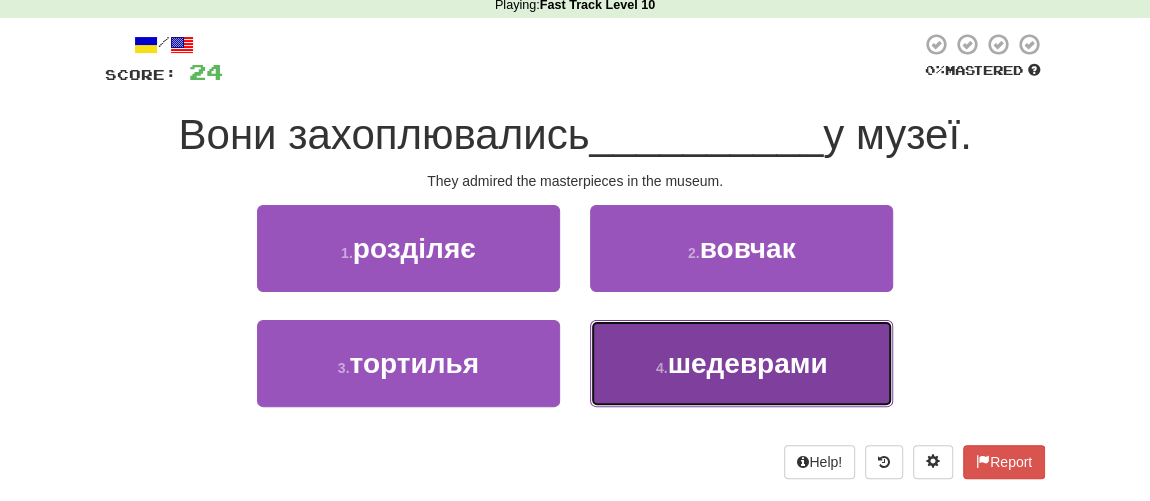 click on "шедеврами" at bounding box center (747, 363) 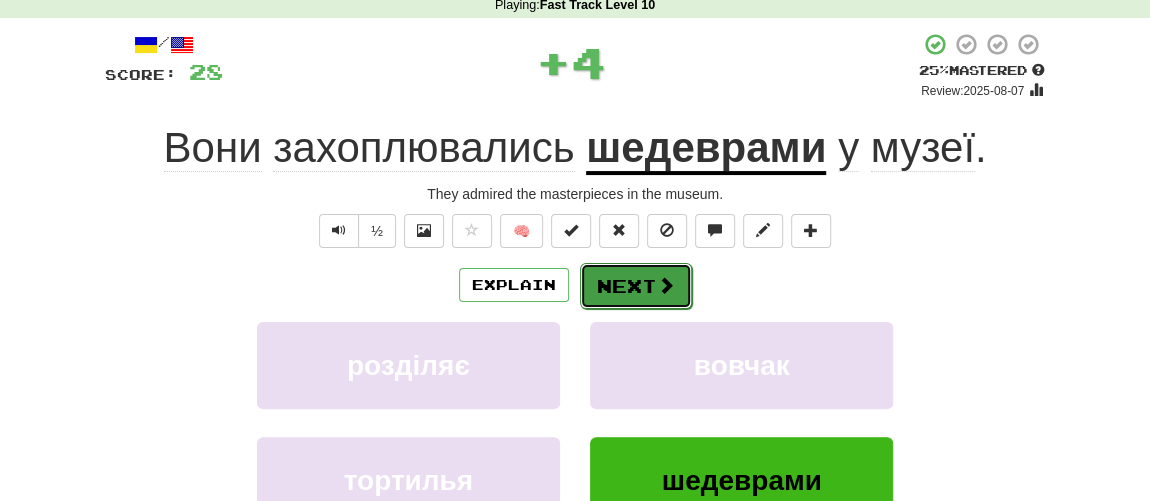 click on "Next" at bounding box center (636, 286) 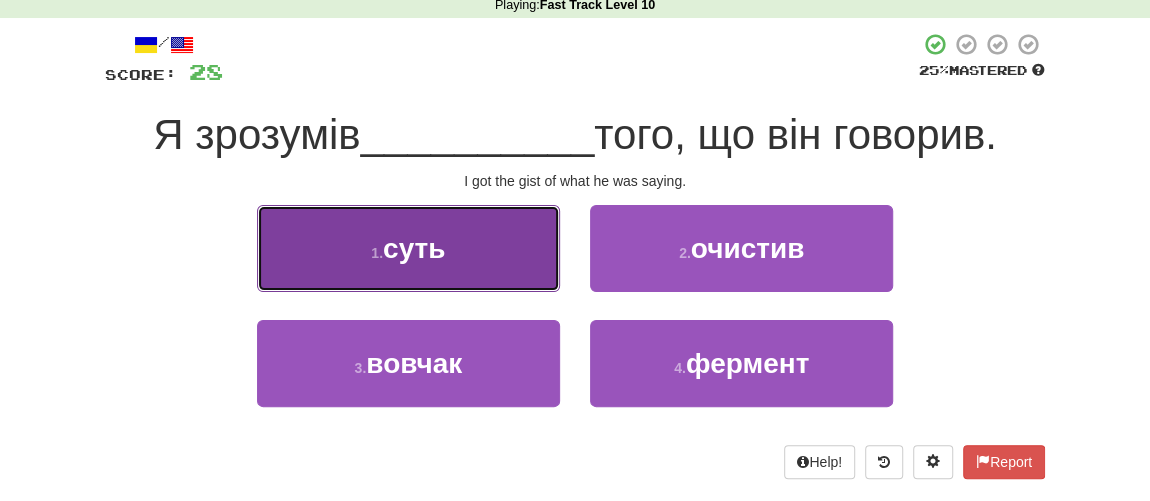 click on "1 .  суть" at bounding box center [408, 248] 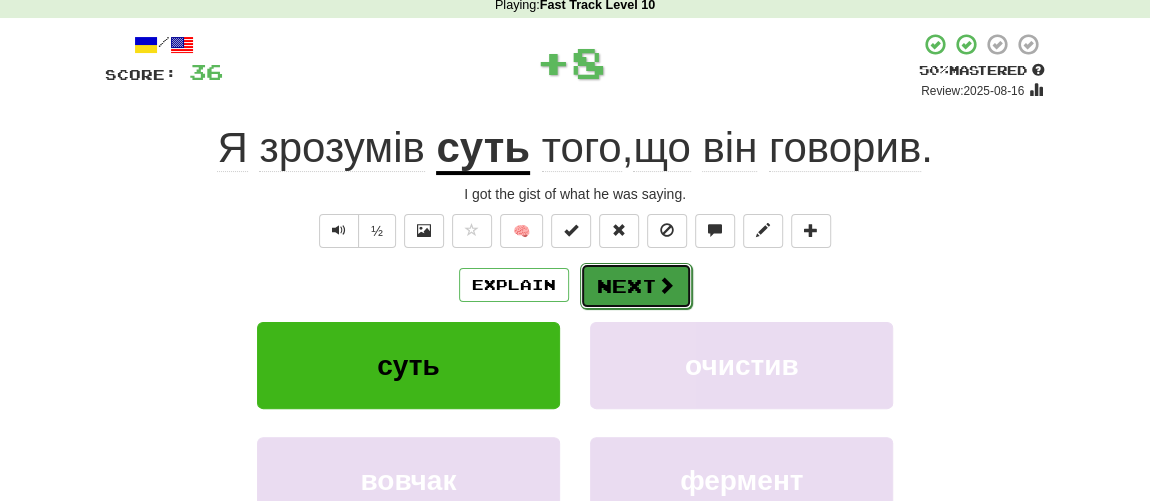 click on "Next" at bounding box center [636, 286] 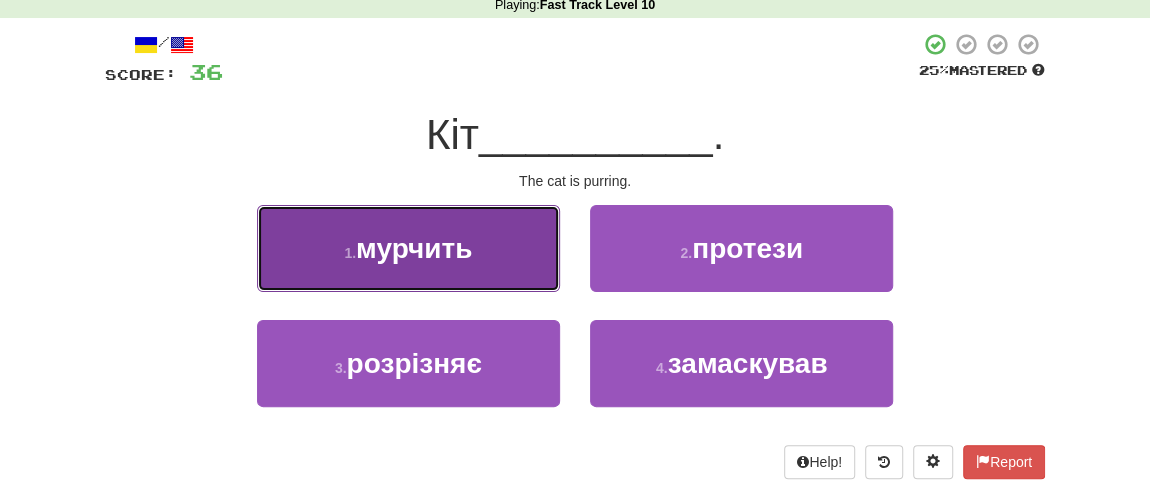 click on "мурчить" at bounding box center [414, 248] 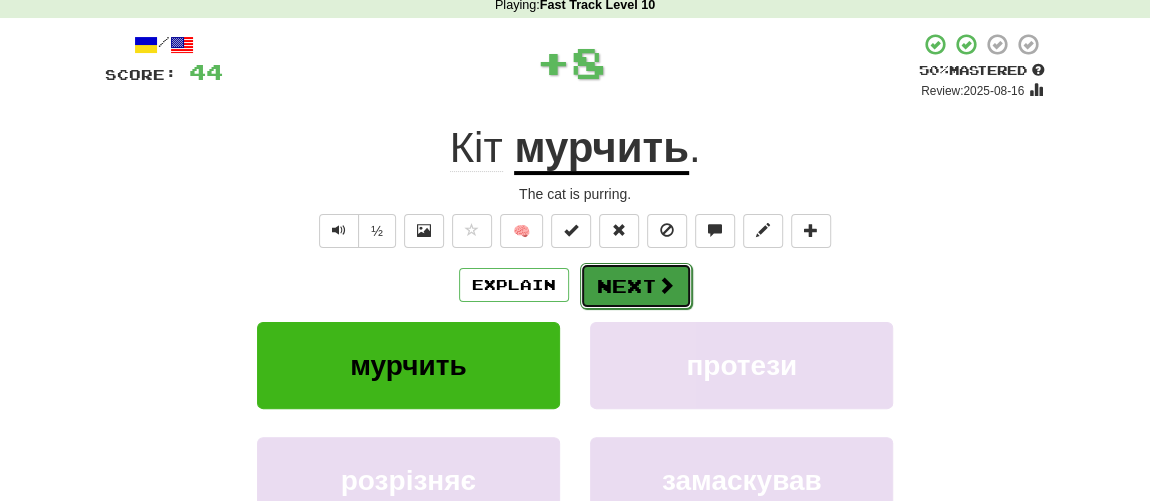 click on "Next" at bounding box center [636, 286] 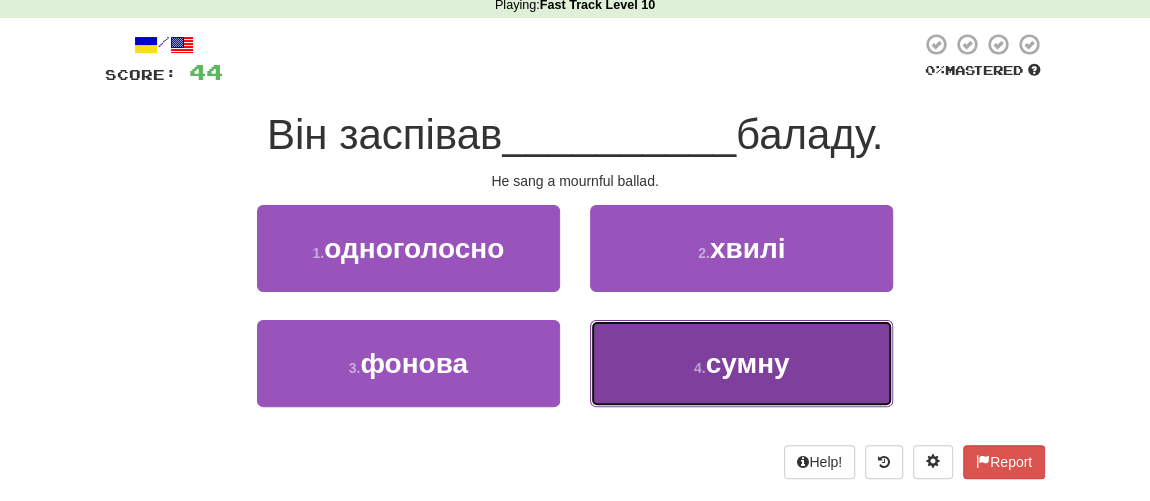 click on "сумну" at bounding box center (748, 363) 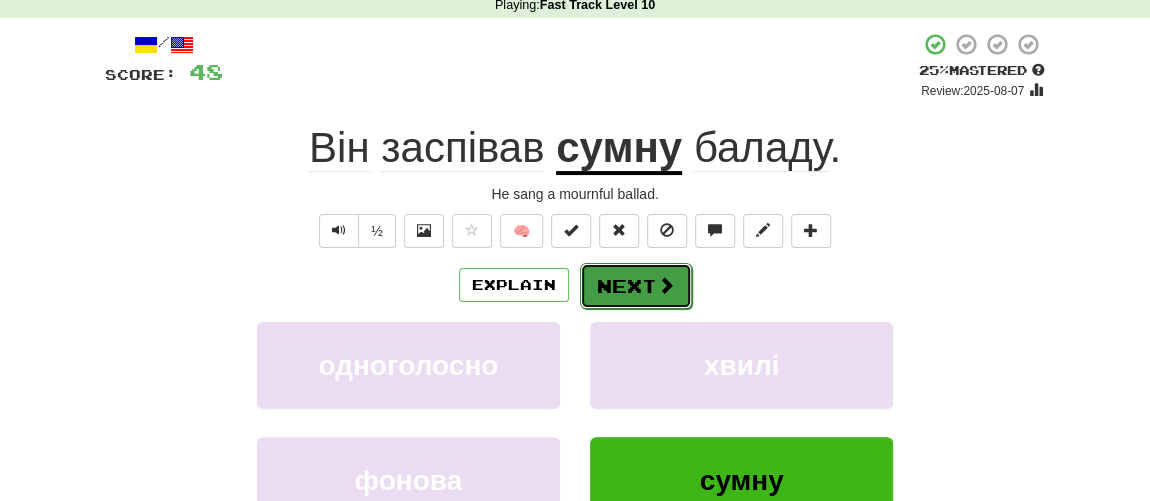 click on "Next" at bounding box center (636, 286) 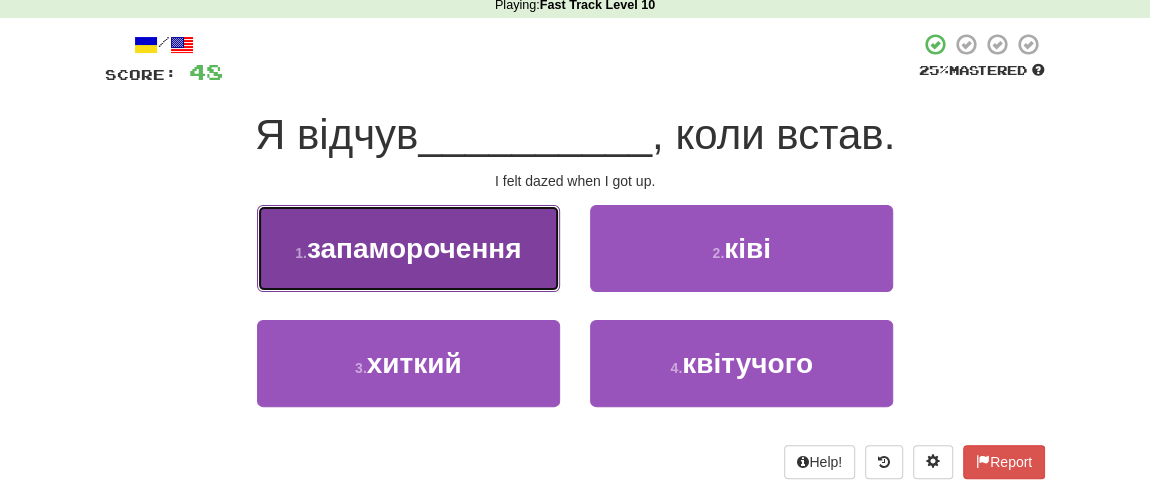 click on "1 .  запаморочення" at bounding box center [408, 248] 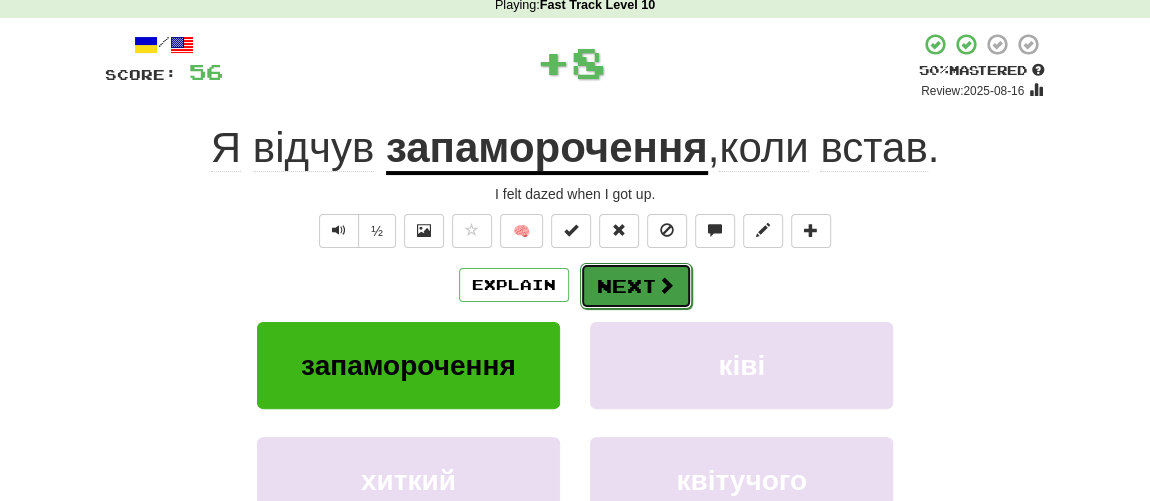 click on "Next" at bounding box center (636, 286) 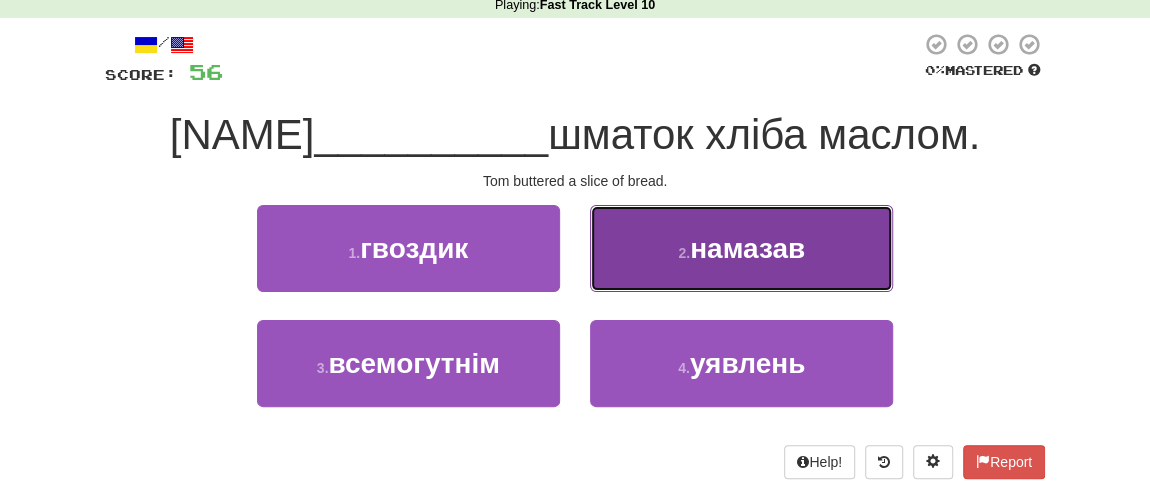 click on "2 .  намазав" at bounding box center (741, 248) 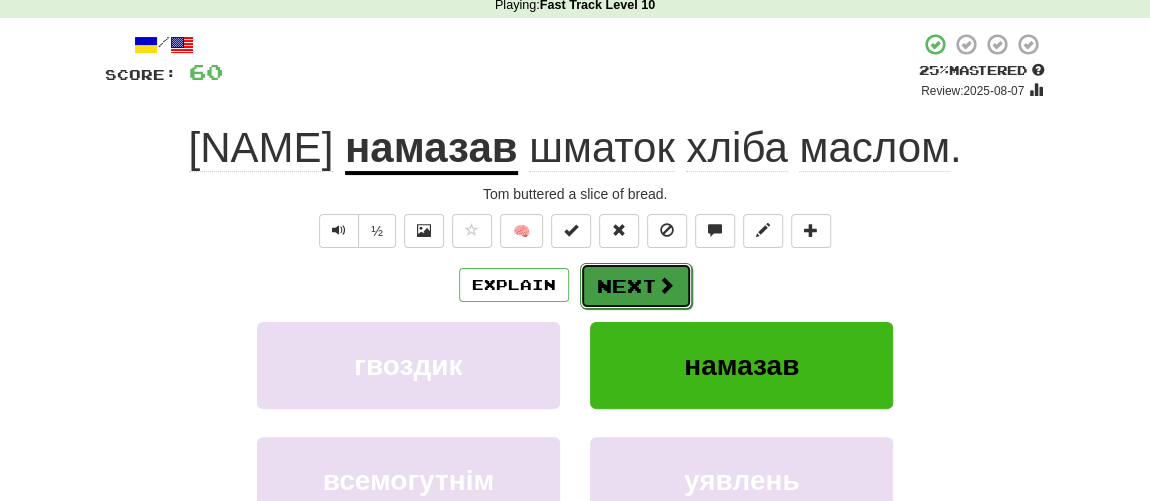 click on "Next" at bounding box center (636, 286) 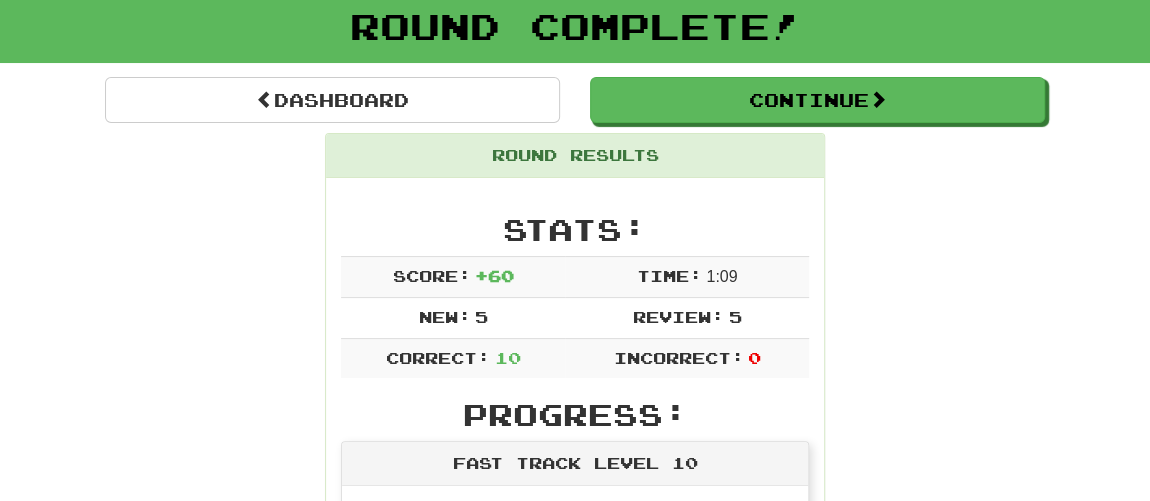 scroll, scrollTop: 90, scrollLeft: 0, axis: vertical 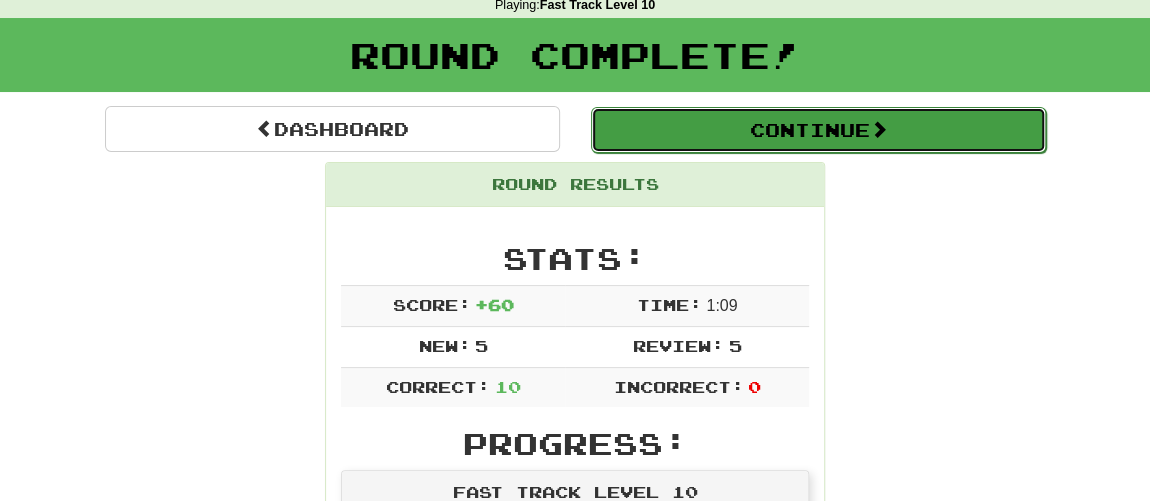 click on "Continue" at bounding box center [818, 130] 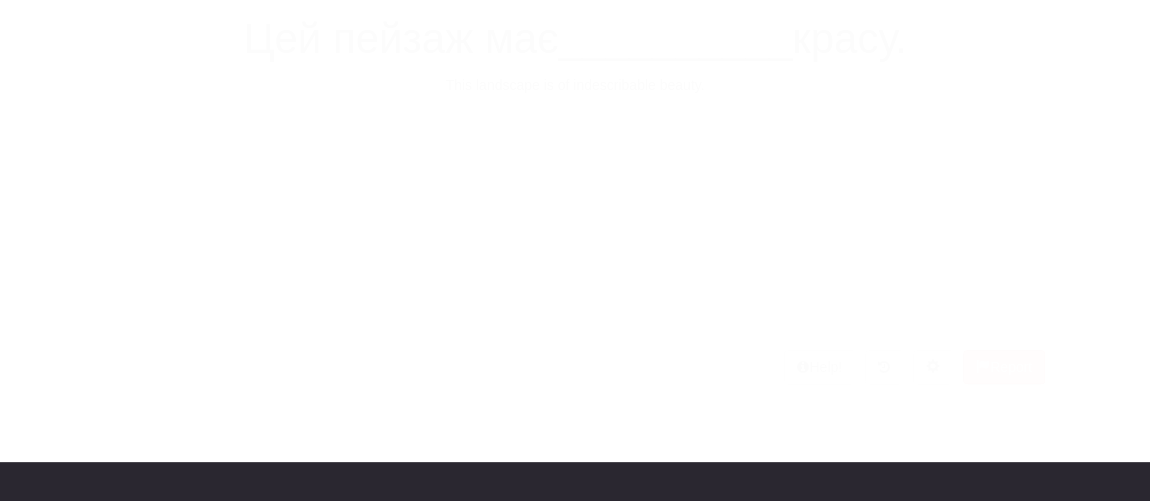 scroll, scrollTop: 90, scrollLeft: 0, axis: vertical 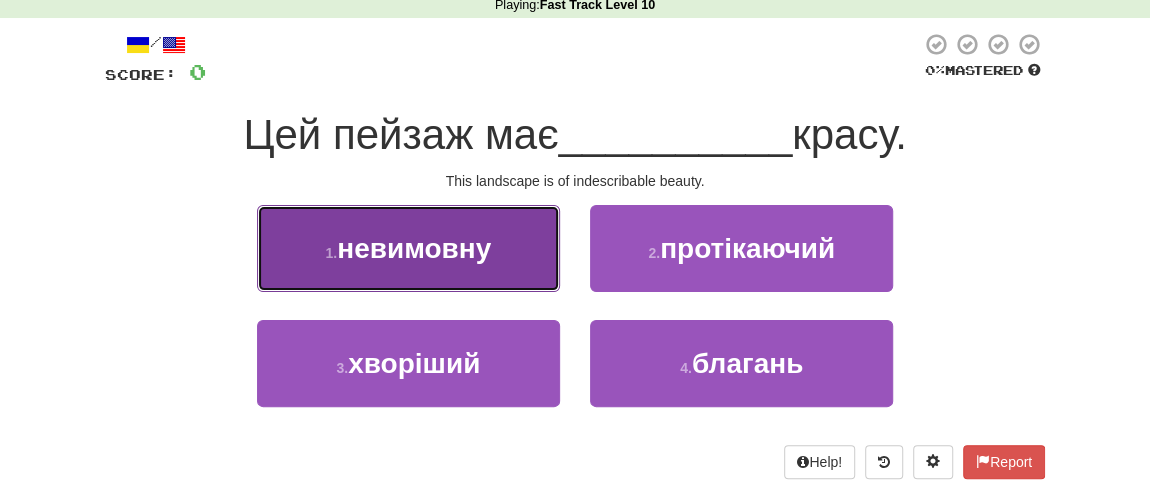 click on "невимовну" at bounding box center [414, 248] 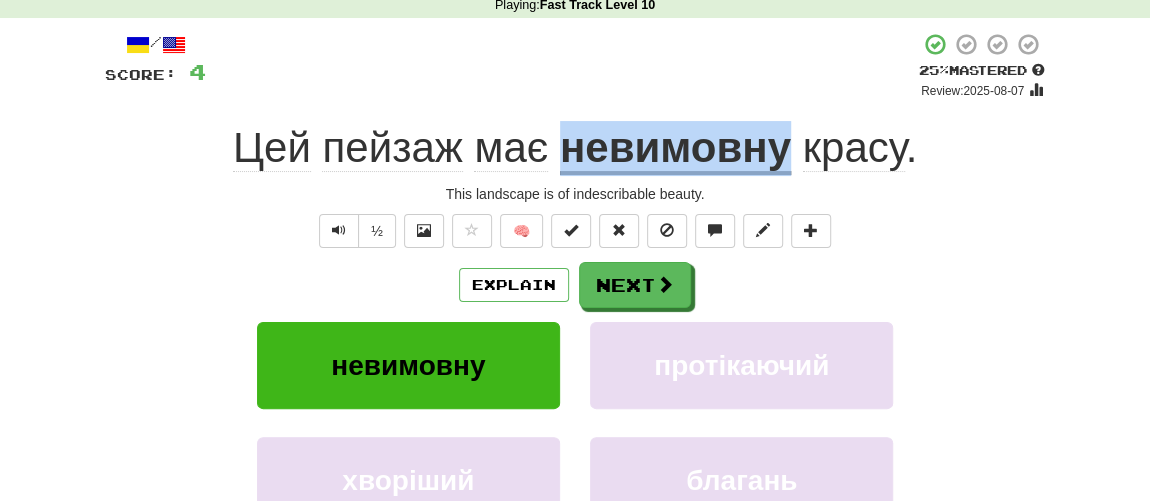 drag, startPoint x: 561, startPoint y: 145, endPoint x: 782, endPoint y: 163, distance: 221.73183 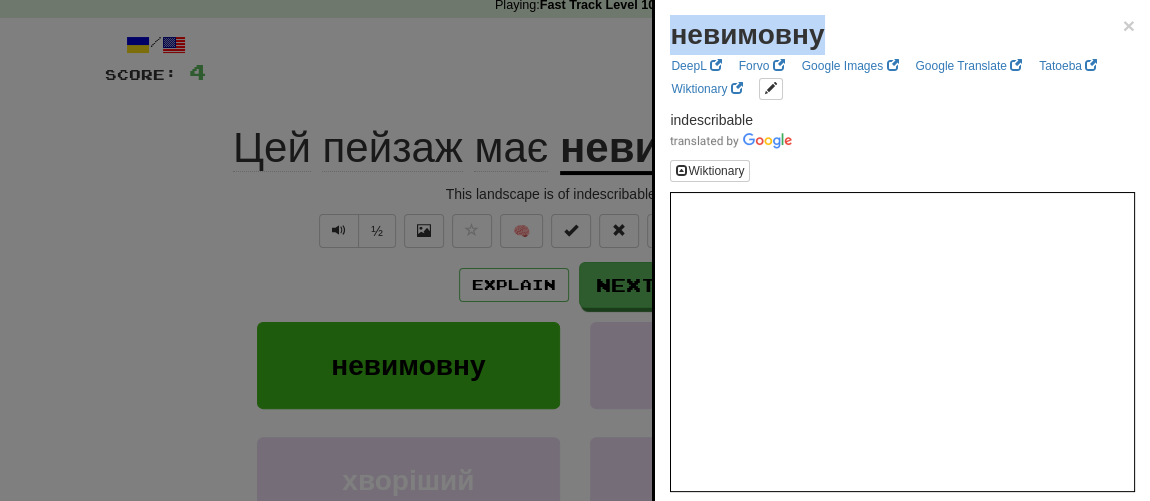 drag, startPoint x: 667, startPoint y: 41, endPoint x: 826, endPoint y: 51, distance: 159.31415 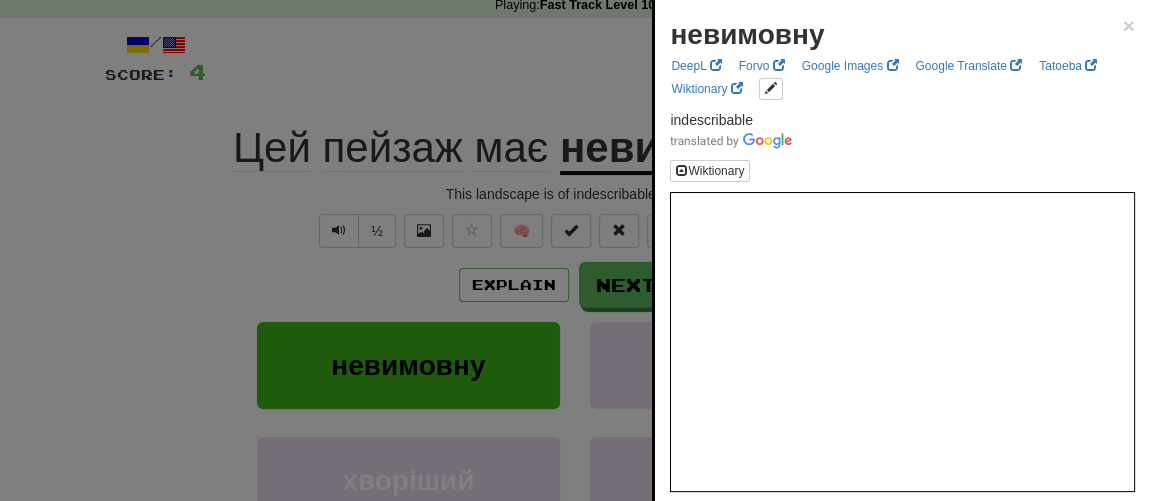 drag, startPoint x: 758, startPoint y: 42, endPoint x: 161, endPoint y: 217, distance: 622.12054 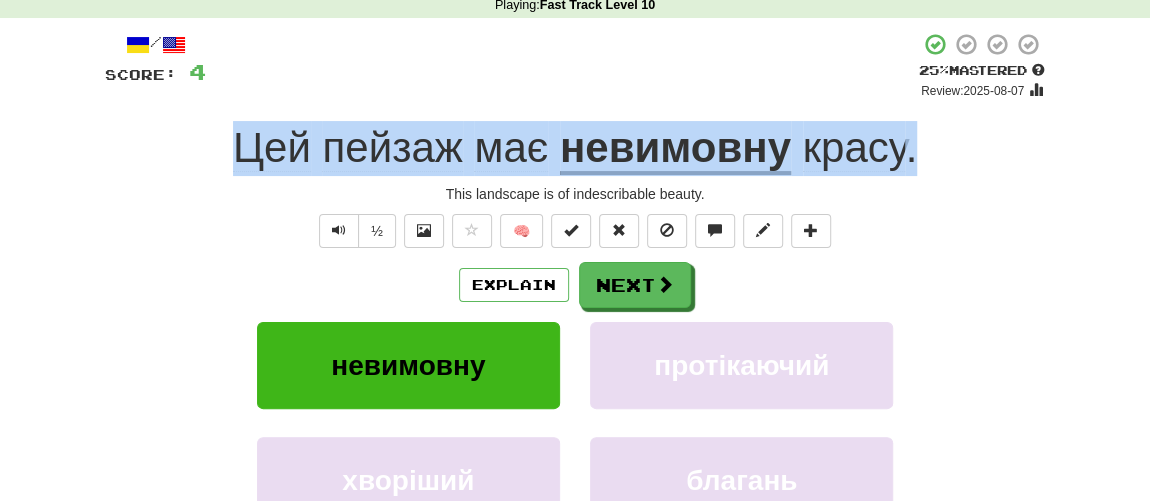 drag, startPoint x: 935, startPoint y: 154, endPoint x: 167, endPoint y: 129, distance: 768.4068 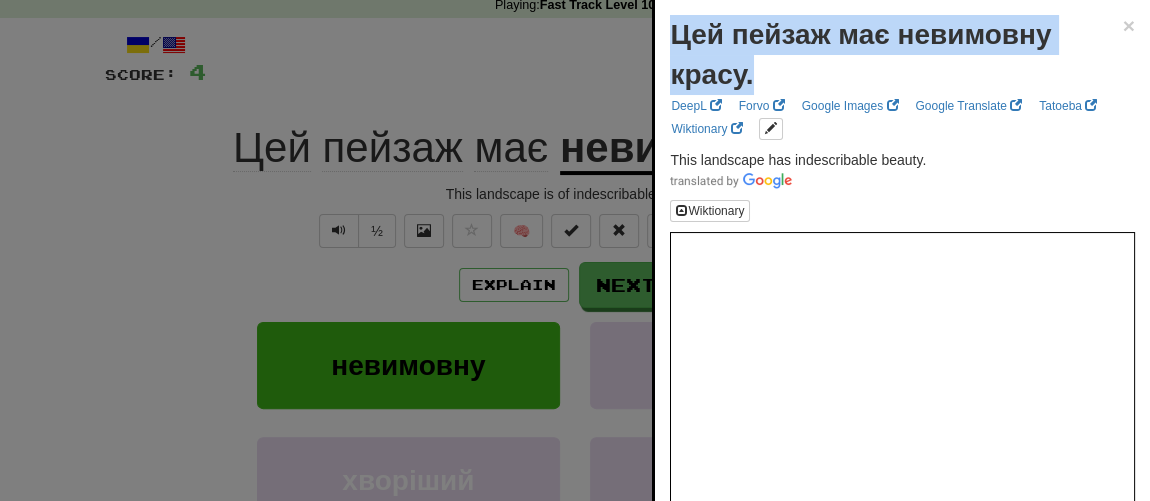 drag, startPoint x: 766, startPoint y: 79, endPoint x: 664, endPoint y: 28, distance: 114.03947 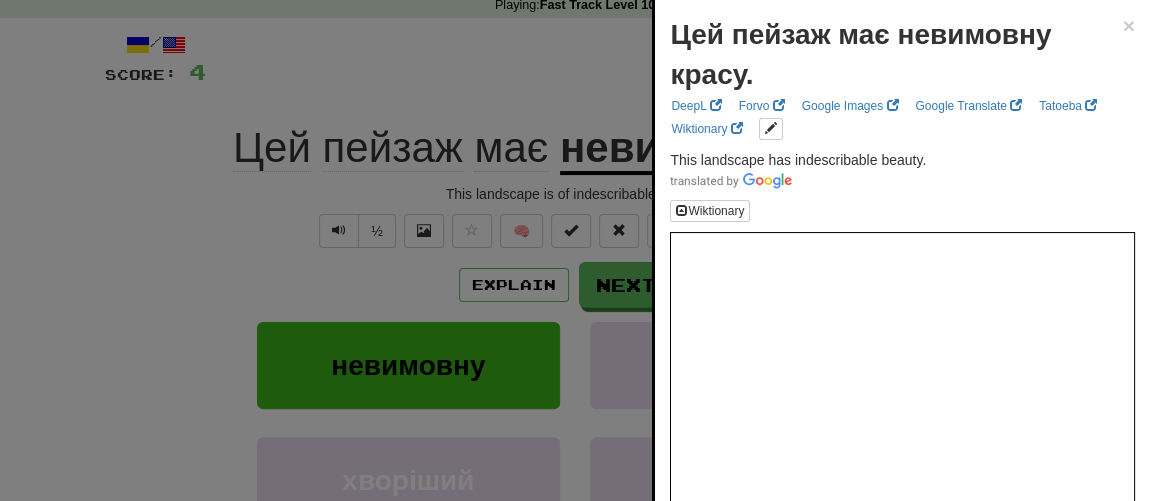 click at bounding box center (575, 250) 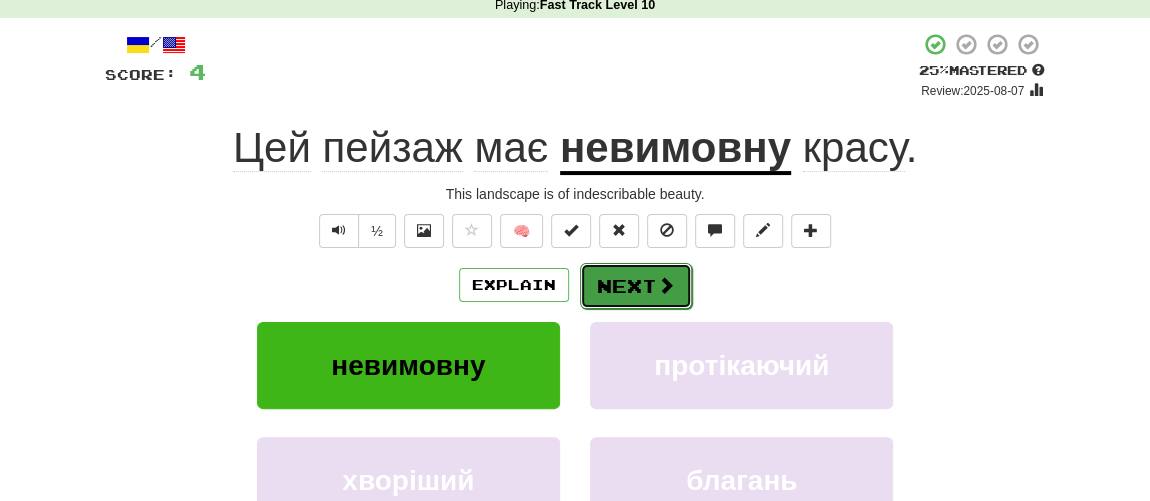click on "Next" at bounding box center [636, 286] 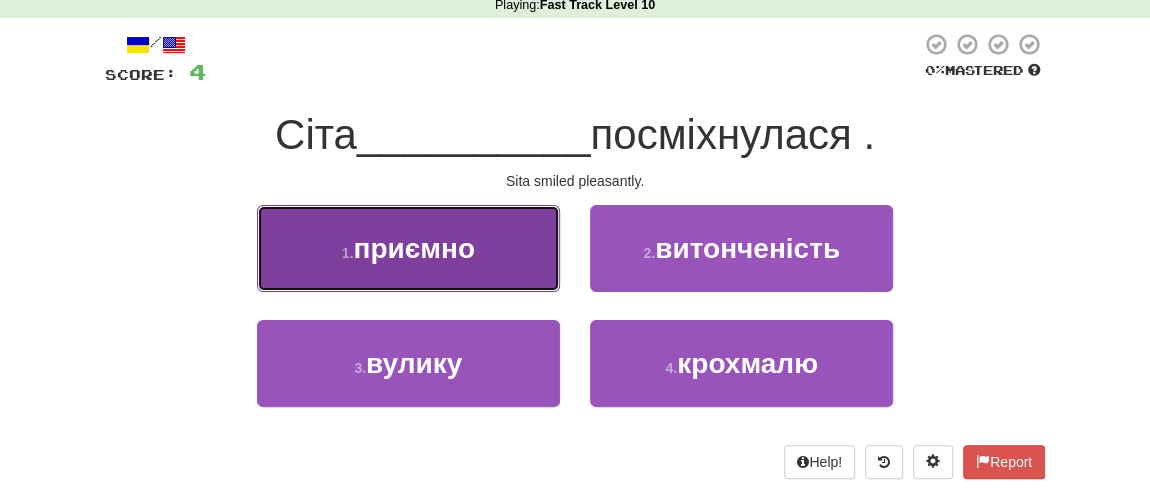 click on "1 .  приємно" at bounding box center [408, 248] 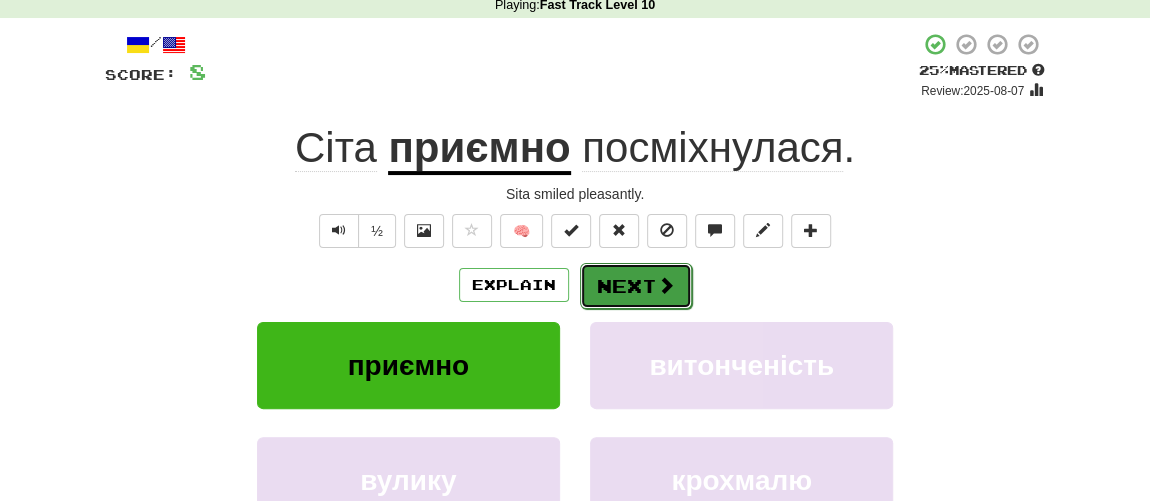 click on "Next" at bounding box center [636, 286] 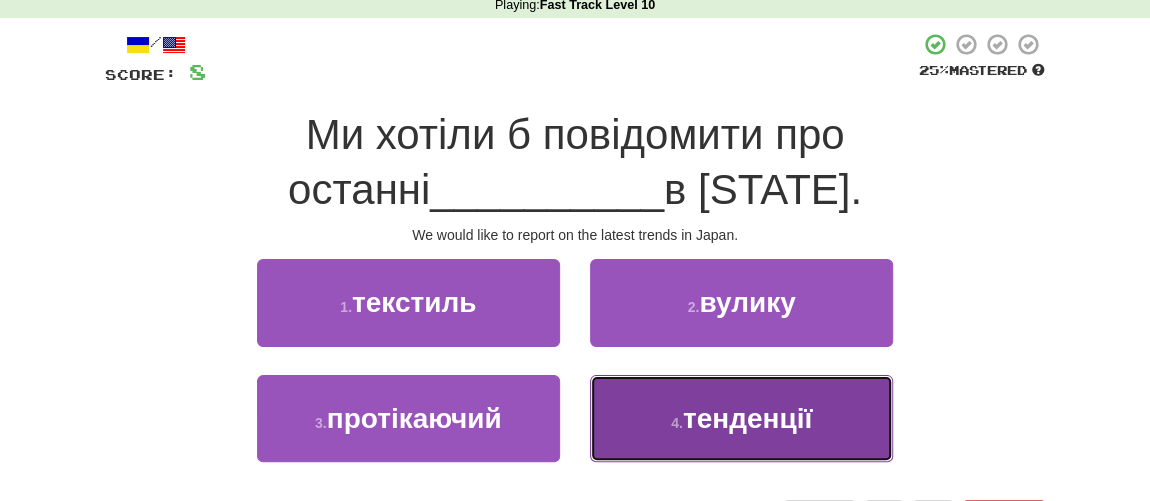 click on "4 ." at bounding box center (677, 423) 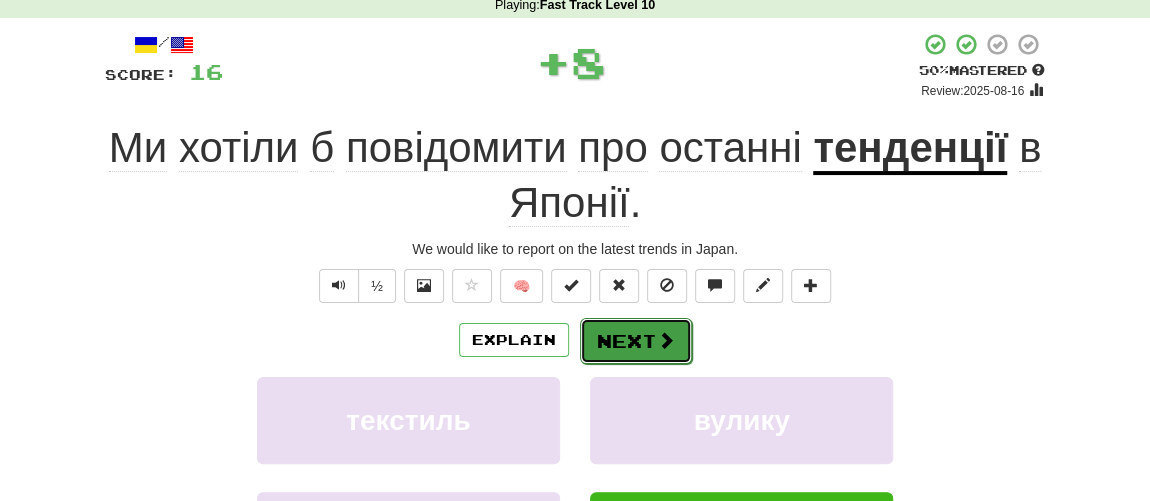 click on "Next" at bounding box center [636, 341] 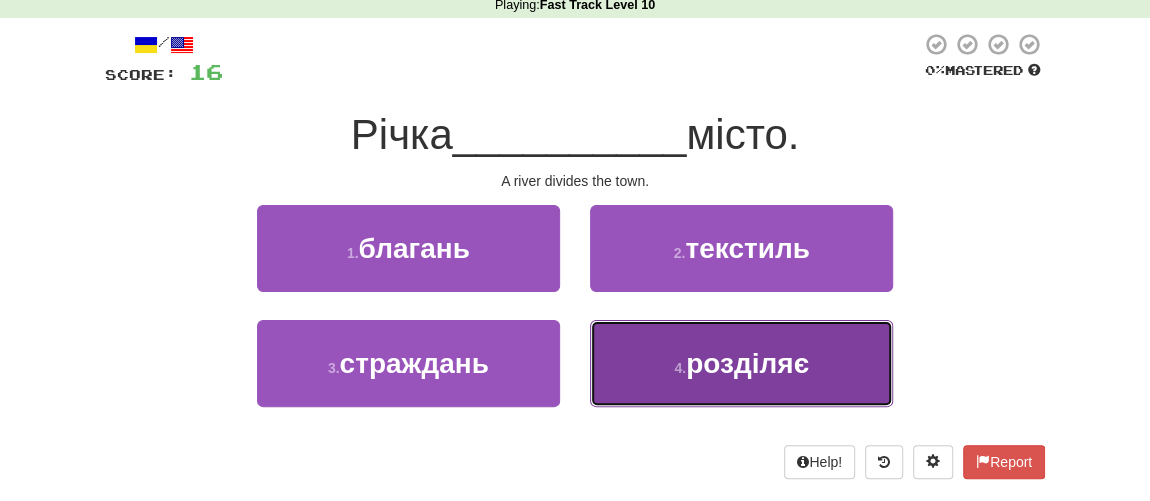 click on "4 . розділяє" at bounding box center (741, 363) 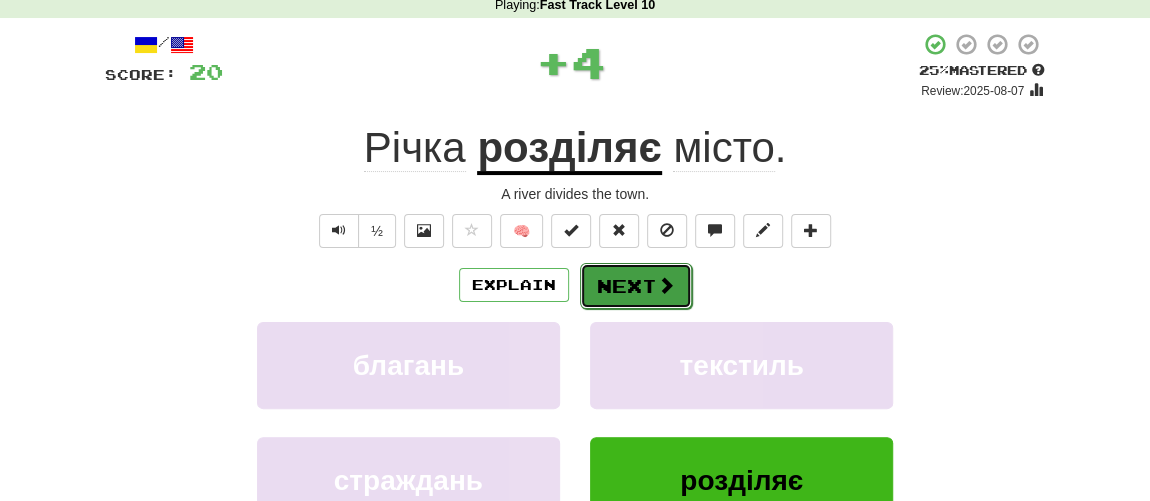 click on "Next" at bounding box center (636, 286) 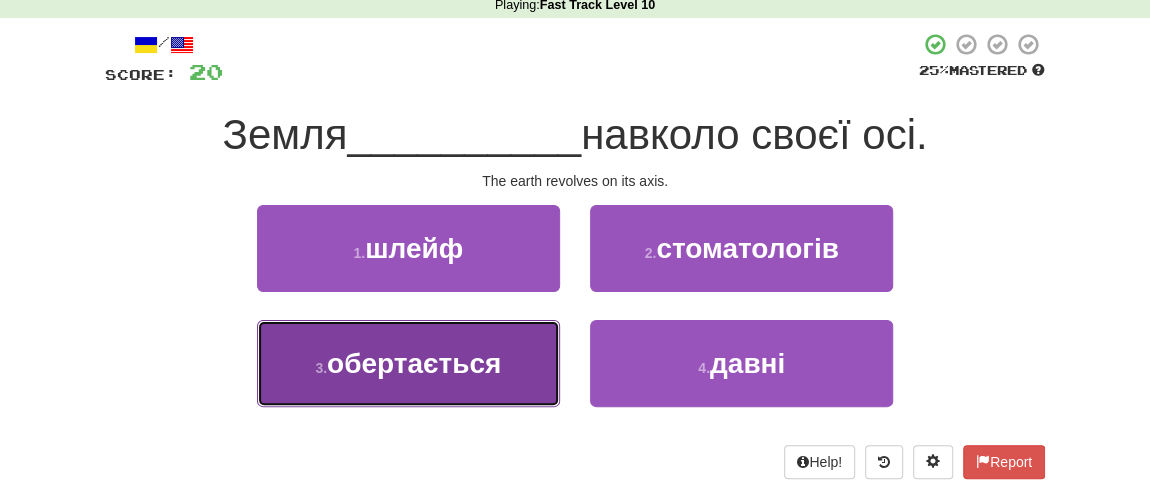 click on "обертається" at bounding box center [414, 363] 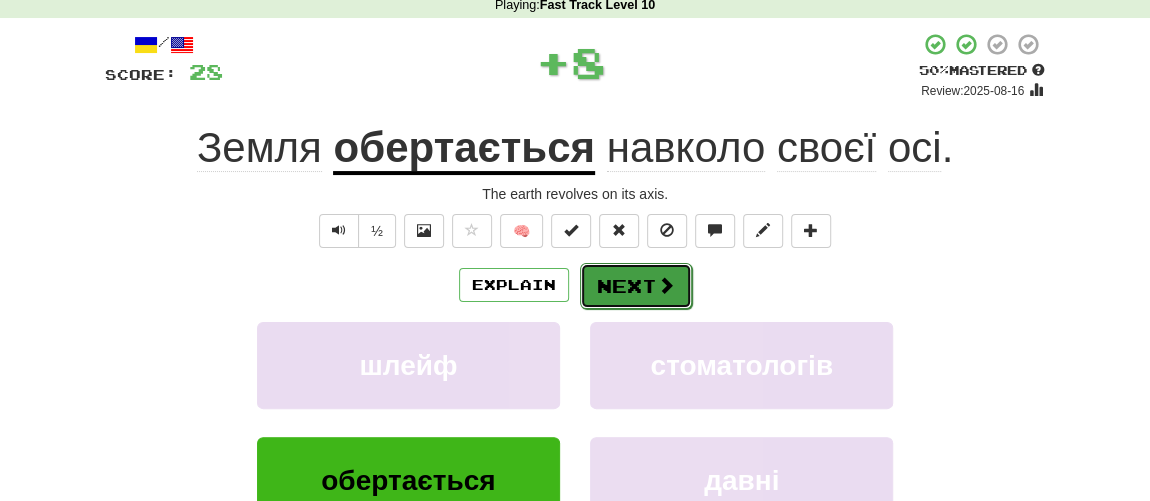 click on "Next" at bounding box center (636, 286) 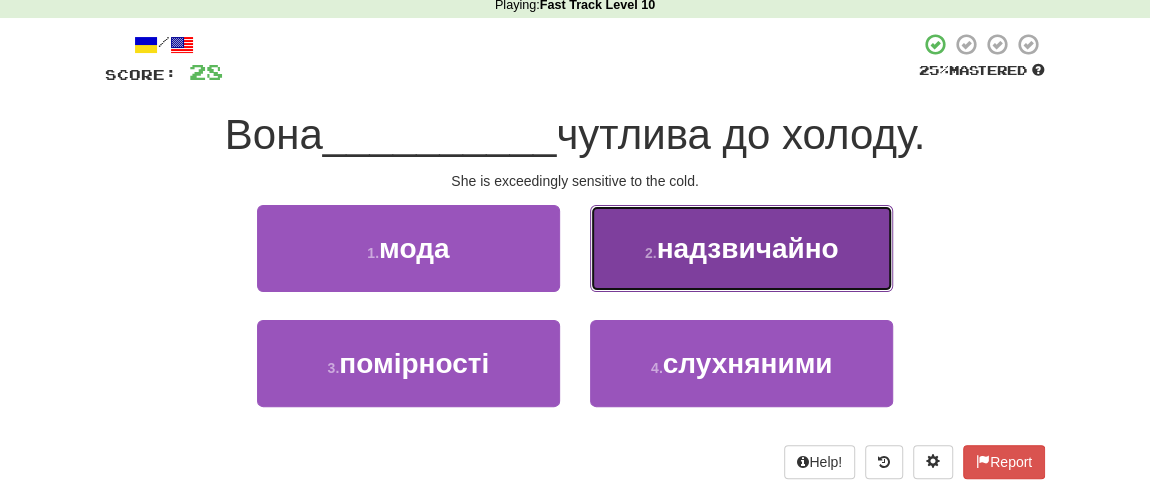 click on "надзвичайно" at bounding box center (747, 248) 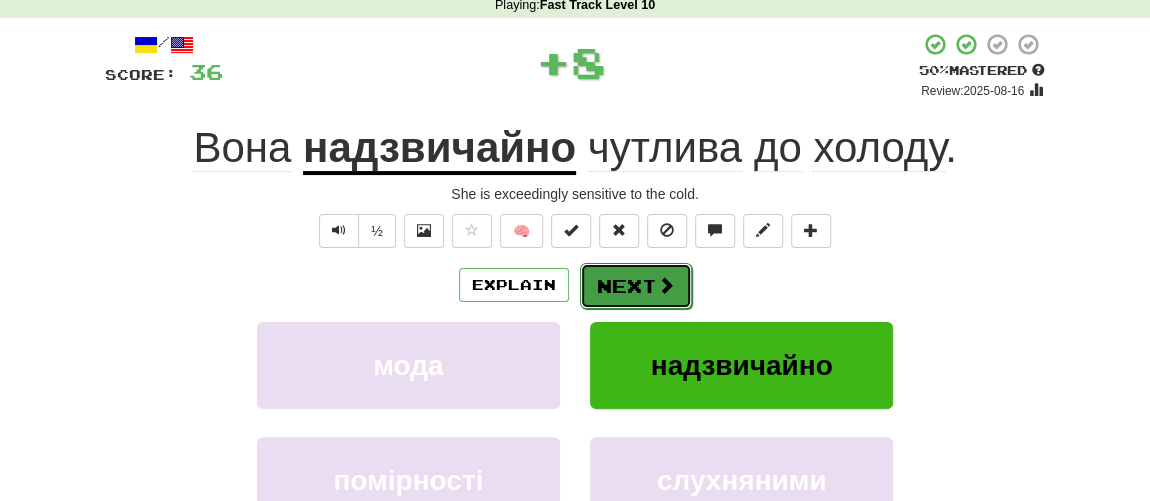 click on "Next" at bounding box center [636, 286] 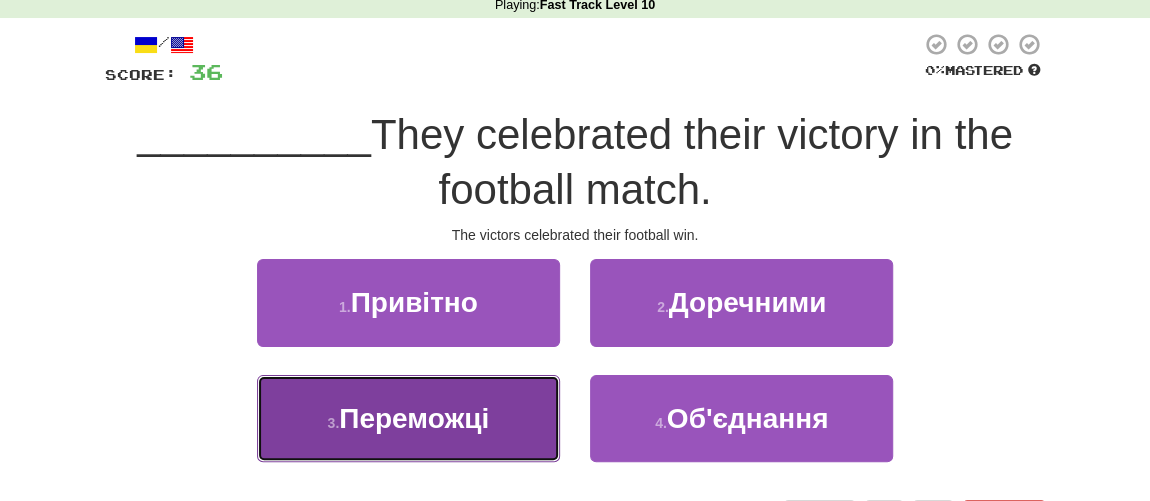 click on "Переможці" at bounding box center [414, 418] 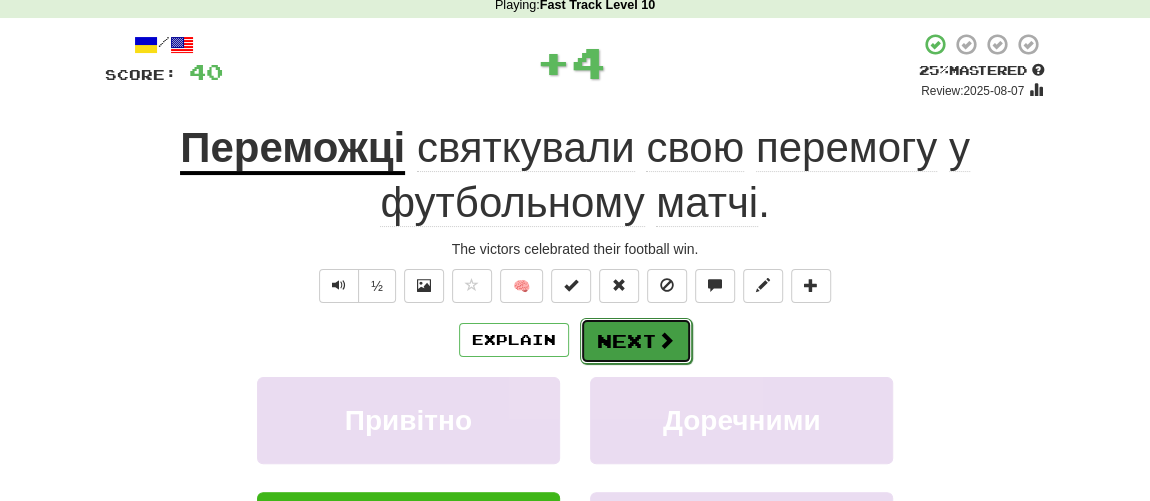 click on "Next" at bounding box center [636, 341] 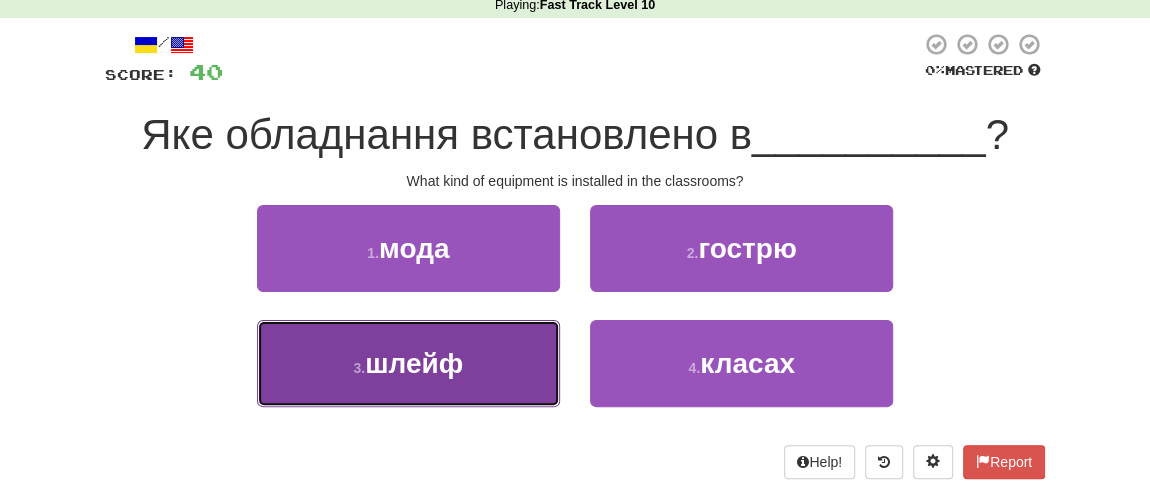 click on "шлейф" at bounding box center [414, 363] 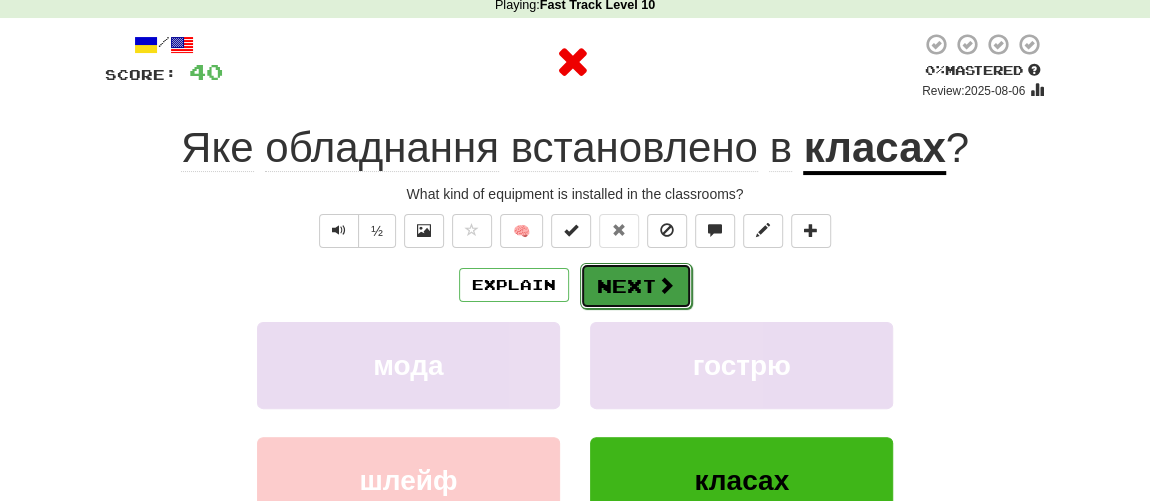 click on "Next" at bounding box center [636, 286] 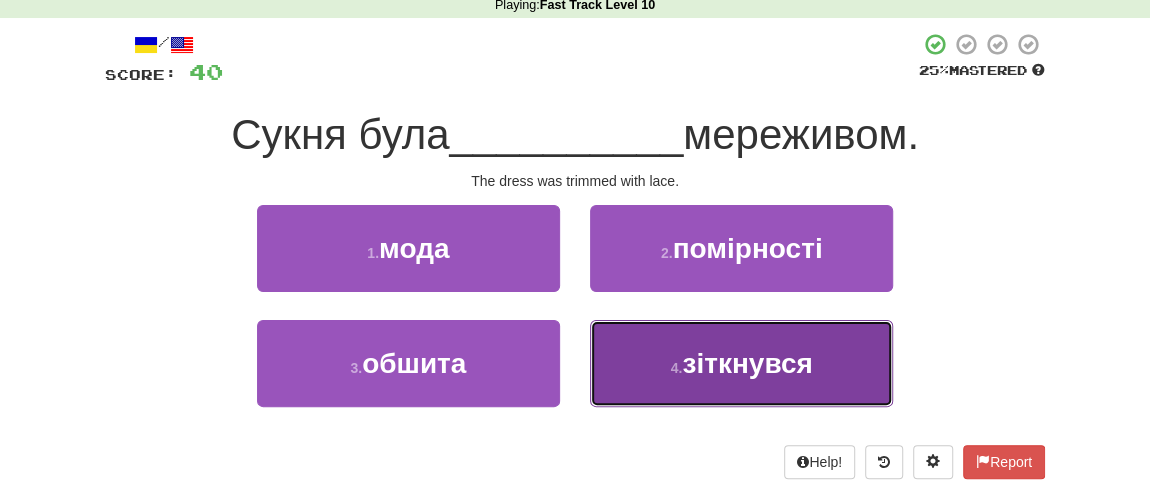 click on "зіткнувся" at bounding box center (747, 363) 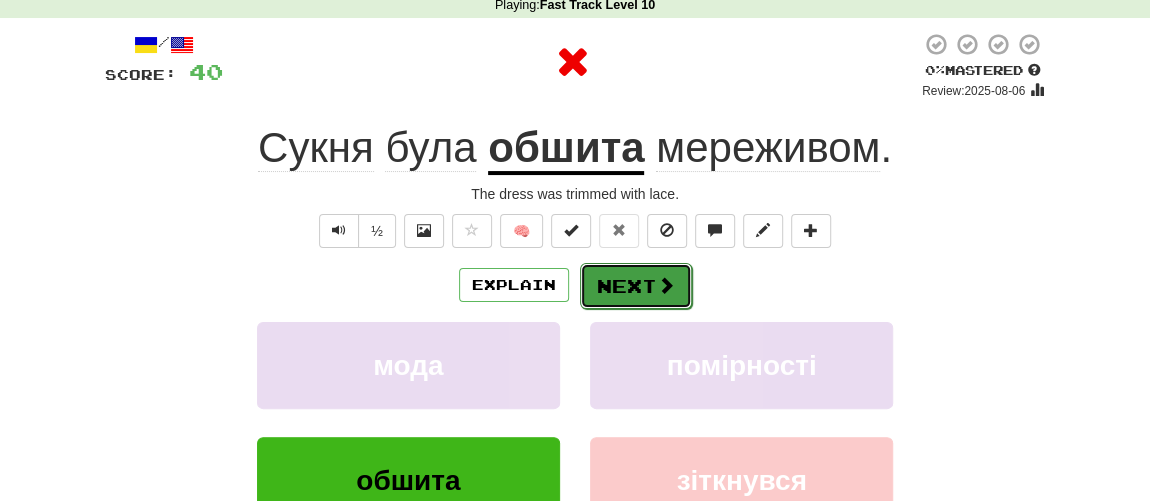 click on "Next" at bounding box center (636, 286) 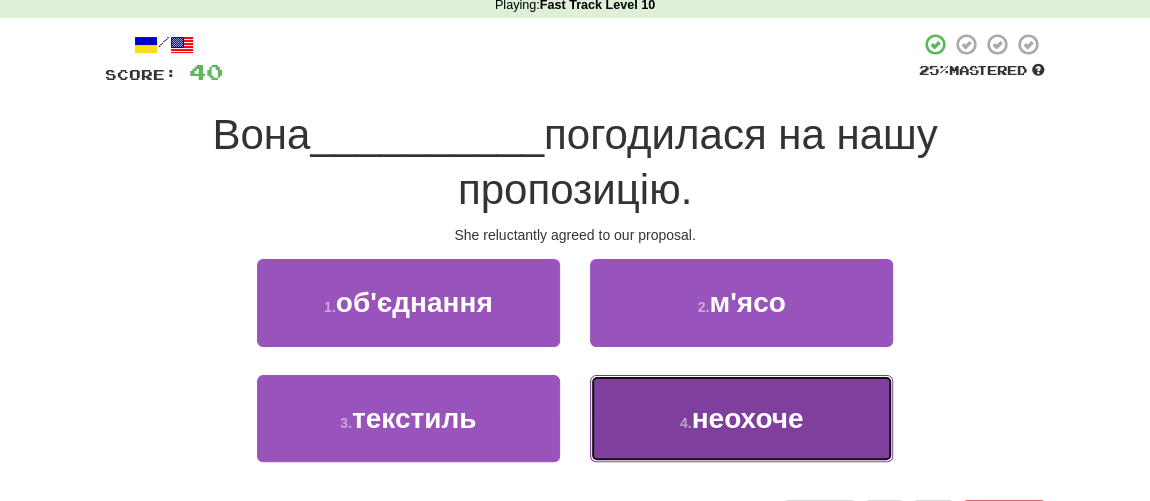 click on "4 .  неохоче" at bounding box center (741, 418) 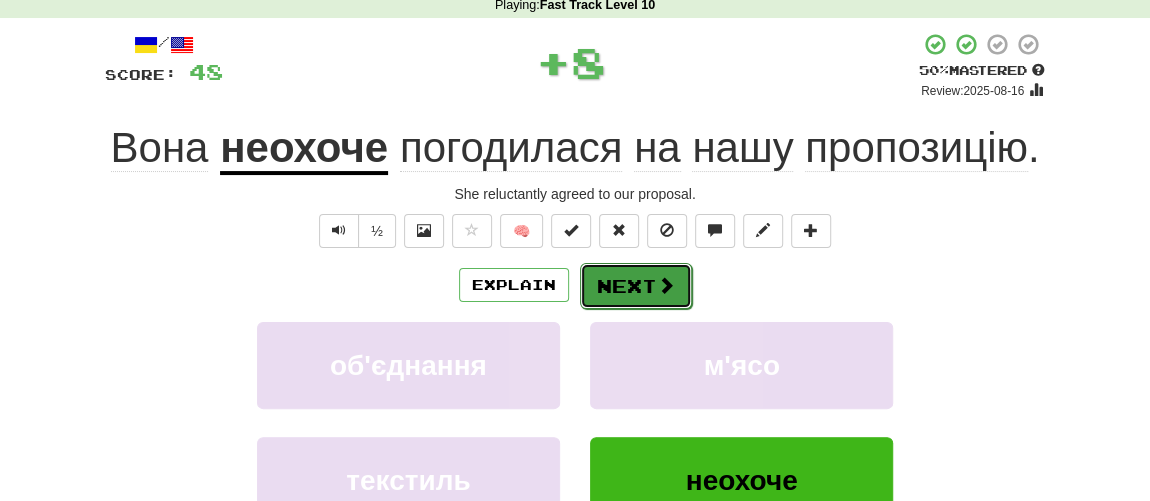 click on "Next" at bounding box center [636, 286] 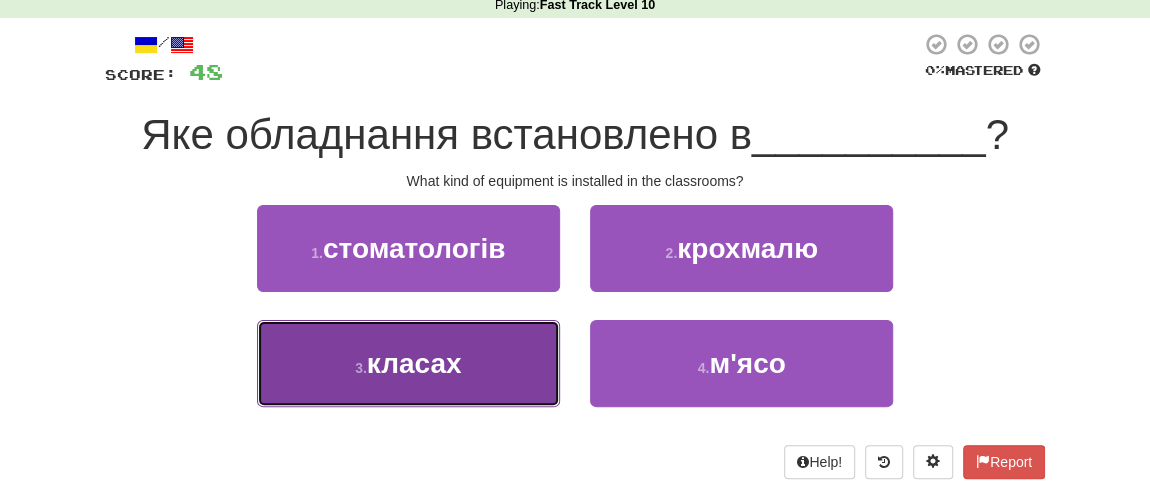 click on "класах" at bounding box center [414, 363] 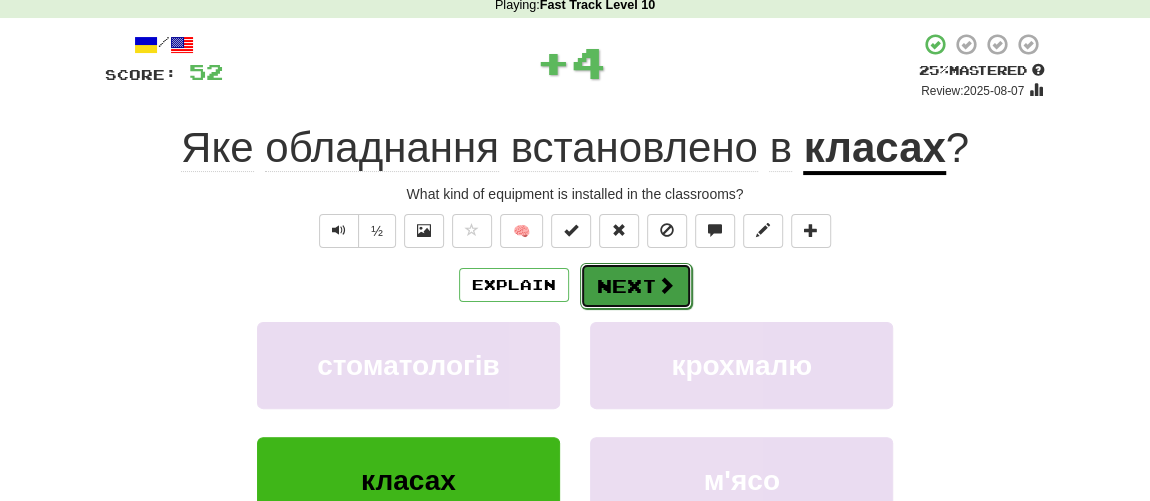 click on "Next" at bounding box center [636, 286] 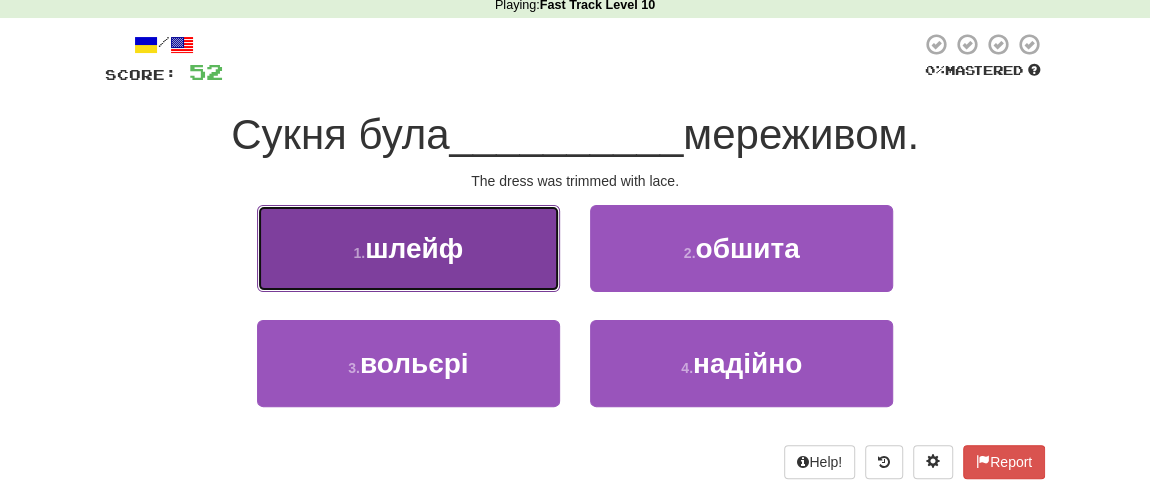 click on "шлейф" at bounding box center [414, 248] 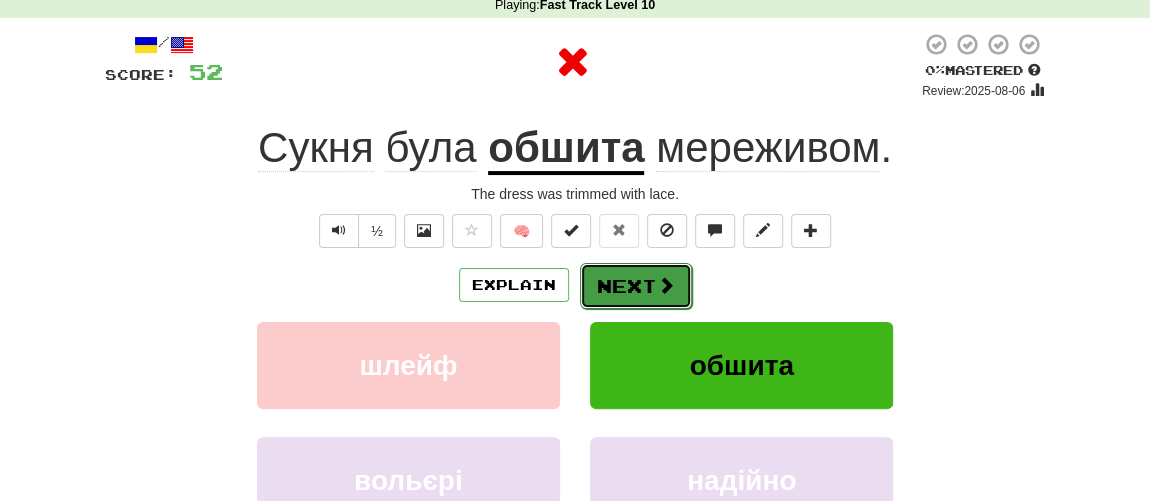 click on "Next" at bounding box center [636, 286] 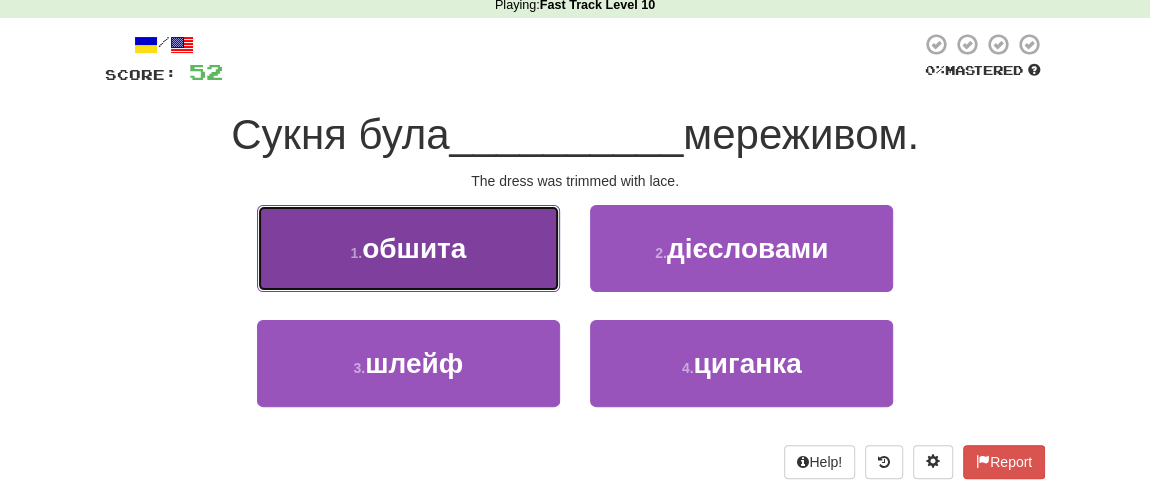 click on "обшита" at bounding box center [414, 248] 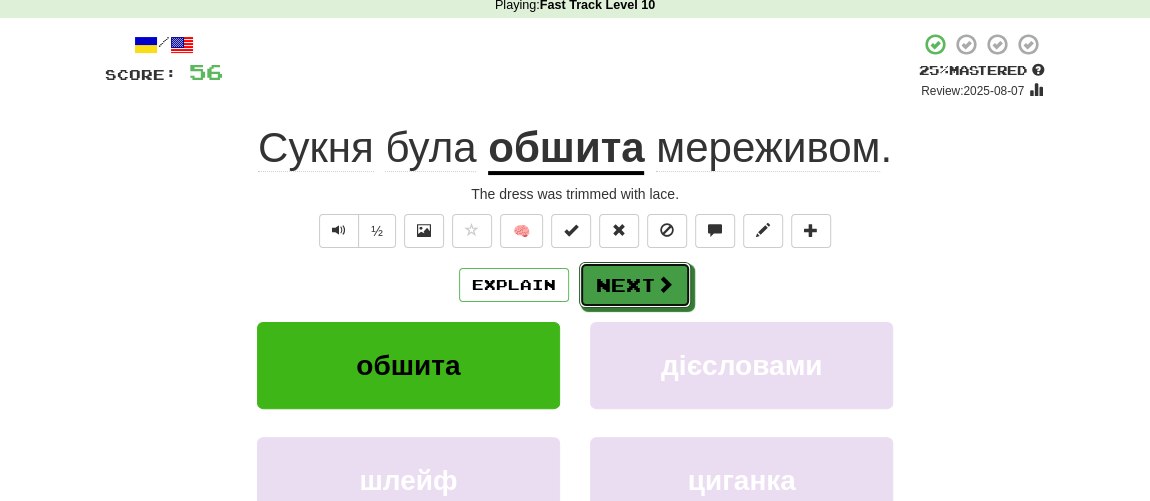 click on "Next" at bounding box center (635, 285) 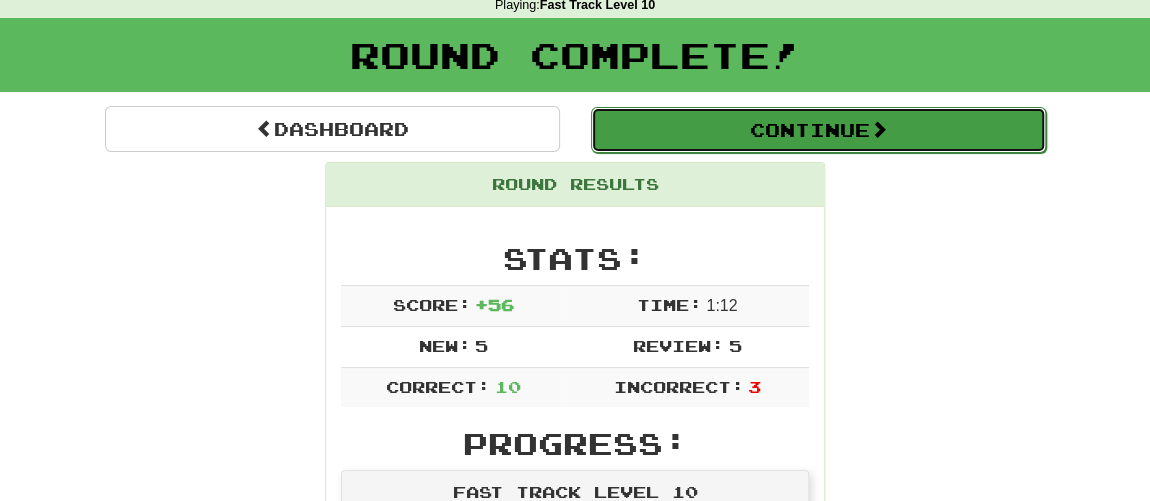 click on "Continue" at bounding box center (818, 130) 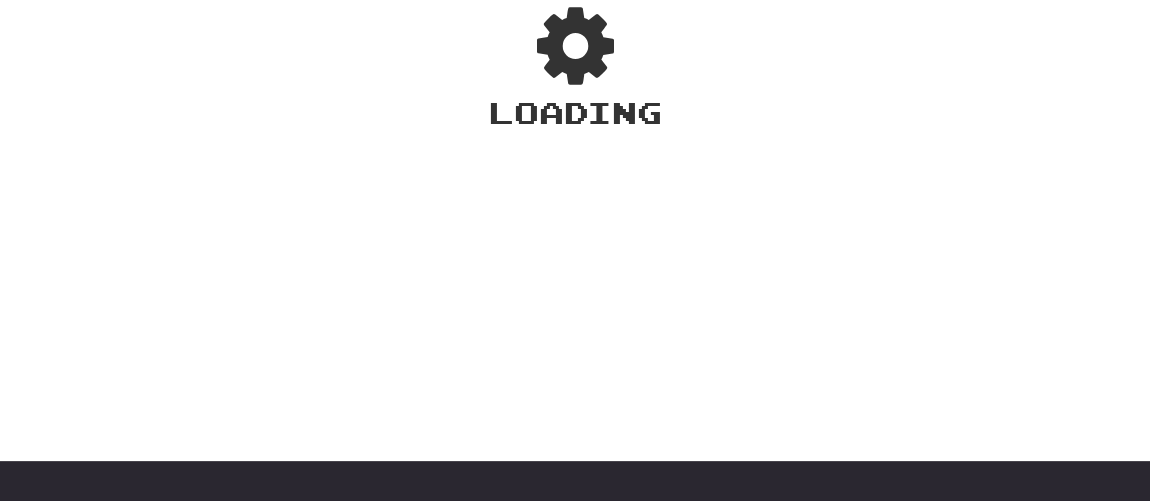 scroll, scrollTop: 90, scrollLeft: 0, axis: vertical 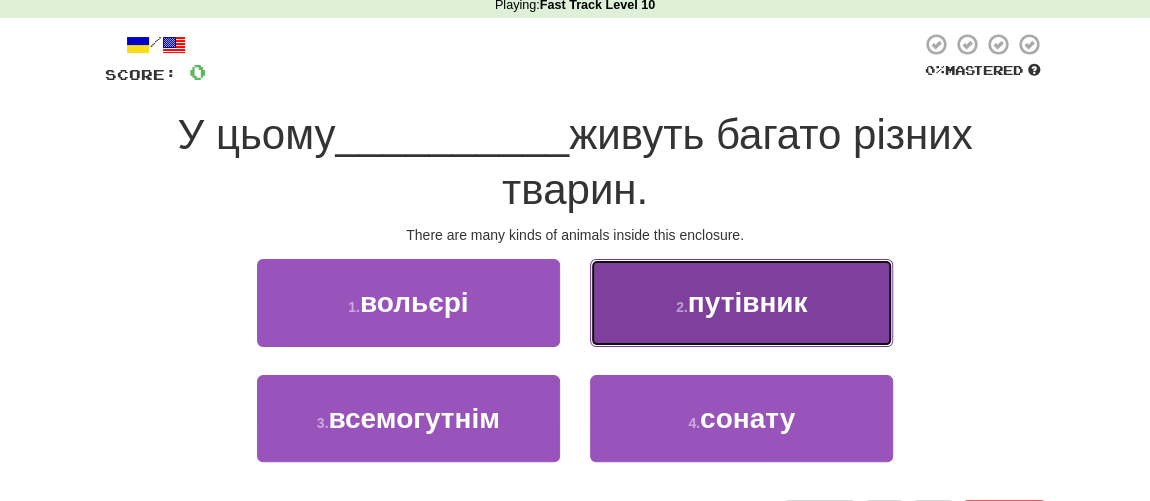 click on "2 . путівник" at bounding box center (741, 302) 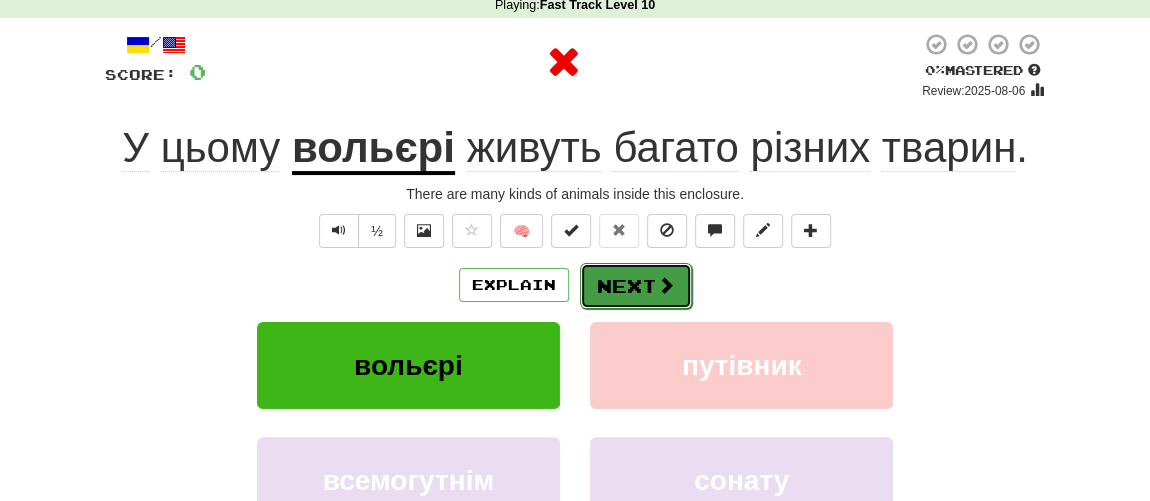 click on "Next" at bounding box center (636, 286) 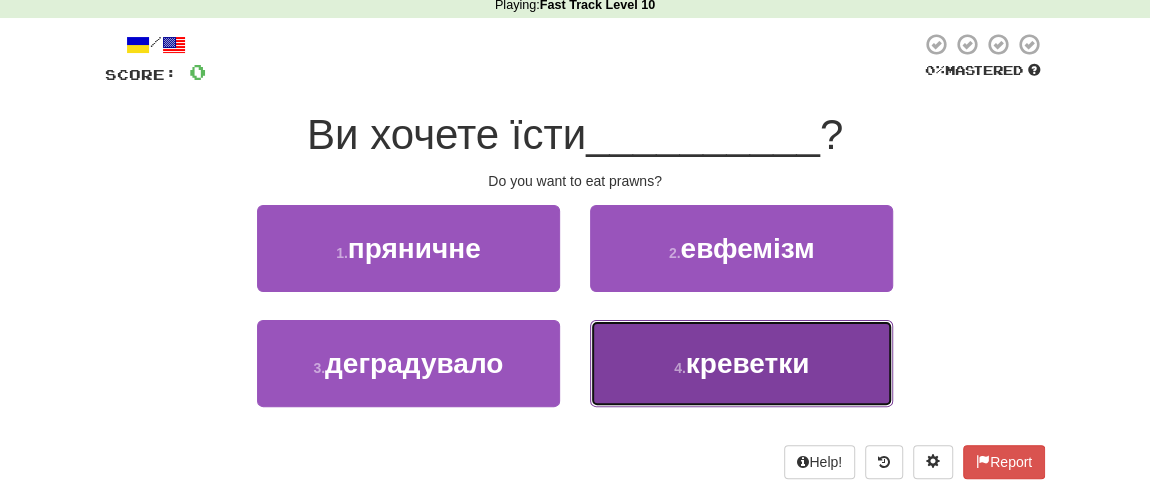 click on "креветки" at bounding box center (748, 363) 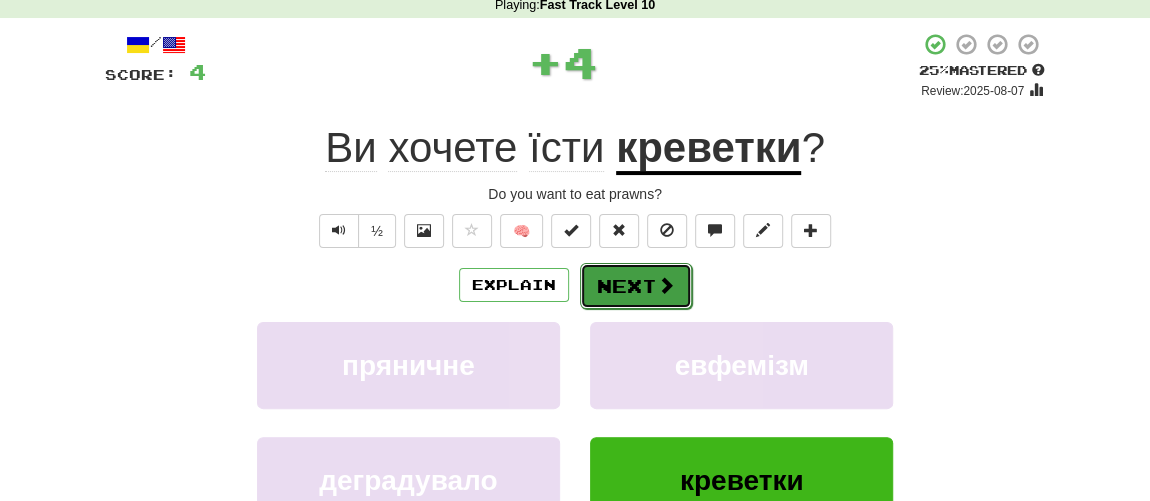 click on "Next" at bounding box center [636, 286] 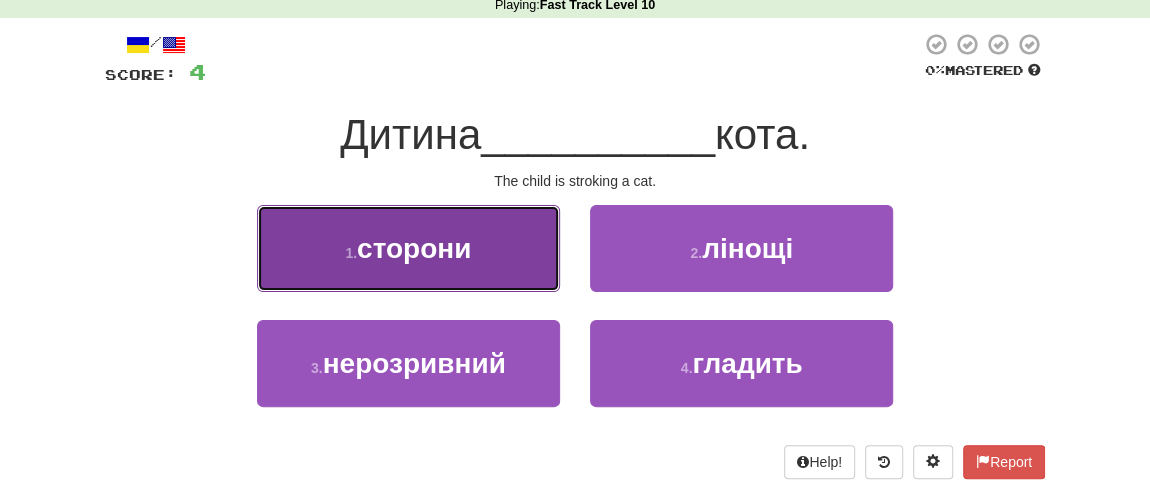 click on "1 . сторони" at bounding box center [408, 248] 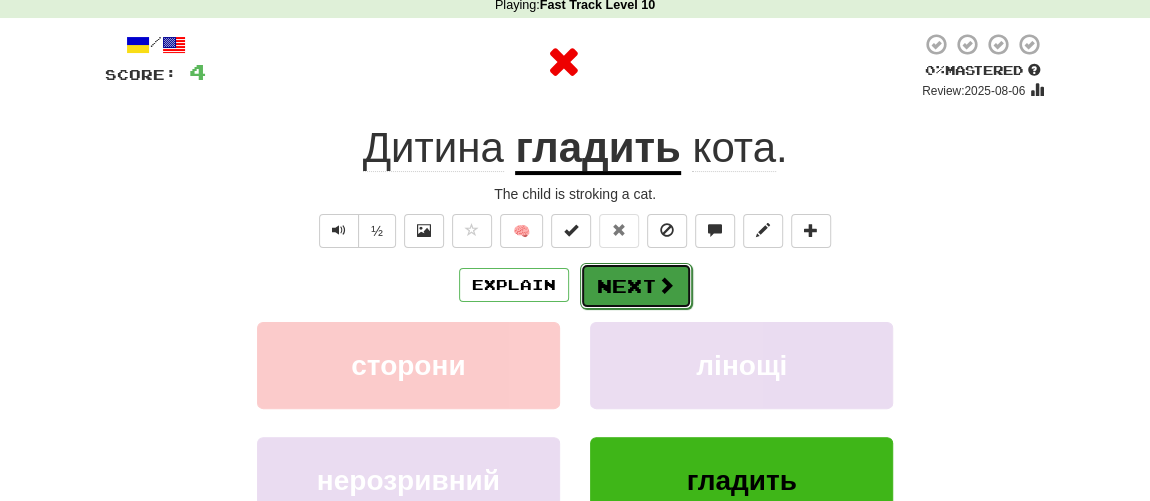 click on "Next" at bounding box center (636, 286) 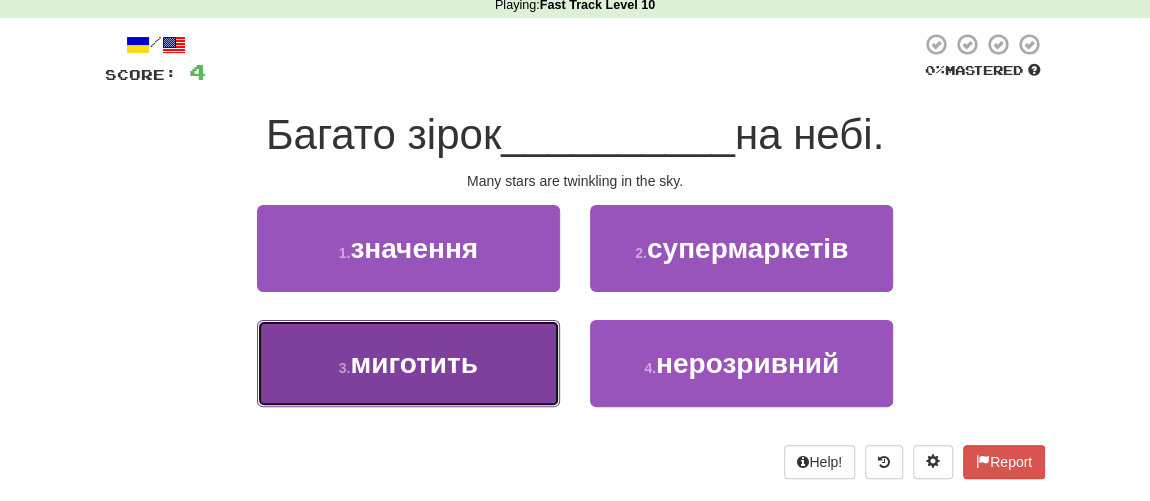 click on "миготить" at bounding box center [413, 363] 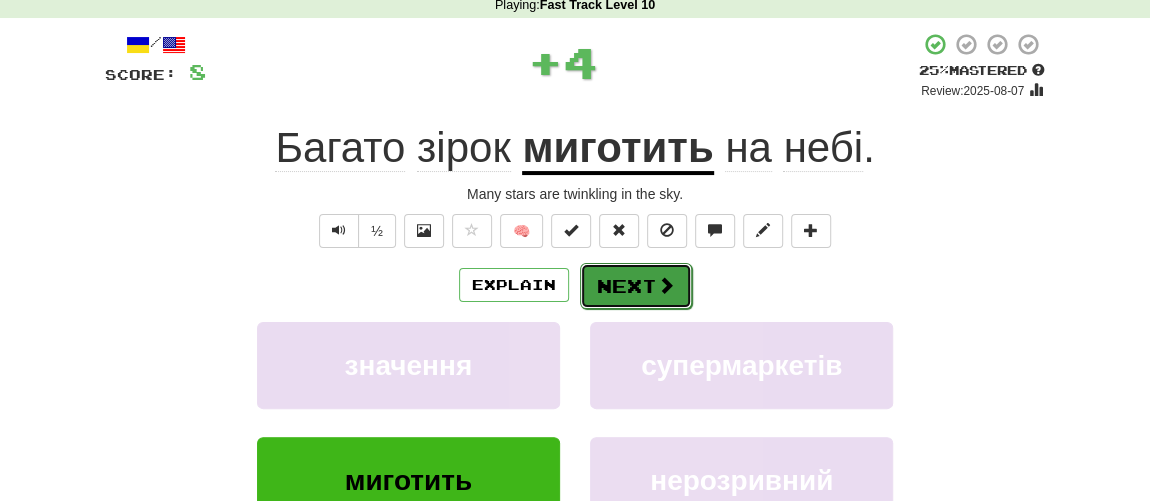 click on "Next" at bounding box center [636, 286] 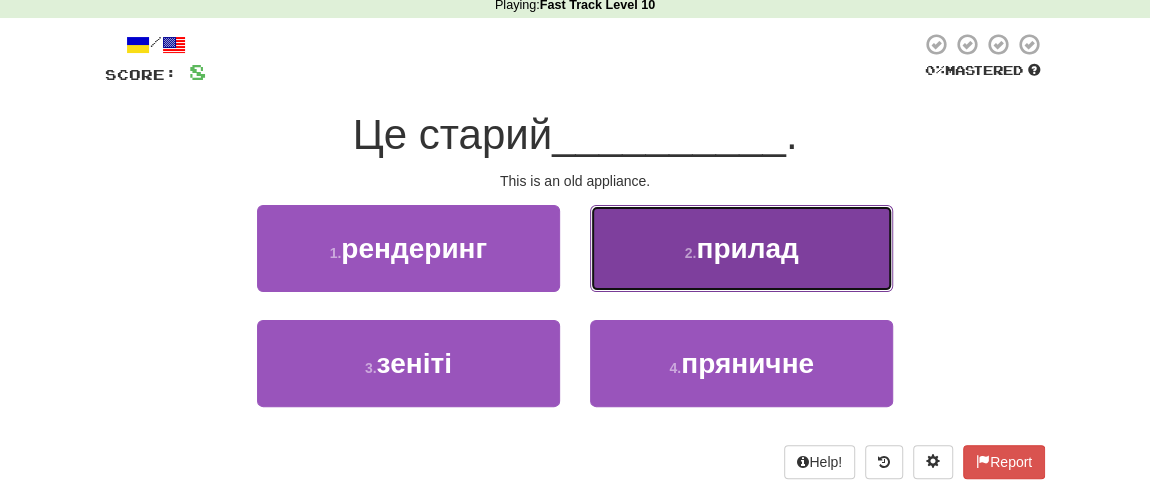 click on "2 . прилад" at bounding box center [741, 248] 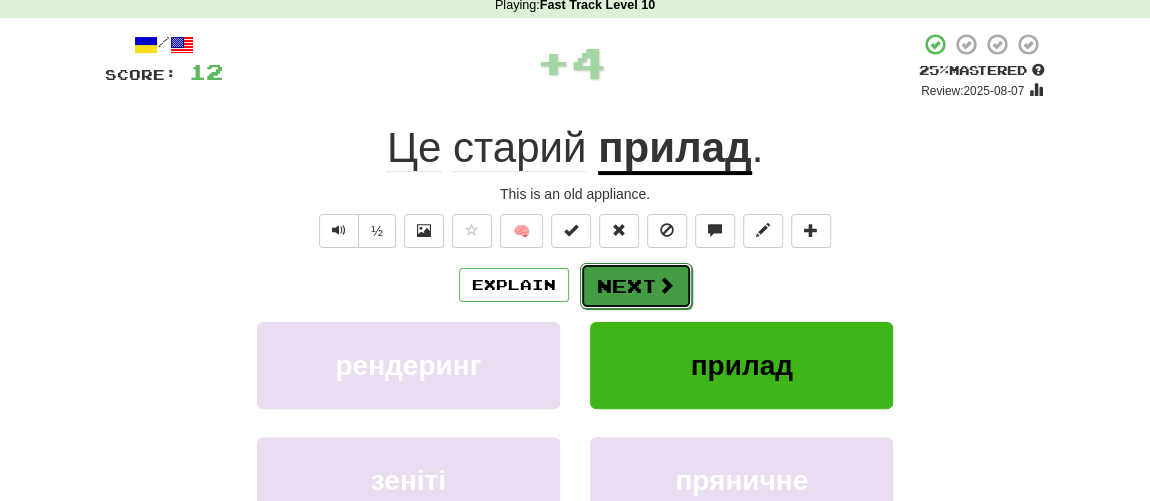 click on "Next" at bounding box center (636, 286) 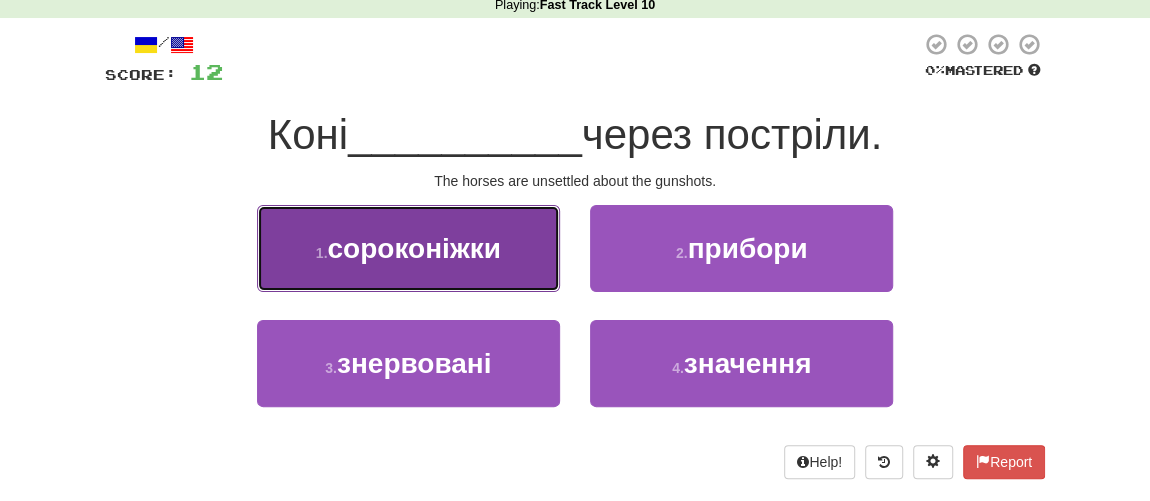 click on "сороконіжки" at bounding box center [413, 248] 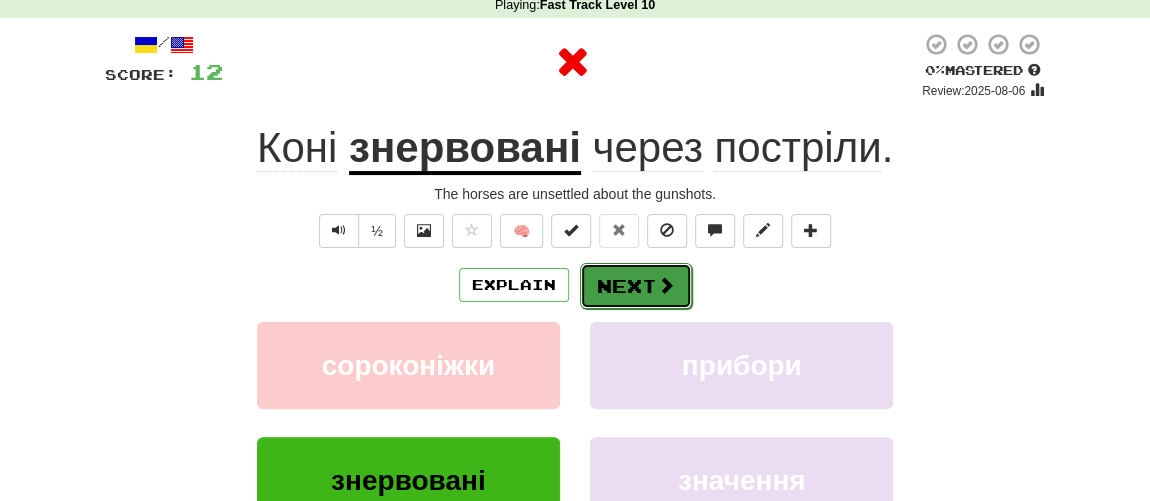 click on "Next" at bounding box center (636, 286) 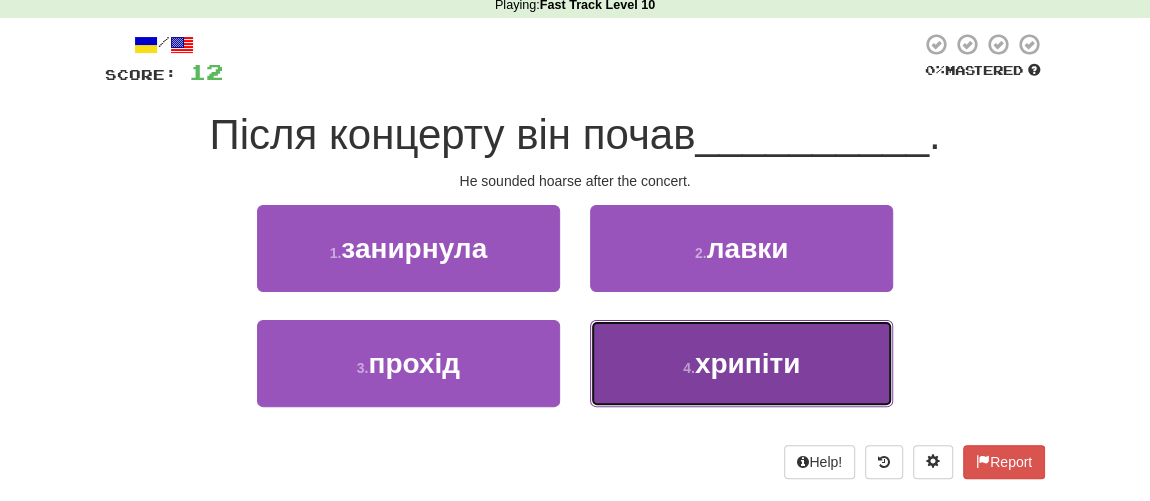 click on "4 . хрипіти" at bounding box center [741, 363] 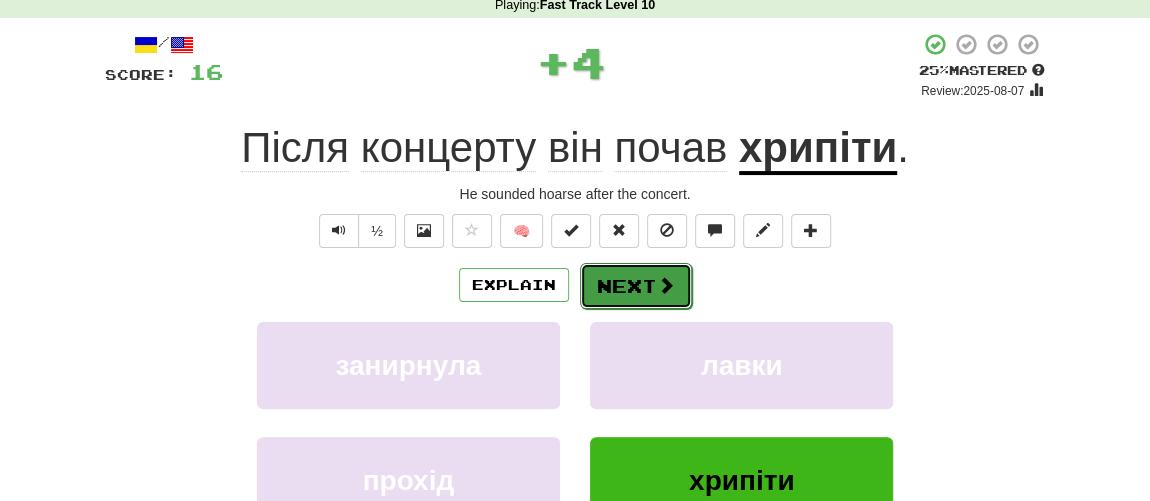 click on "Next" at bounding box center (636, 286) 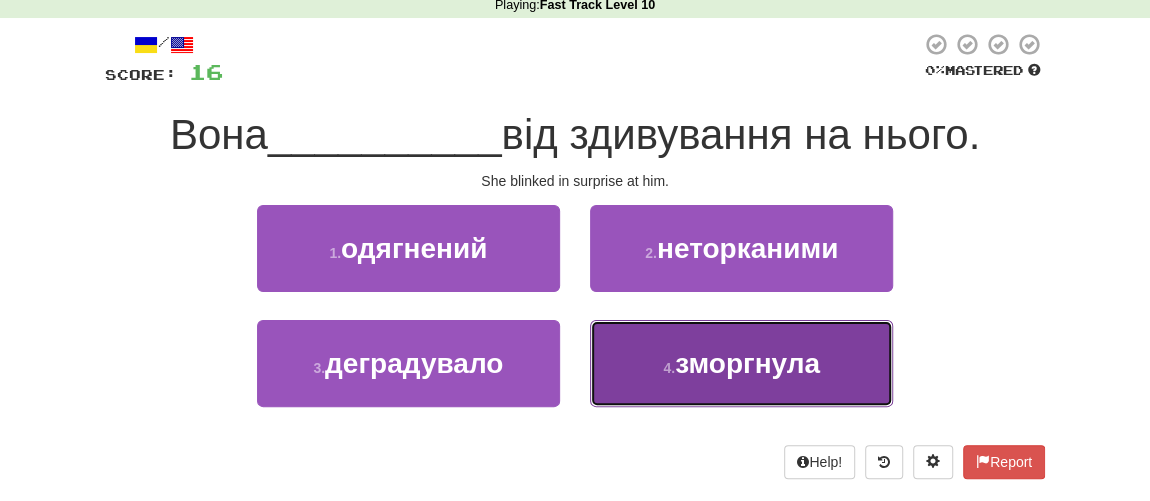 click on "зморгнула" at bounding box center [747, 363] 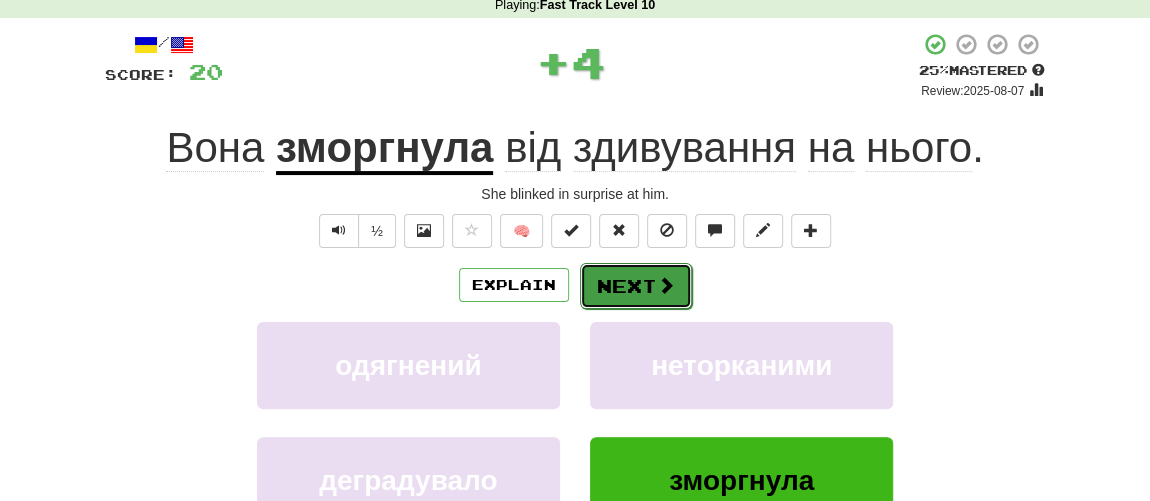 click on "Next" at bounding box center [636, 286] 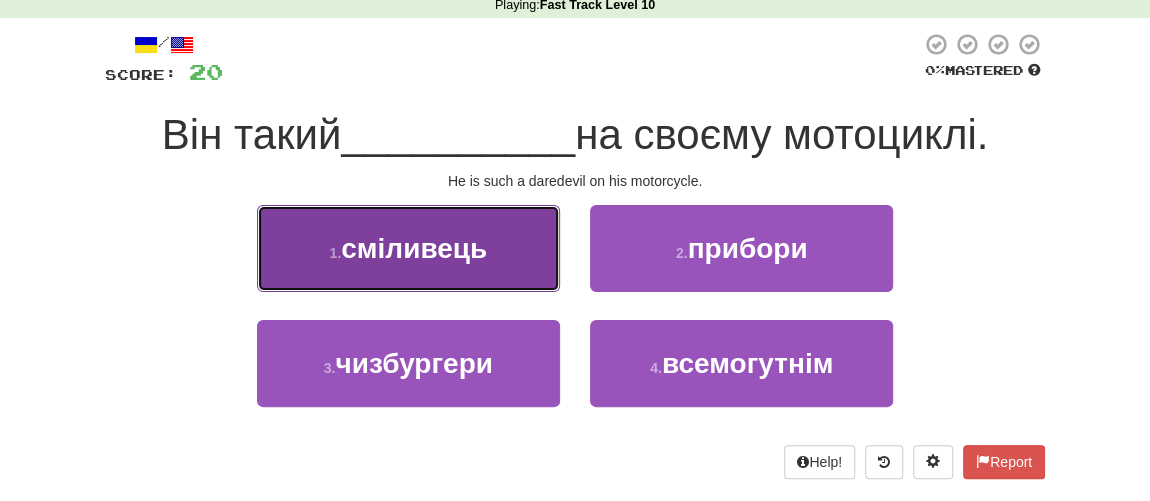 click on "сміливець" at bounding box center (414, 248) 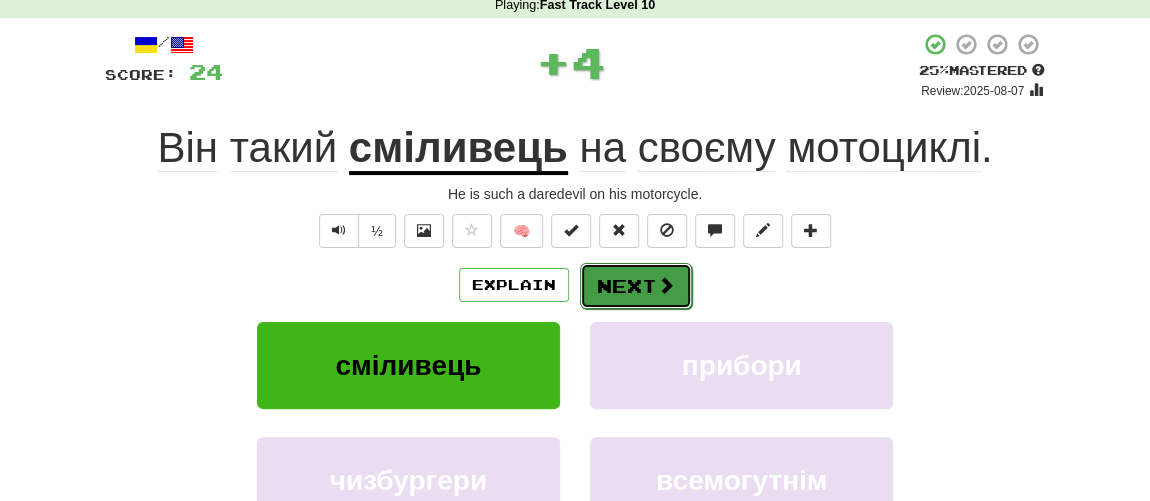 click on "Next" at bounding box center (636, 286) 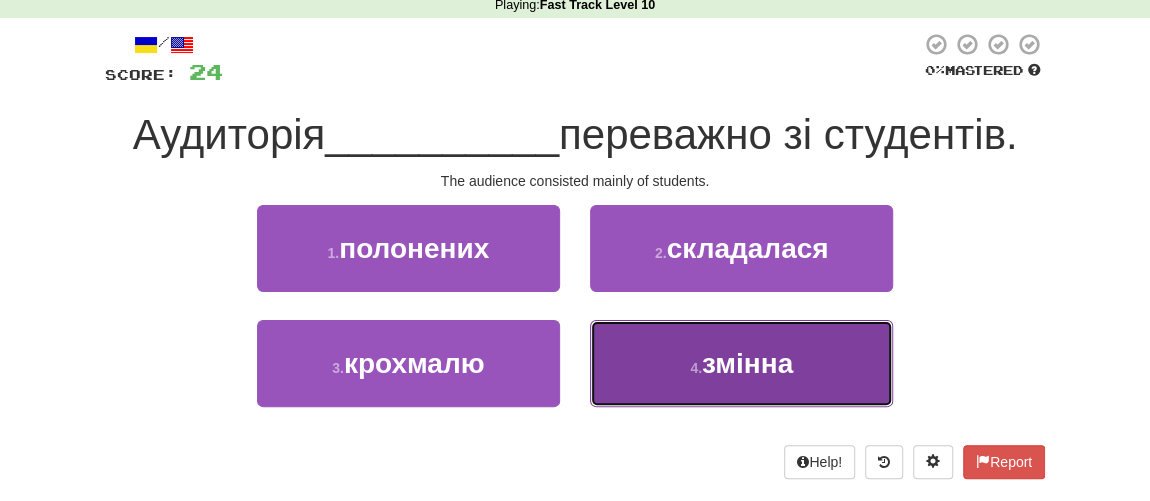 click on "змінна" at bounding box center [747, 363] 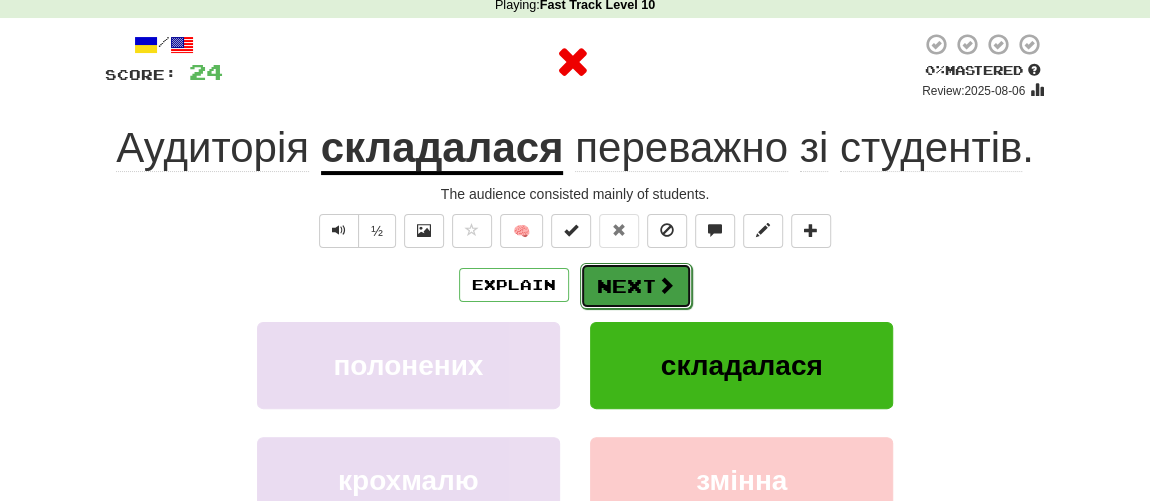 click on "Next" at bounding box center [636, 286] 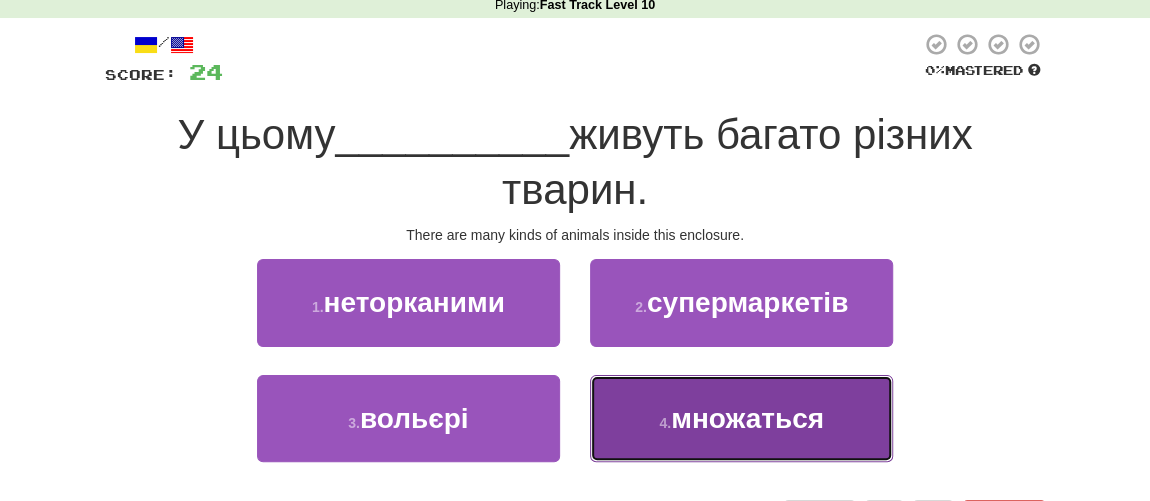 click on "4 .  множаться" at bounding box center [741, 418] 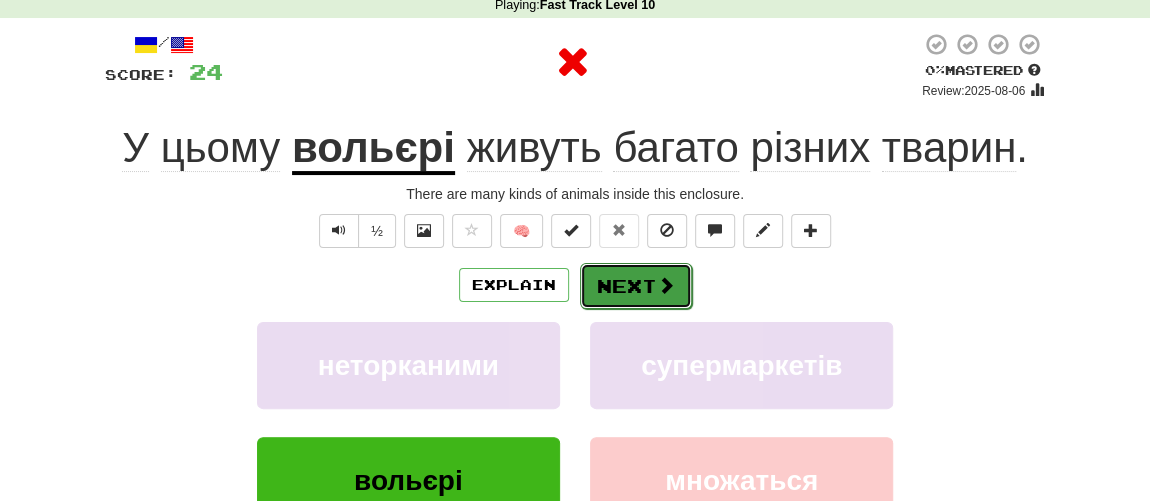 click on "Next" at bounding box center (636, 286) 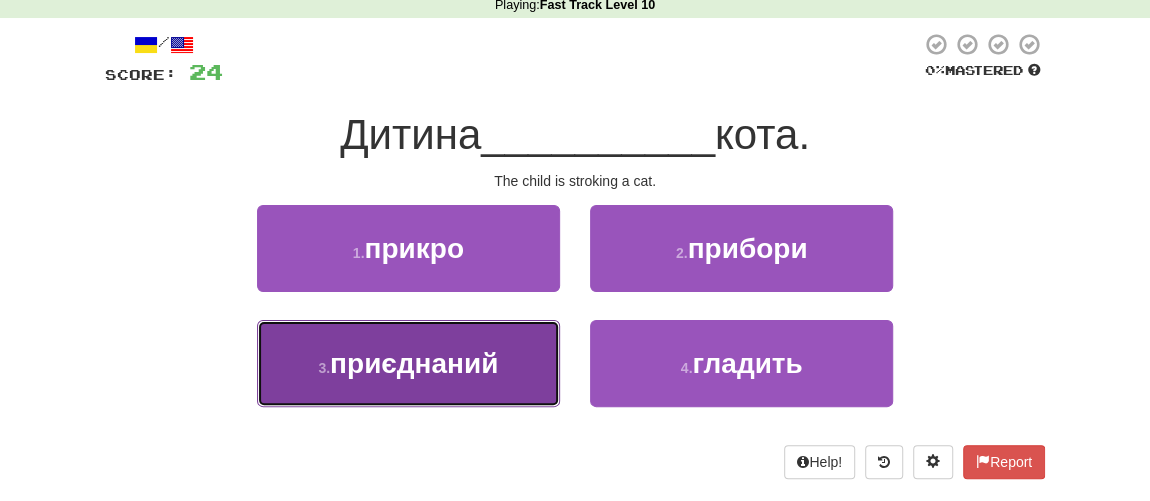 click on "приєднаний" at bounding box center [414, 363] 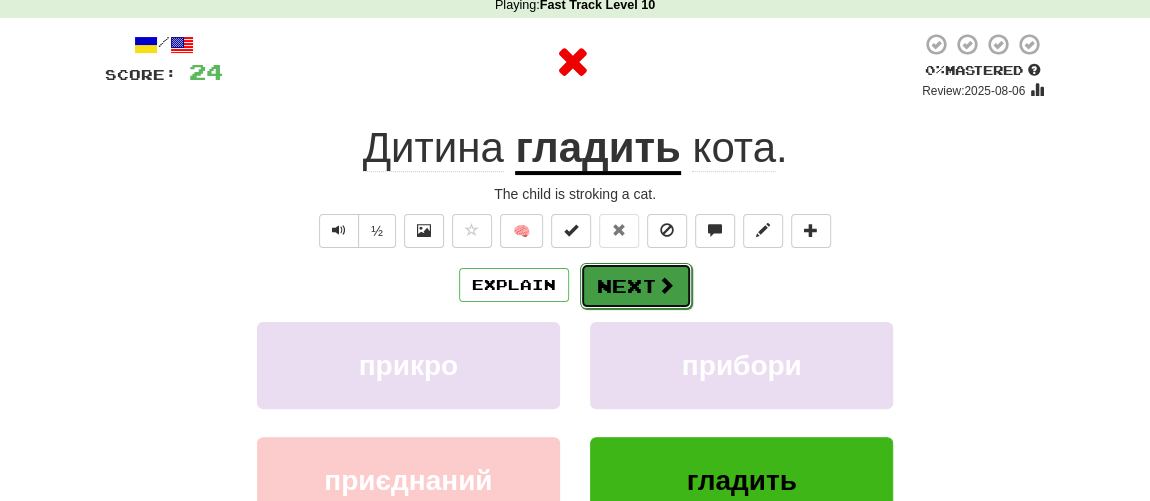 click on "Next" at bounding box center [636, 286] 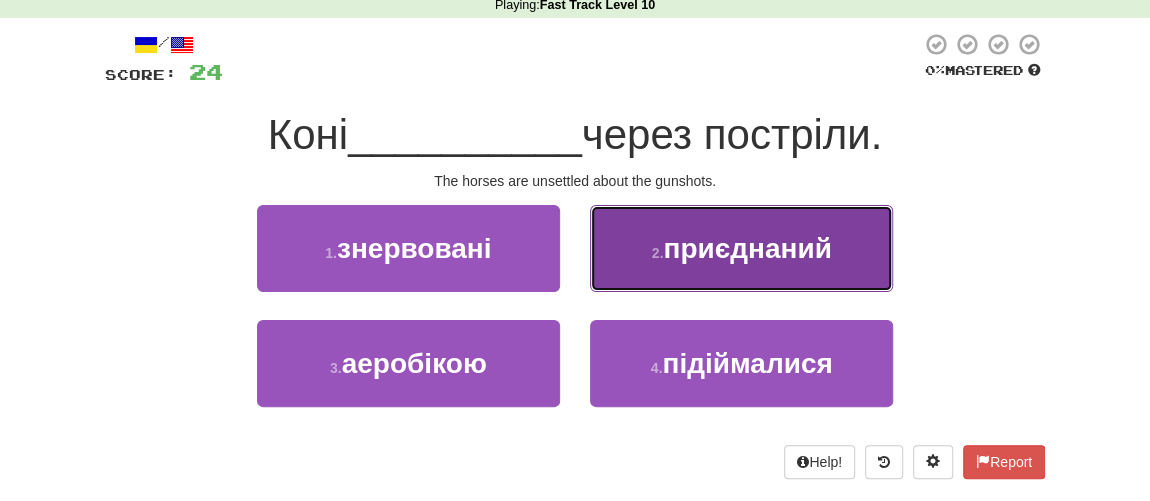 click on "2 . приєднаний" at bounding box center (741, 248) 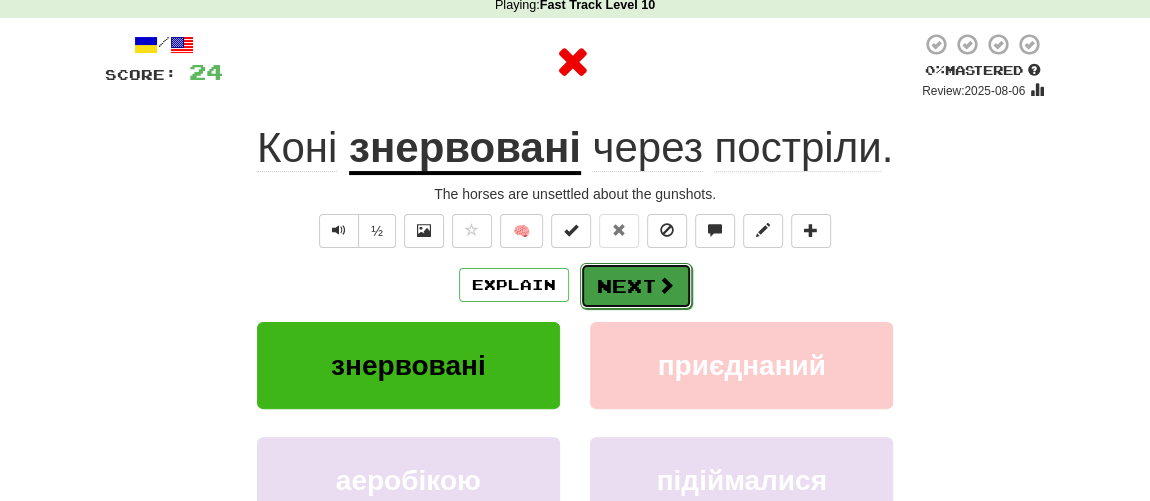 click on "Next" at bounding box center [636, 286] 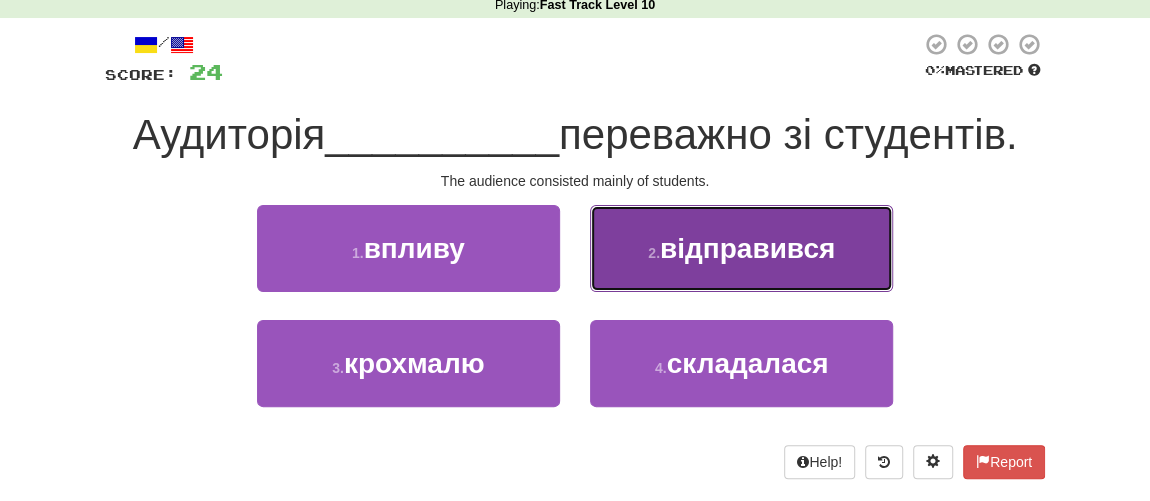 click on "відправився" at bounding box center (747, 248) 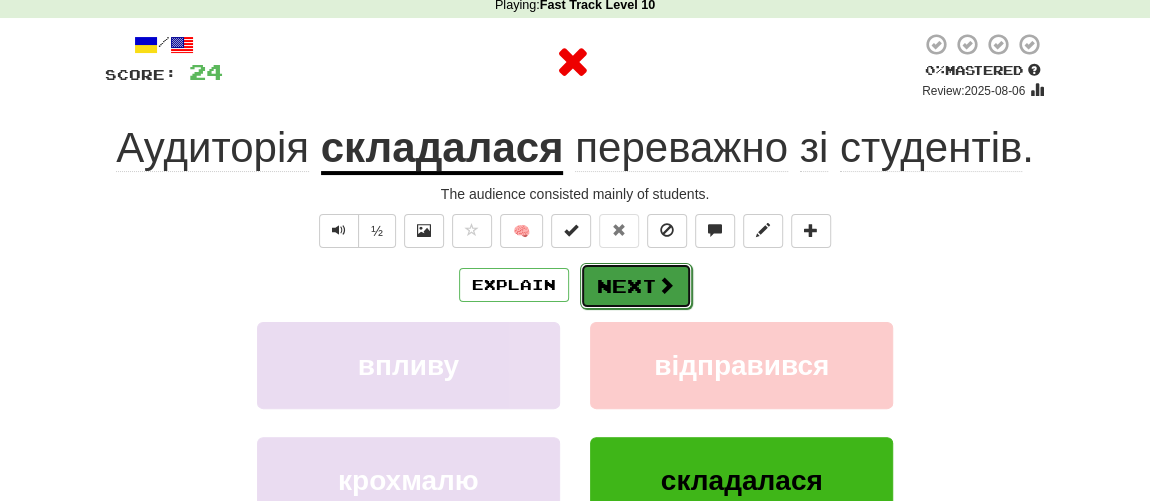 click on "Next" at bounding box center (636, 286) 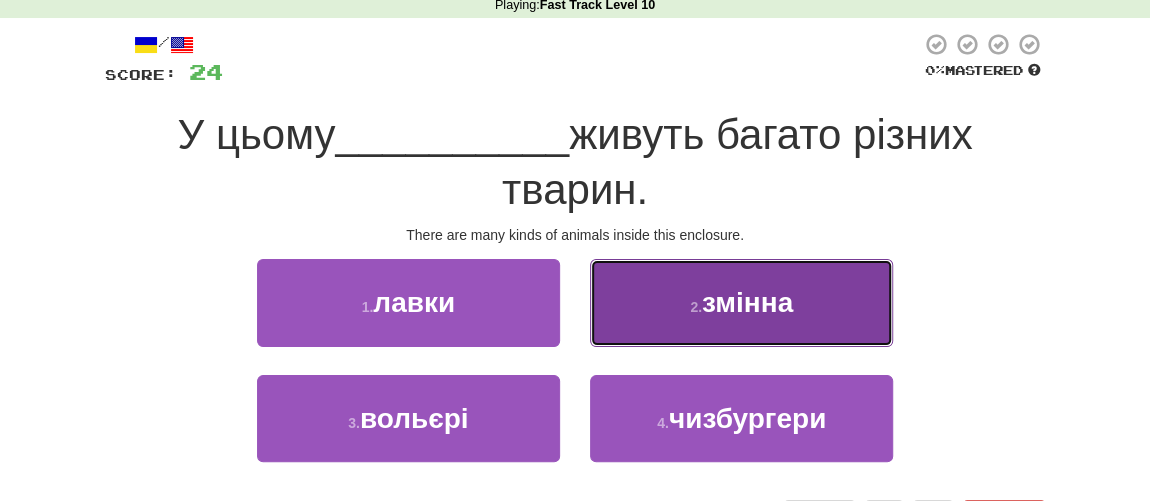 click on "змінна" at bounding box center (747, 302) 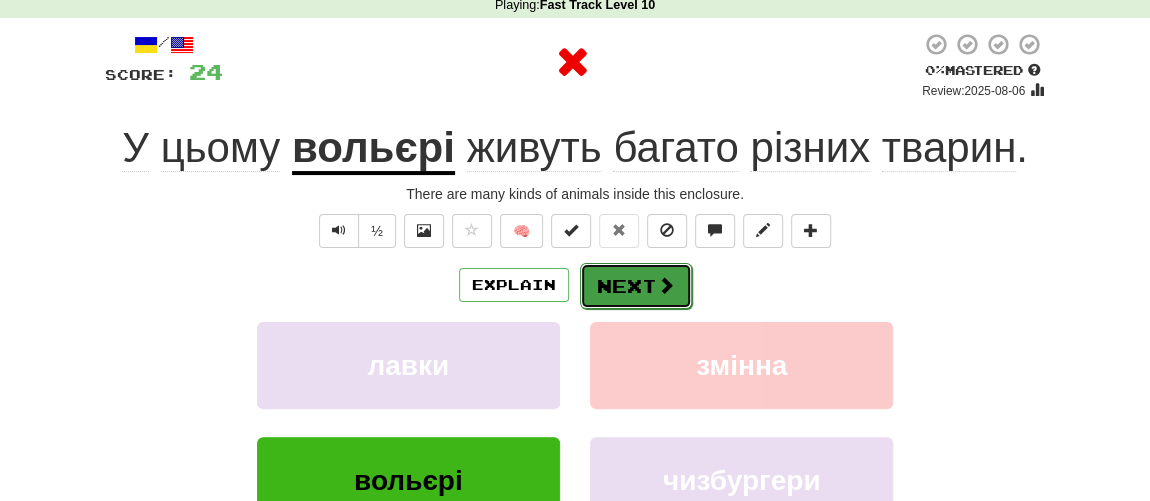 click on "Next" at bounding box center (636, 286) 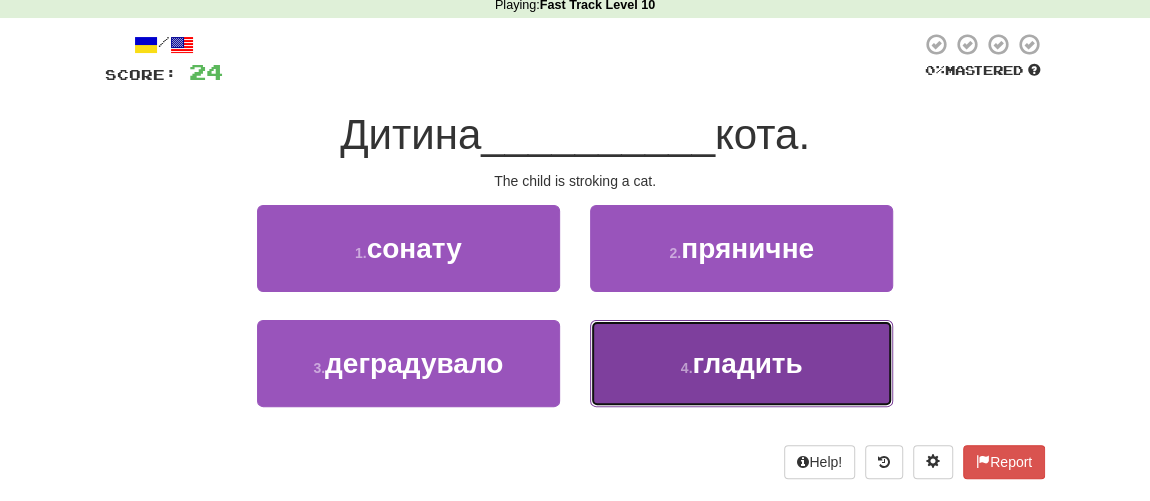 click on "4 . гладить" at bounding box center [741, 363] 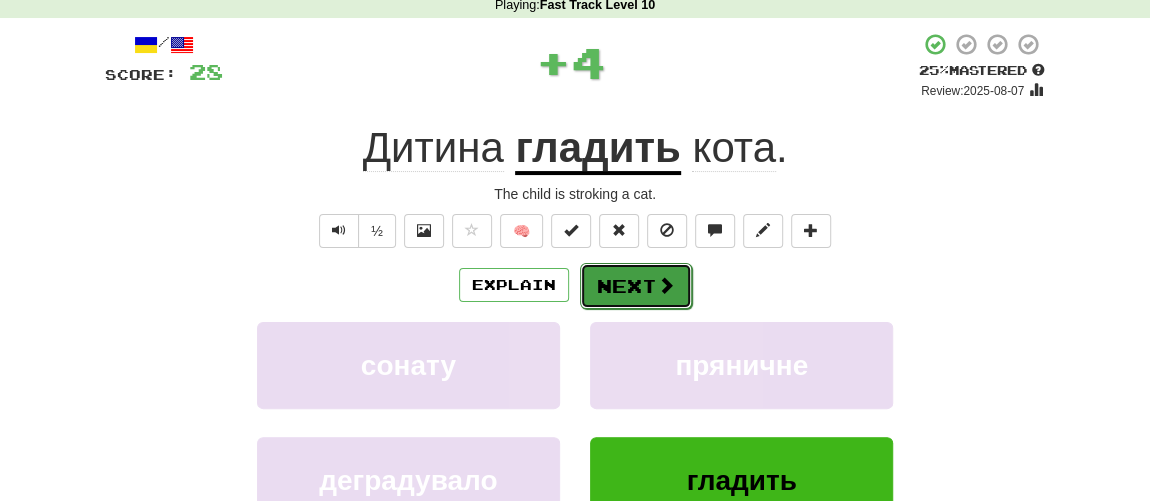 click on "Next" at bounding box center [636, 286] 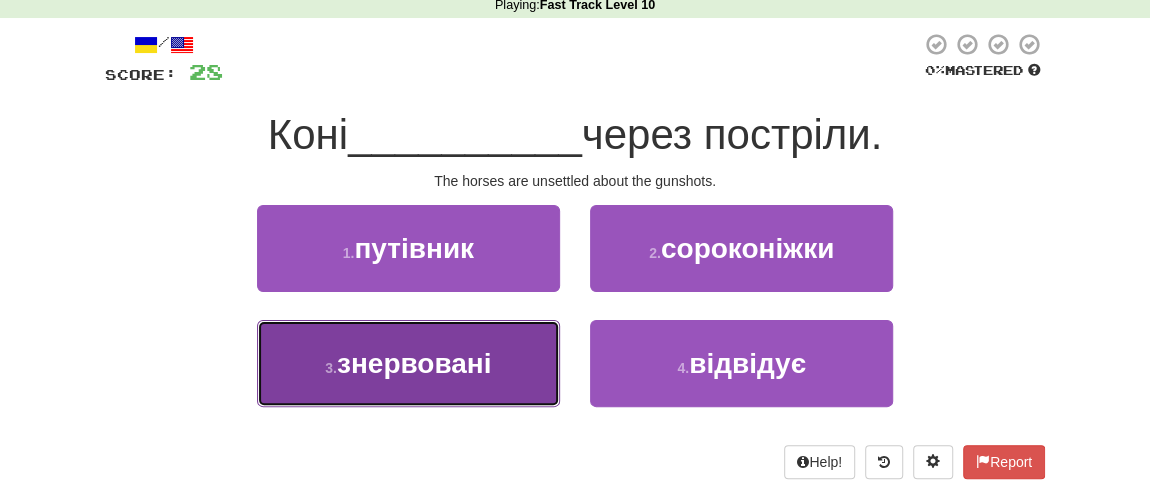 click on "знервовані" at bounding box center [414, 363] 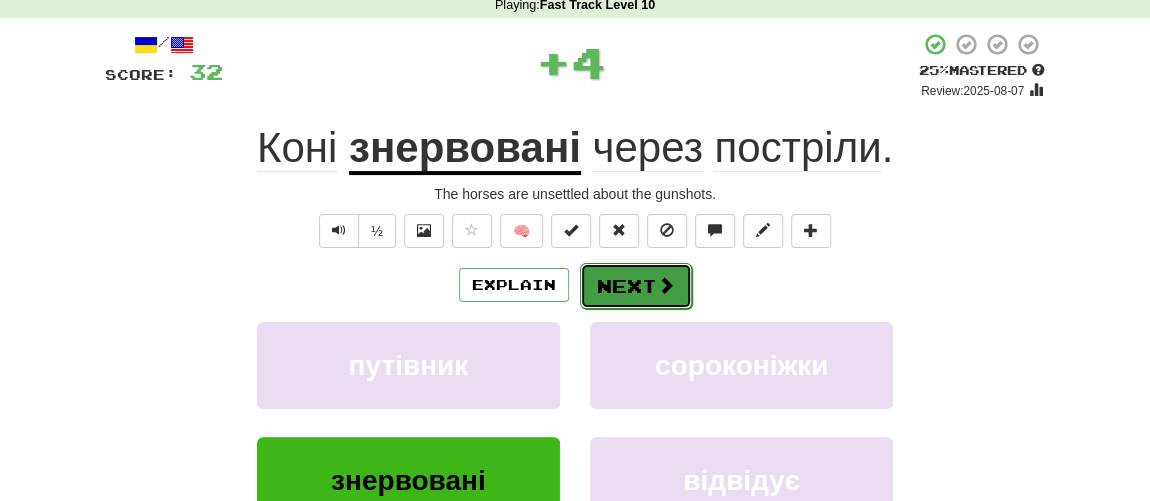 click on "Next" at bounding box center (636, 286) 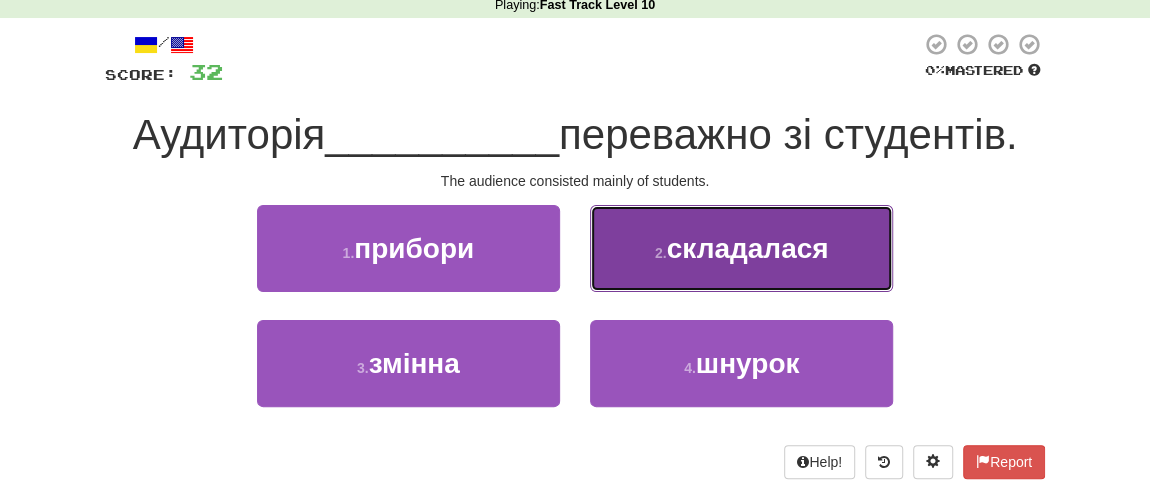 click on "складалася" at bounding box center [748, 248] 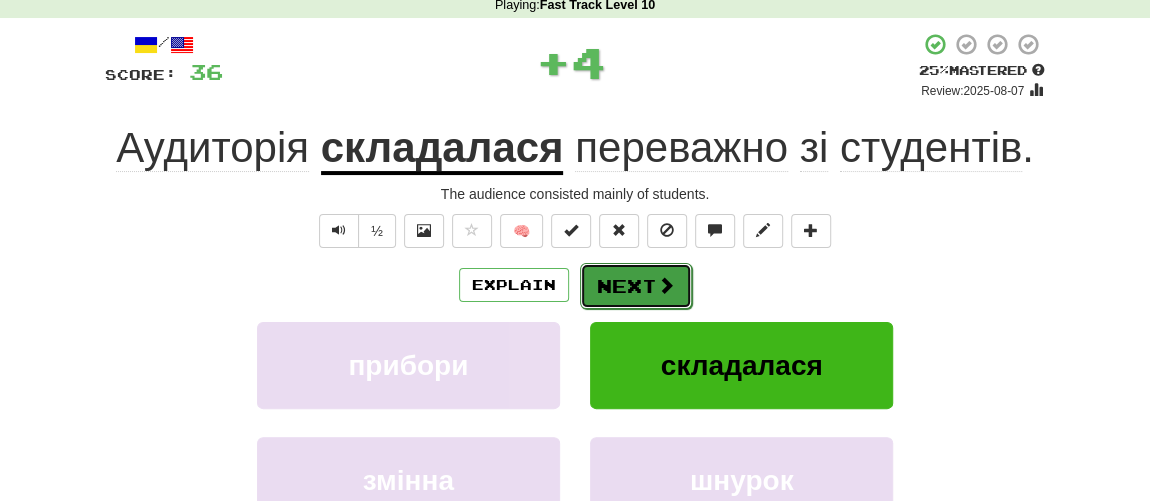 click on "Next" at bounding box center (636, 286) 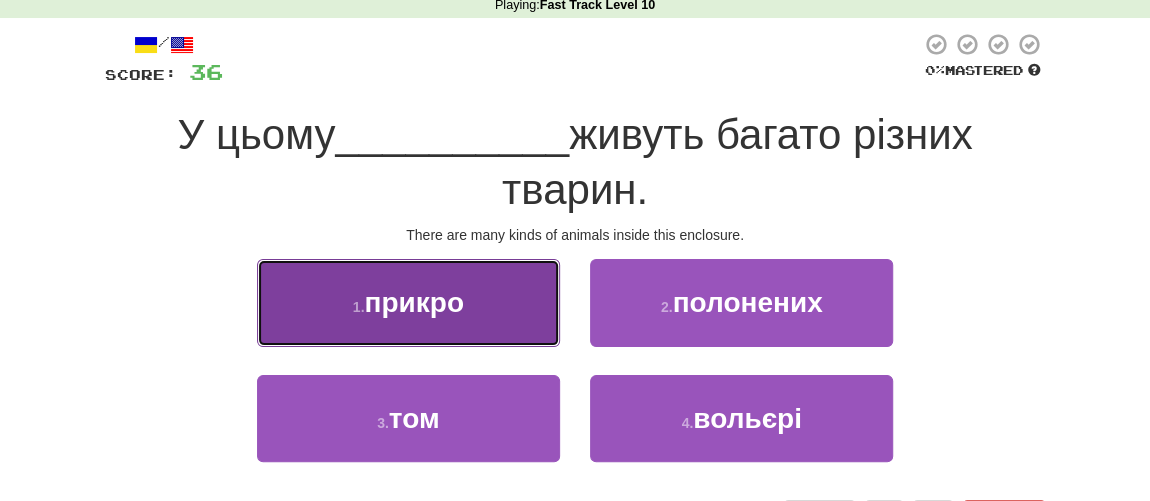 click on "прикро" at bounding box center (413, 302) 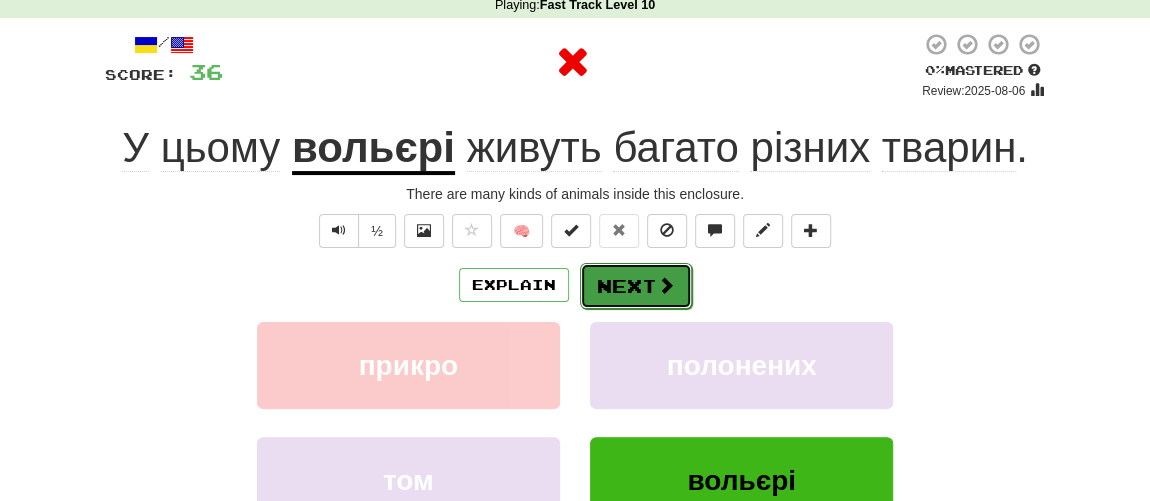 click on "Next" at bounding box center [636, 286] 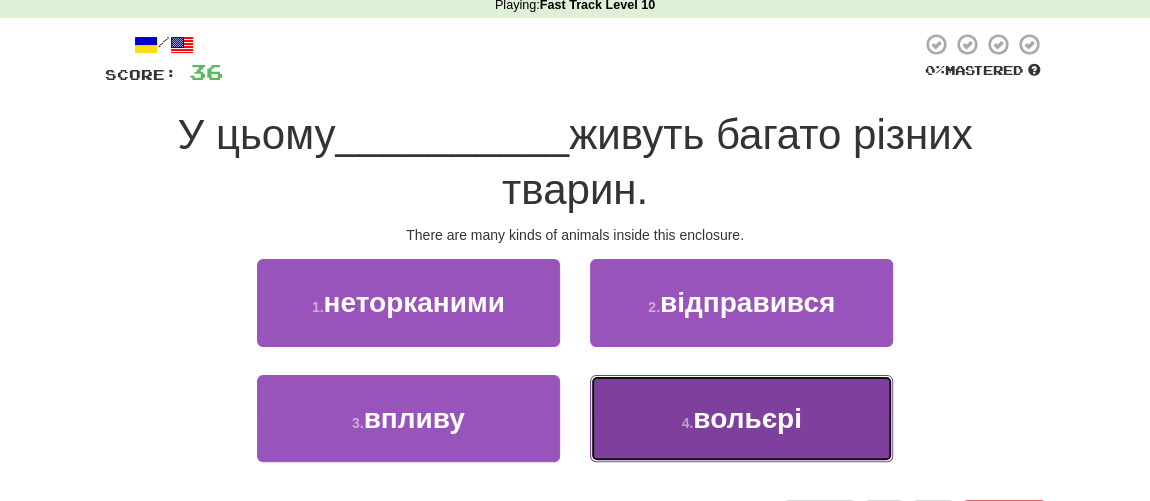 click on "вольєрі" at bounding box center [747, 418] 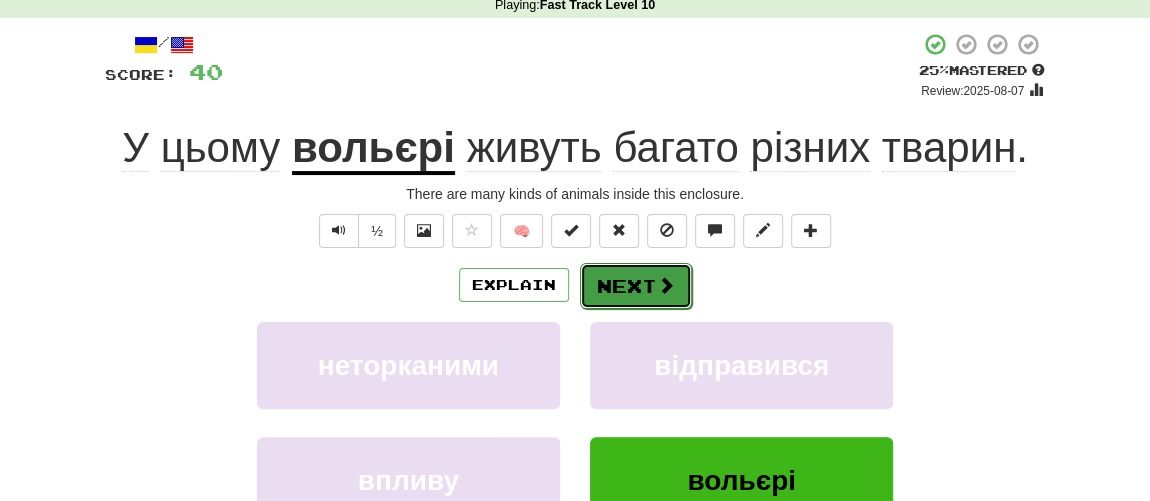 click on "Next" at bounding box center [636, 286] 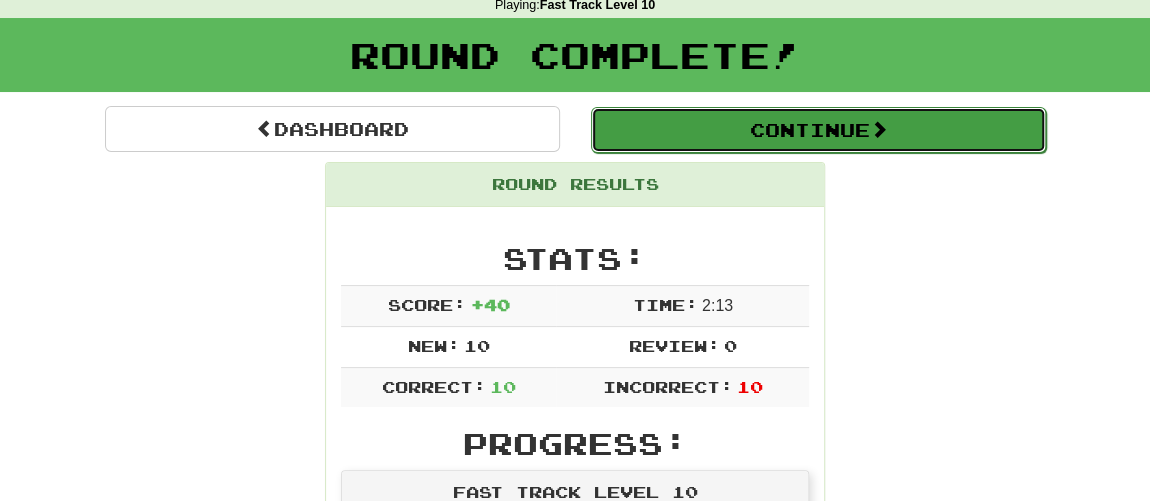 click on "Continue" at bounding box center [818, 130] 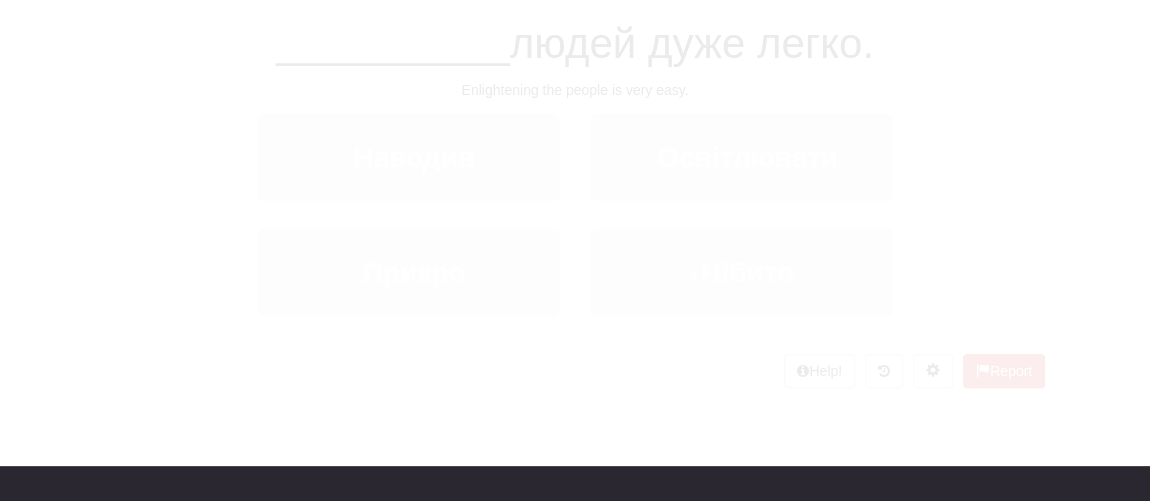 scroll, scrollTop: 90, scrollLeft: 0, axis: vertical 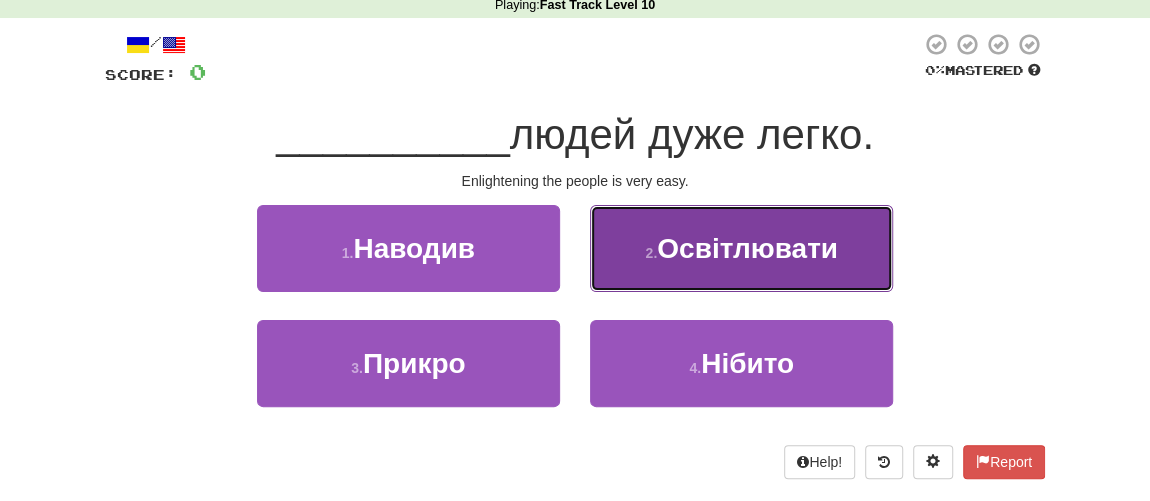 click on "Освітлювати" at bounding box center [747, 248] 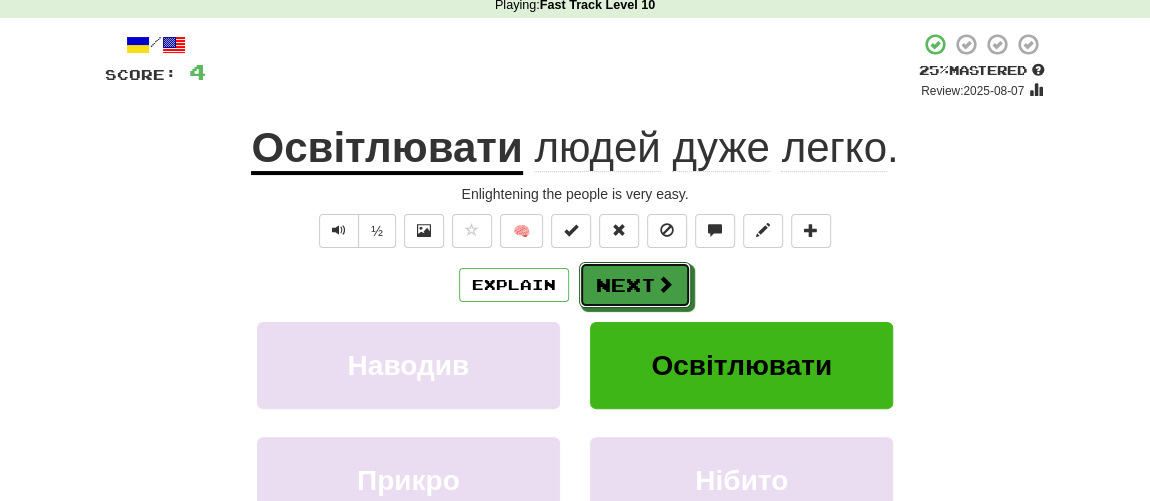 drag, startPoint x: 636, startPoint y: 285, endPoint x: 339, endPoint y: 270, distance: 297.37854 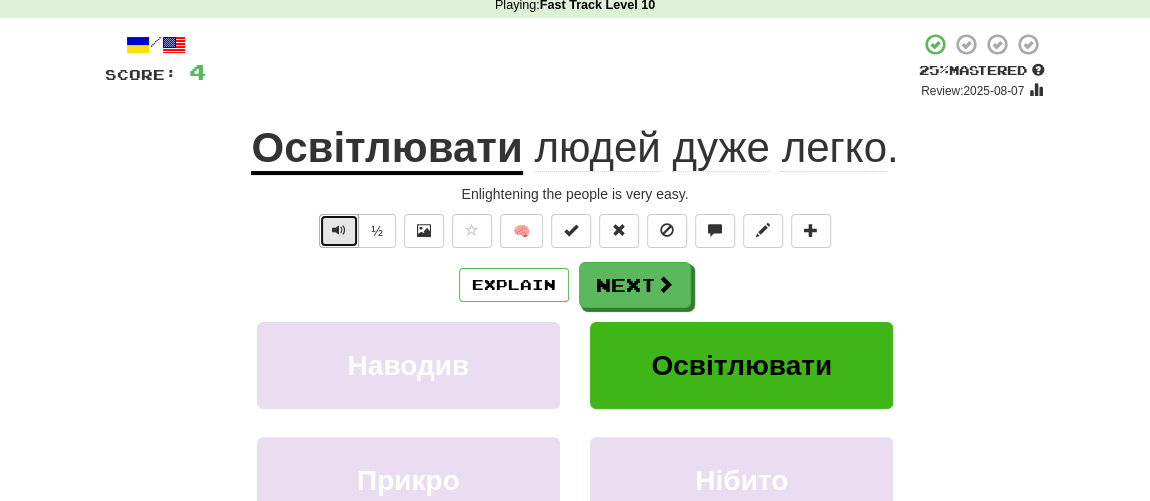 click at bounding box center (339, 231) 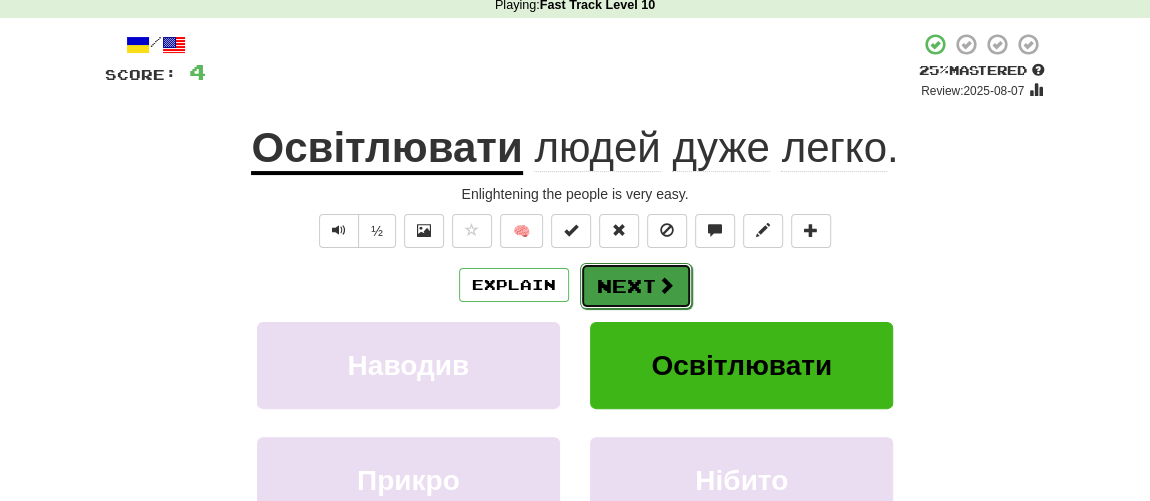 click on "Next" at bounding box center (636, 286) 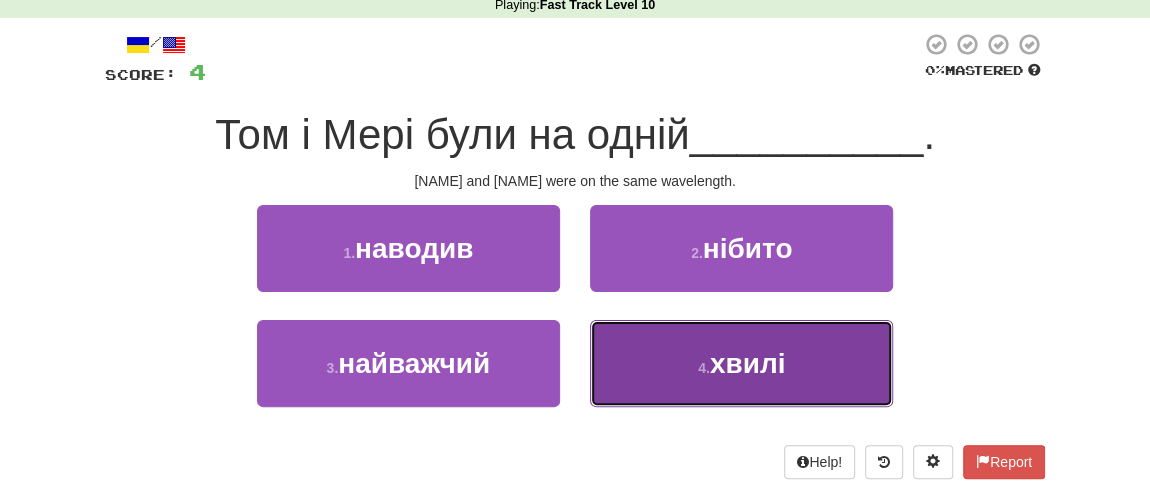 click on "4 ." at bounding box center (704, 368) 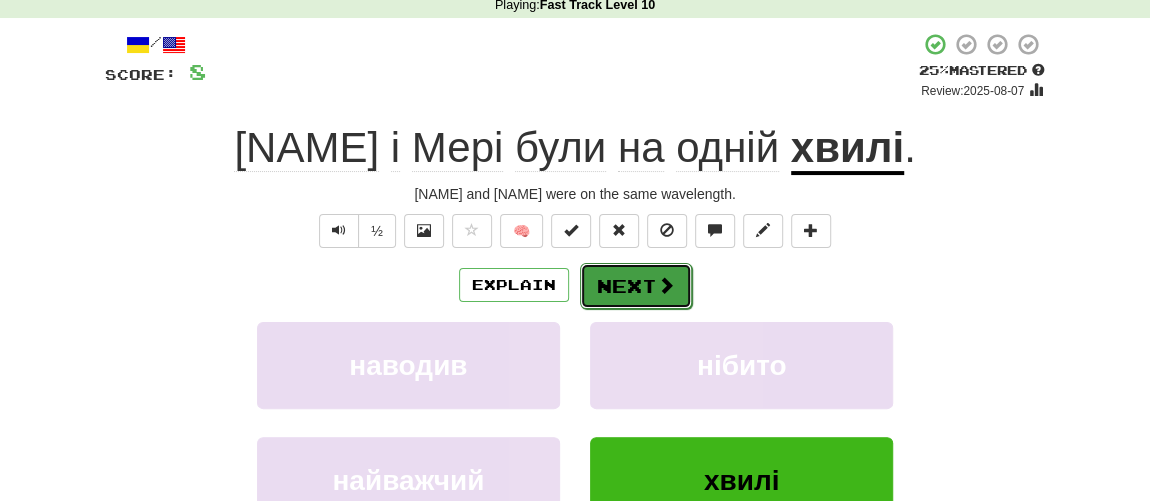 click on "Next" at bounding box center [636, 286] 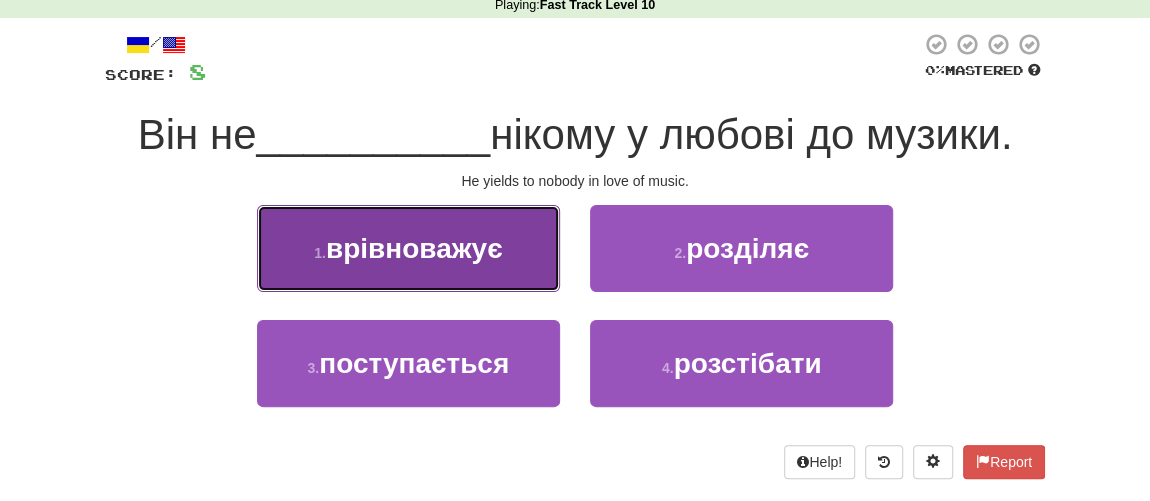 click on "врівноважує" at bounding box center [414, 248] 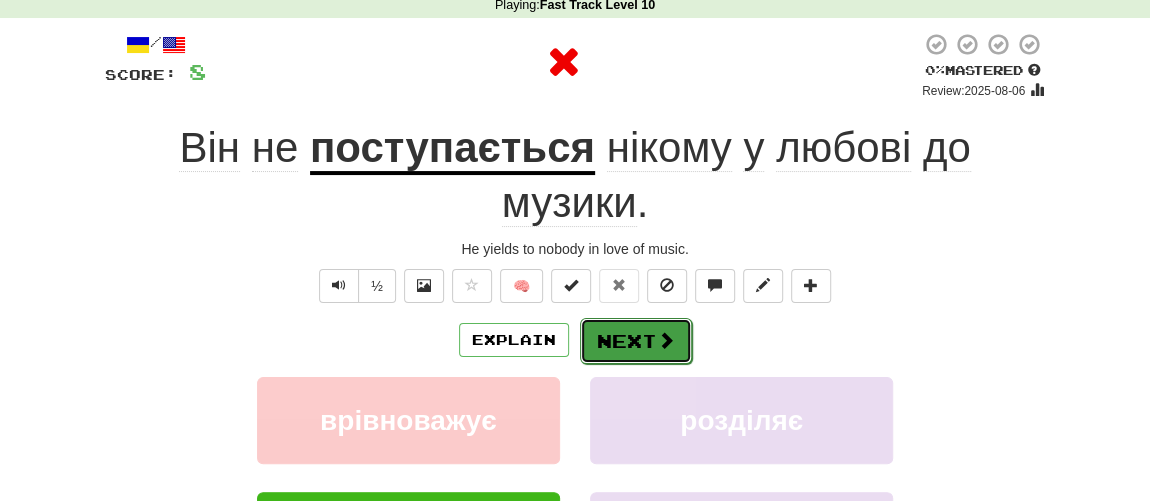 click on "Next" at bounding box center [636, 341] 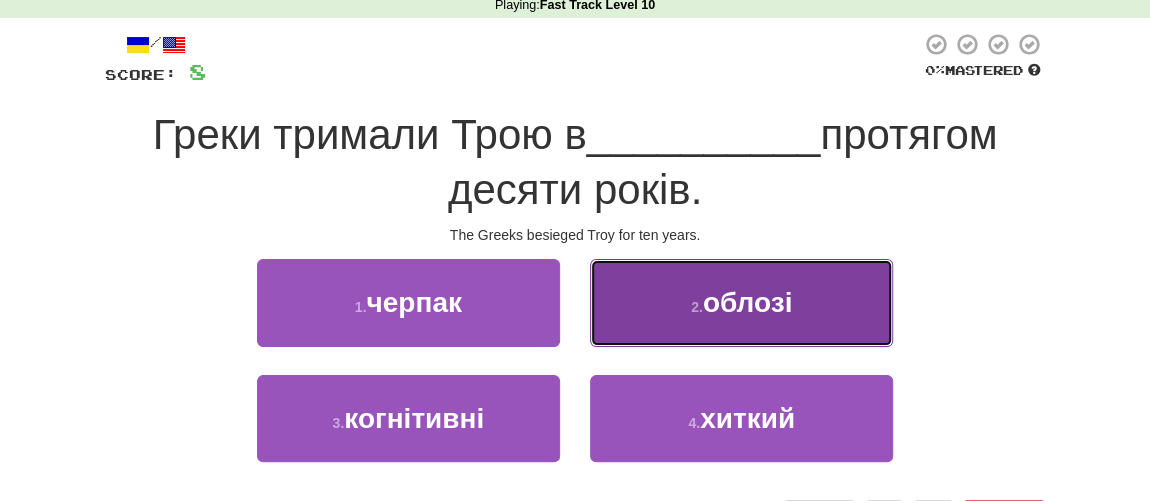 click on "облозі" at bounding box center [748, 302] 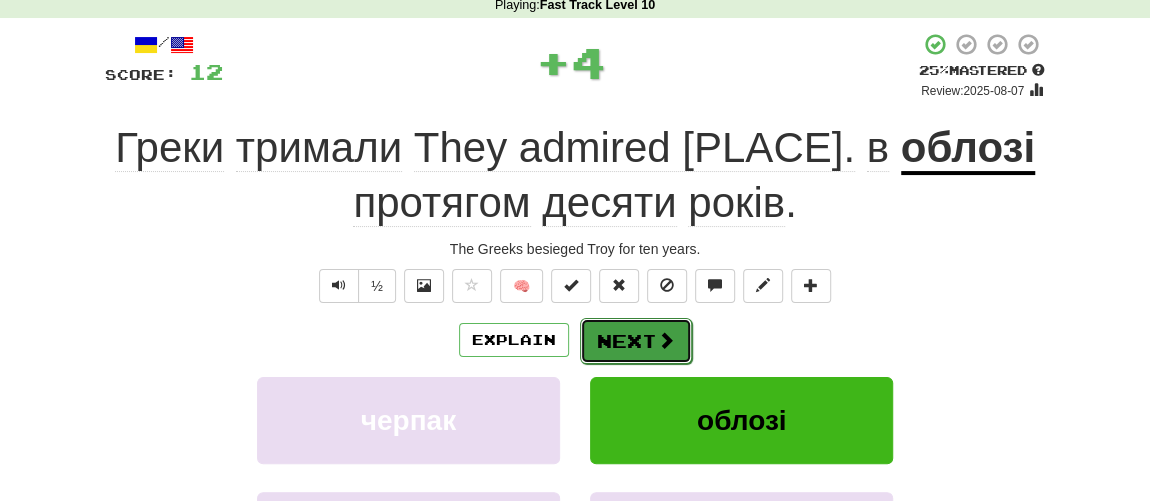 click on "Next" at bounding box center (636, 341) 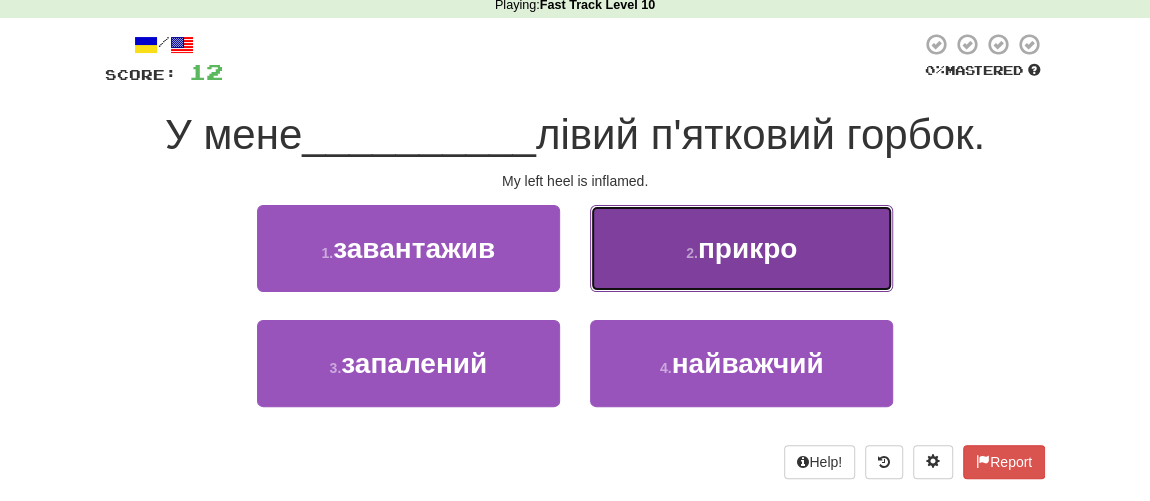 click on "прикро" at bounding box center (747, 248) 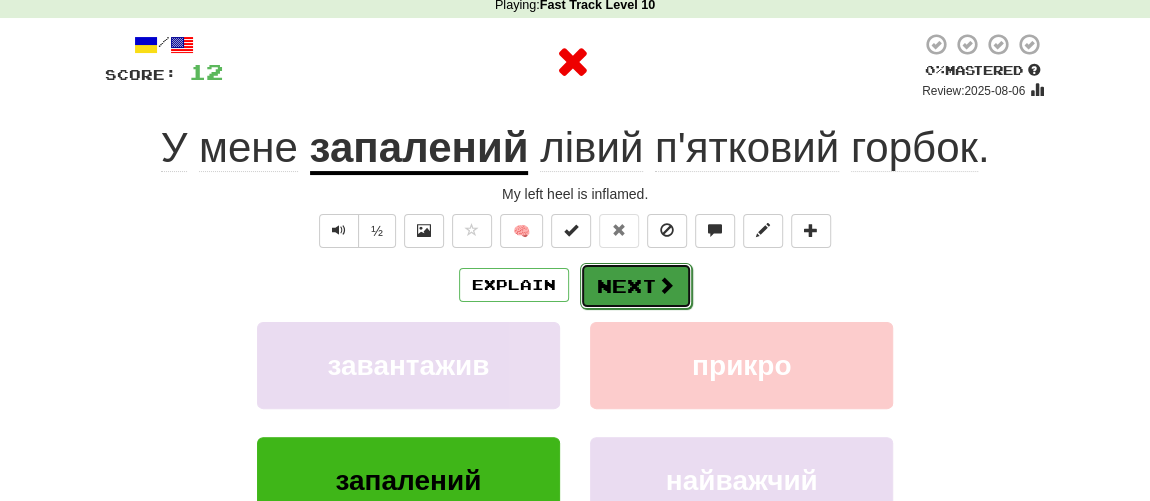 click on "Next" at bounding box center (636, 286) 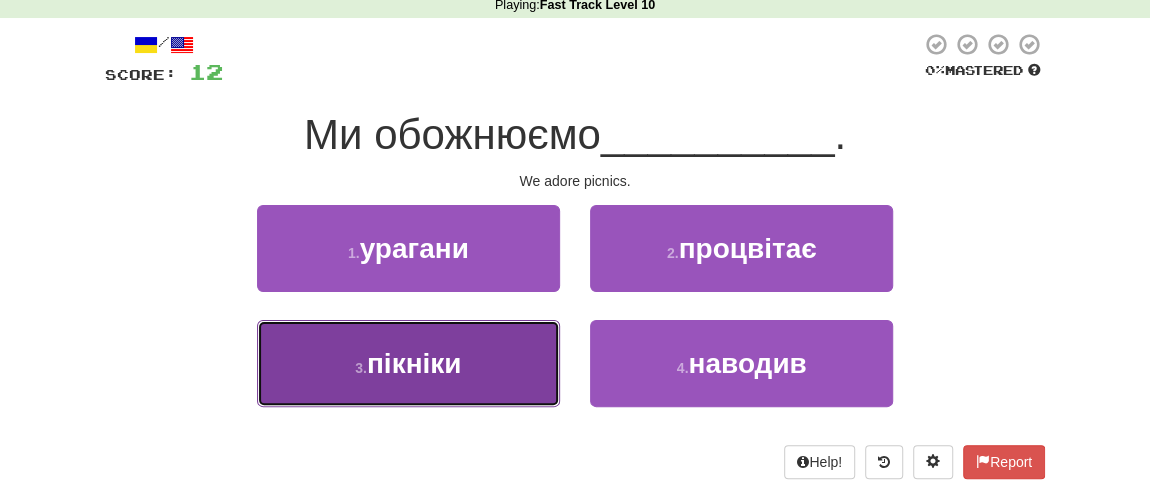 click on "3 .  пікніки" at bounding box center [408, 363] 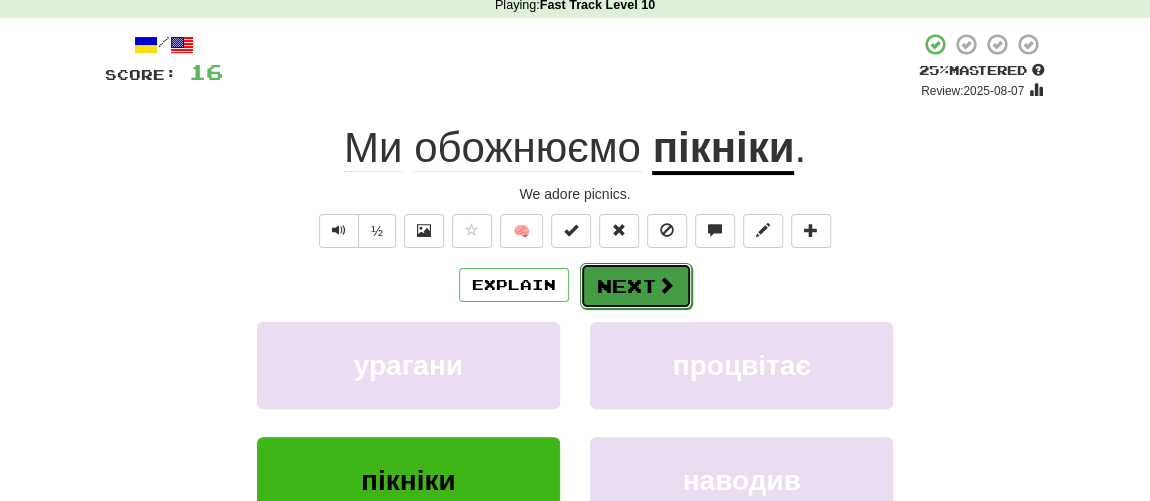 click on "Next" at bounding box center [636, 286] 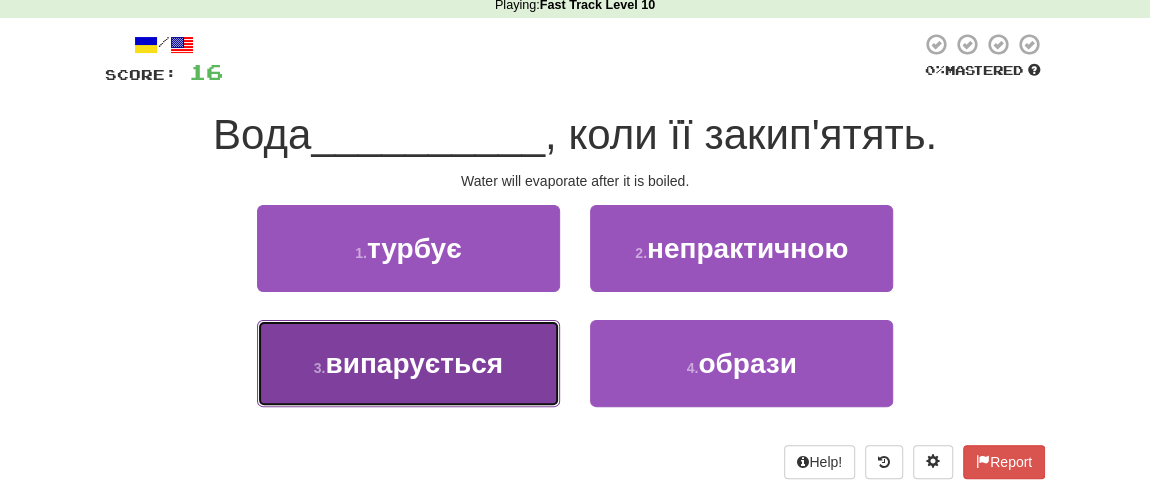 click on "випарується" at bounding box center [414, 363] 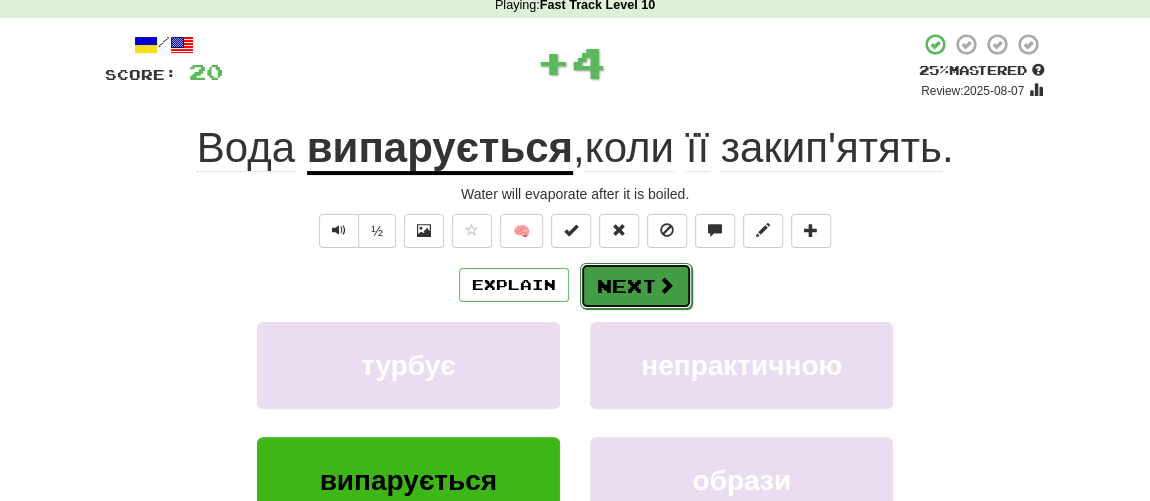 click on "Next" at bounding box center (636, 286) 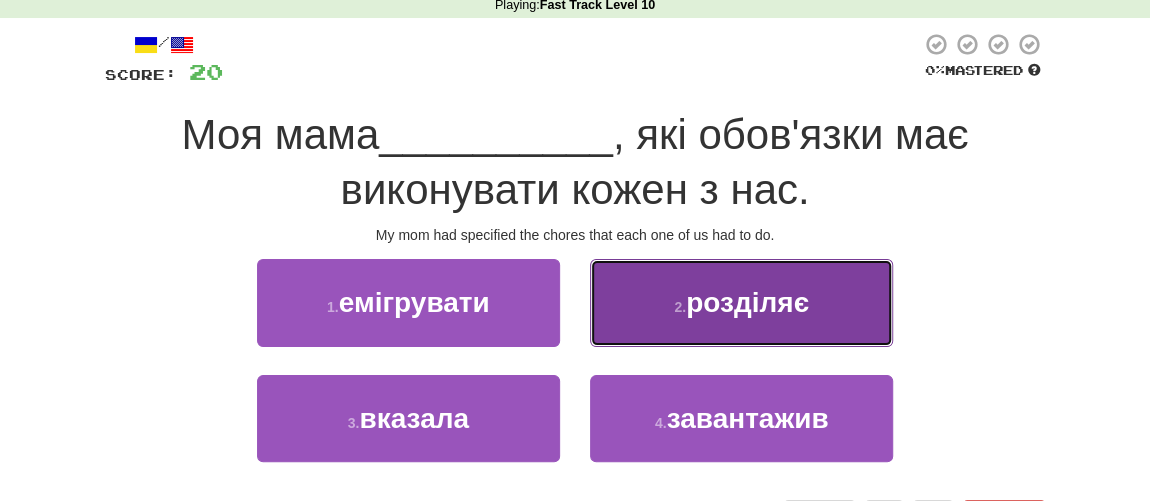 click on "2 .  розділяє" at bounding box center [741, 302] 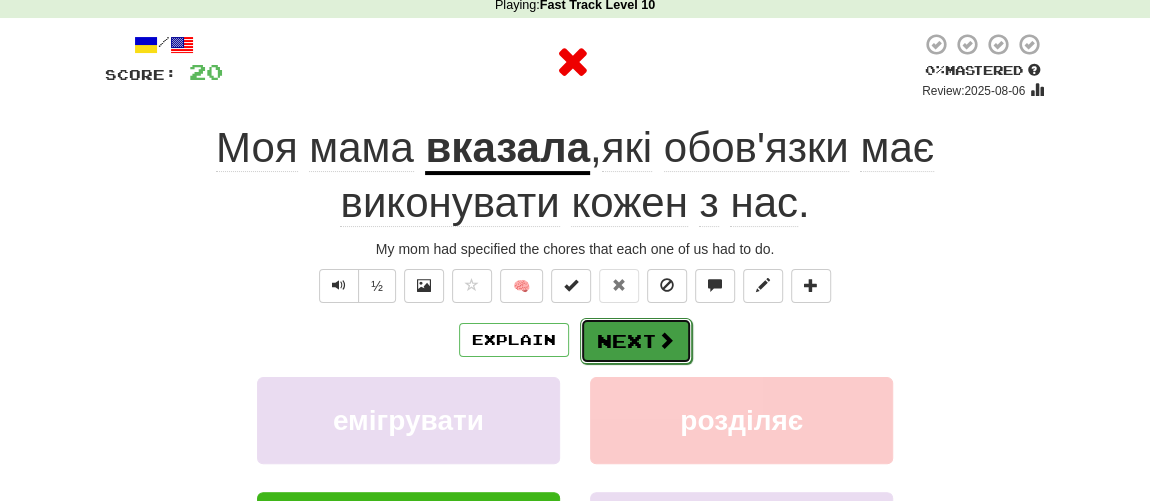 click on "Next" at bounding box center [636, 341] 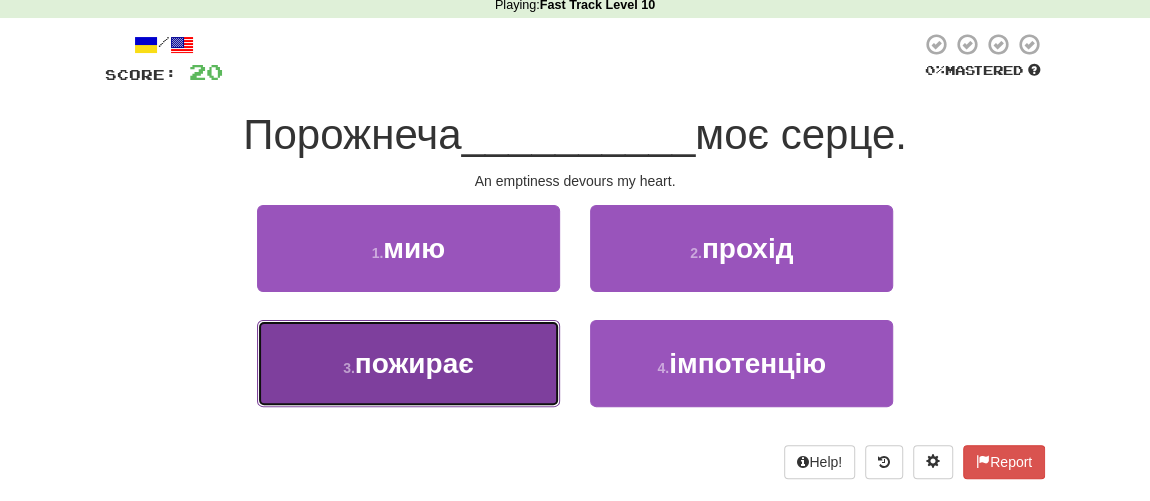 click on "пожирає" at bounding box center (414, 363) 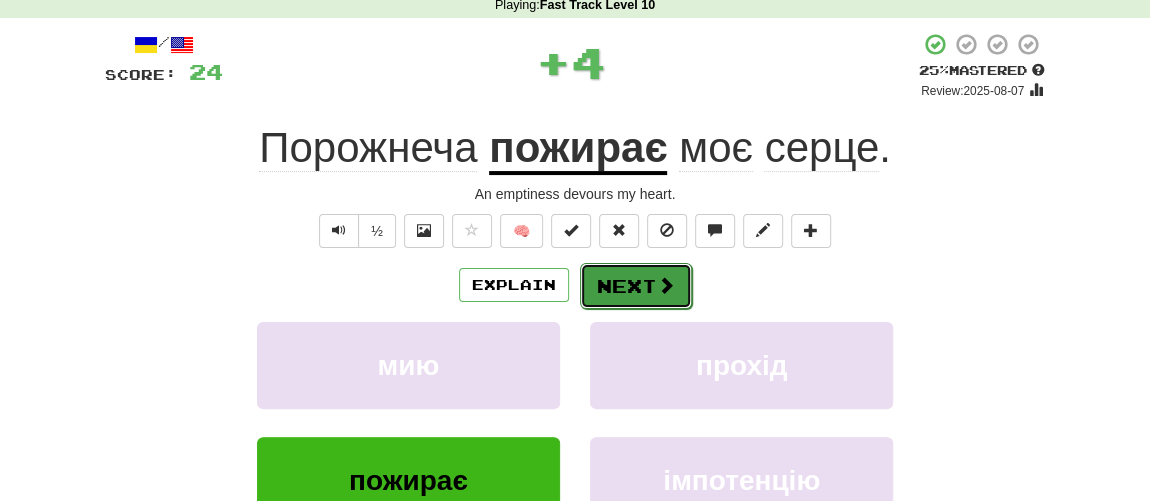 click on "Next" at bounding box center (636, 286) 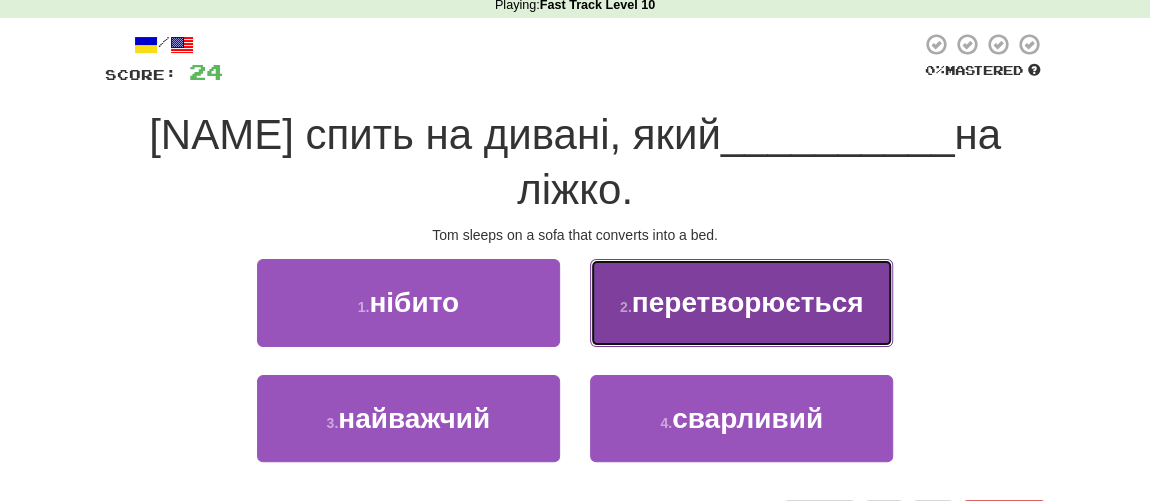click on "перетворюється" at bounding box center (748, 302) 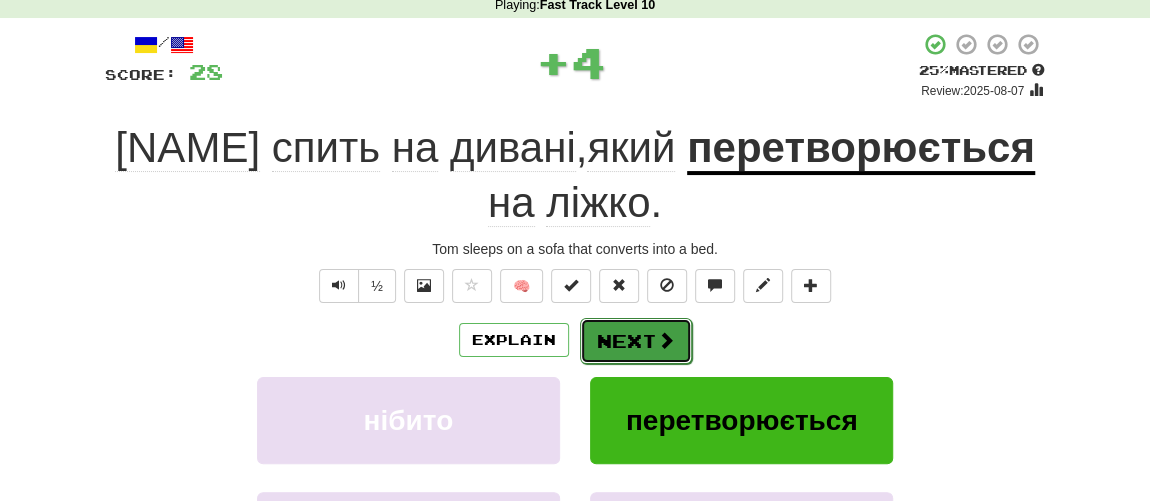 click on "Next" at bounding box center [636, 341] 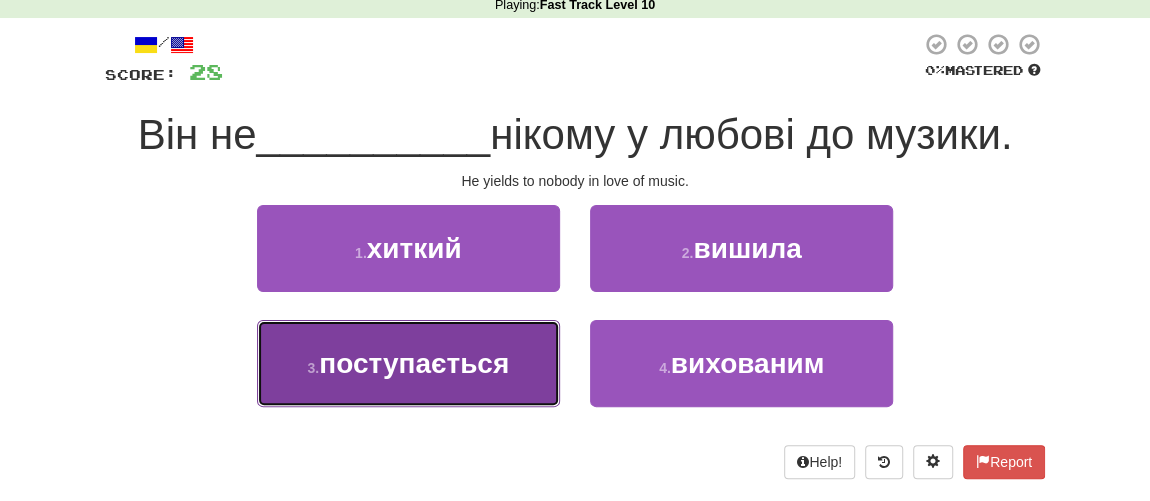 click on "поступається" at bounding box center [414, 363] 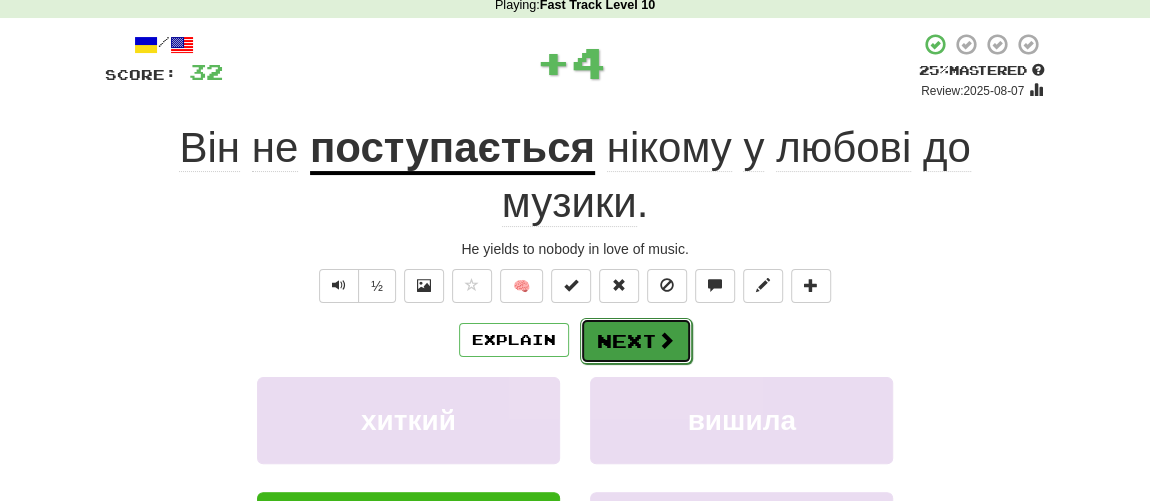 click on "Next" at bounding box center (636, 341) 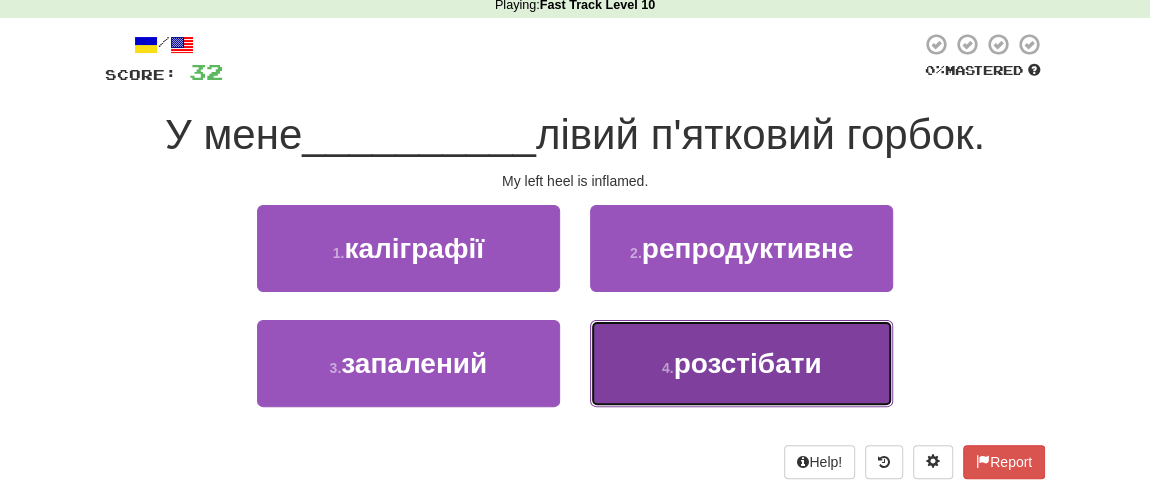 click on "розстібати" at bounding box center (748, 363) 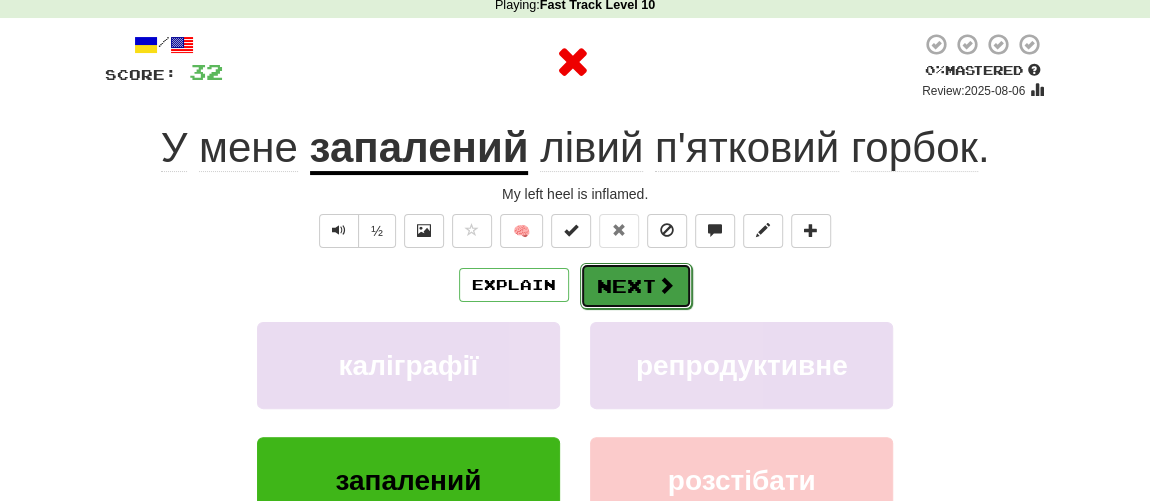 click on "Next" at bounding box center (636, 286) 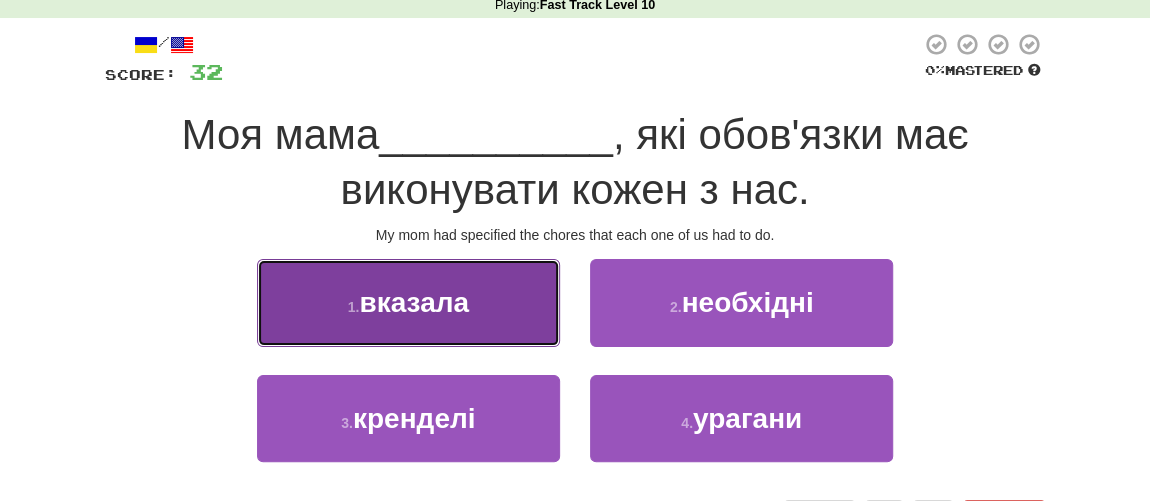 click on "вказала" at bounding box center (414, 302) 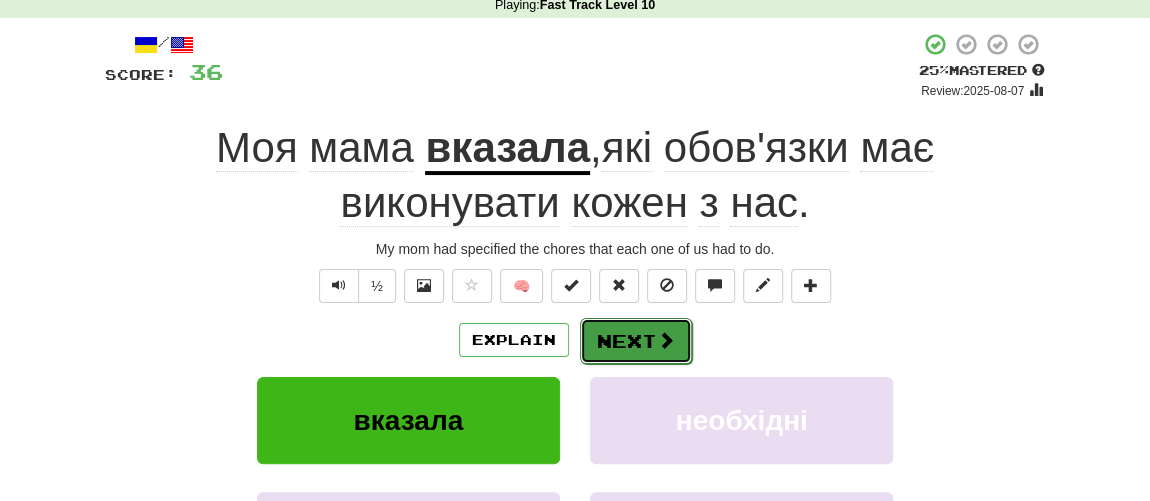click on "Next" at bounding box center [636, 341] 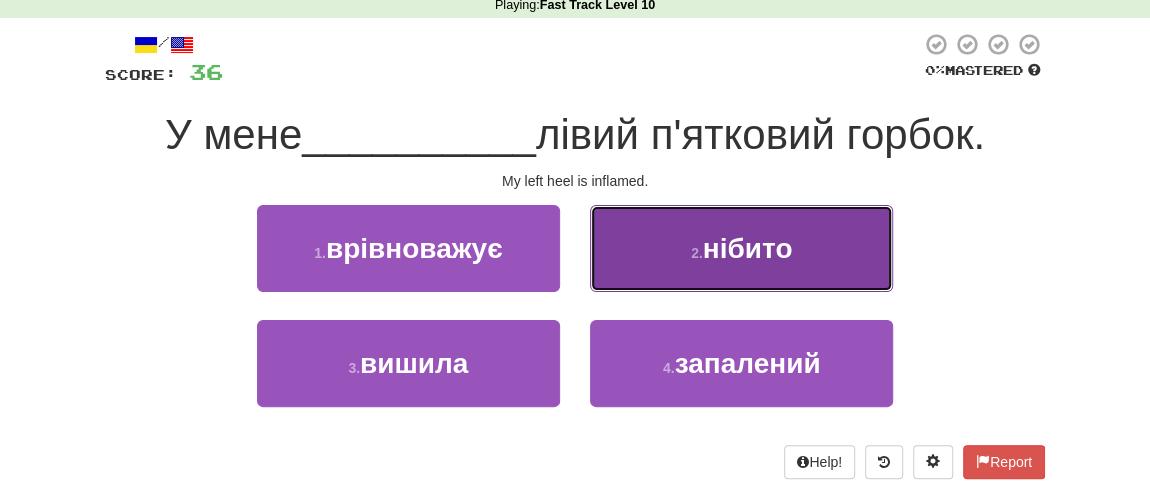 click on "2 . нібито" at bounding box center (741, 248) 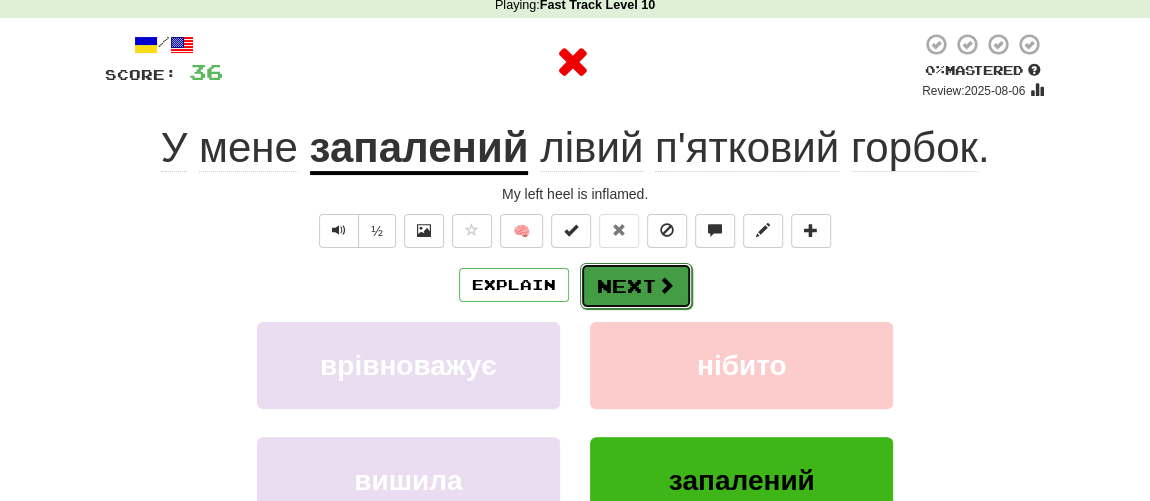 click on "Next" at bounding box center (636, 286) 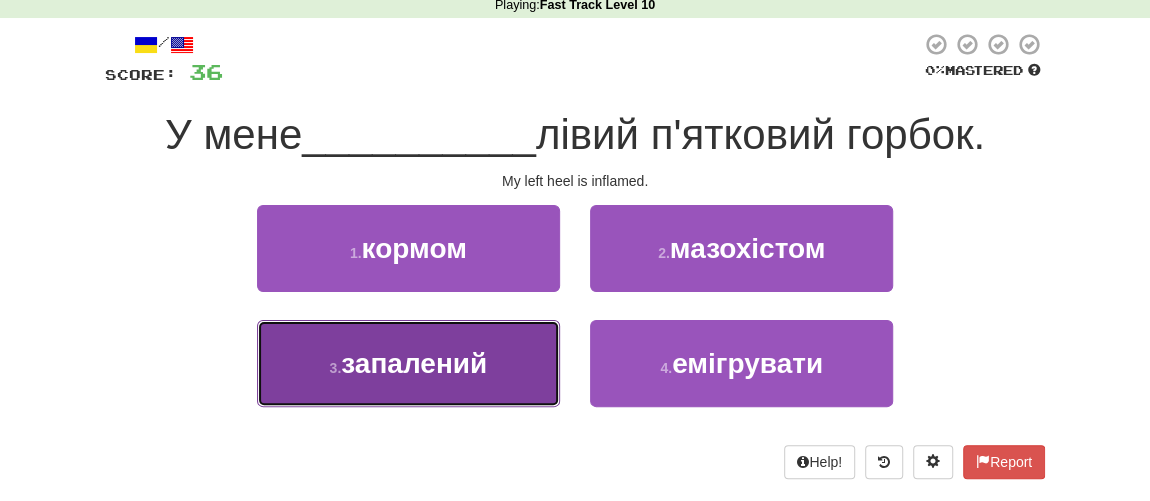 click on "запалений" at bounding box center (414, 363) 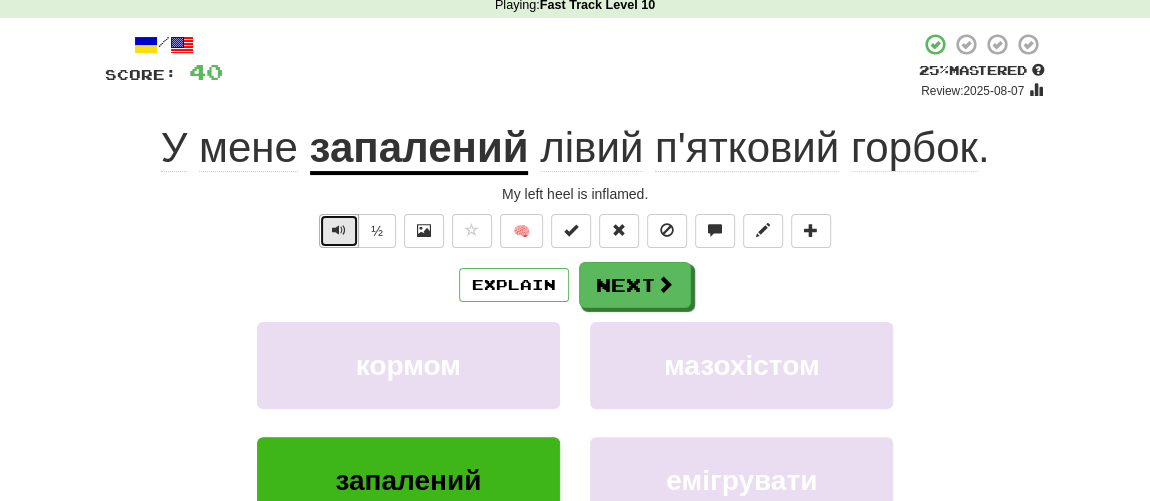 click at bounding box center (339, 230) 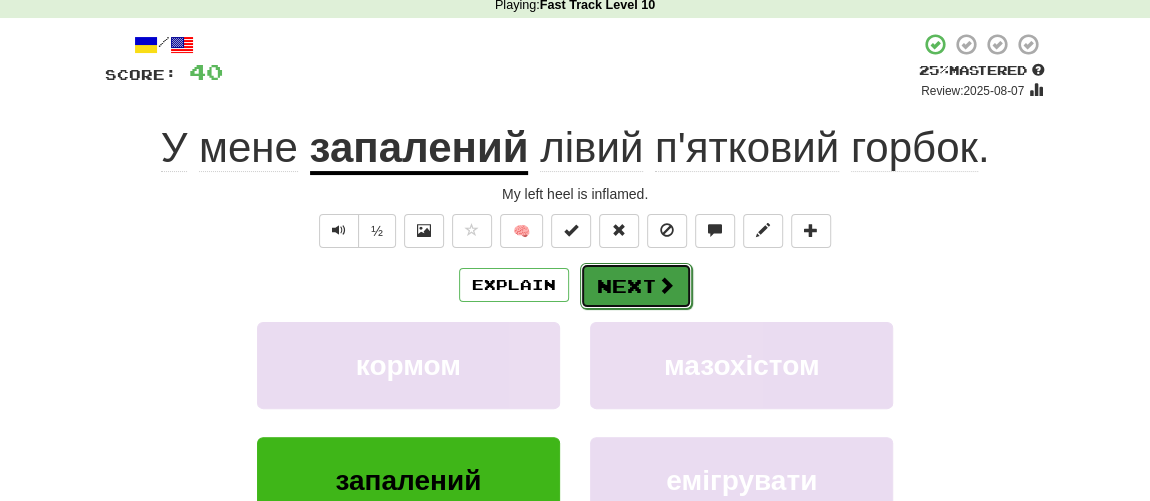 click on "Next" at bounding box center (636, 286) 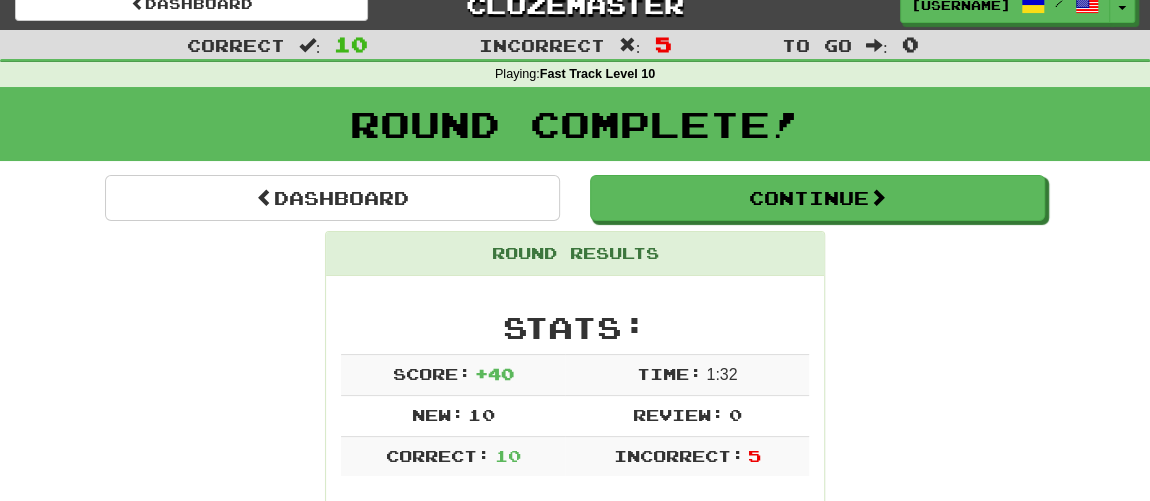 scroll, scrollTop: 0, scrollLeft: 0, axis: both 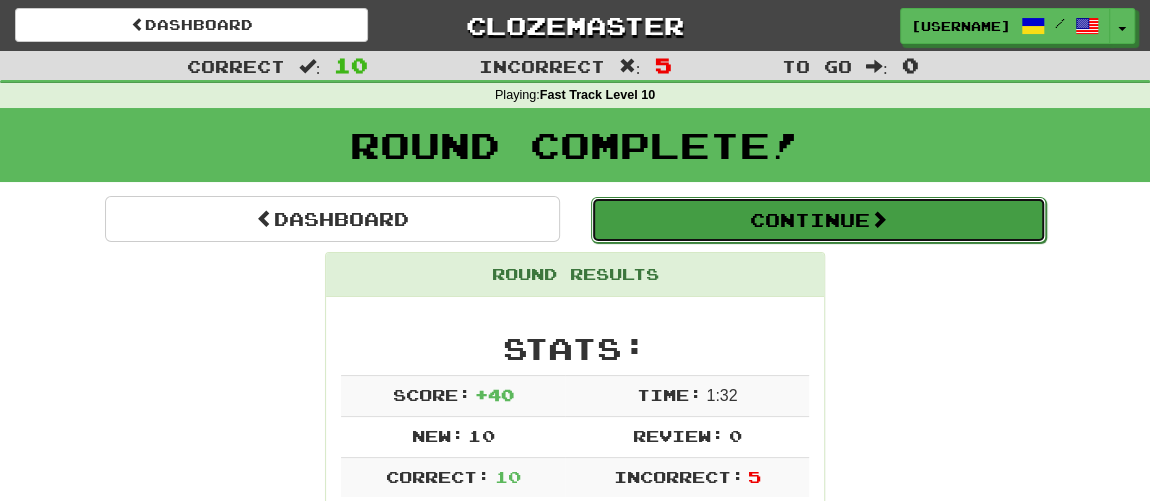 click on "Continue" at bounding box center [818, 220] 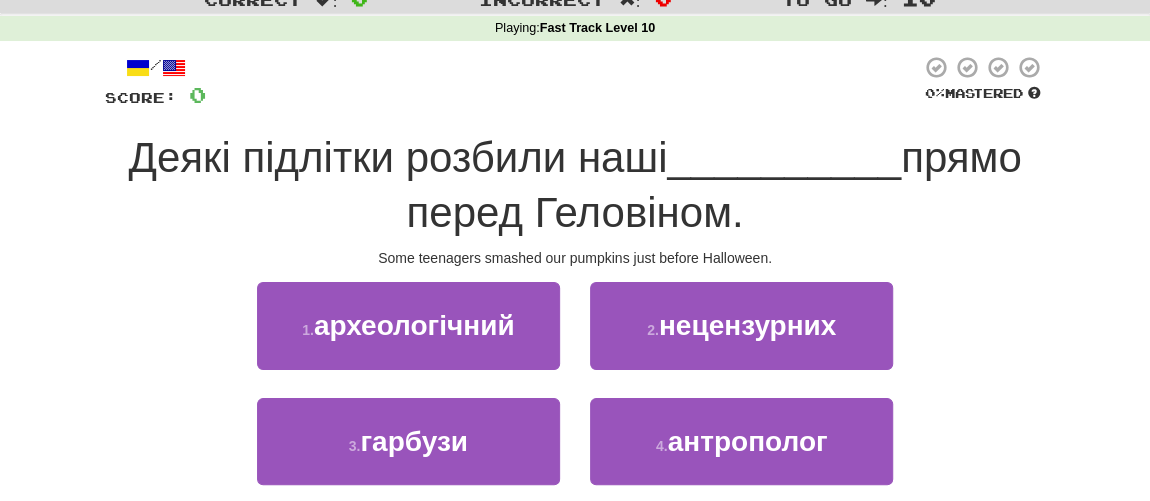 scroll, scrollTop: 90, scrollLeft: 0, axis: vertical 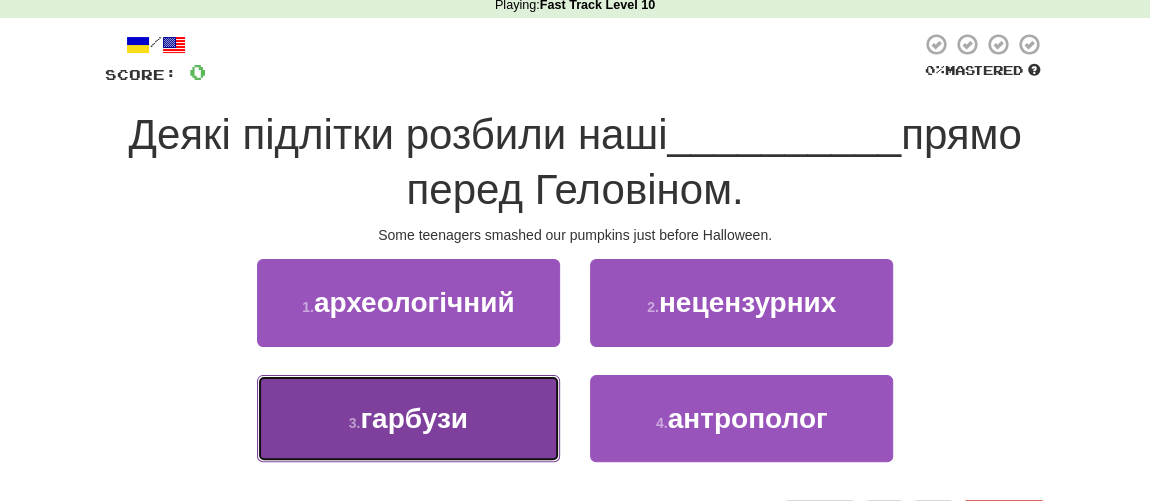 click on "гарбузи" at bounding box center (414, 418) 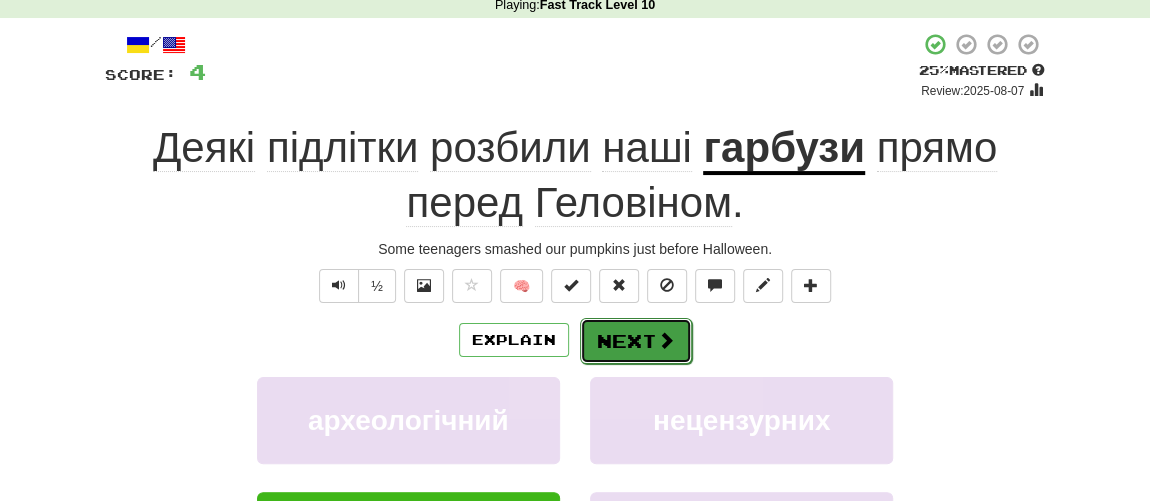 click on "Next" at bounding box center (636, 341) 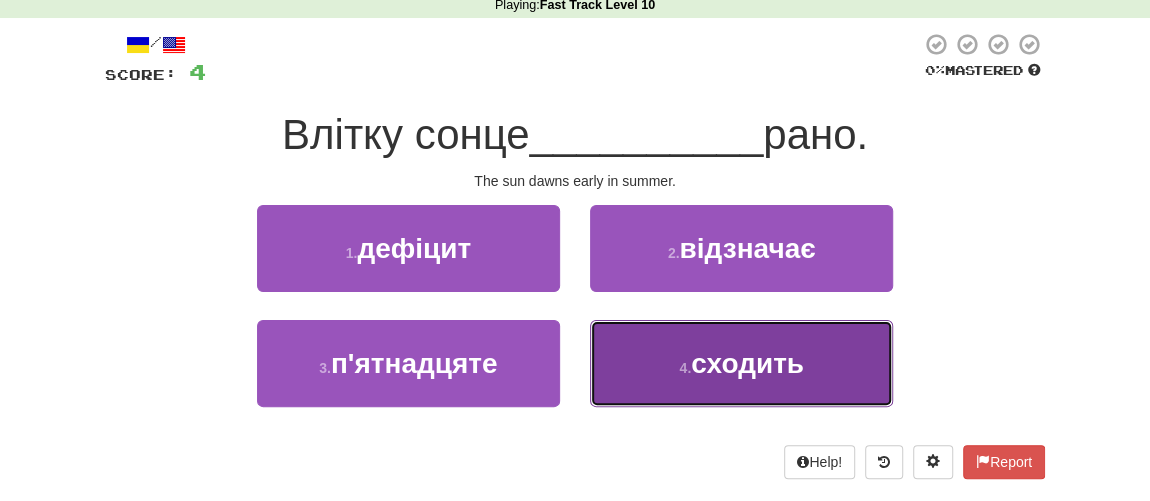 click on "сходить" at bounding box center [747, 363] 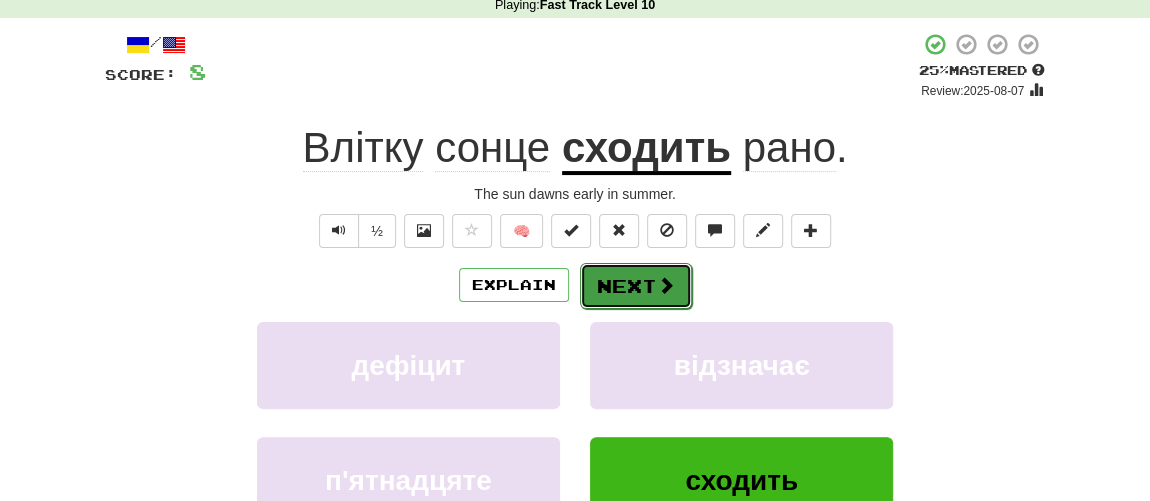 click on "Next" at bounding box center (636, 286) 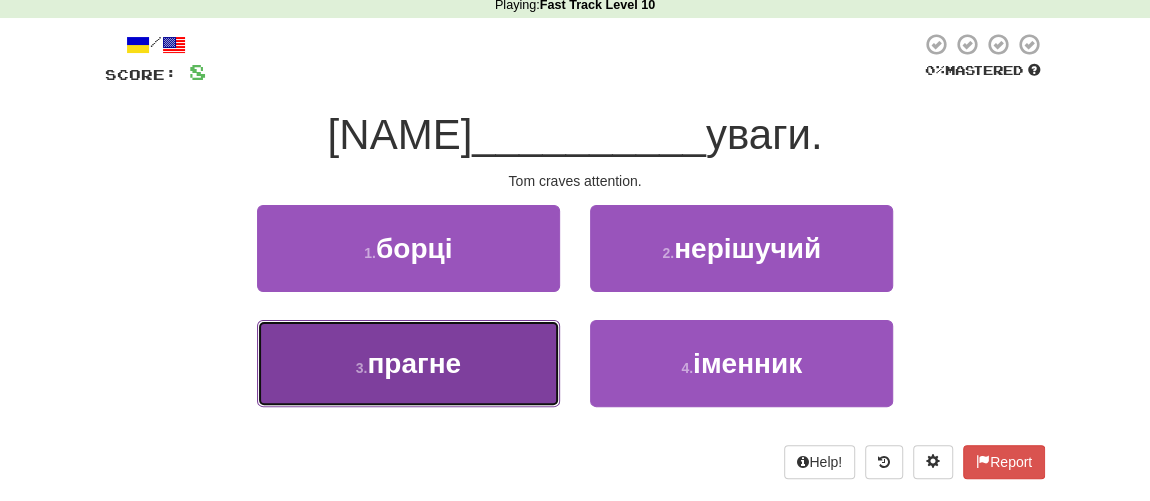 click on "прагне" at bounding box center (414, 363) 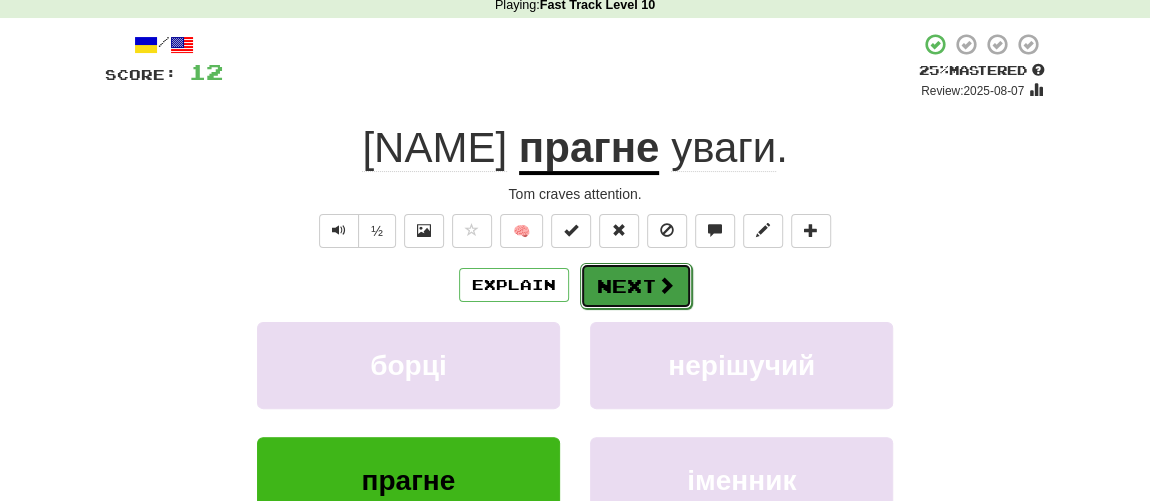 click on "Next" at bounding box center (636, 286) 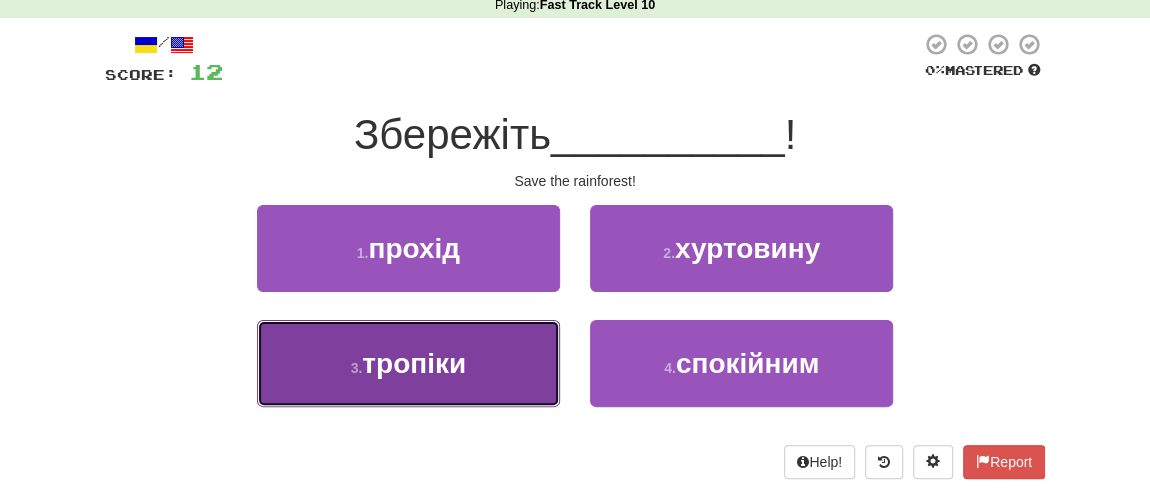 click on "3 .  тропіки" at bounding box center [408, 363] 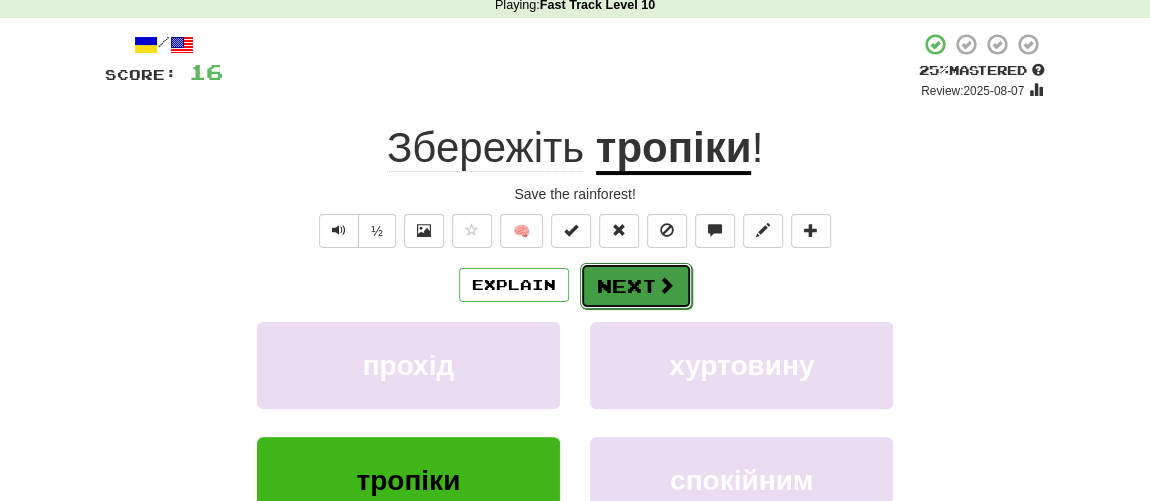 click on "Next" at bounding box center (636, 286) 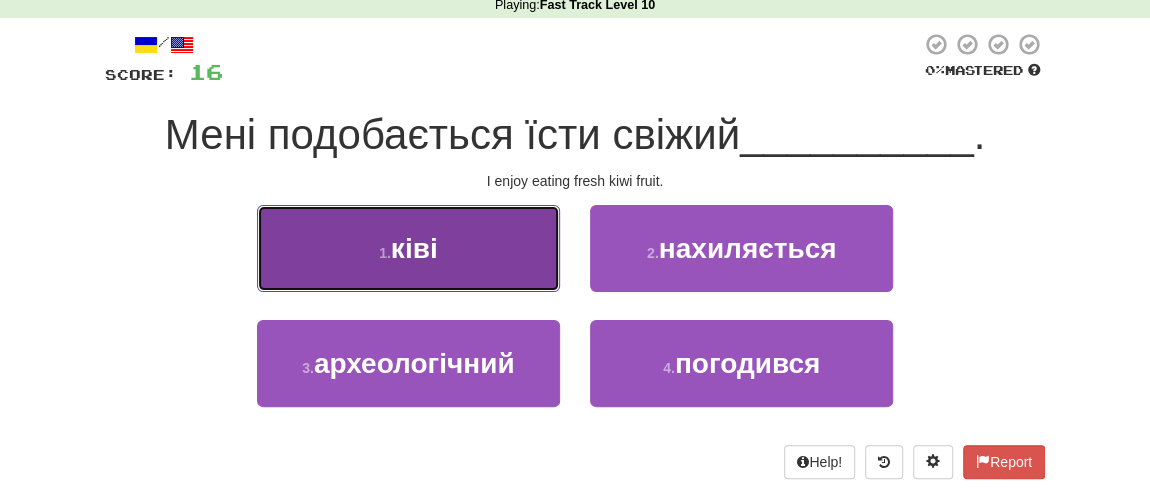 click on "1 .  ківі" at bounding box center [408, 248] 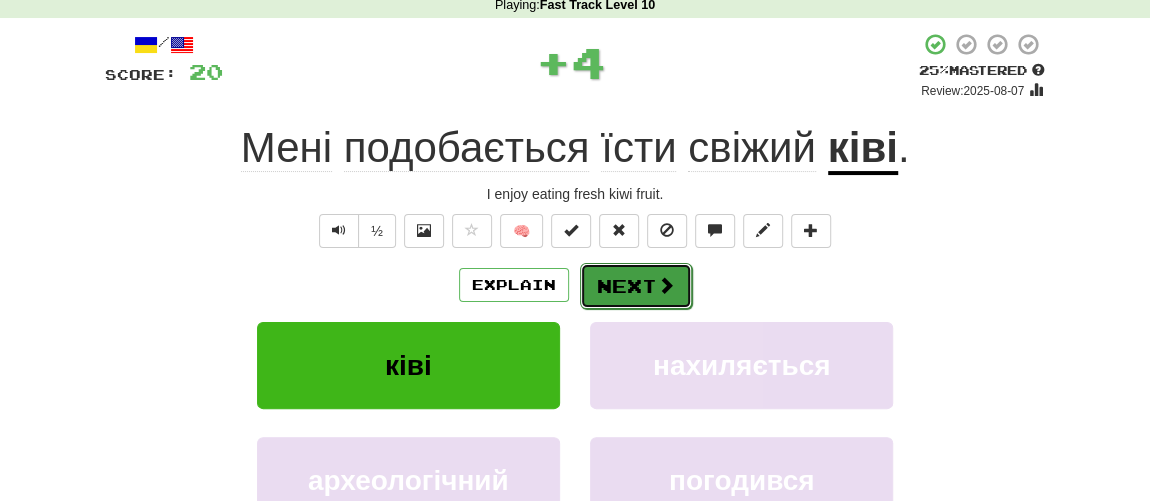 click on "Next" at bounding box center (636, 286) 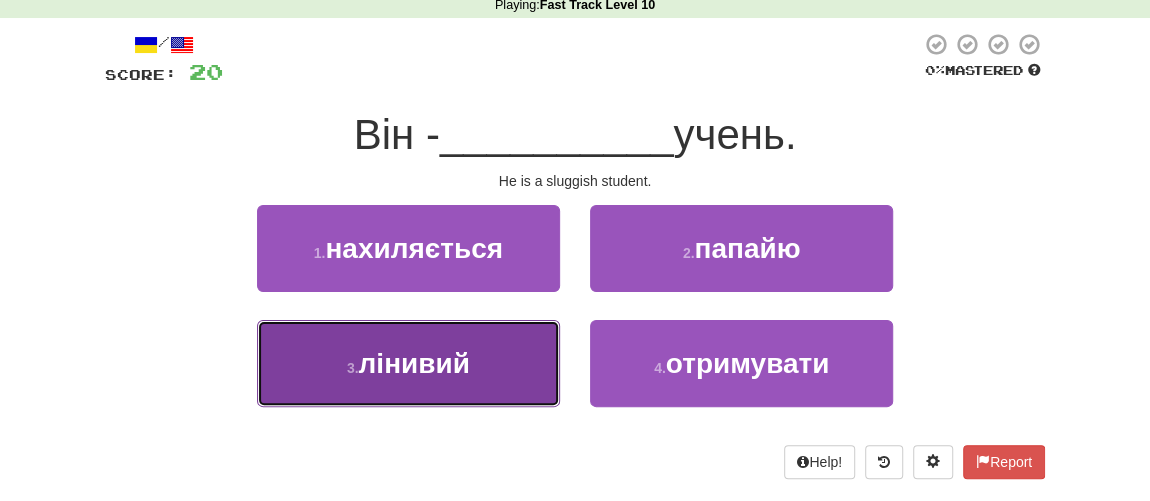 click on "лінивий" at bounding box center (413, 363) 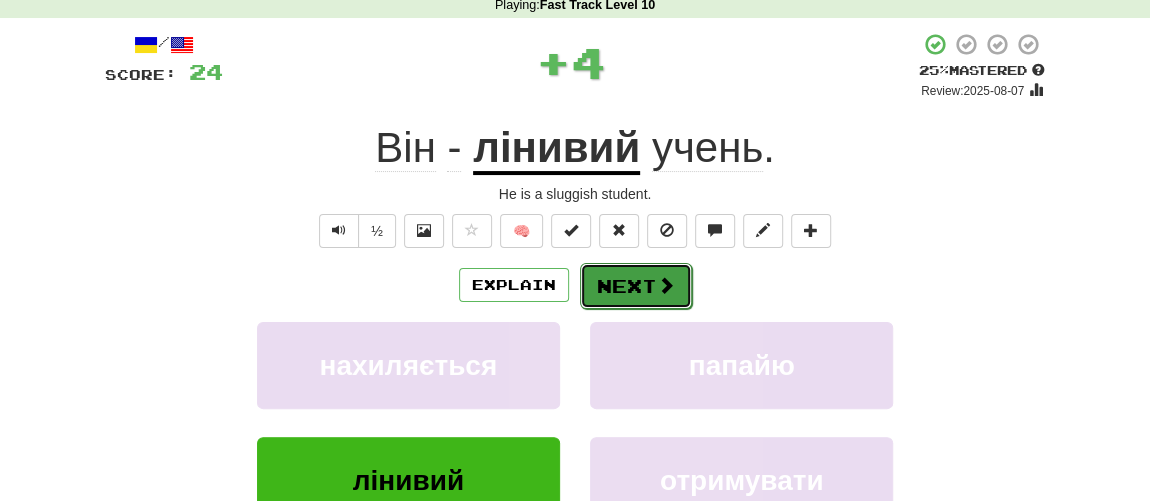 click on "Next" at bounding box center (636, 286) 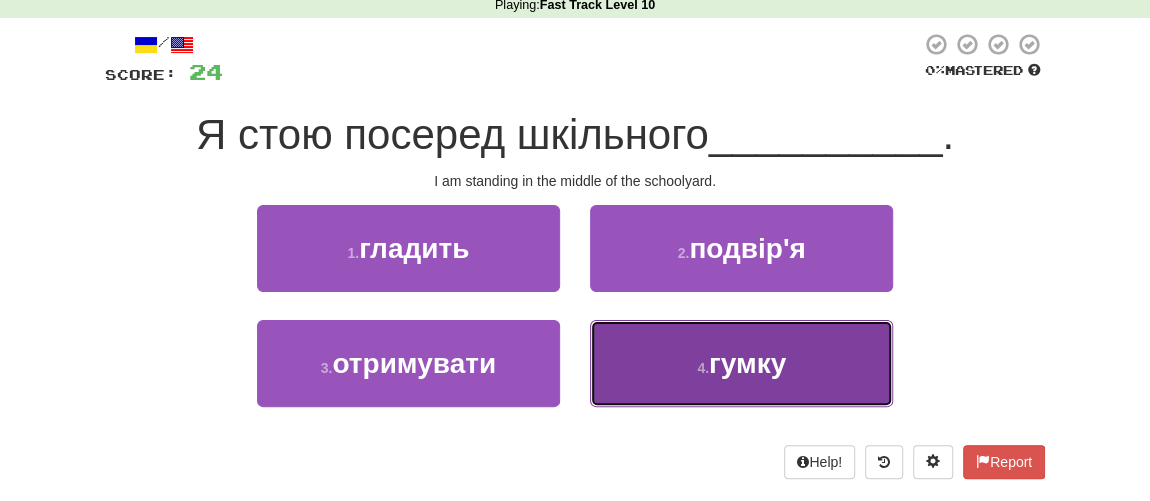 click on "гумку" at bounding box center (747, 363) 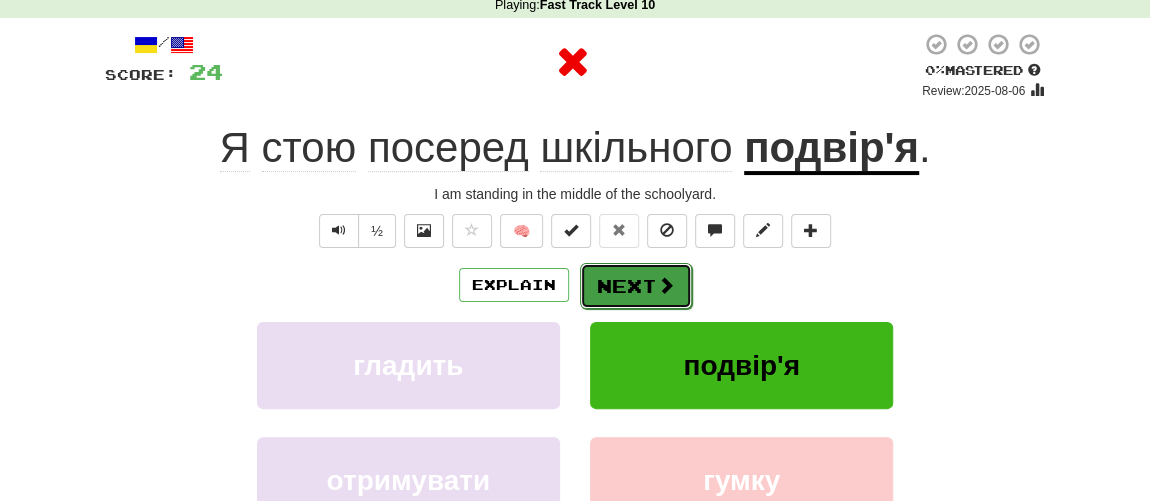 click on "Next" at bounding box center [636, 286] 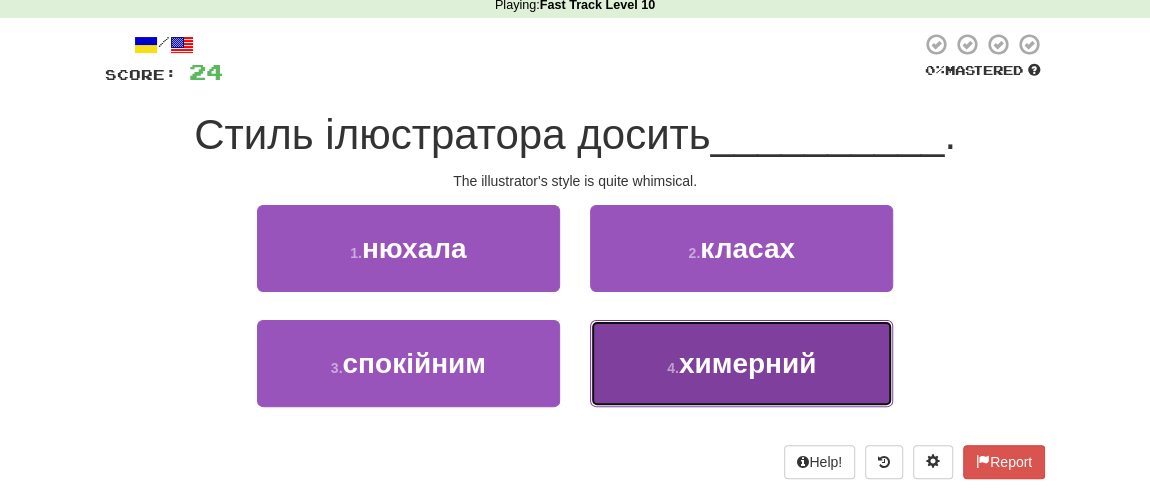 click on "химерний" at bounding box center [748, 363] 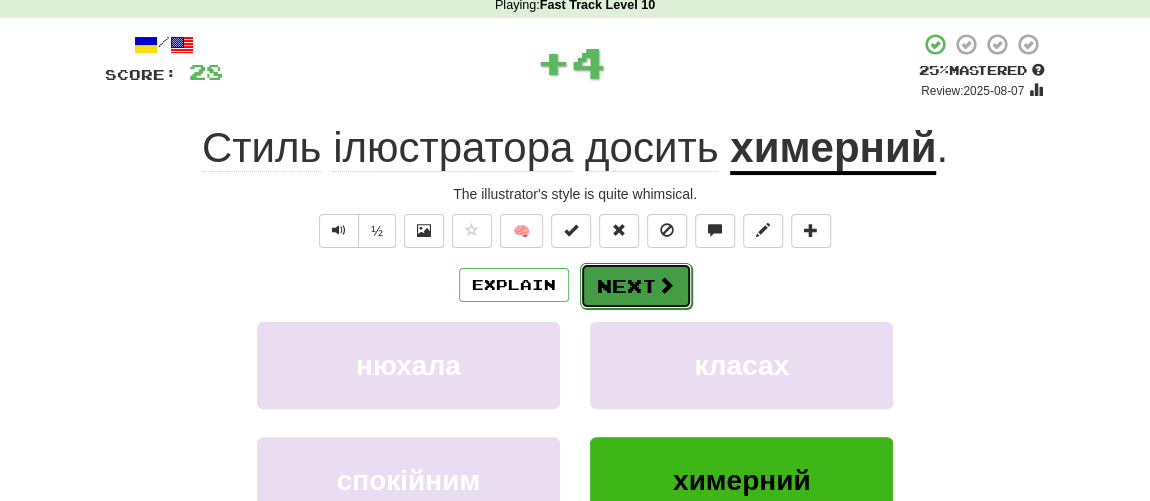 click on "Next" at bounding box center [636, 286] 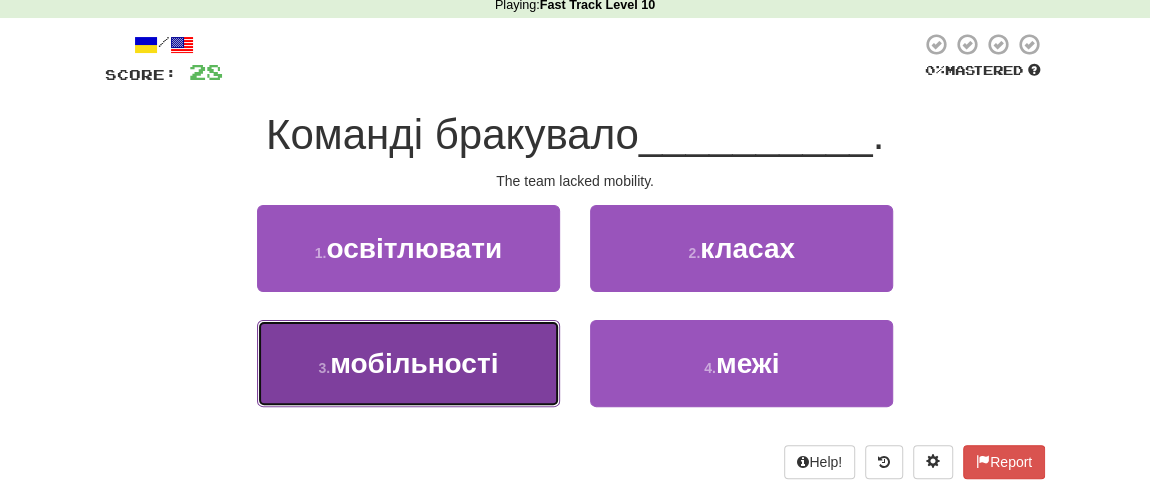 click on "мобільності" at bounding box center (414, 363) 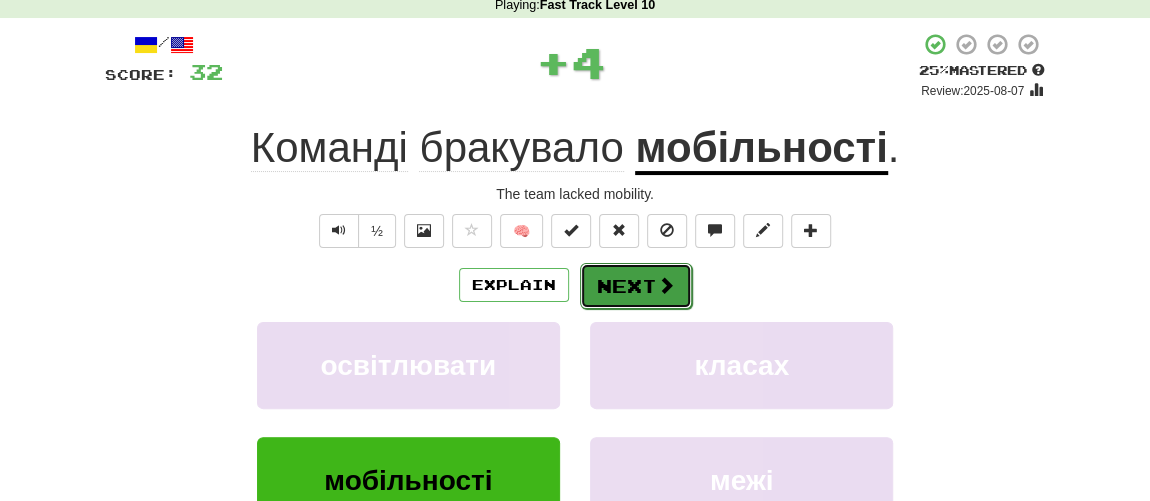 click on "Next" at bounding box center [636, 286] 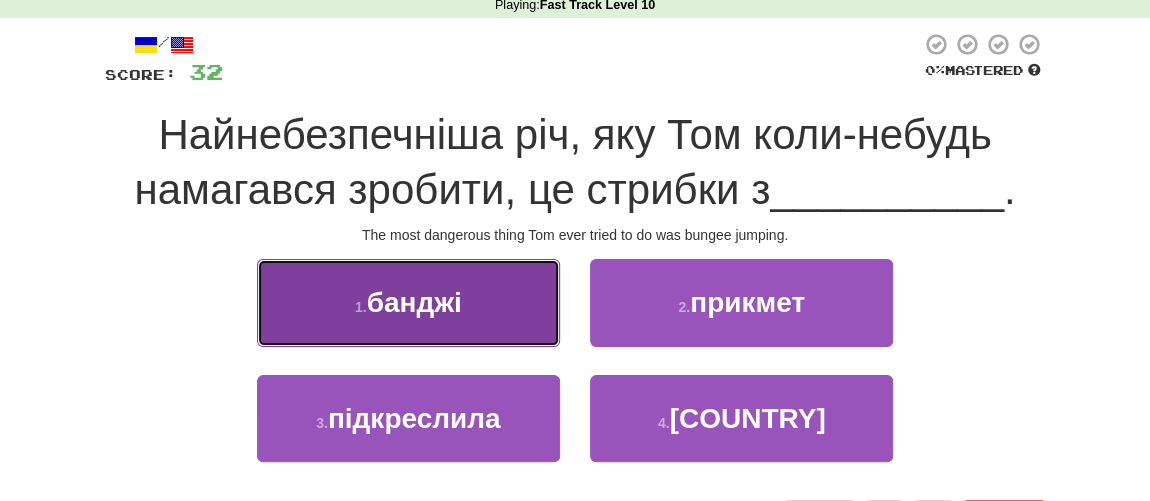 click on "банджі" at bounding box center [414, 302] 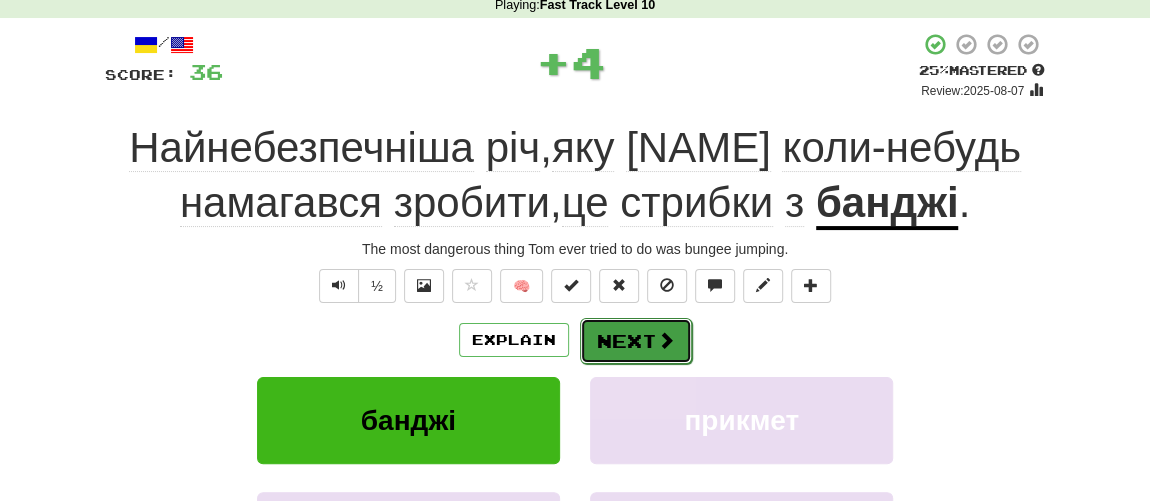 click on "Next" at bounding box center [636, 341] 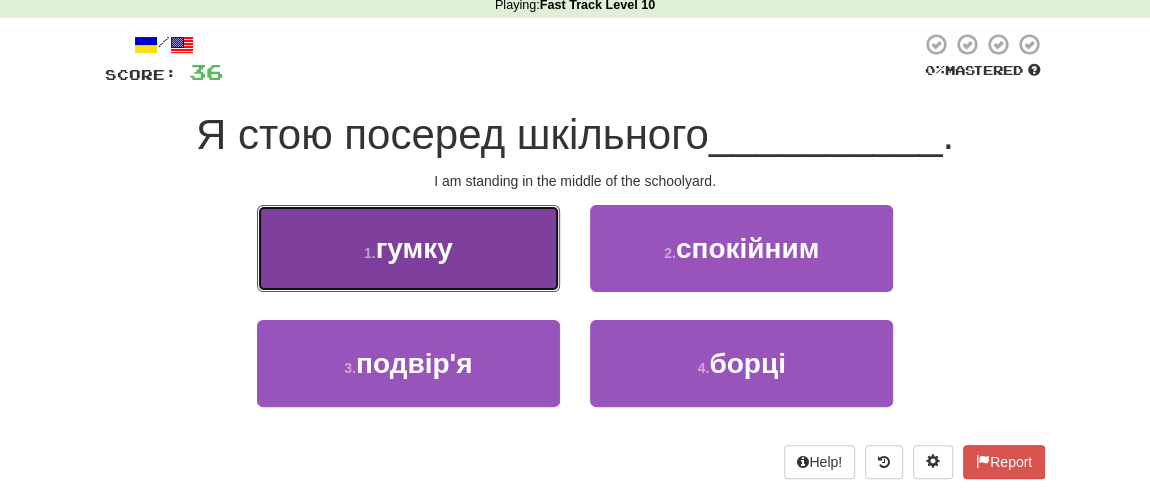 click on "гумку" at bounding box center [414, 248] 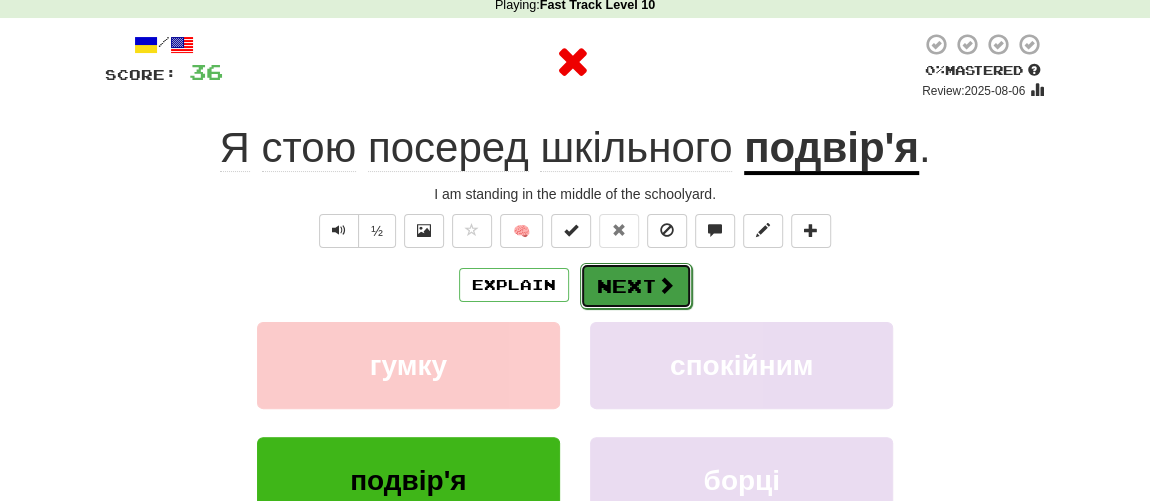click on "Next" at bounding box center [636, 286] 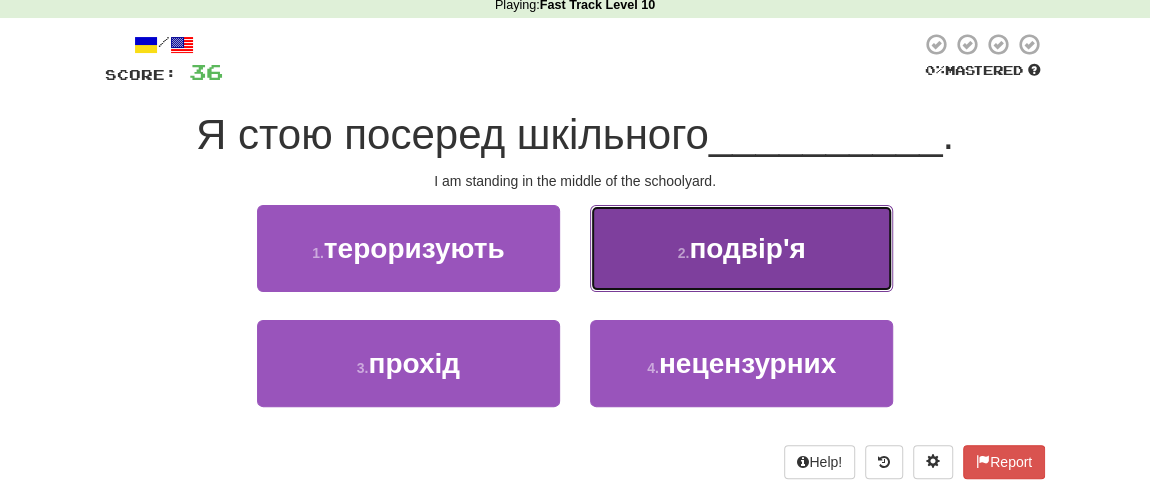 click on "подвір'я" at bounding box center (747, 248) 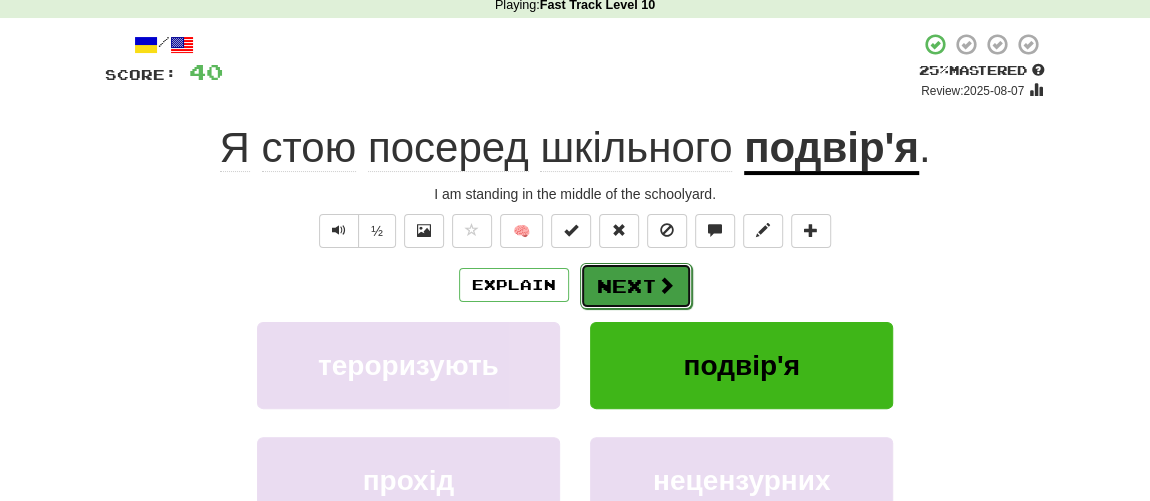 click on "Next" at bounding box center (636, 286) 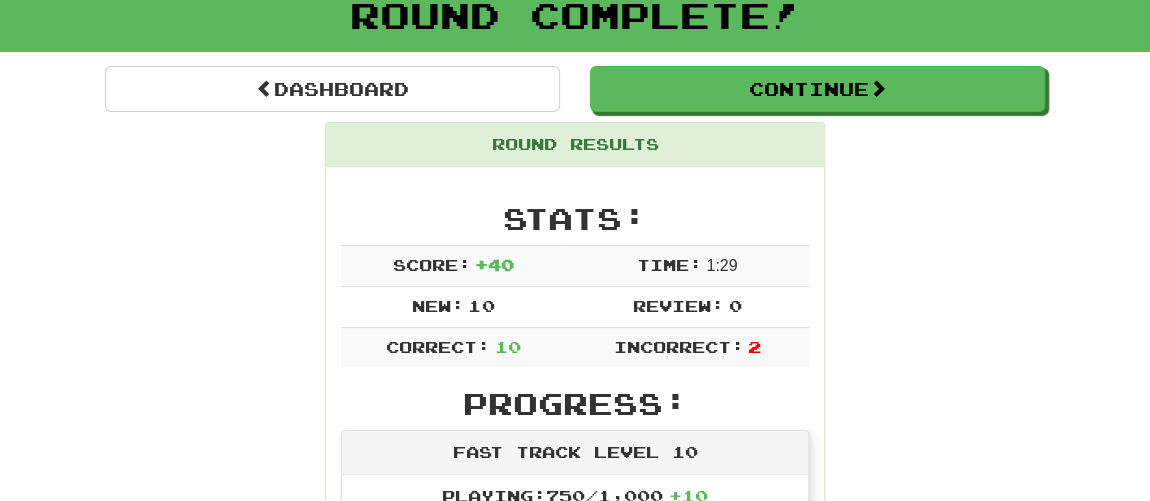 scroll, scrollTop: 90, scrollLeft: 0, axis: vertical 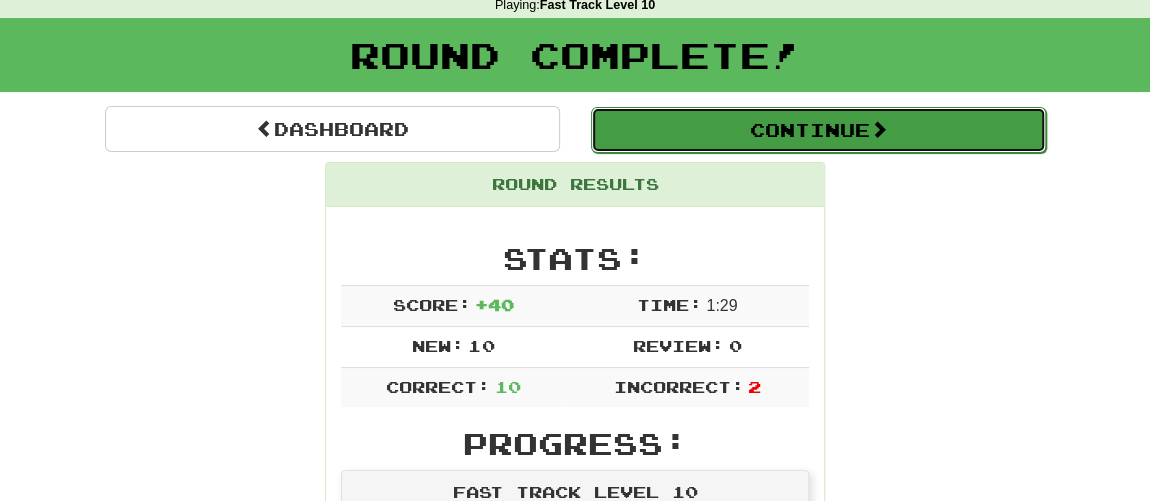 click on "Continue" at bounding box center [818, 130] 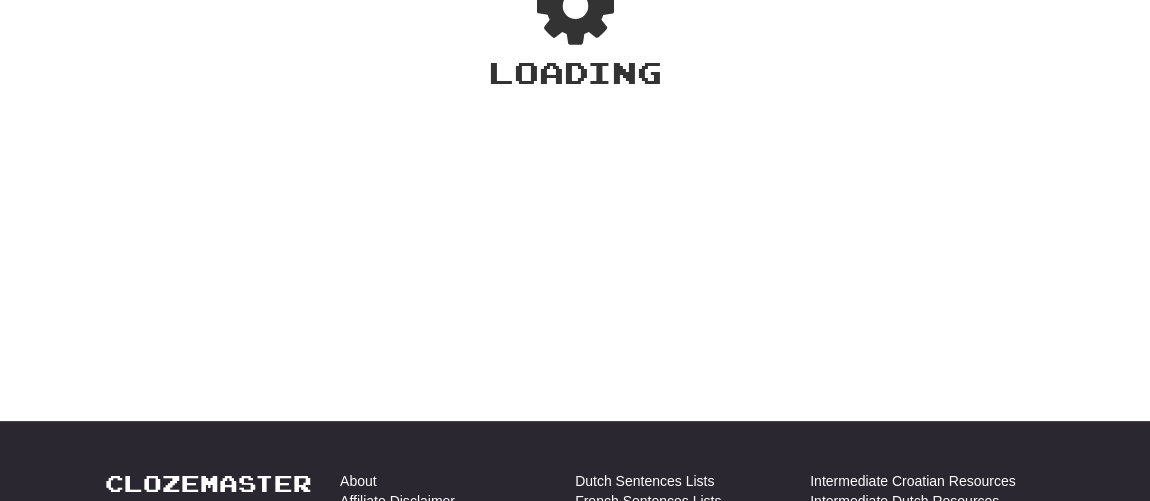 scroll, scrollTop: 90, scrollLeft: 0, axis: vertical 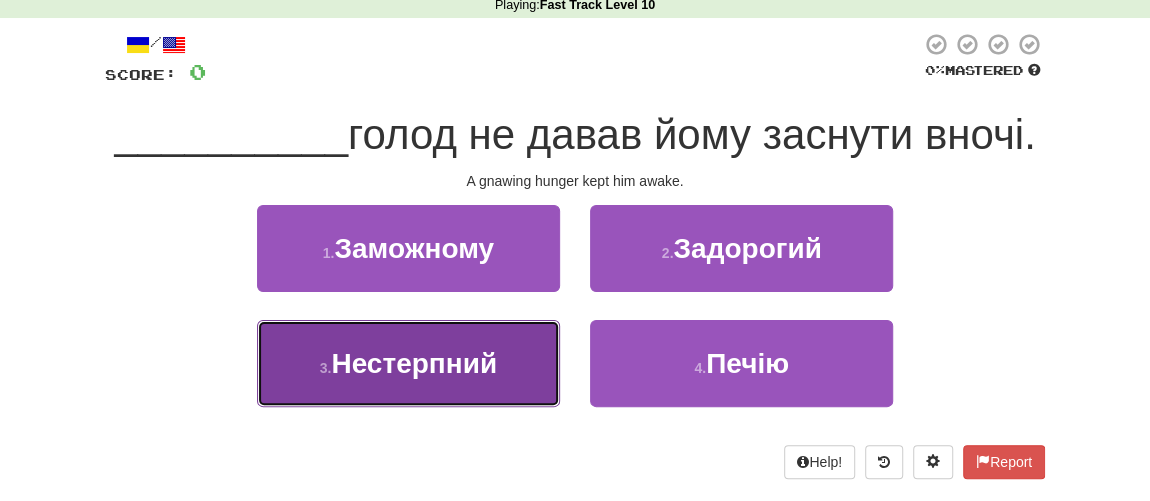 click on "Нестерпний" at bounding box center (414, 363) 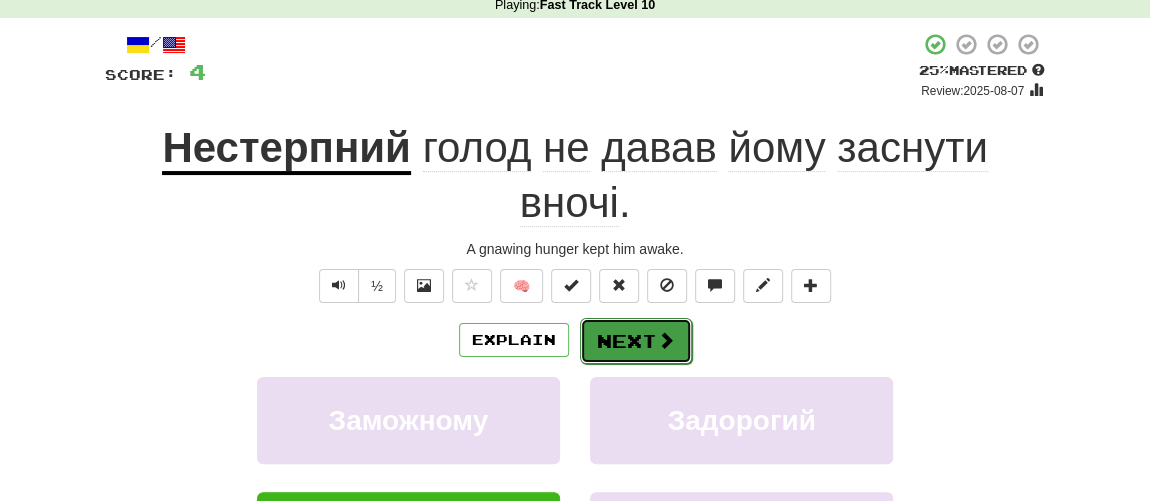 click on "Next" at bounding box center (636, 341) 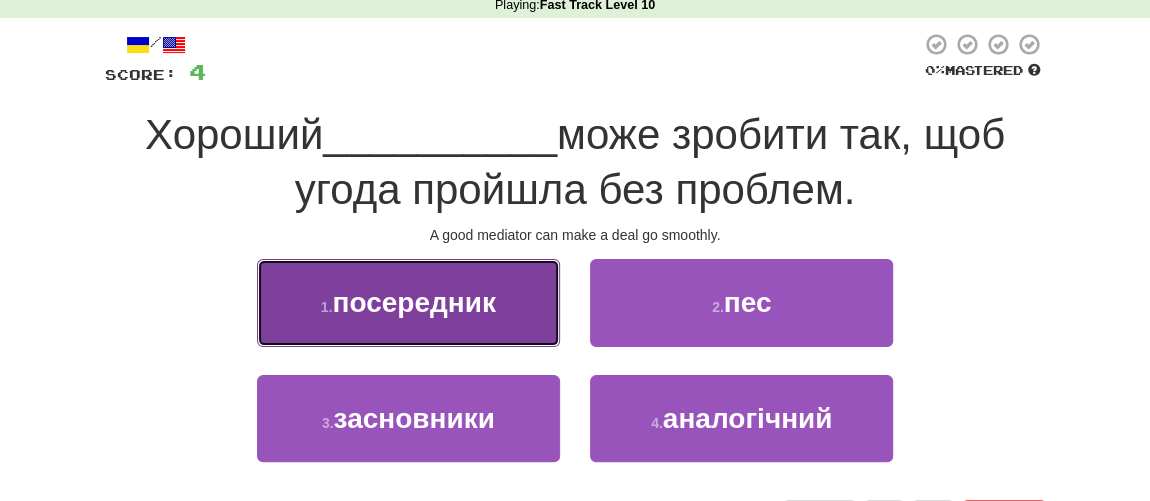 click on "посередник" at bounding box center (413, 302) 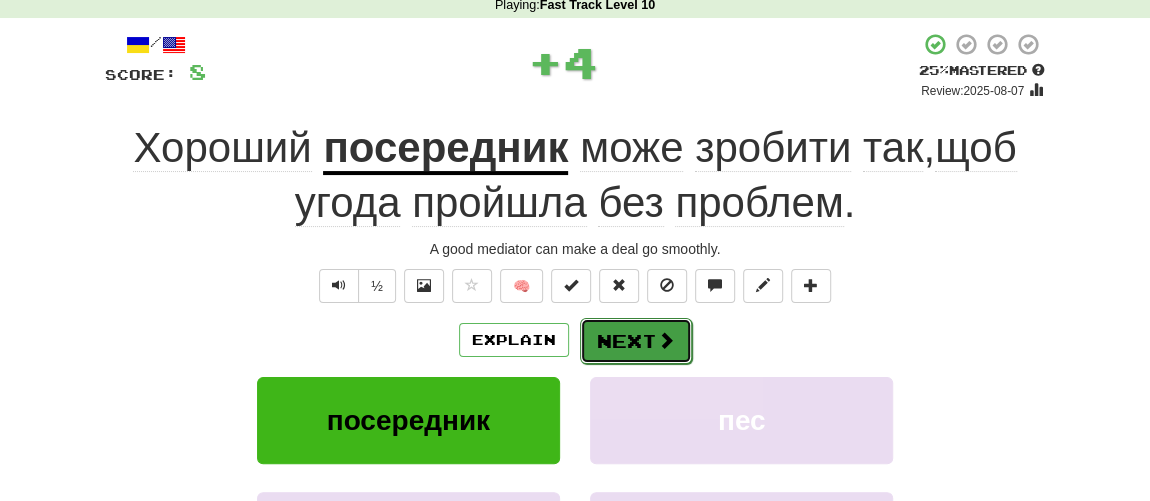 click on "Next" at bounding box center [636, 341] 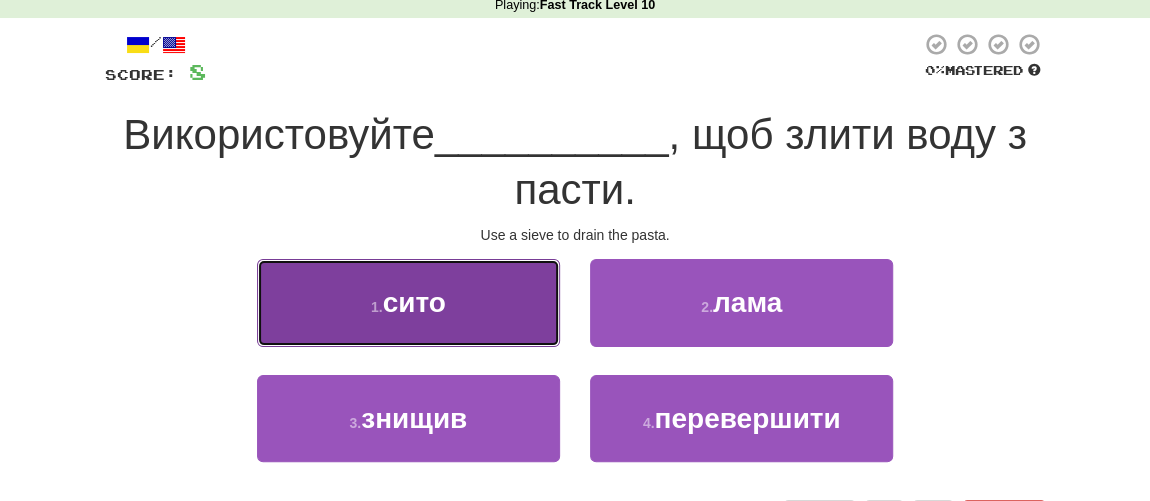 click on "сито" at bounding box center (414, 302) 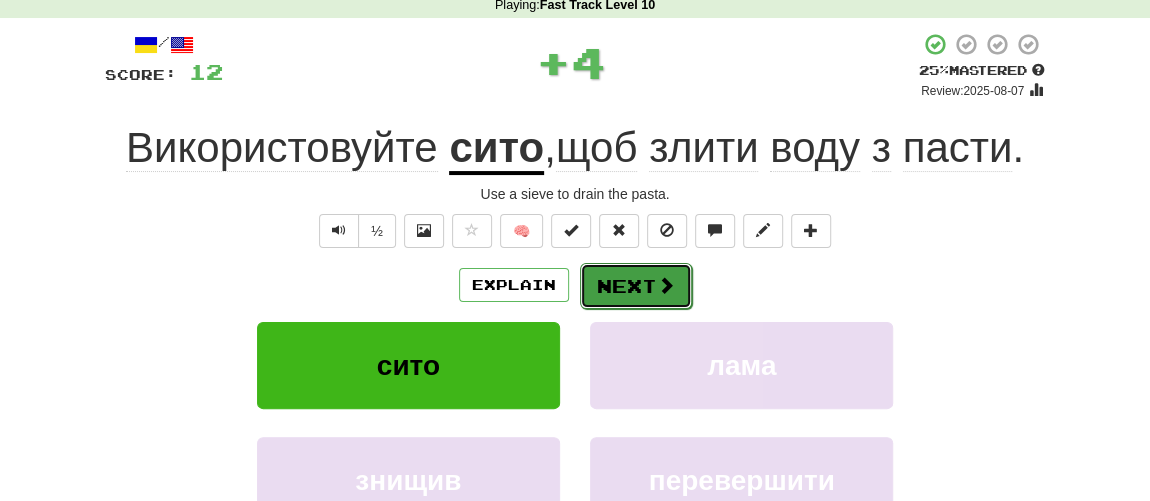 click on "Next" at bounding box center (636, 286) 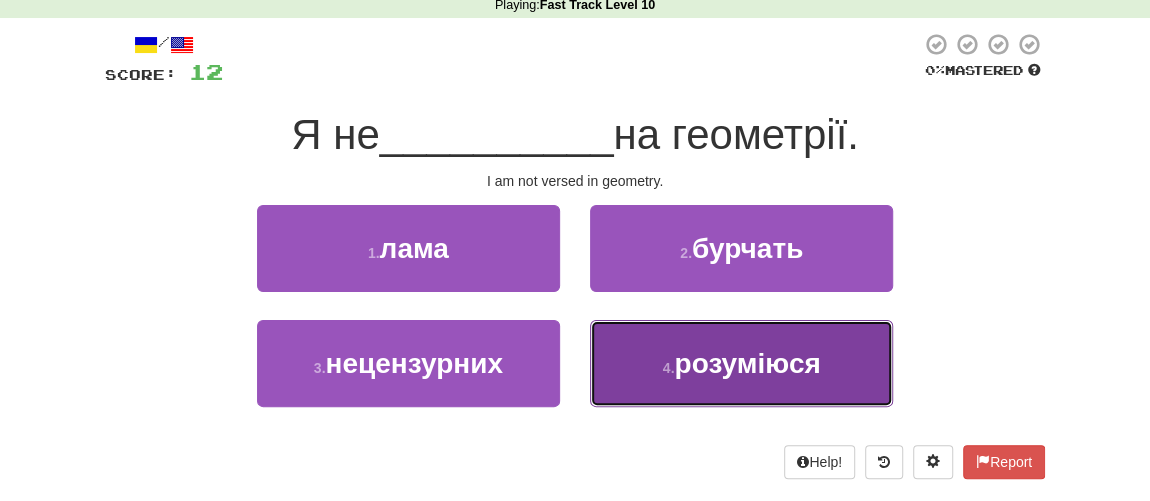 click on "розуміюся" at bounding box center (747, 363) 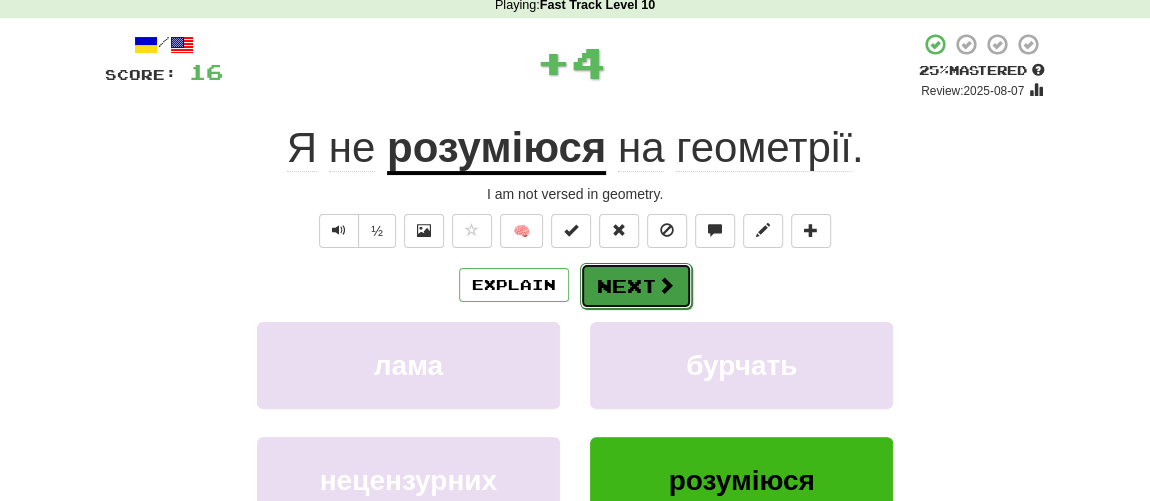 click on "Next" at bounding box center (636, 286) 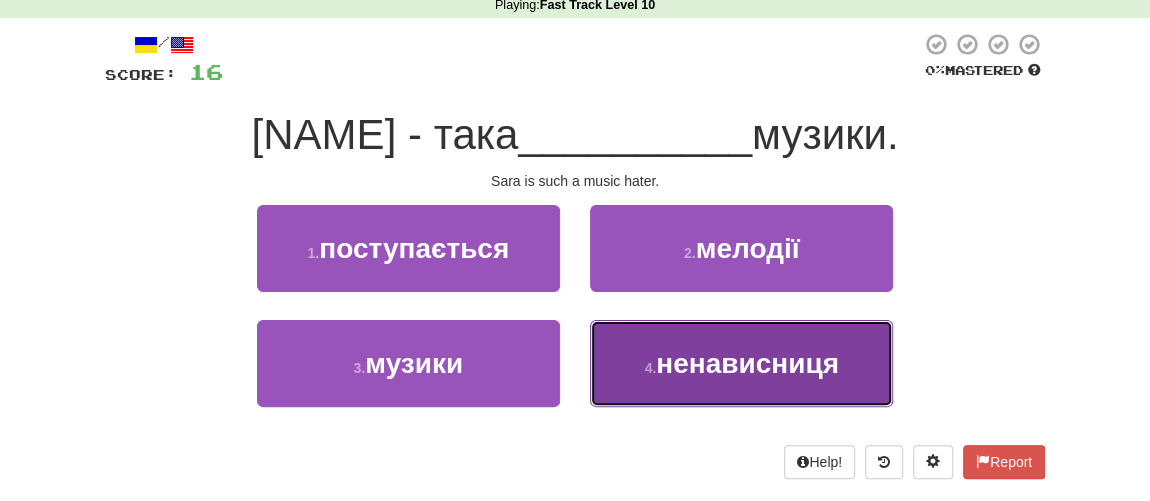 click on "4 ." at bounding box center (650, 368) 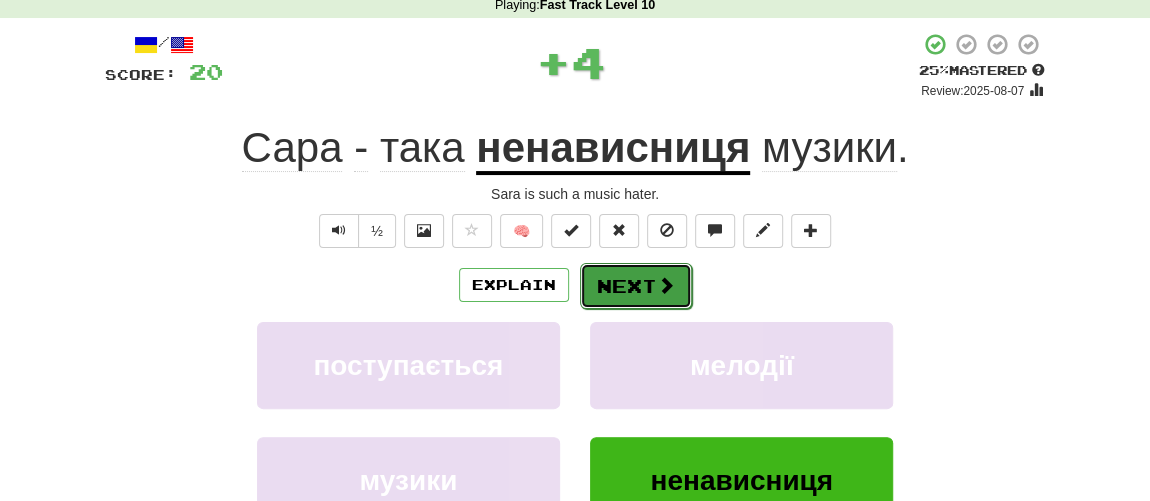 click on "Next" at bounding box center (636, 286) 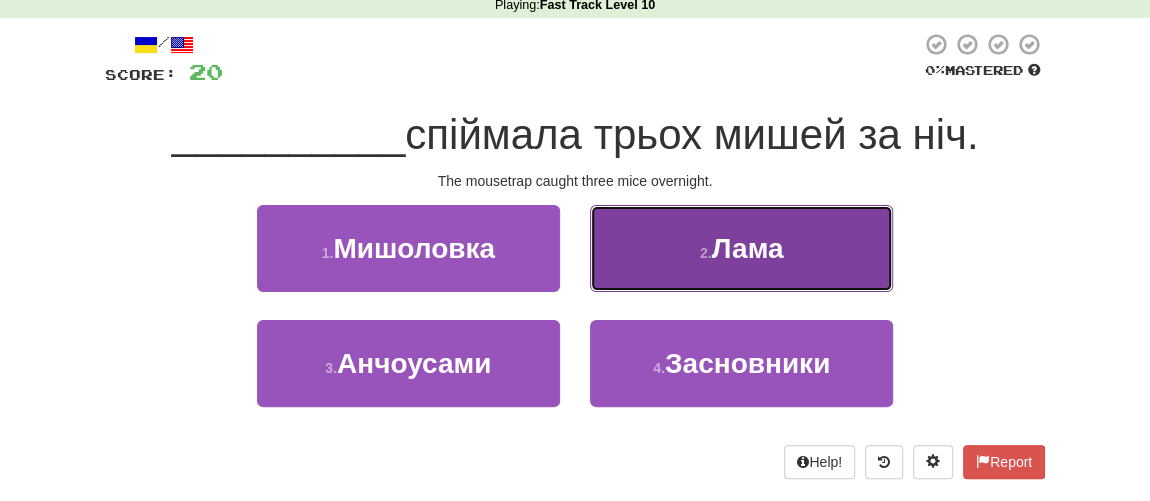 click on "2 .  Лама" at bounding box center [741, 248] 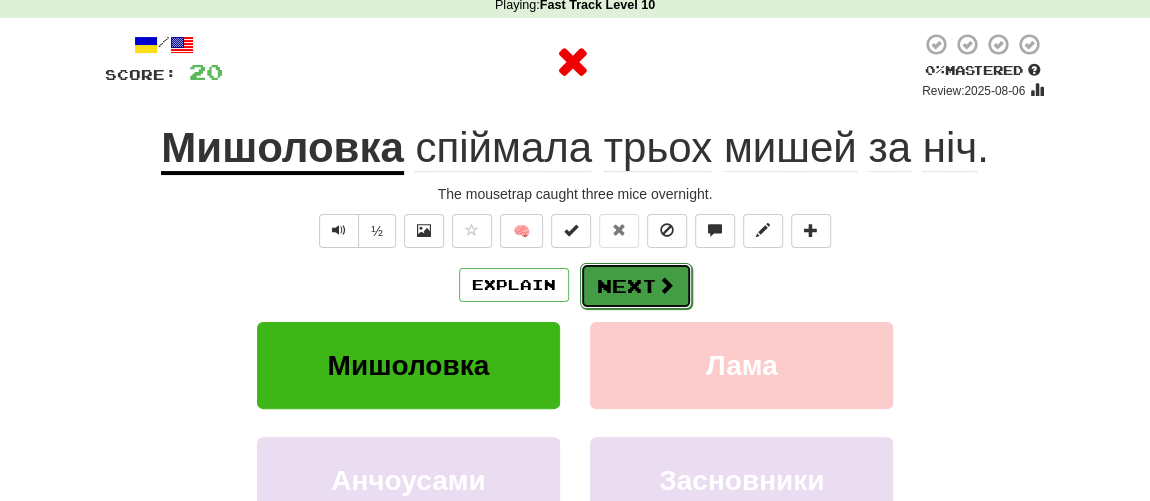 click on "Next" at bounding box center [636, 286] 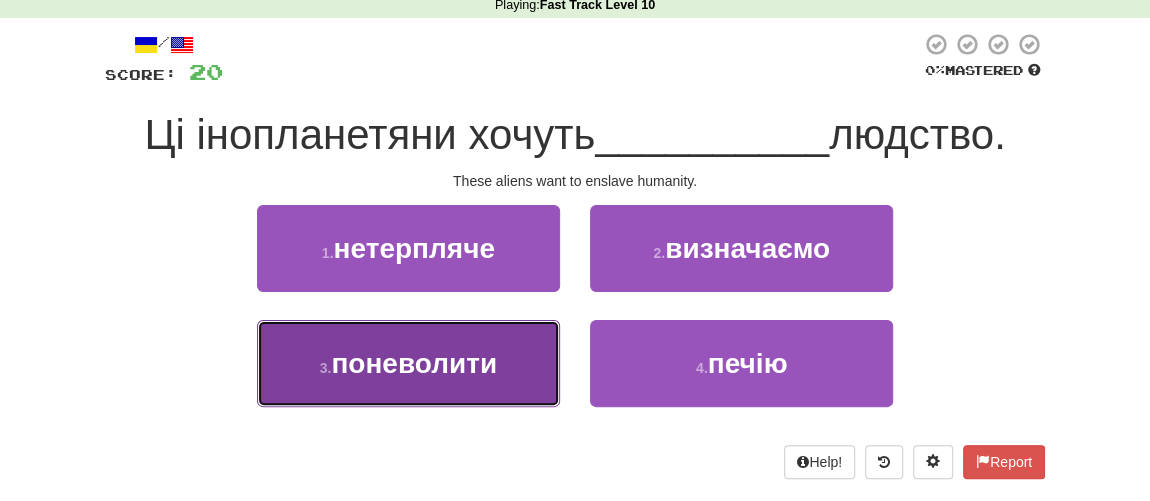 click on "поневолити" at bounding box center [414, 363] 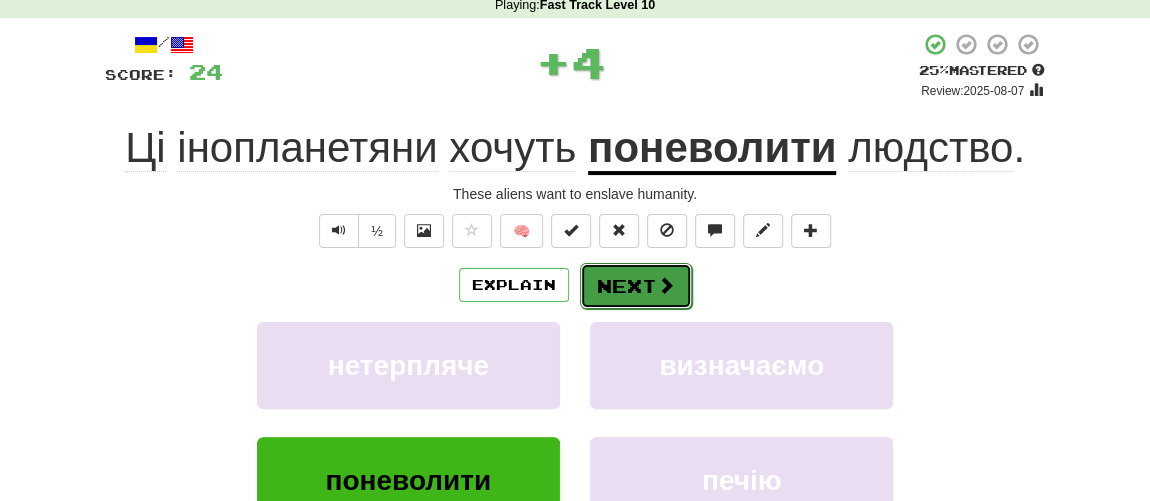 click on "Next" at bounding box center (636, 286) 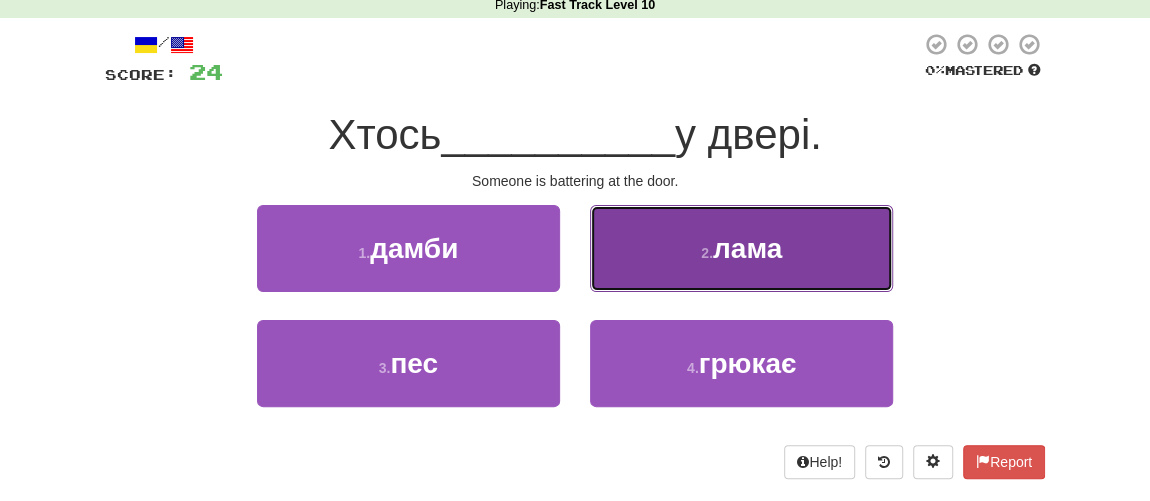 click on "2 . лама" at bounding box center [741, 248] 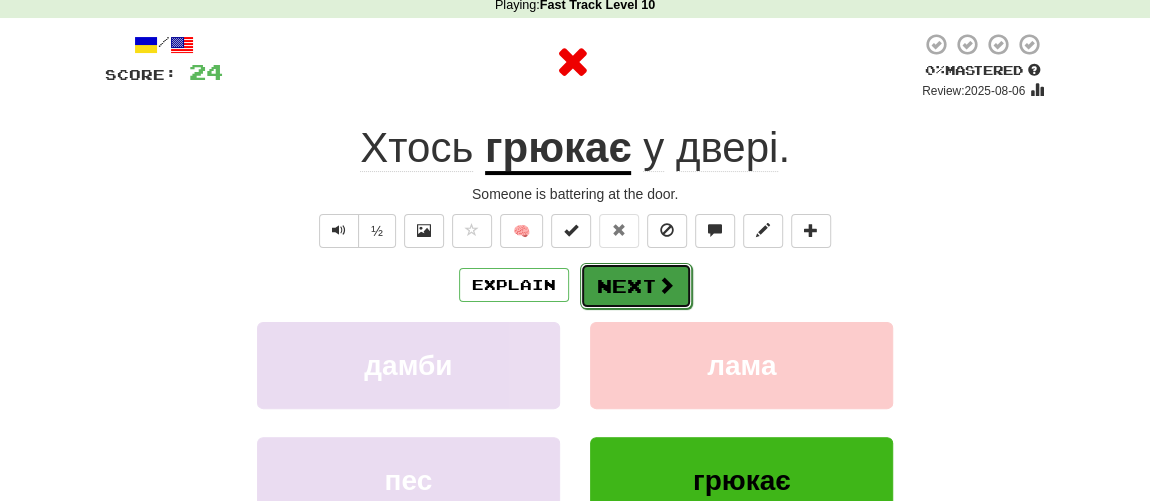 click on "Next" at bounding box center [636, 286] 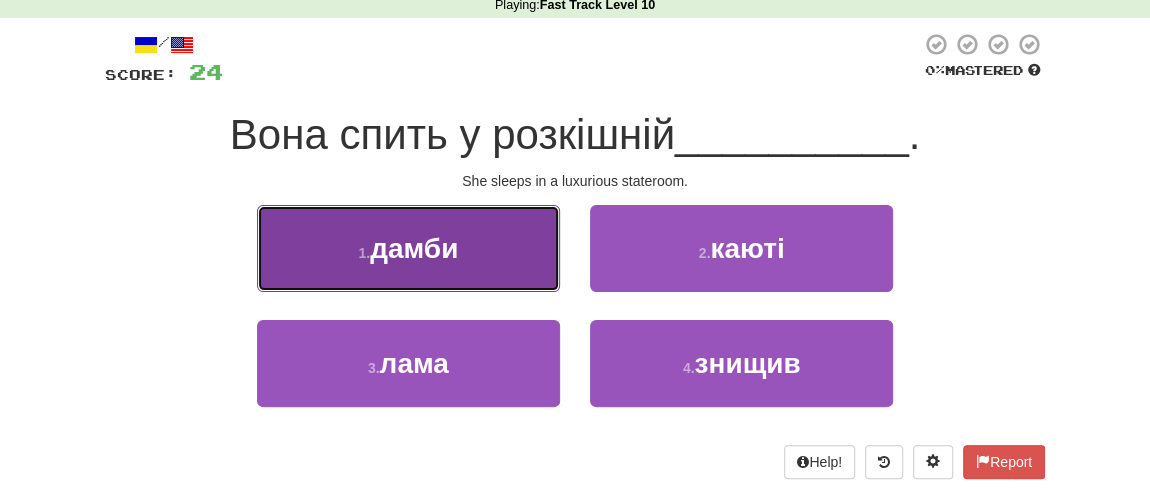 click on "1 . дамби" at bounding box center [408, 248] 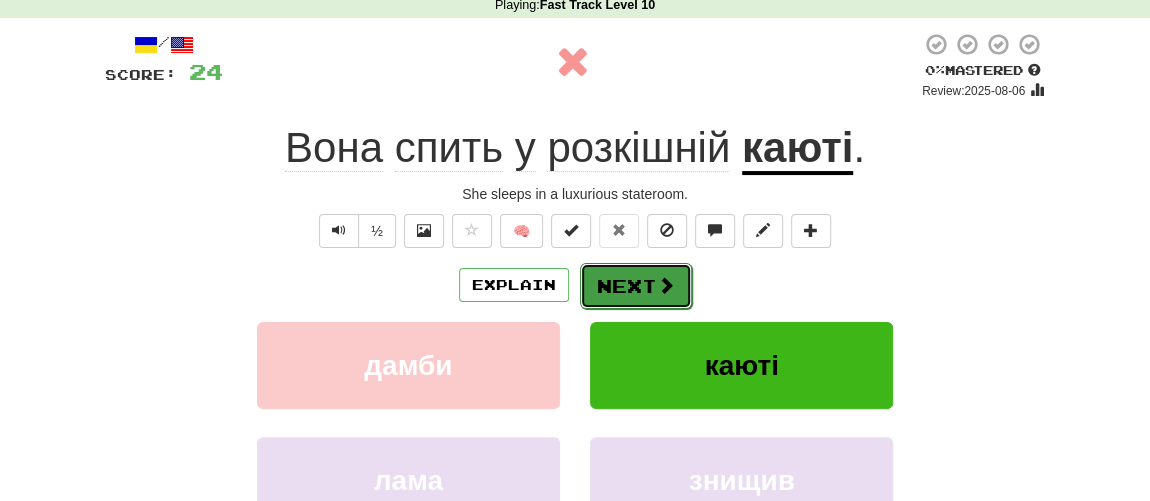 click on "Next" at bounding box center (636, 286) 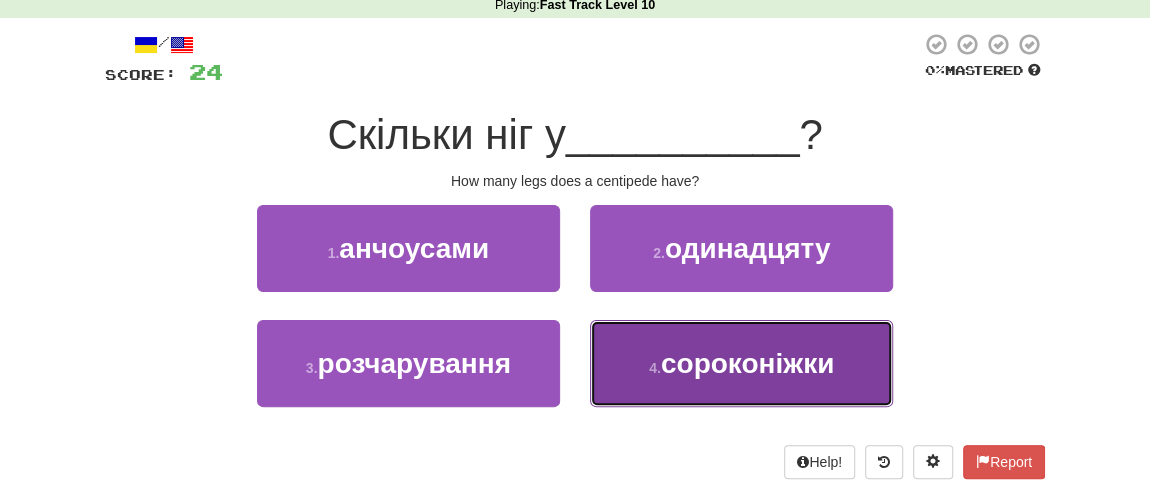 click on "сороконіжки" at bounding box center (747, 363) 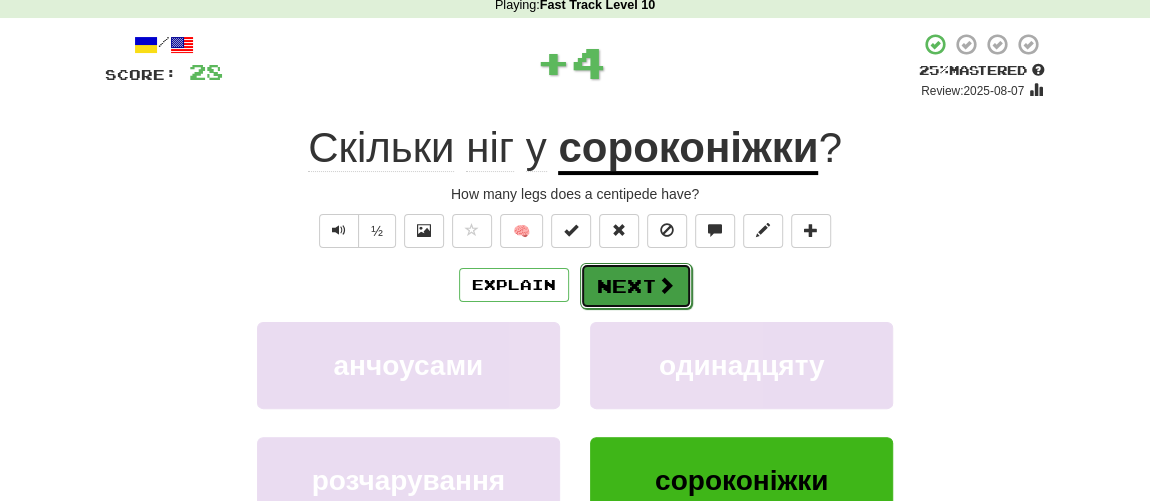 click on "Next" at bounding box center (636, 286) 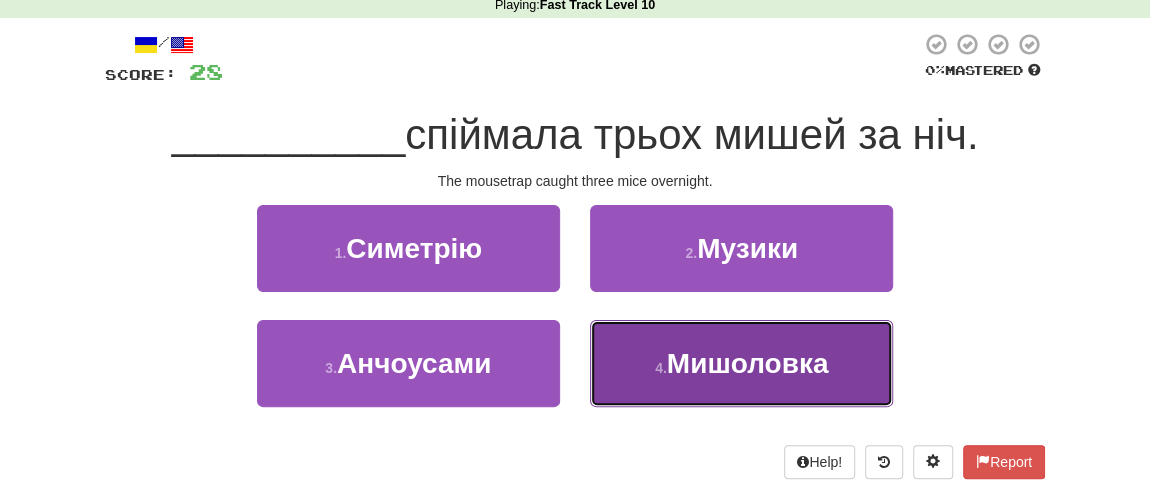 click on "Мишоловка" at bounding box center (748, 363) 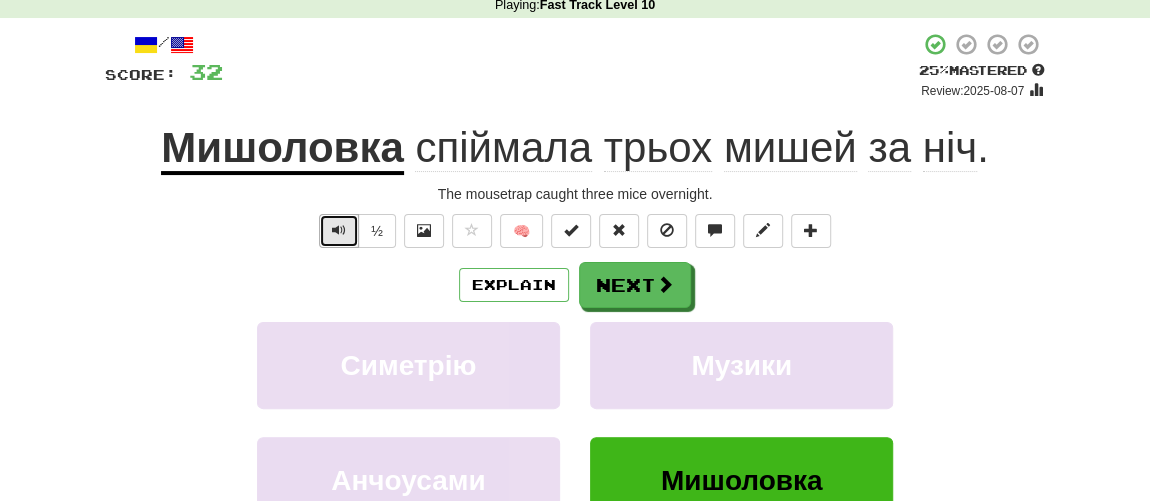 click at bounding box center (339, 230) 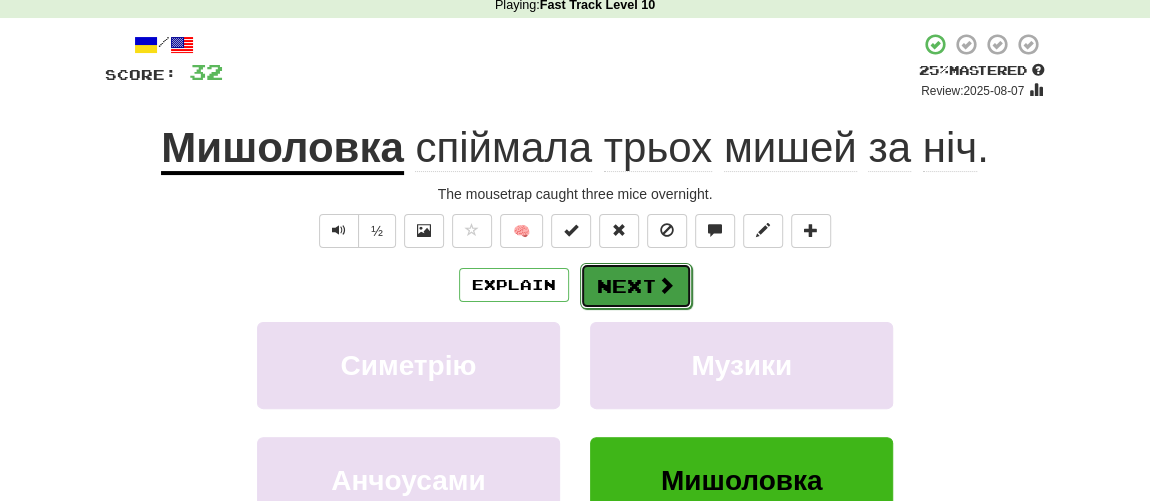 click on "Next" at bounding box center [636, 286] 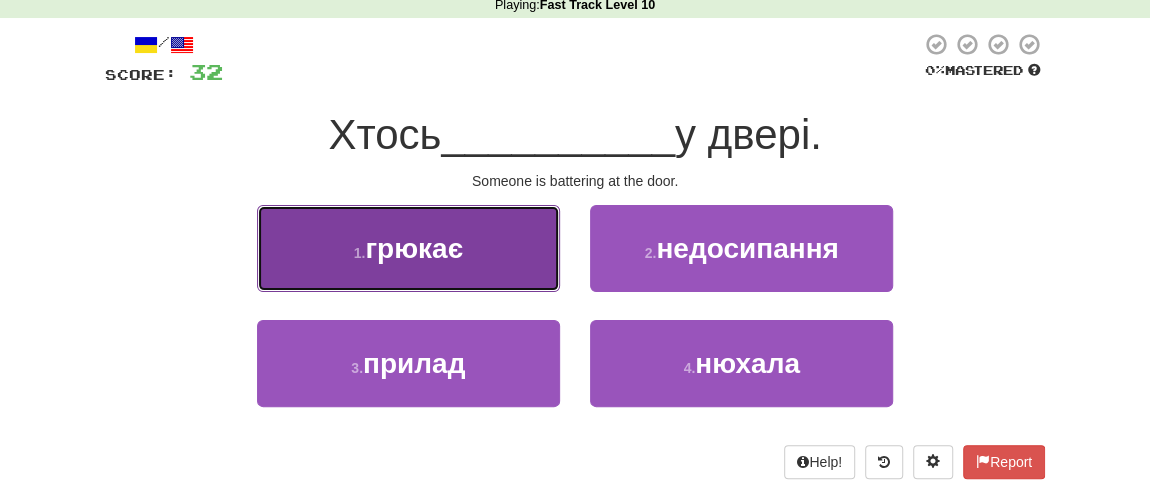 click on "1 .  грюкає" at bounding box center [408, 248] 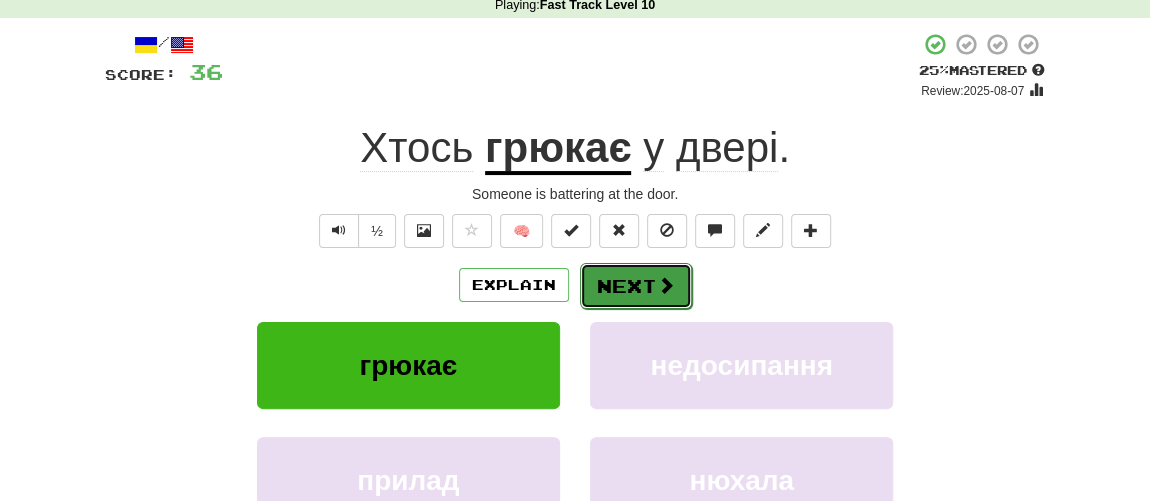 click on "Next" at bounding box center (636, 286) 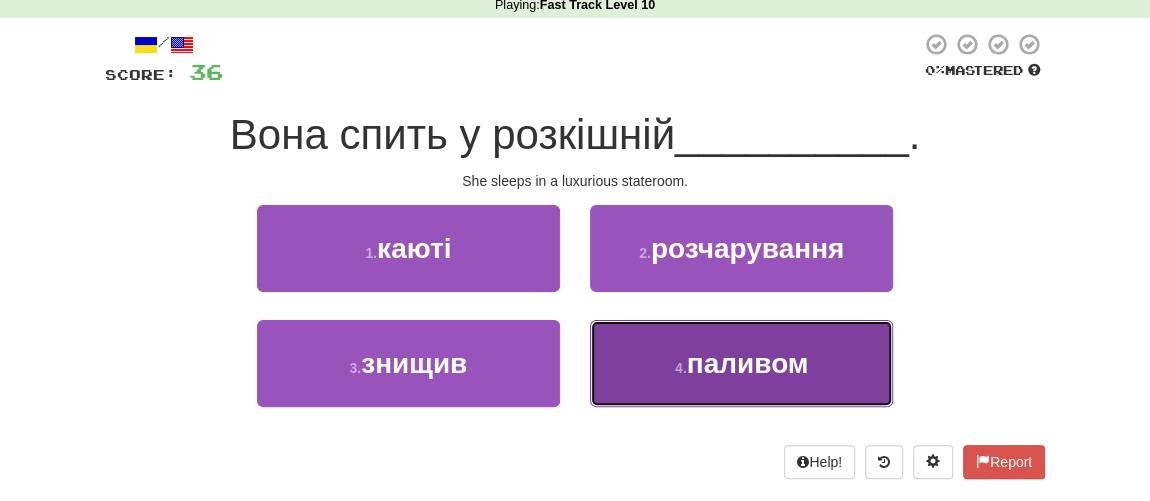 click on "паливом" at bounding box center (748, 363) 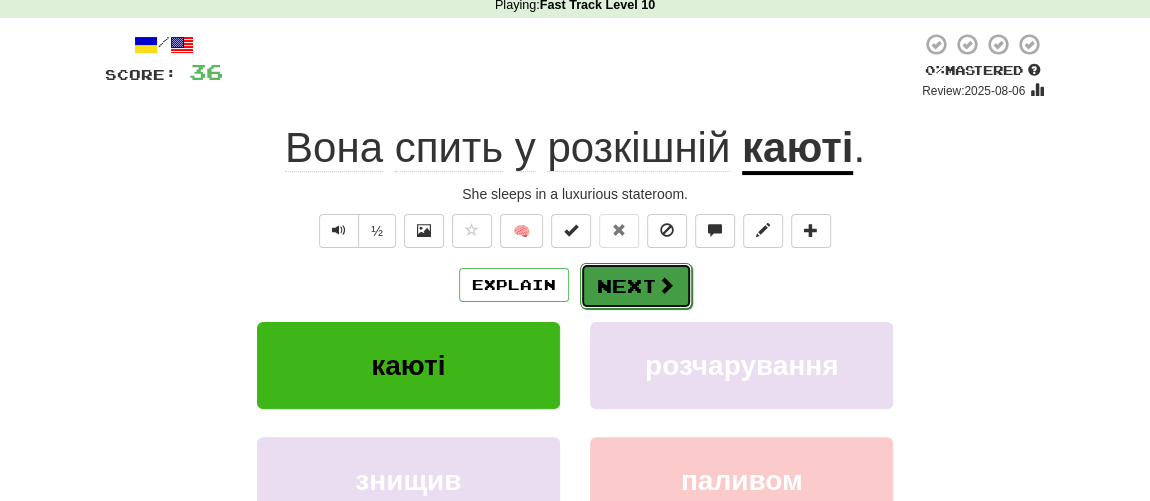 click on "Next" at bounding box center (636, 286) 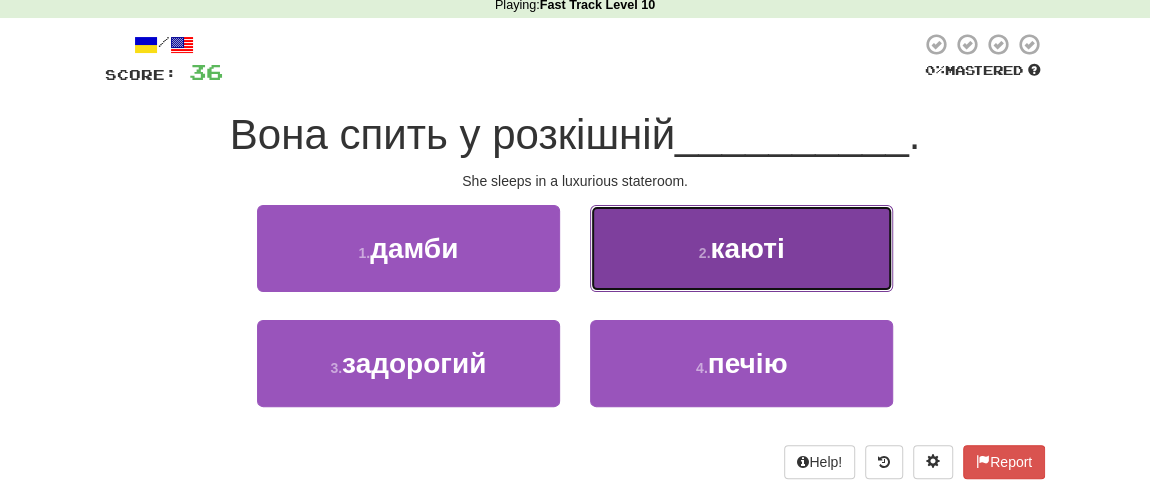 click on "2 .  каюті" at bounding box center (741, 248) 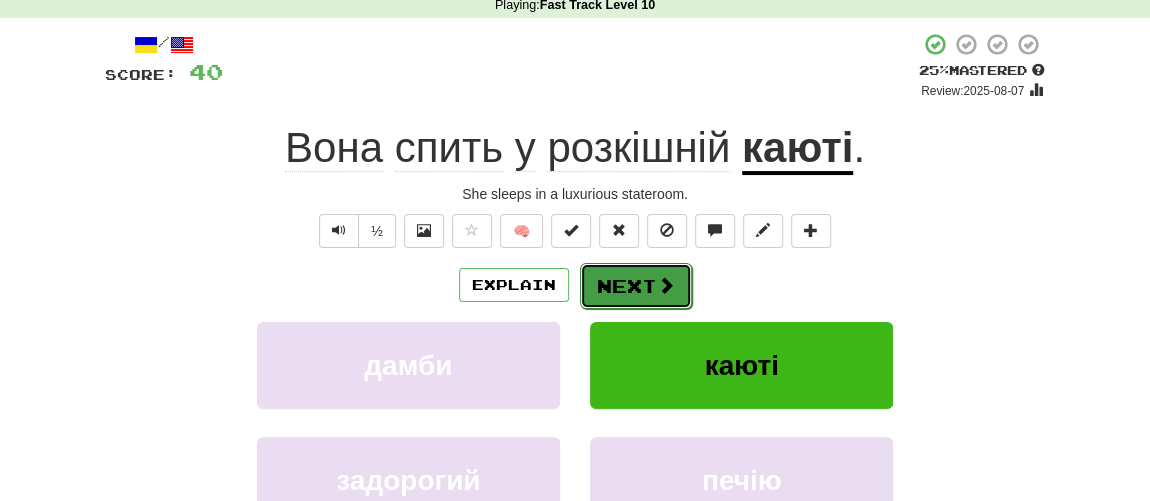 click on "Next" at bounding box center (636, 286) 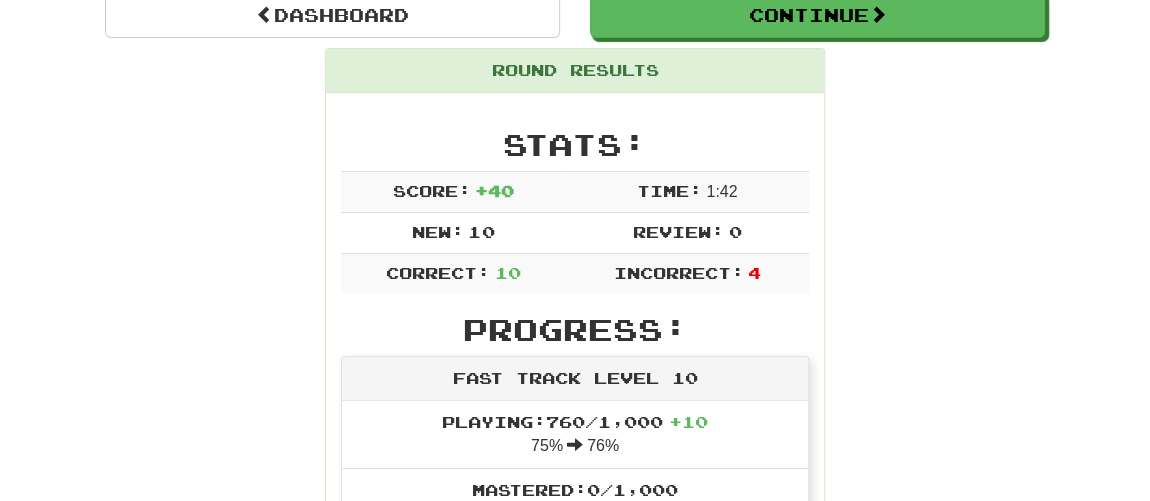 scroll, scrollTop: 90, scrollLeft: 0, axis: vertical 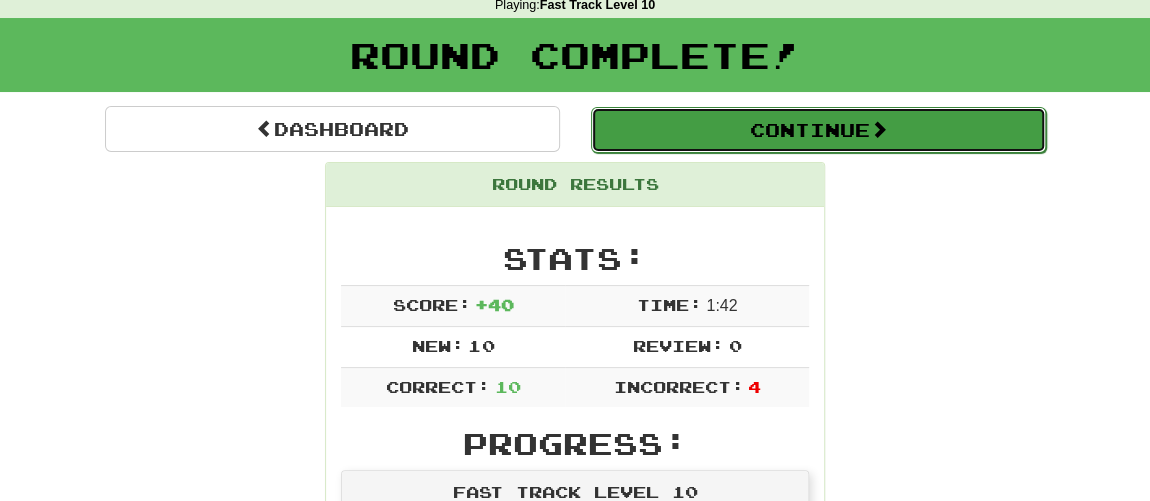 click on "Continue" at bounding box center (818, 130) 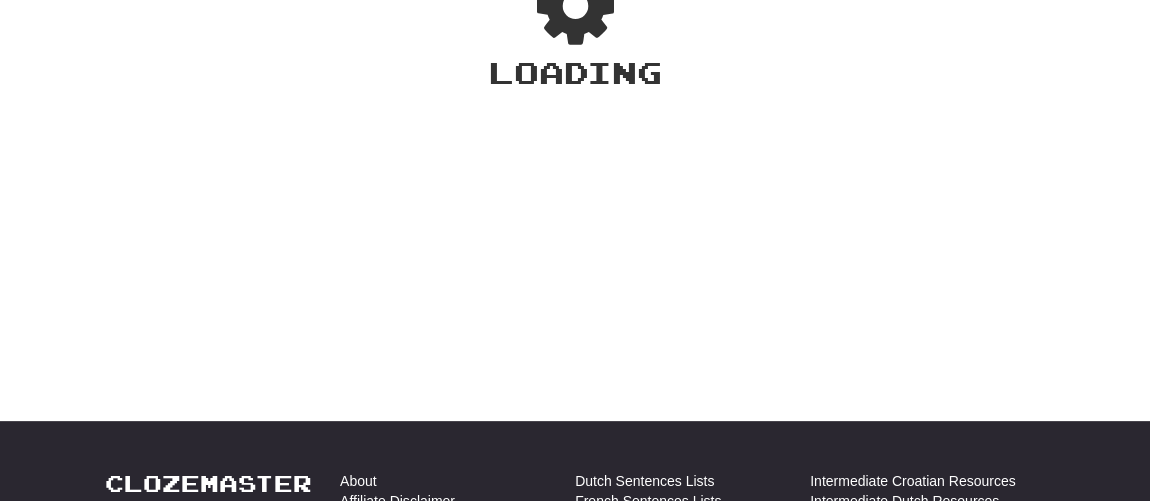 scroll, scrollTop: 90, scrollLeft: 0, axis: vertical 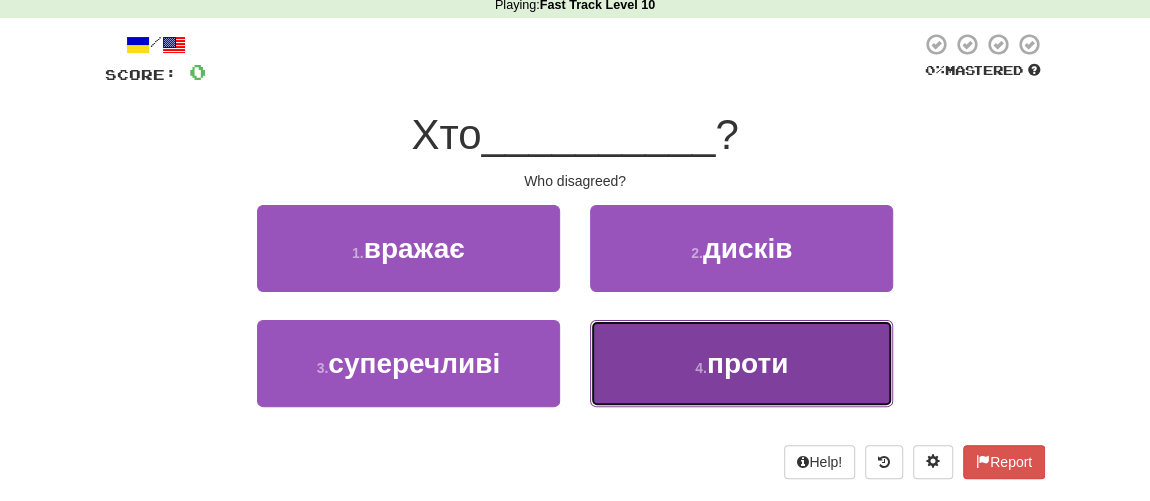 click on "4 . проти" at bounding box center (741, 363) 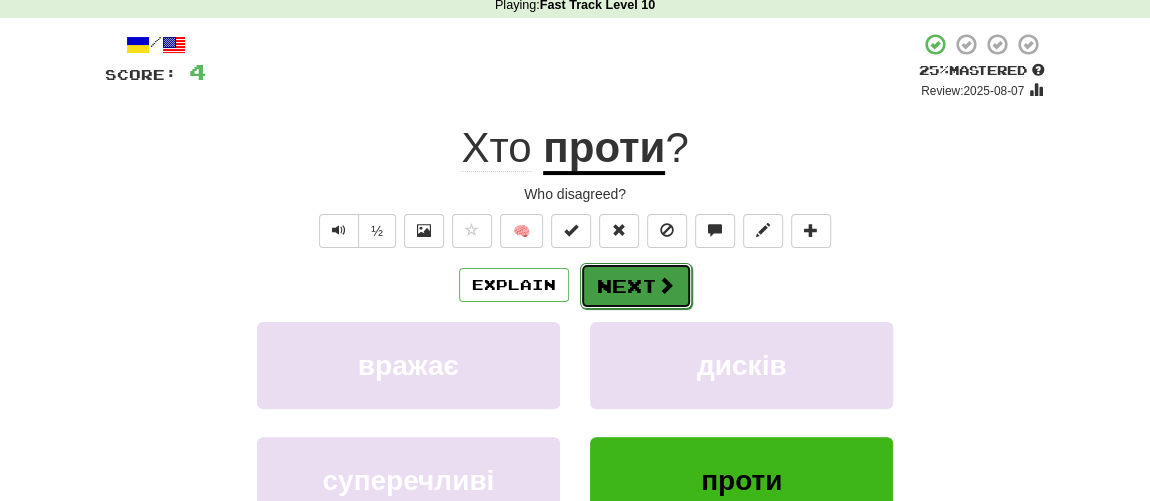 click on "Next" at bounding box center (636, 286) 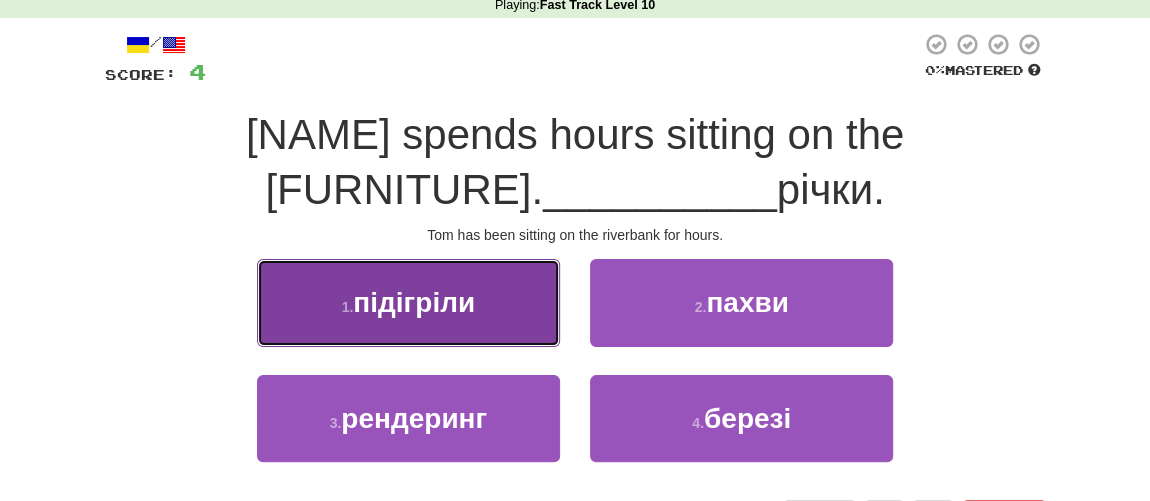click on "підігріли" at bounding box center [414, 302] 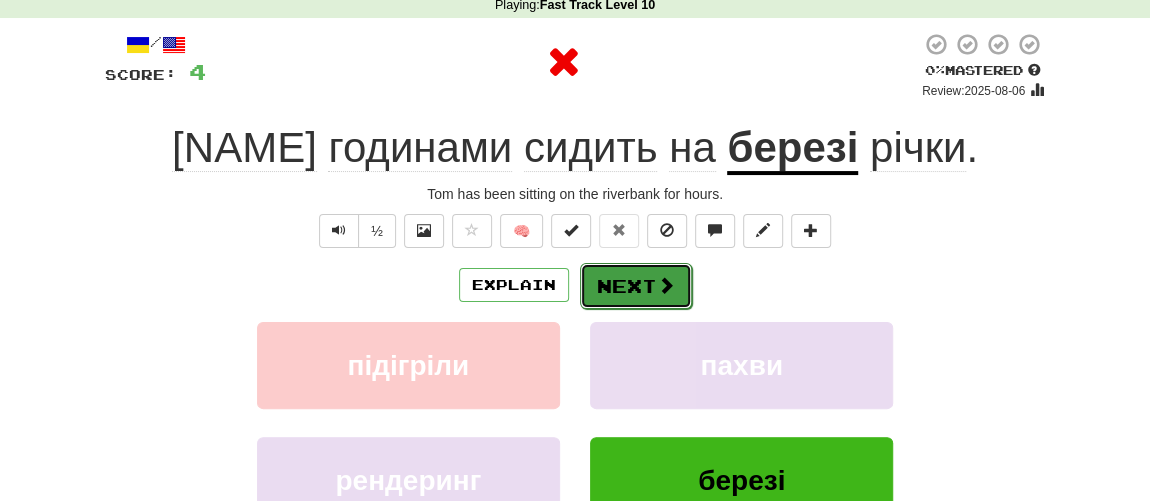 click on "Next" at bounding box center (636, 286) 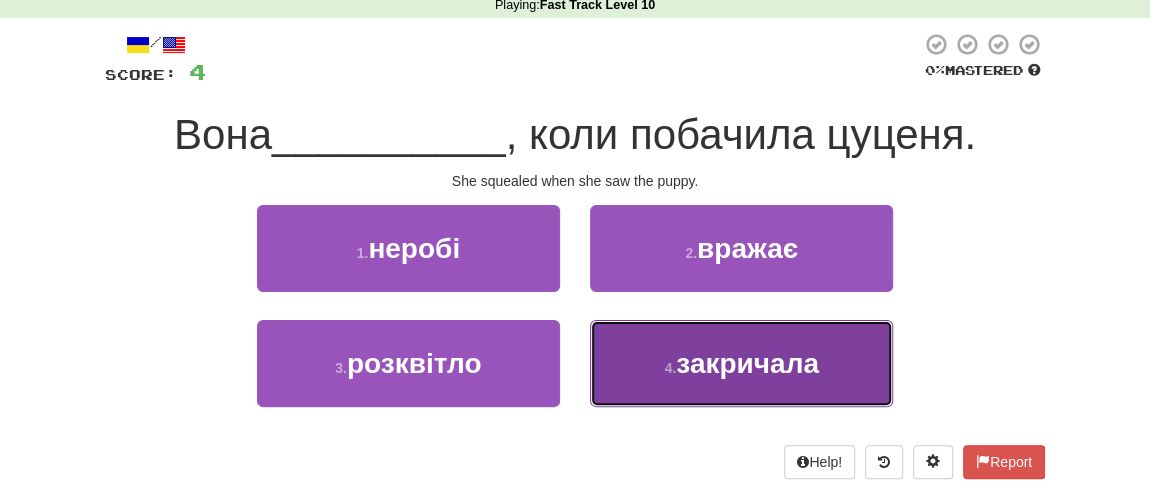 click on "закричала" at bounding box center [747, 363] 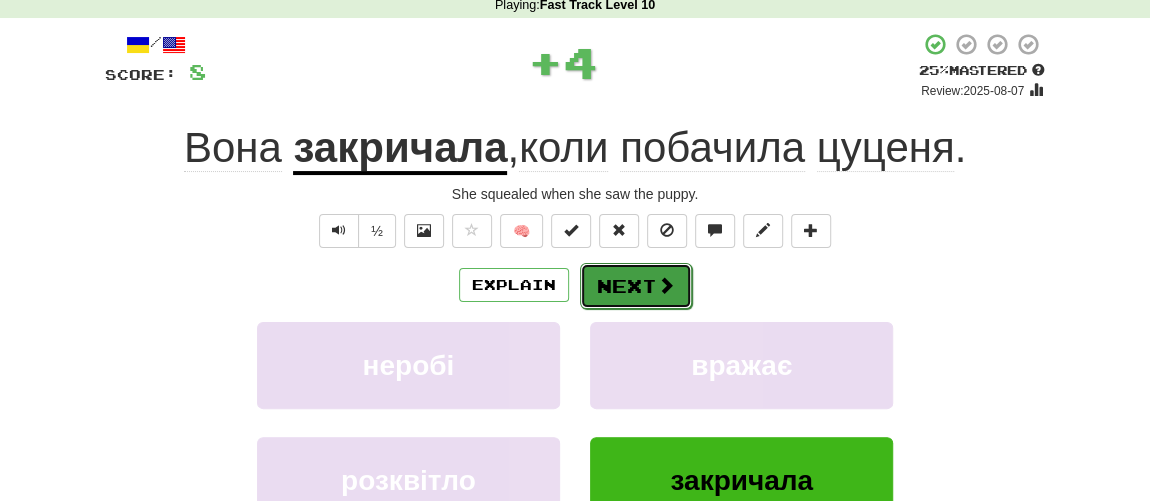 click on "Next" at bounding box center [636, 286] 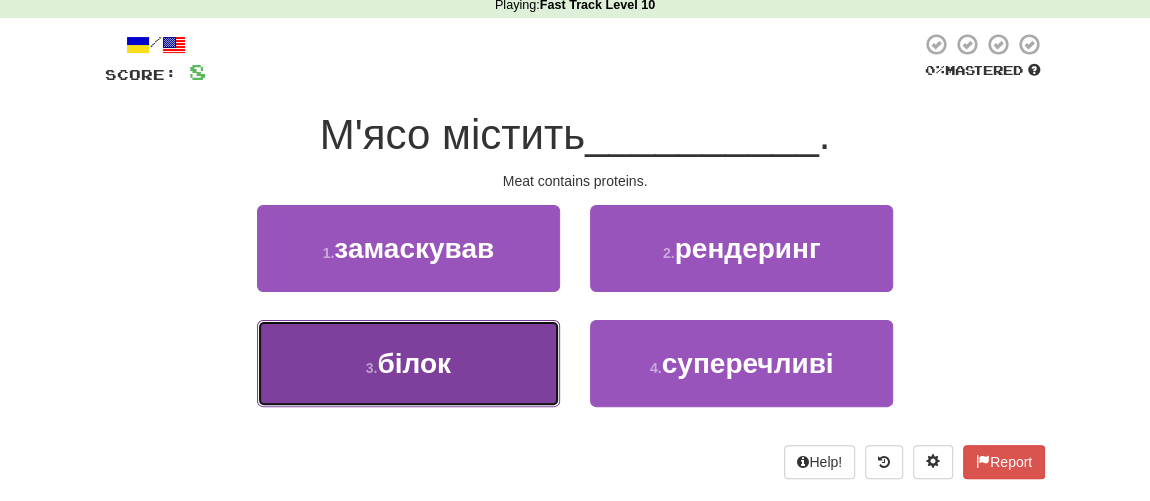 click on "білок" at bounding box center [414, 363] 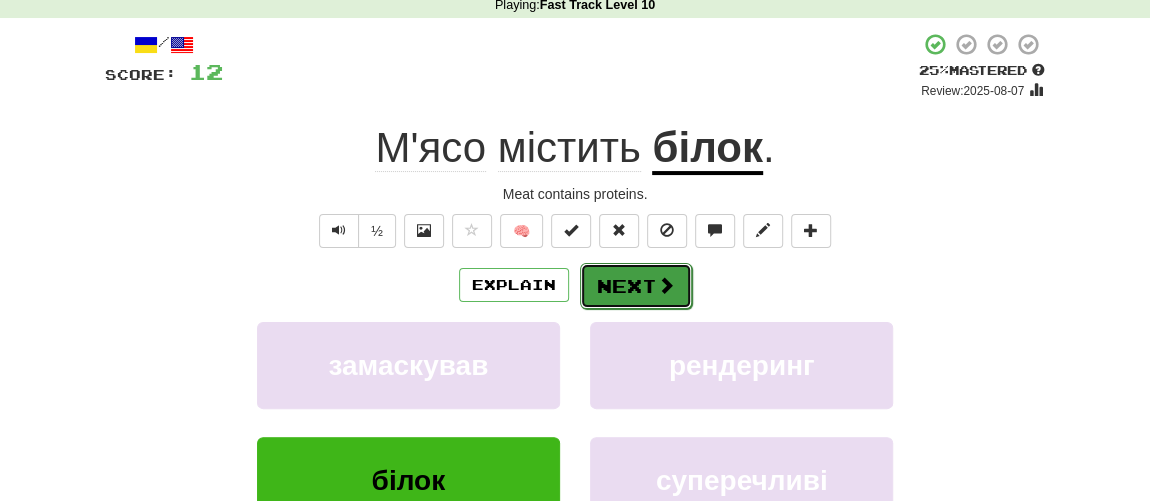 click on "Next" at bounding box center (636, 286) 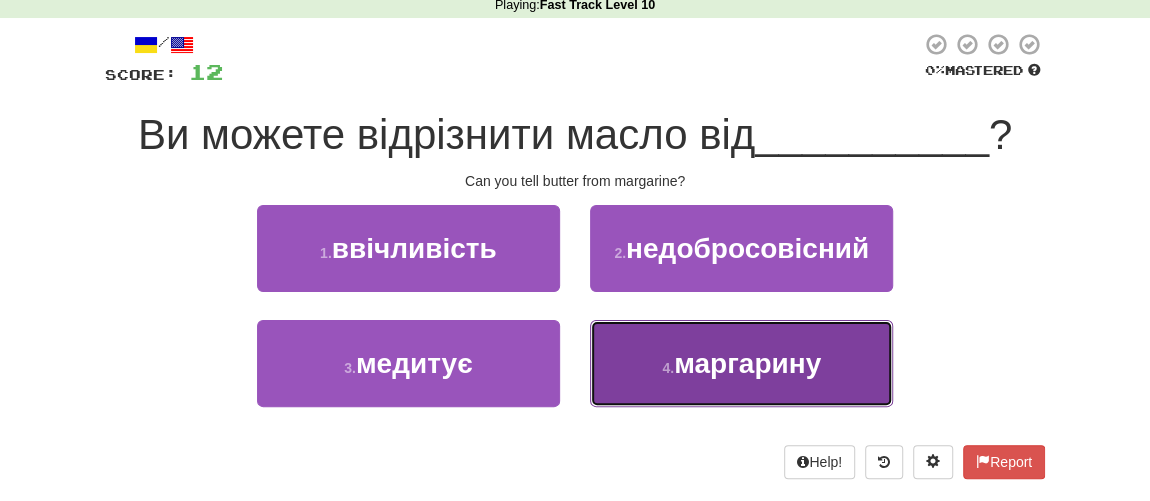 click on "4 . маргарину" at bounding box center (741, 363) 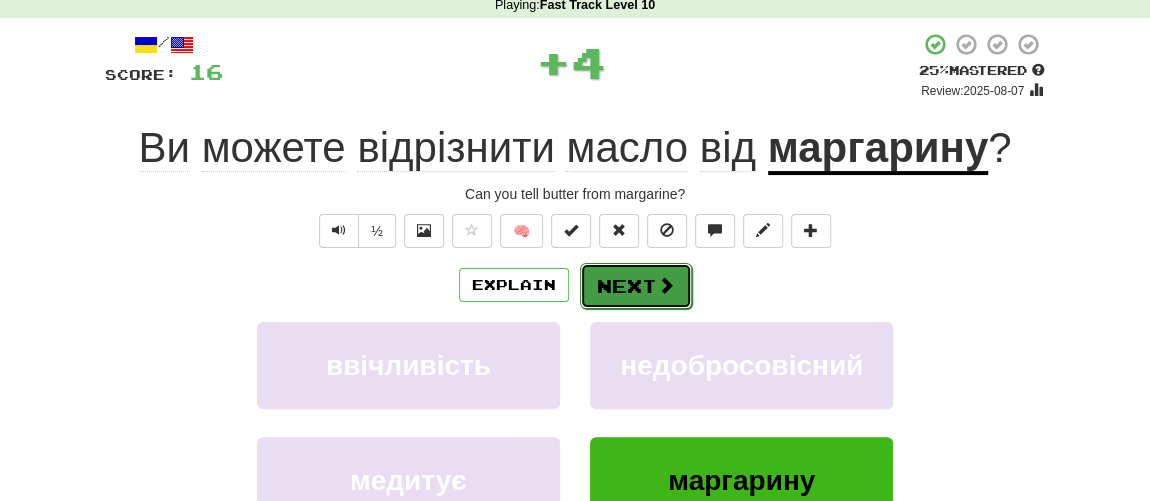 click on "Next" at bounding box center [636, 286] 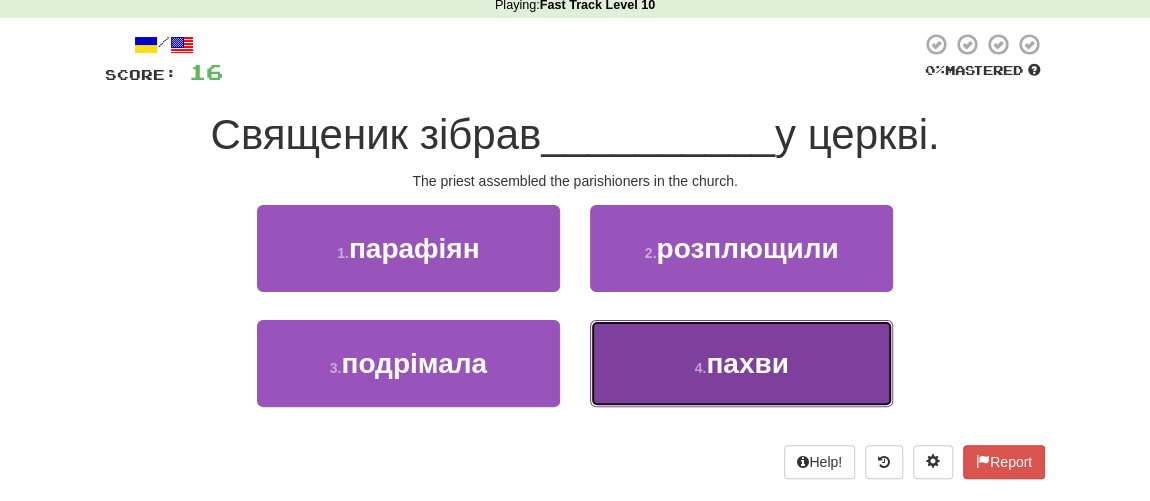 click on "4 .  пахви" at bounding box center [741, 363] 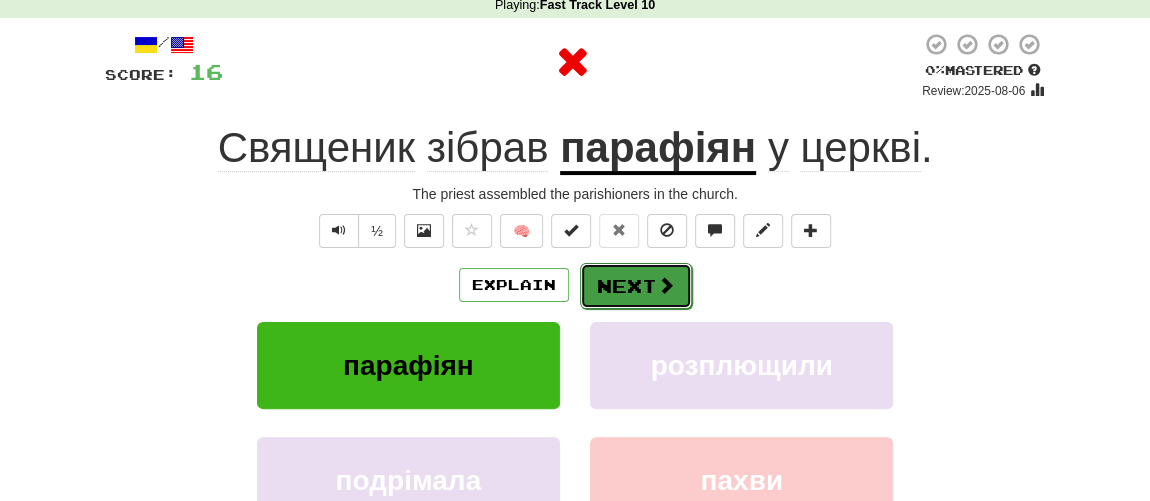 click on "Next" at bounding box center [636, 286] 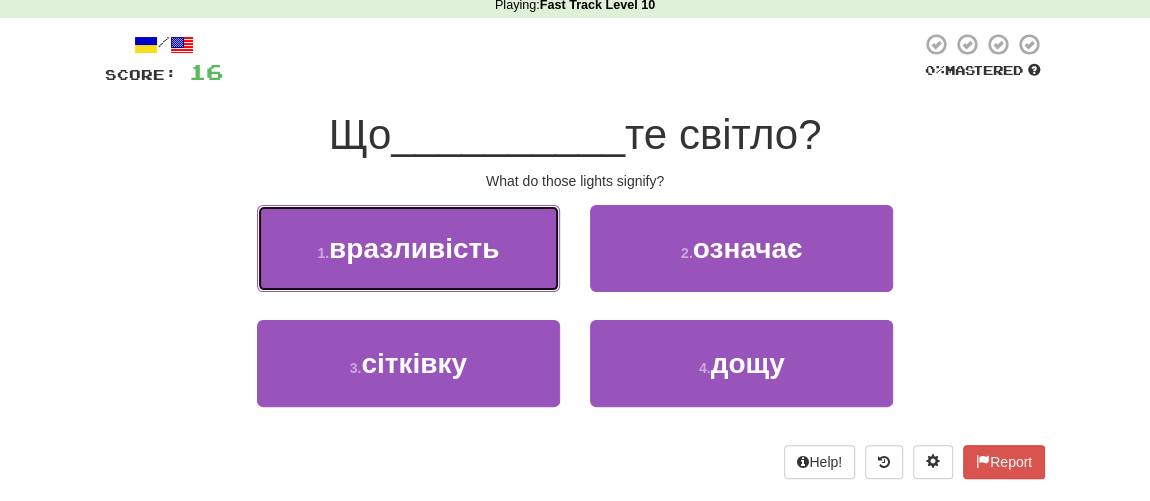 click on "вразливість" at bounding box center [414, 248] 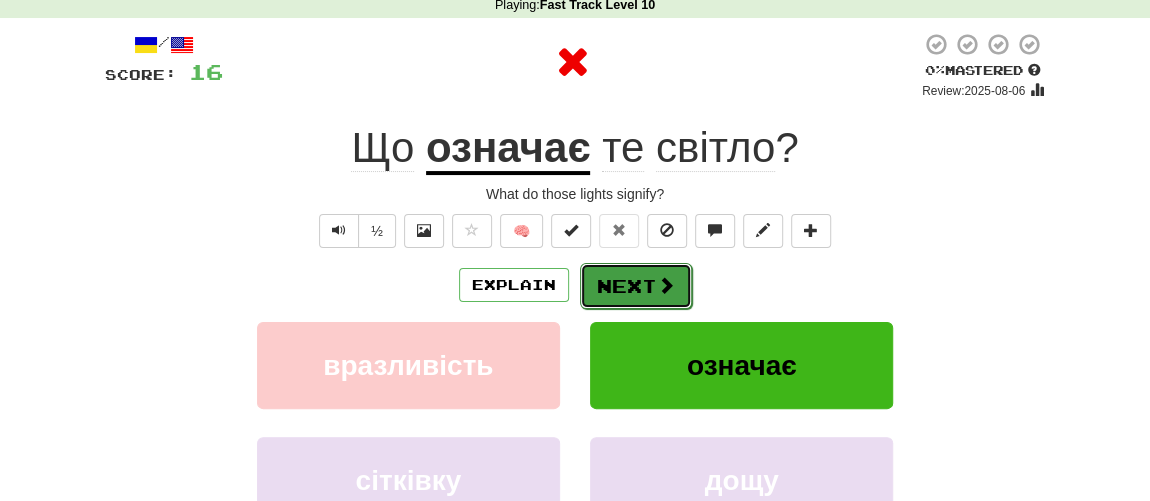 click on "Next" at bounding box center [636, 286] 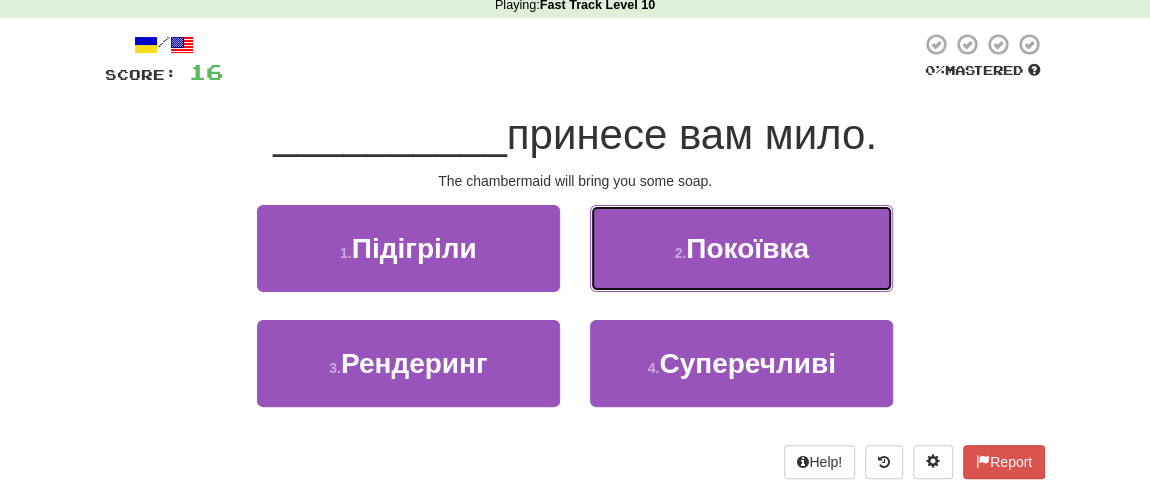 click on "2 ." at bounding box center (680, 253) 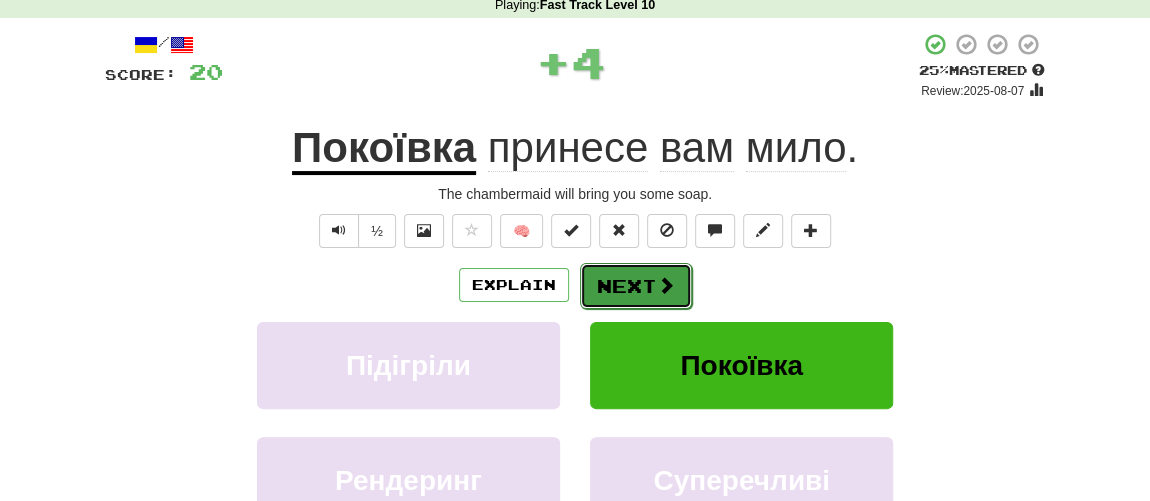 click on "Next" at bounding box center (636, 286) 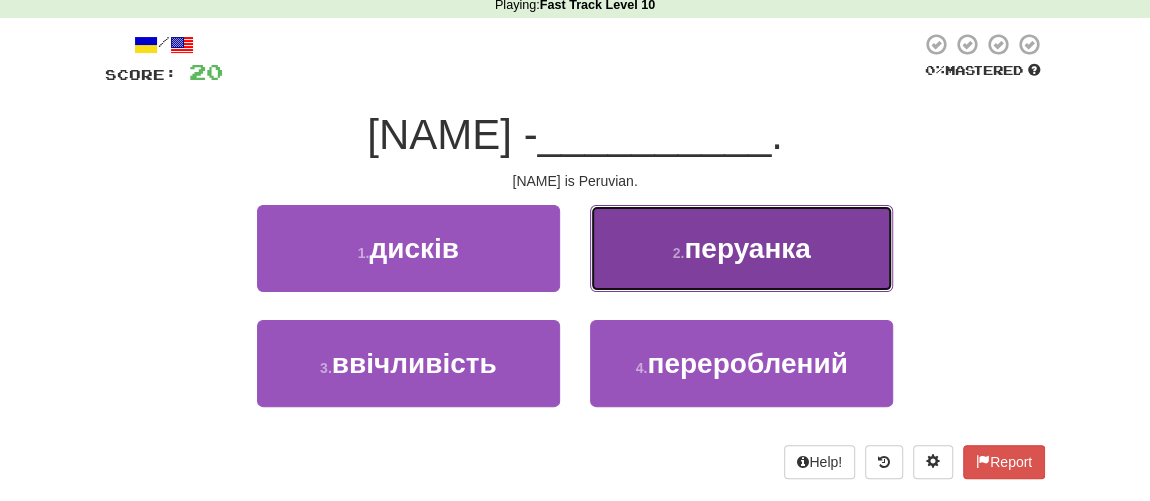 click on "перуанка" at bounding box center (747, 248) 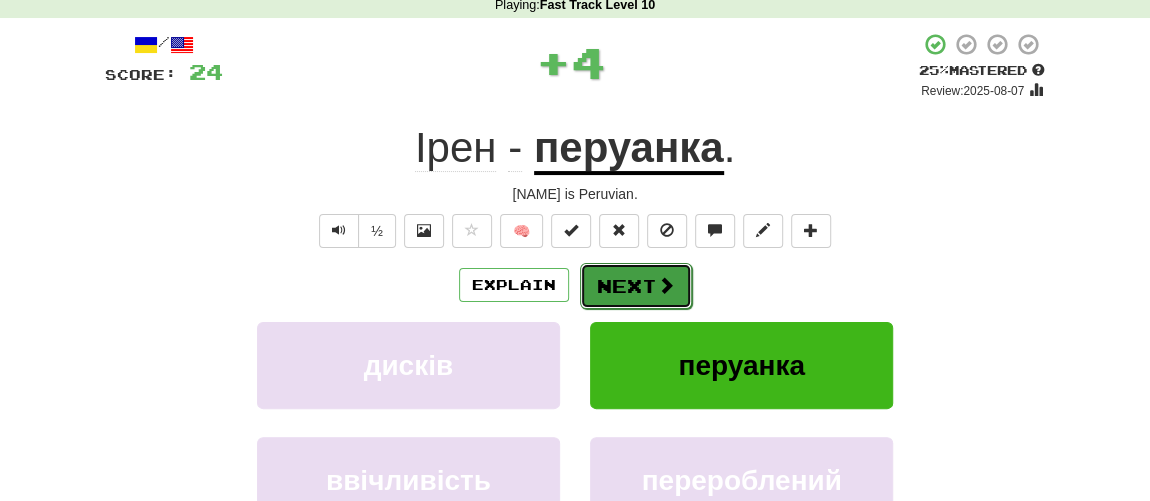 click on "Next" at bounding box center [636, 286] 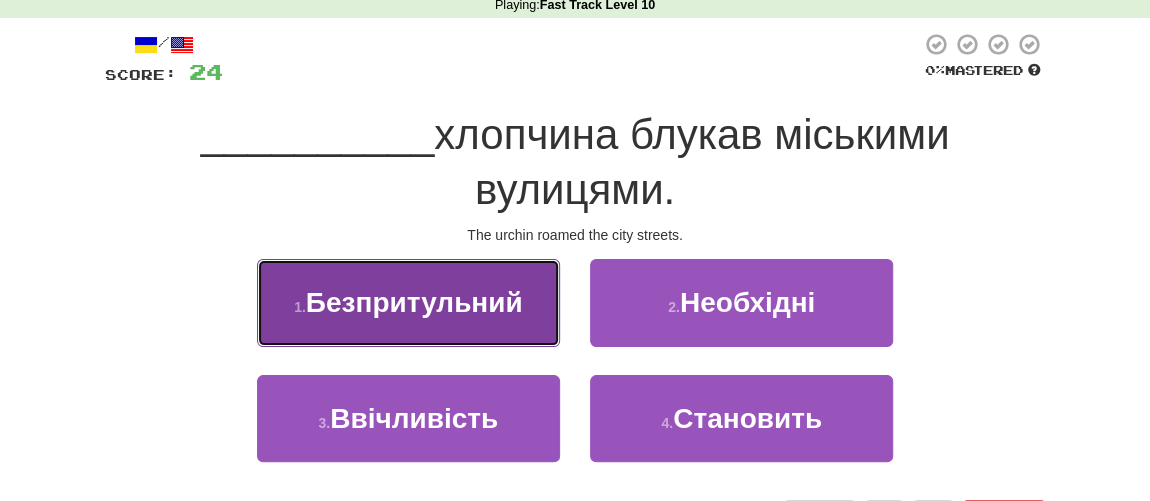 click on "Безпритульний" at bounding box center [414, 302] 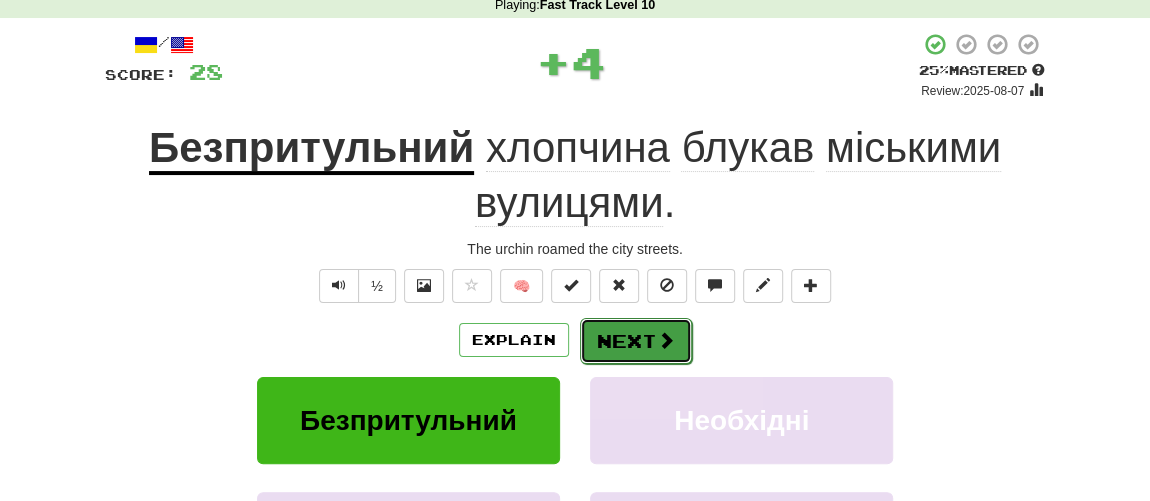 click on "Next" at bounding box center [636, 341] 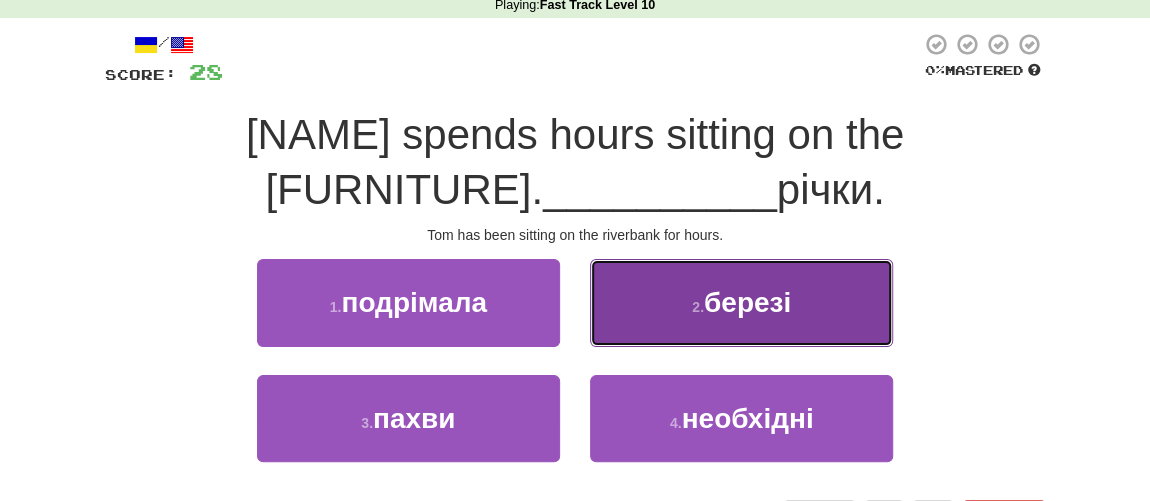 click on "березі" at bounding box center (747, 302) 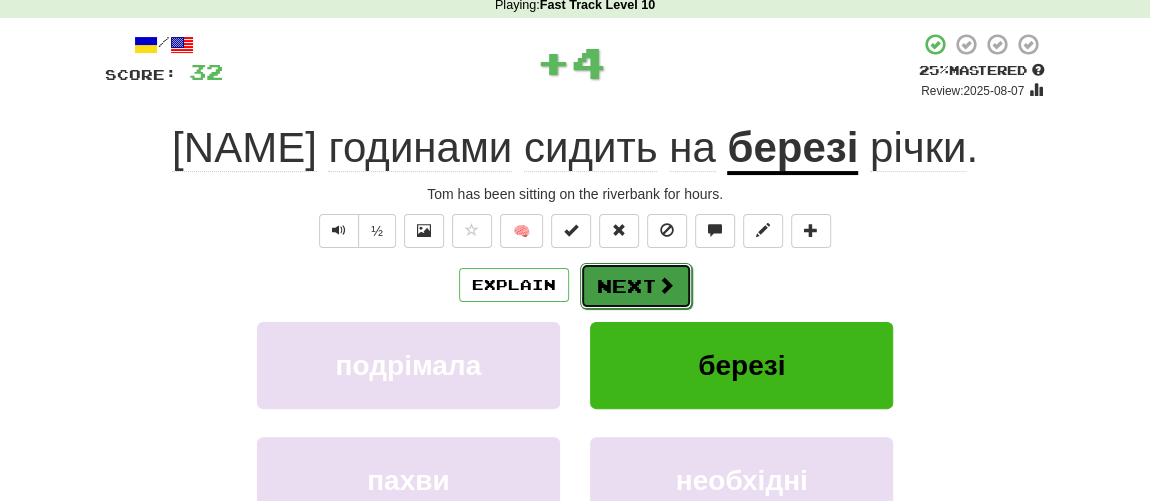 click on "Next" at bounding box center [636, 286] 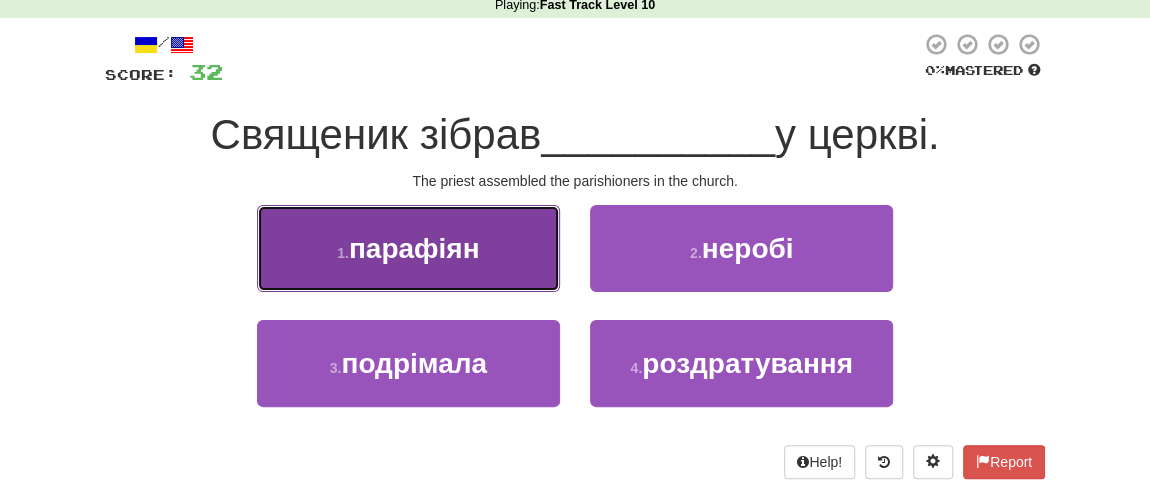 click on "парафіян" at bounding box center (414, 248) 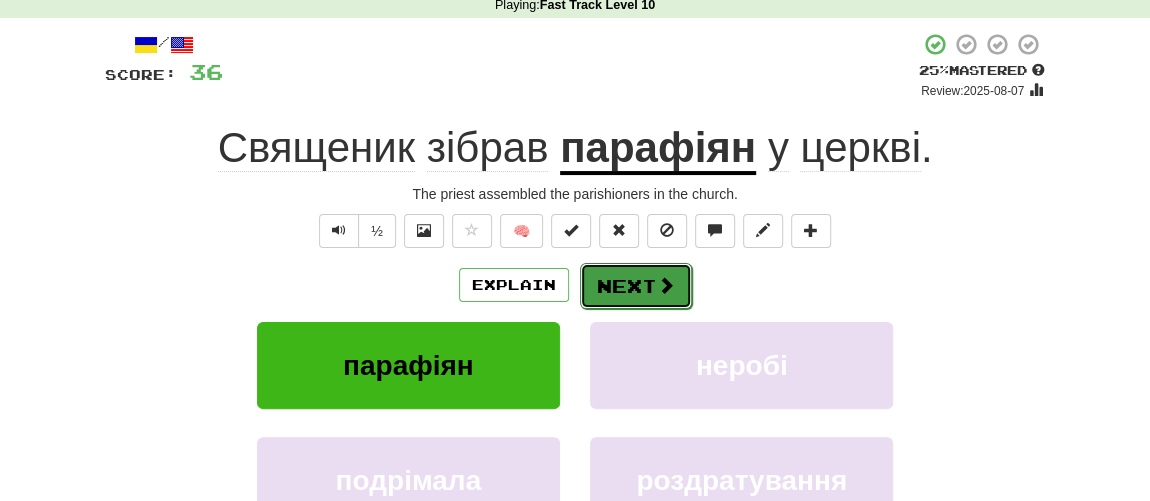 click on "Next" at bounding box center (636, 286) 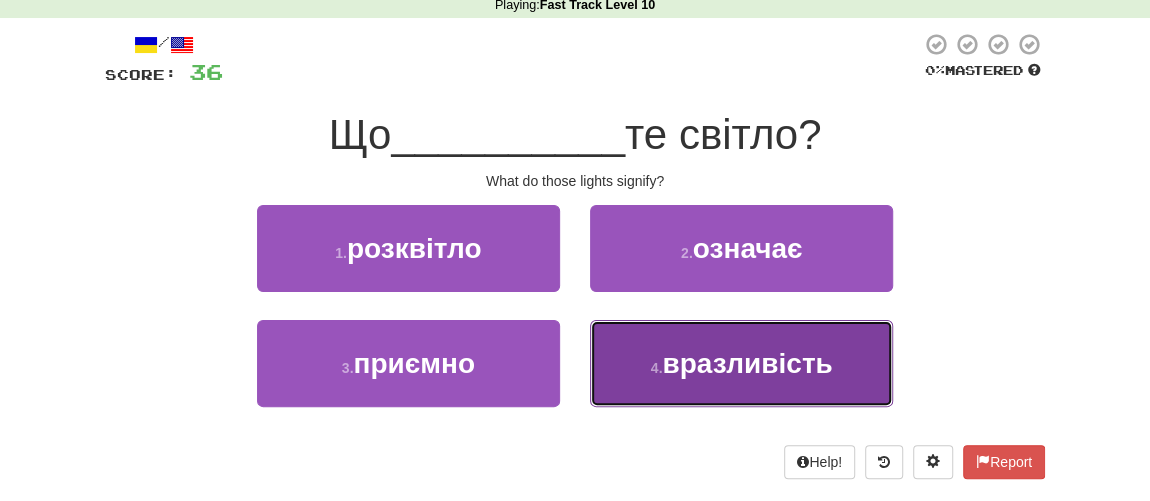 click on "вразливість" at bounding box center (747, 363) 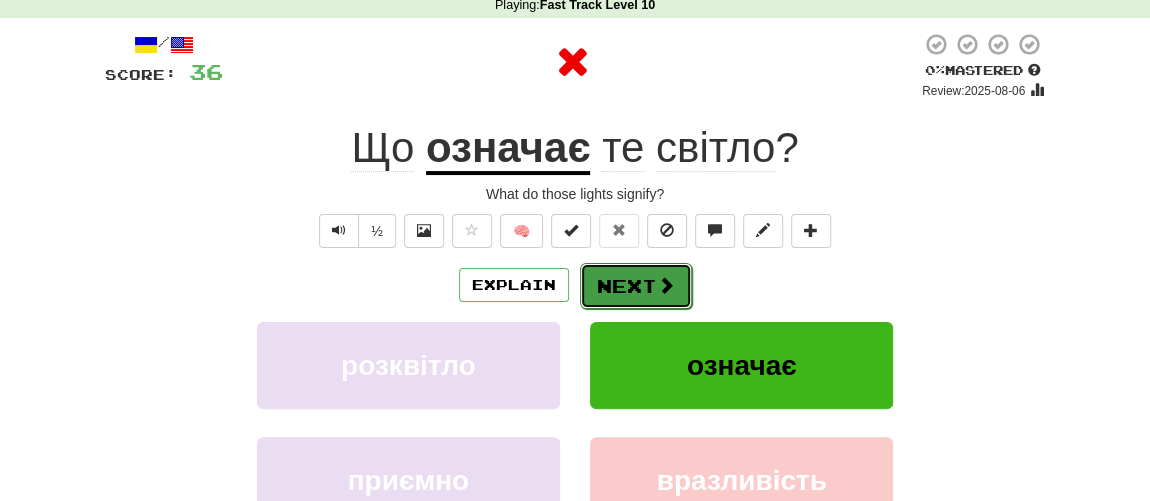 click on "Next" at bounding box center (636, 286) 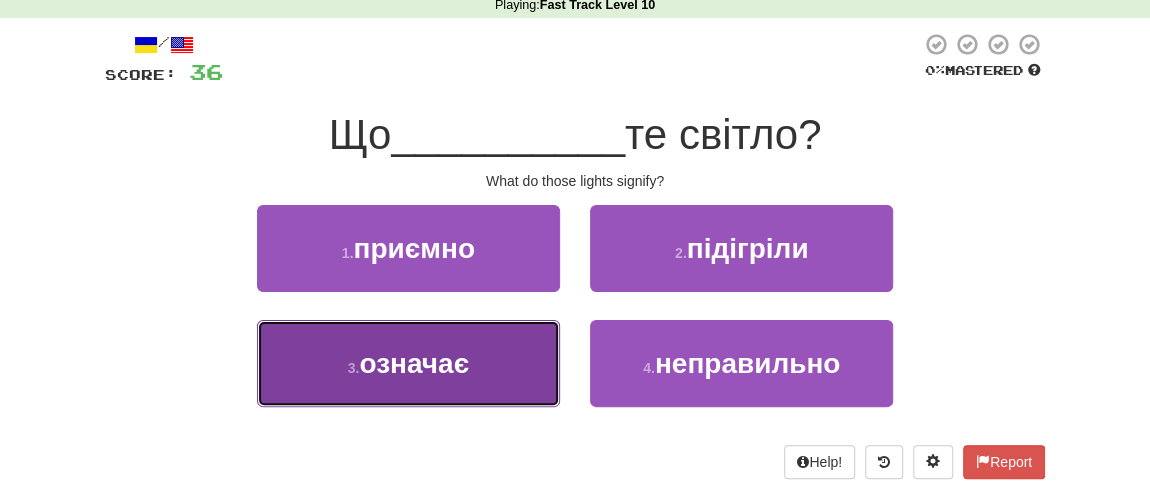 click on "означає" at bounding box center [414, 363] 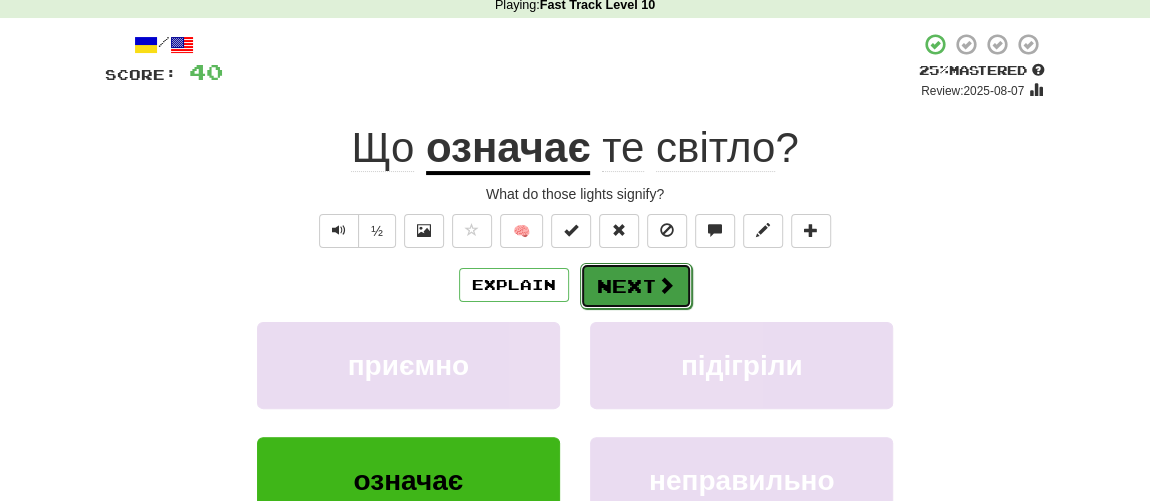 click on "Next" at bounding box center (636, 286) 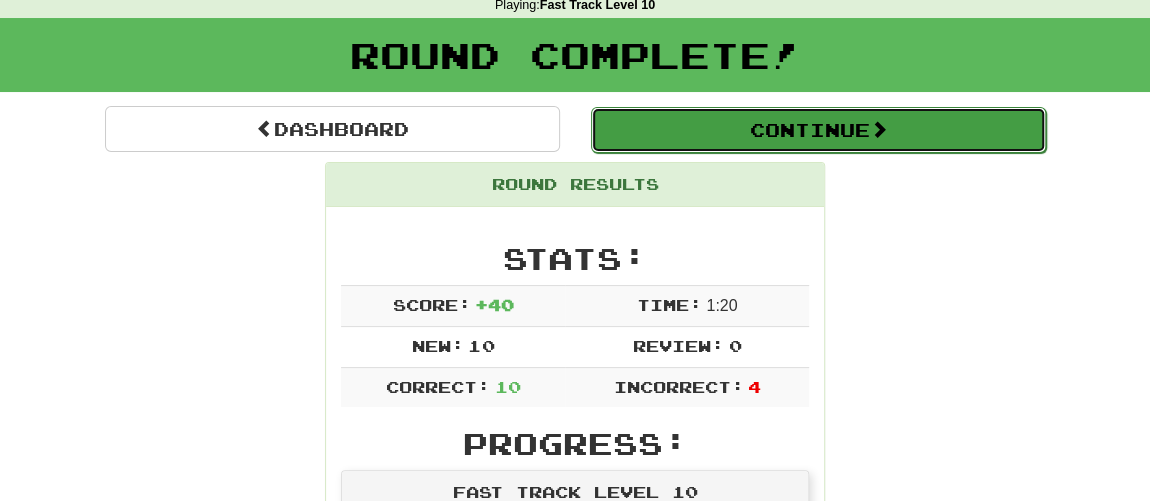click on "Continue" at bounding box center (818, 130) 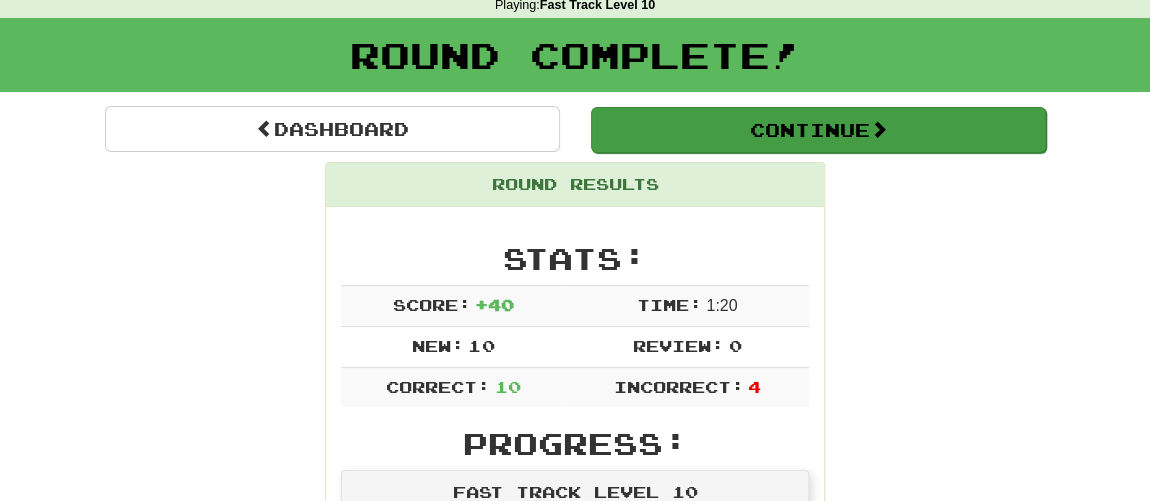 scroll, scrollTop: 90, scrollLeft: 0, axis: vertical 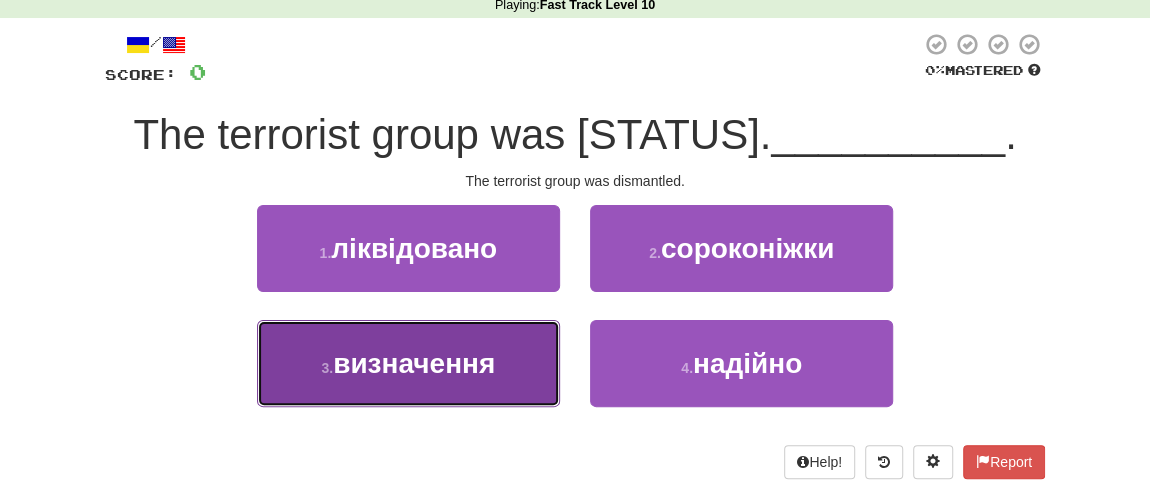 click on "визначення" at bounding box center [414, 363] 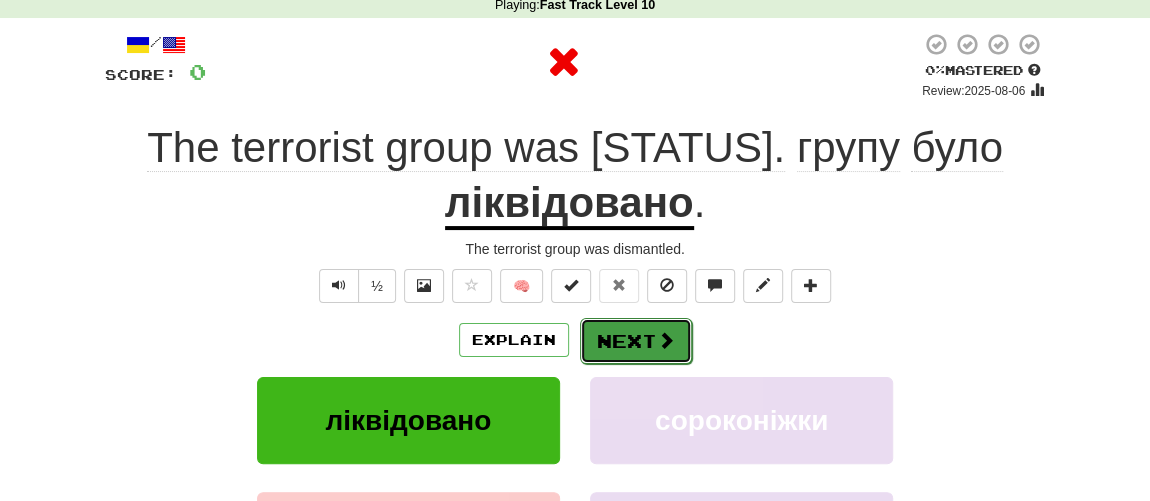 click on "Next" at bounding box center [636, 341] 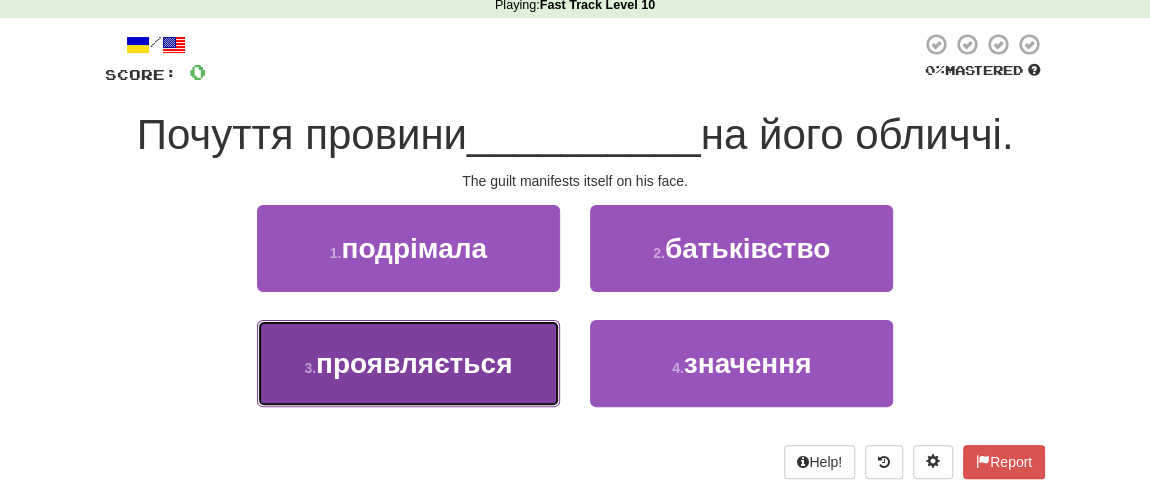 click on "проявляється" at bounding box center (414, 363) 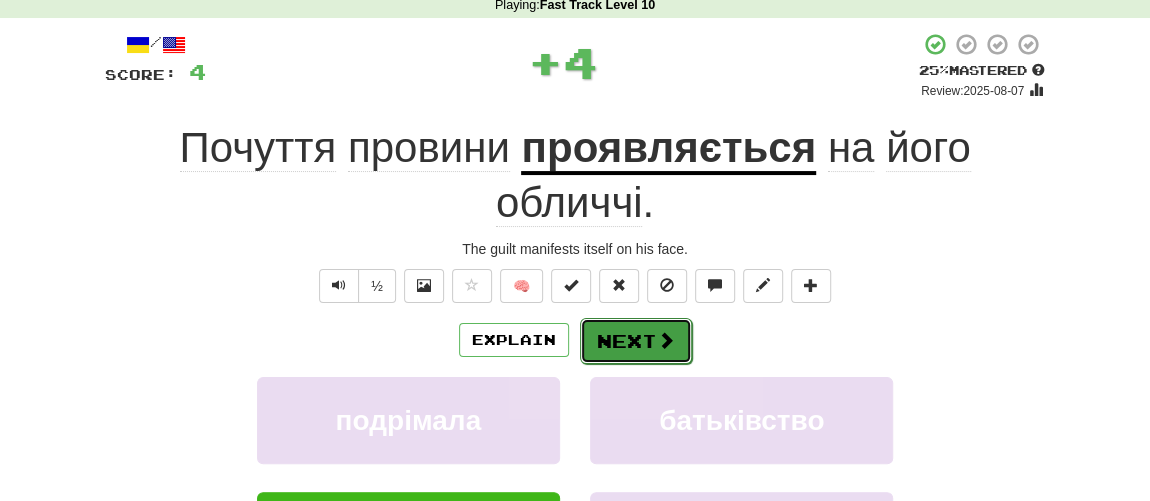 click on "Next" at bounding box center [636, 341] 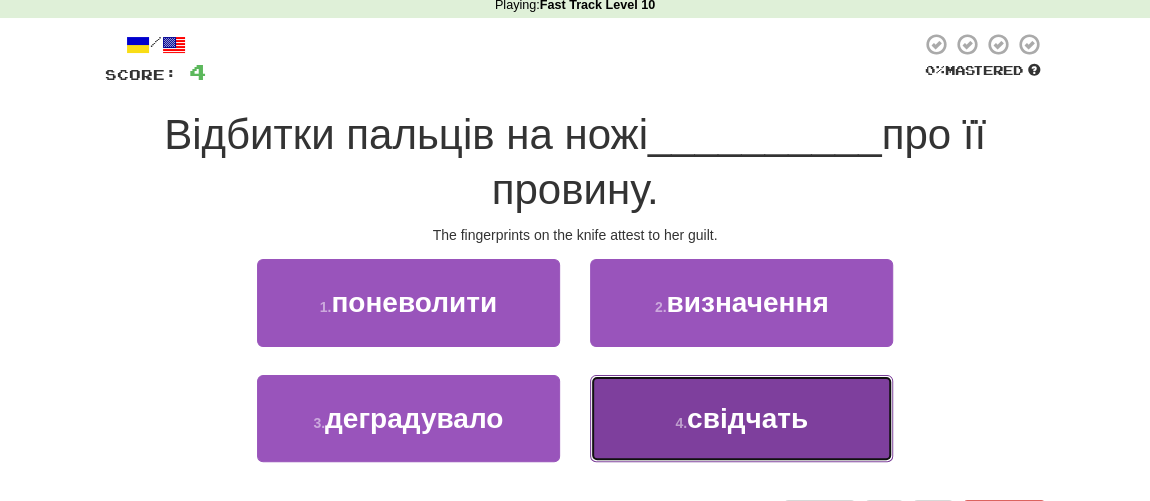 click on "4 .  свідчать" at bounding box center [741, 418] 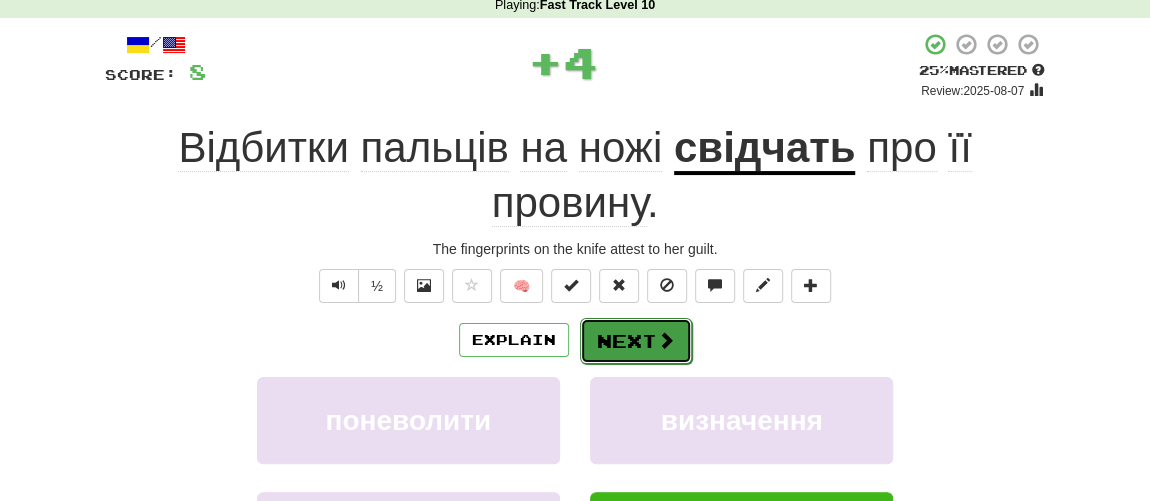 click on "Next" at bounding box center [636, 341] 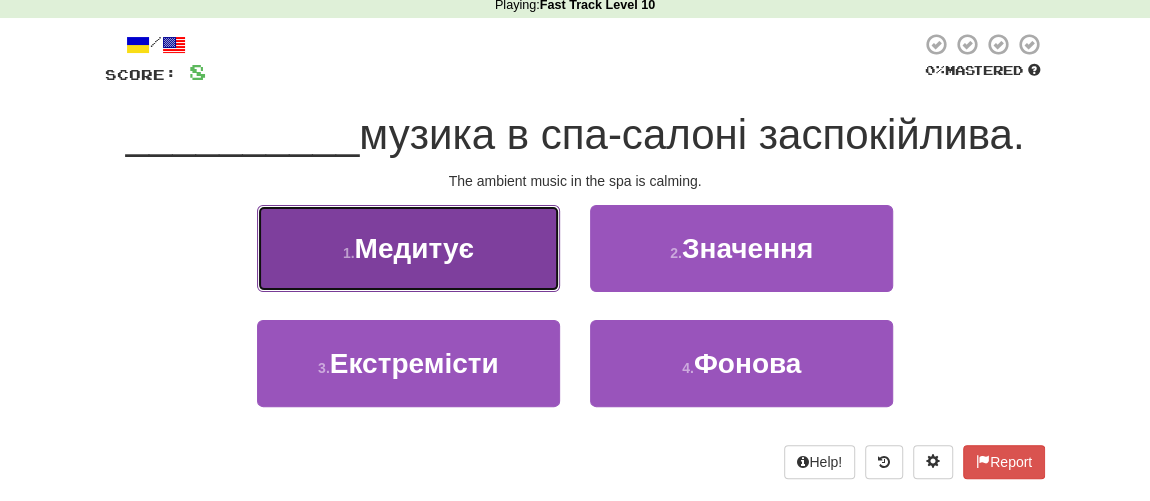 click on "Медитує" at bounding box center [414, 248] 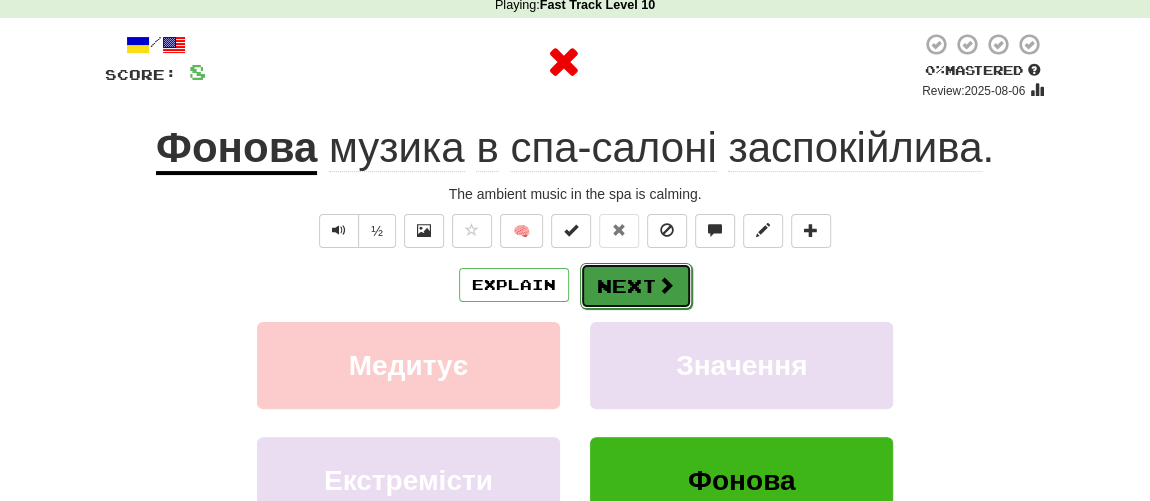 click on "Next" at bounding box center (636, 286) 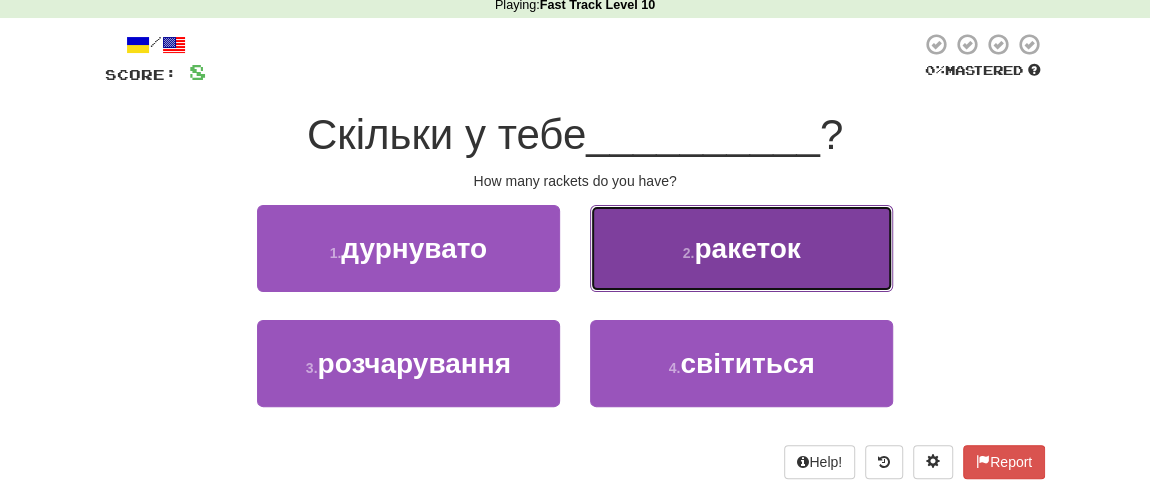 click on "2 .  ракеток" at bounding box center [741, 248] 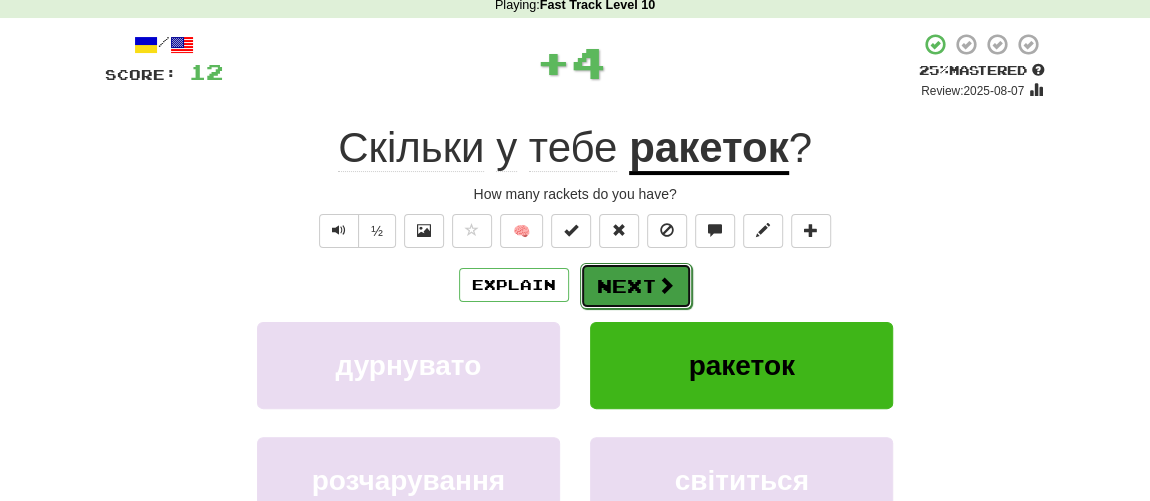 click on "Next" at bounding box center (636, 286) 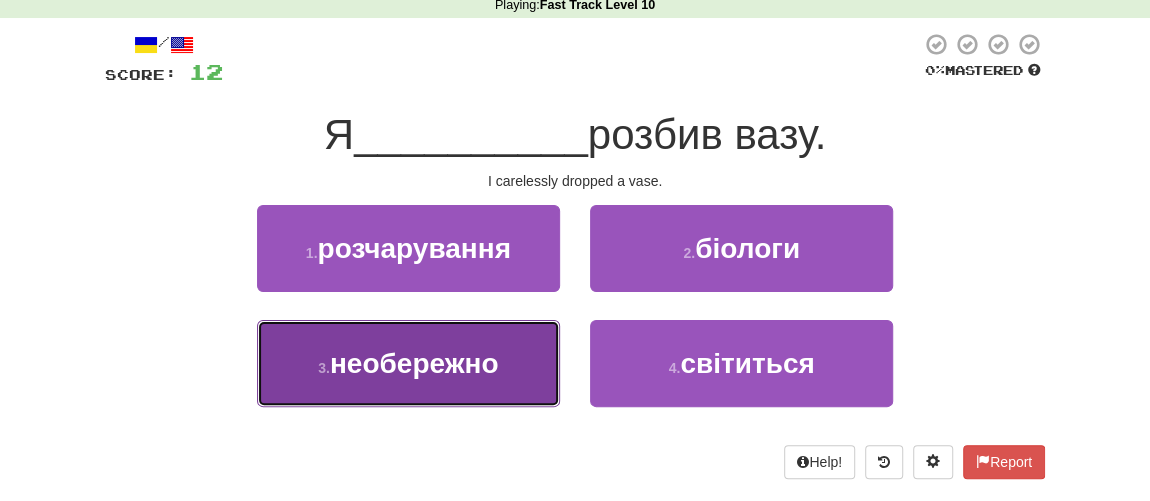click on "необережно" at bounding box center [414, 363] 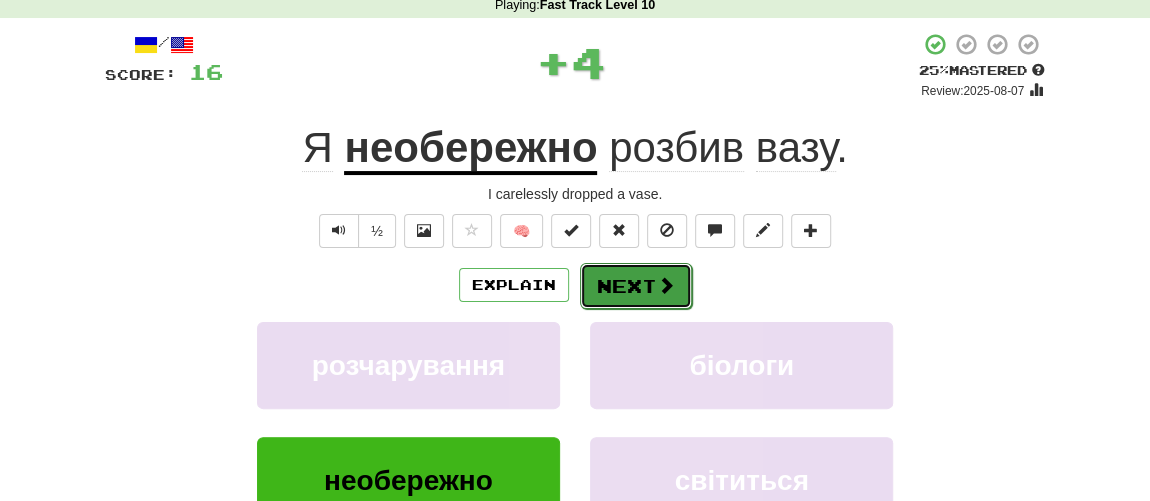click on "Next" at bounding box center (636, 286) 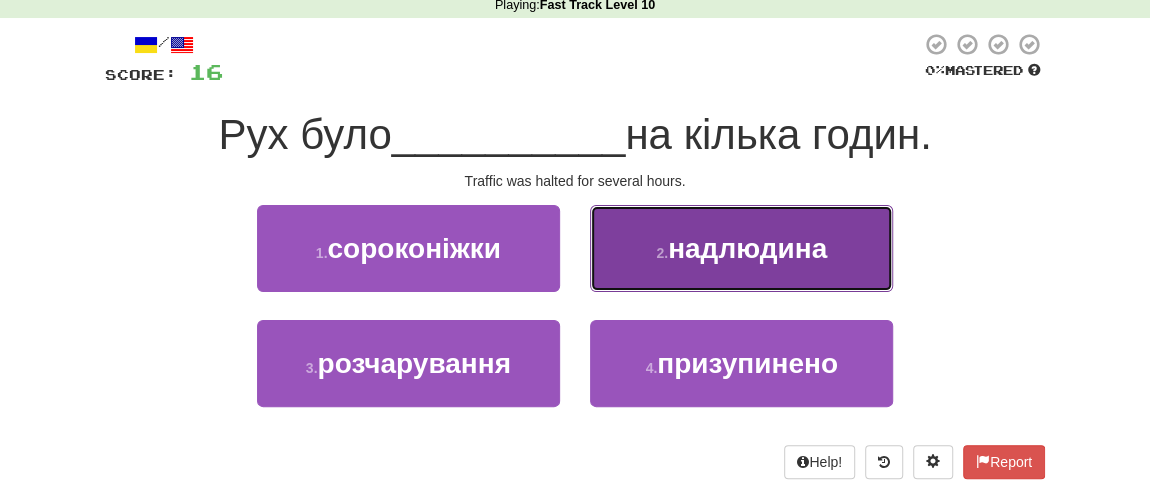 click on "надлюдина" at bounding box center [747, 248] 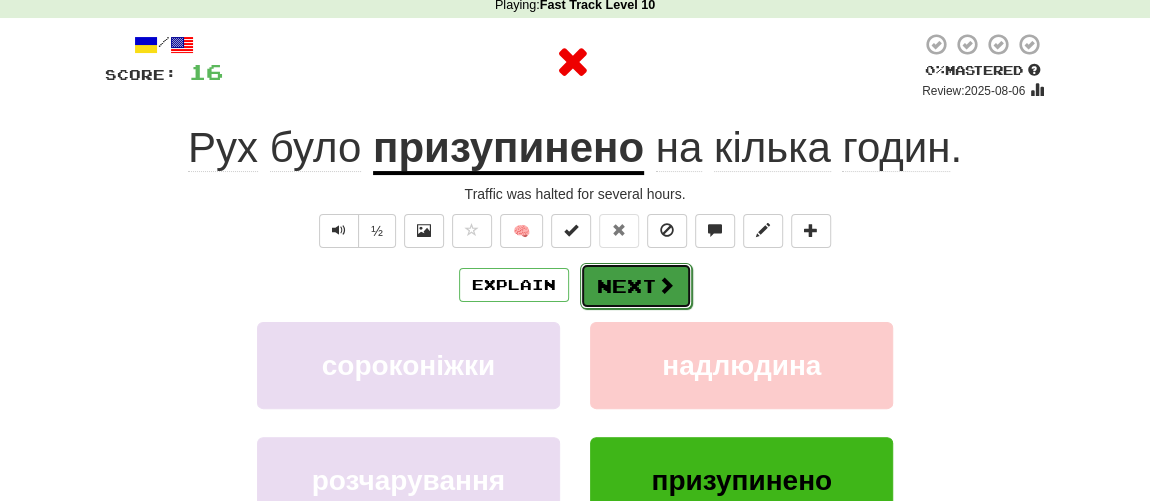 click on "Next" at bounding box center [636, 286] 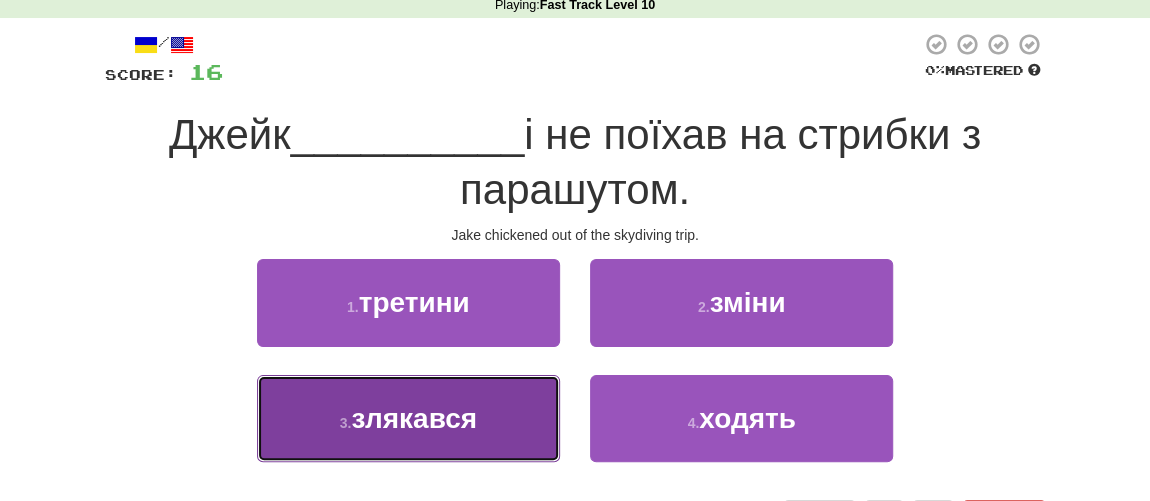 click on "злякався" at bounding box center (414, 418) 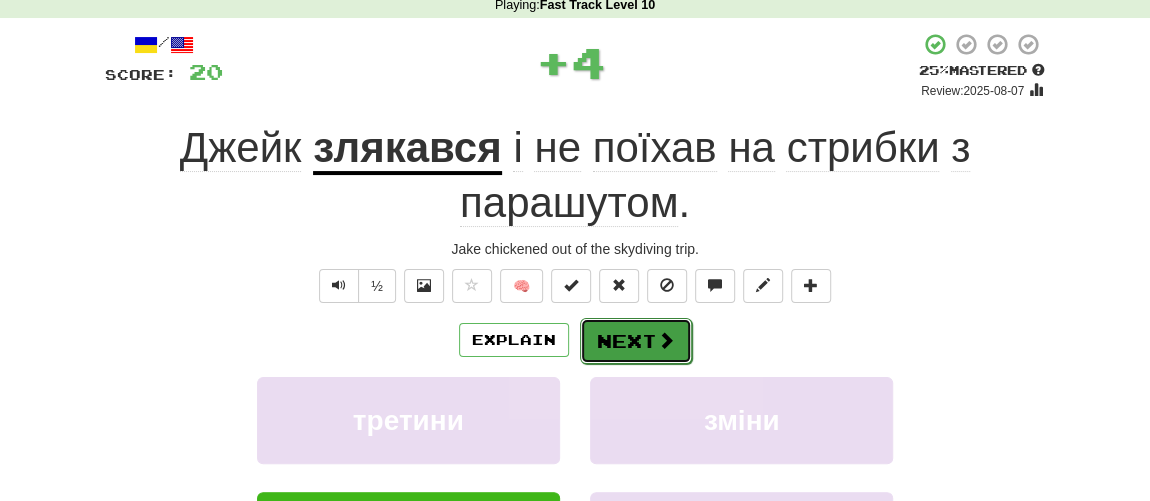click on "Next" at bounding box center [636, 341] 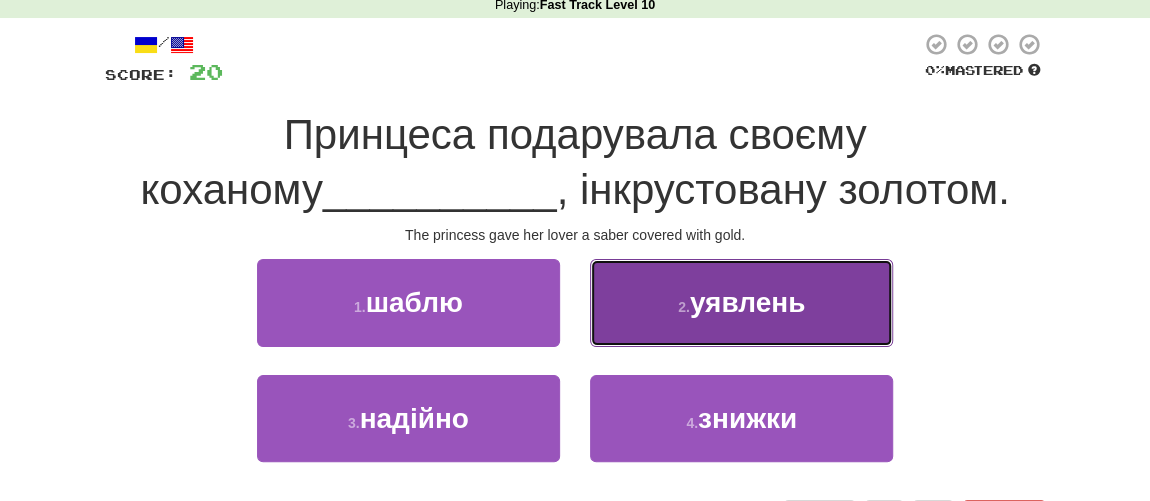 click on "2 .  уявлень" at bounding box center (741, 302) 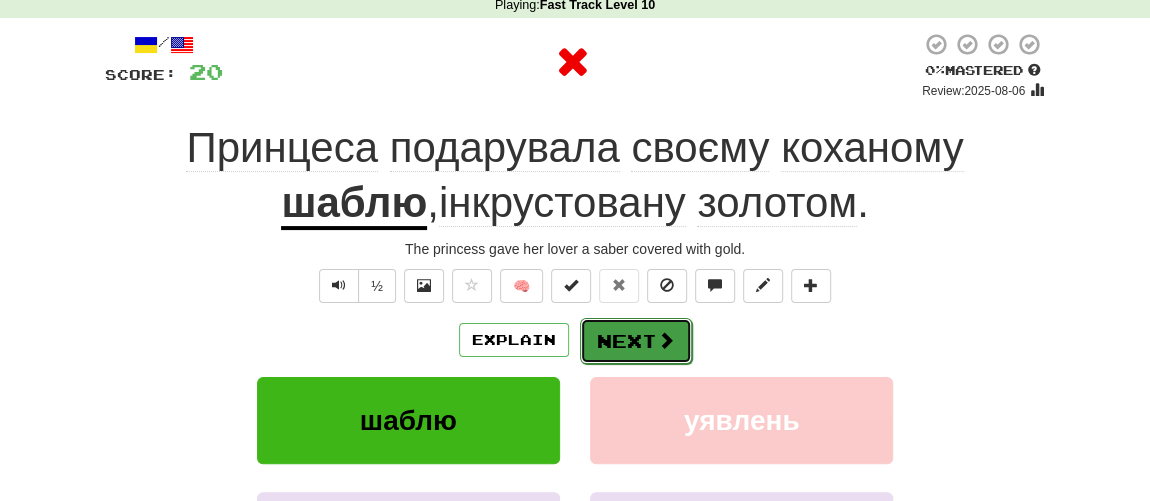 click on "Next" at bounding box center (636, 341) 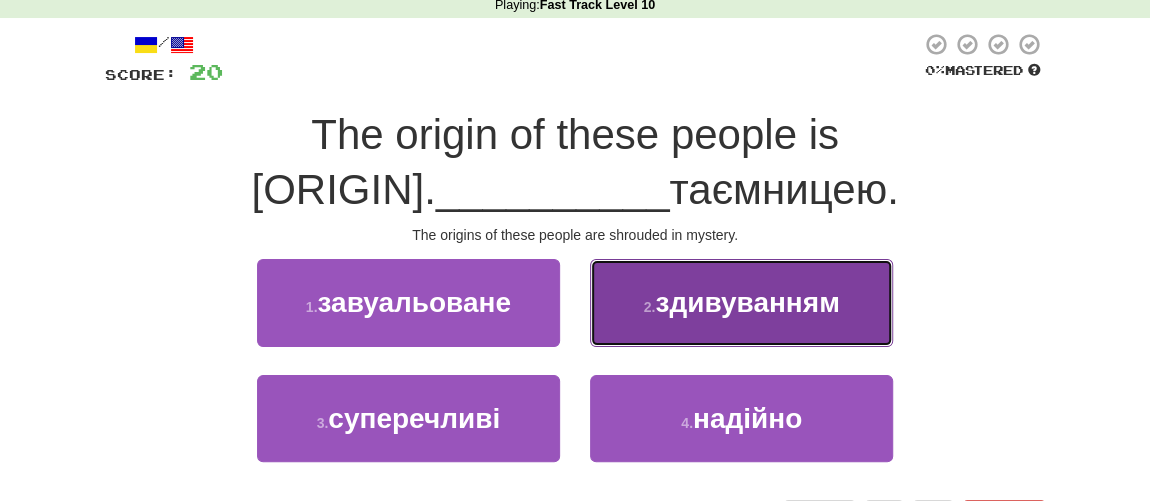 click on "здивуванням" at bounding box center [747, 302] 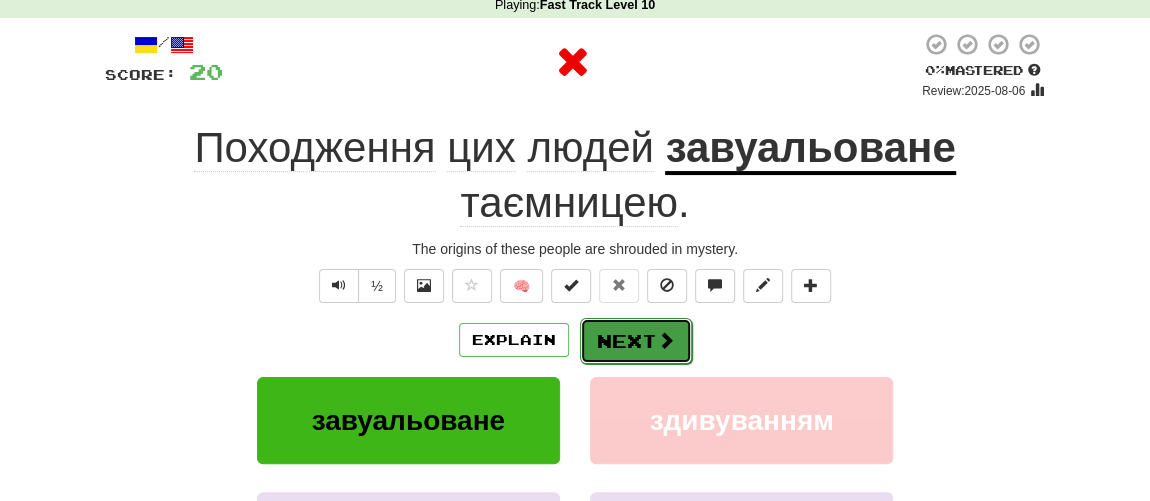 click on "Next" at bounding box center [636, 341] 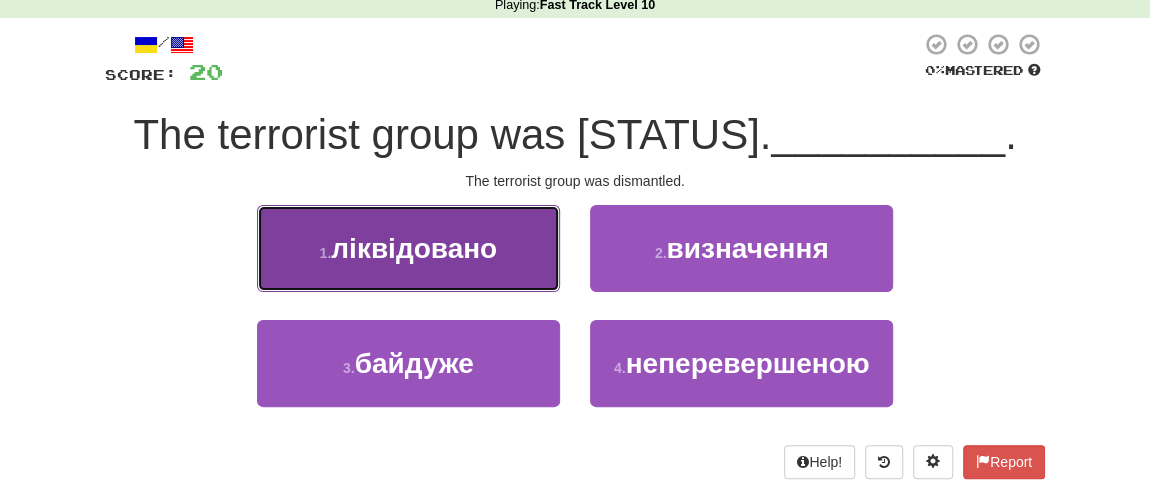 click on "ліквідовано" at bounding box center (414, 248) 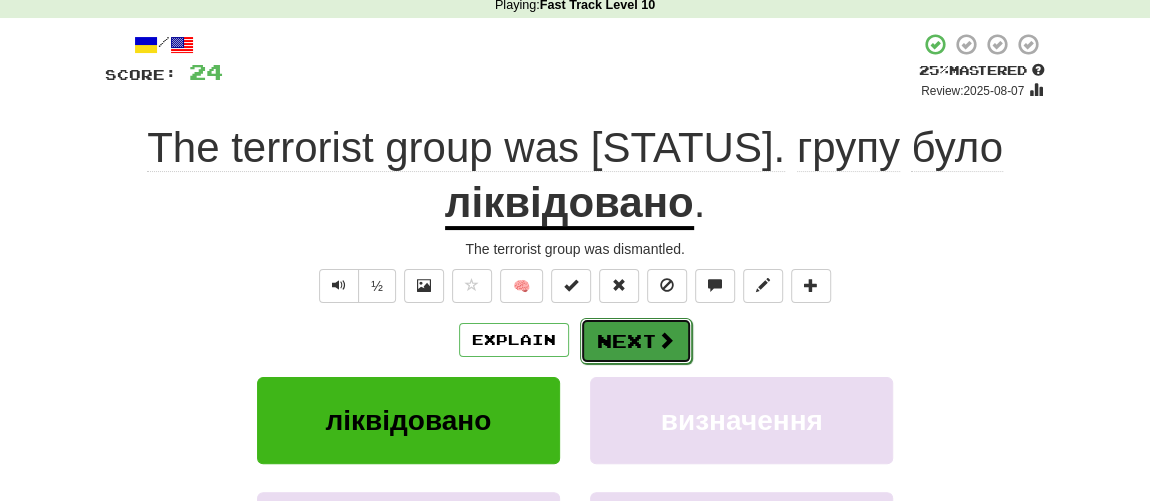 click on "Next" at bounding box center (636, 341) 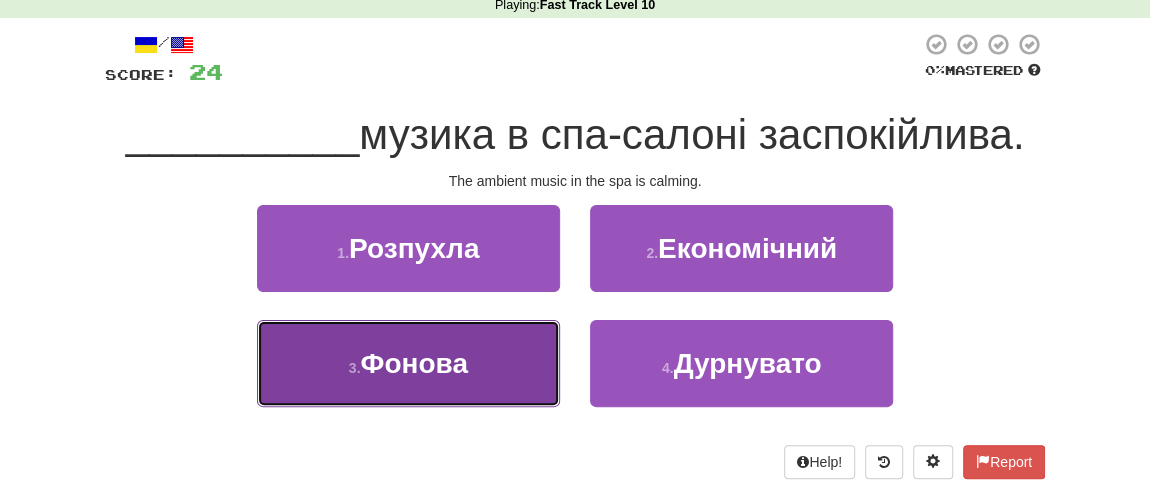 click on "3 .  Фонова" at bounding box center [408, 363] 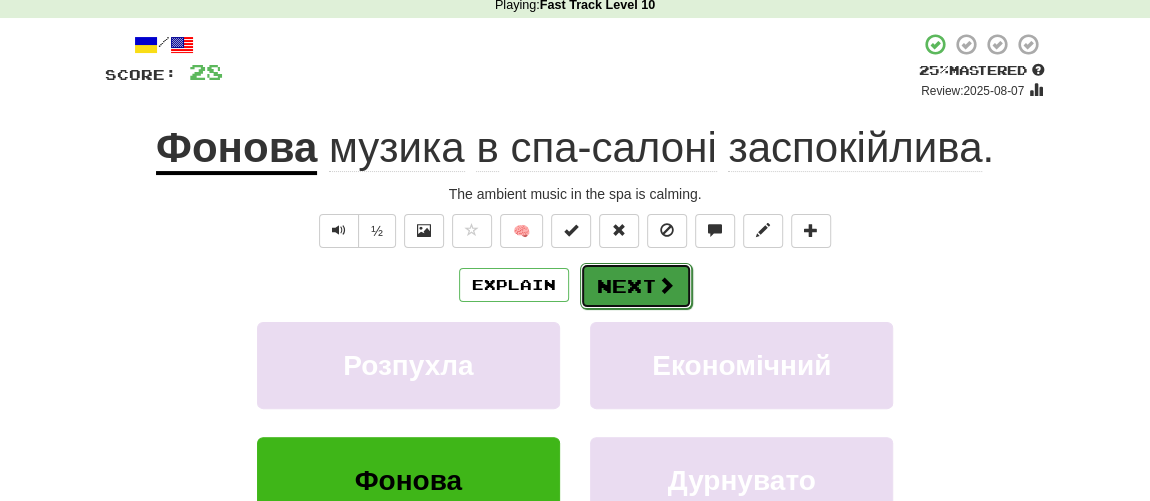 click on "Next" at bounding box center (636, 286) 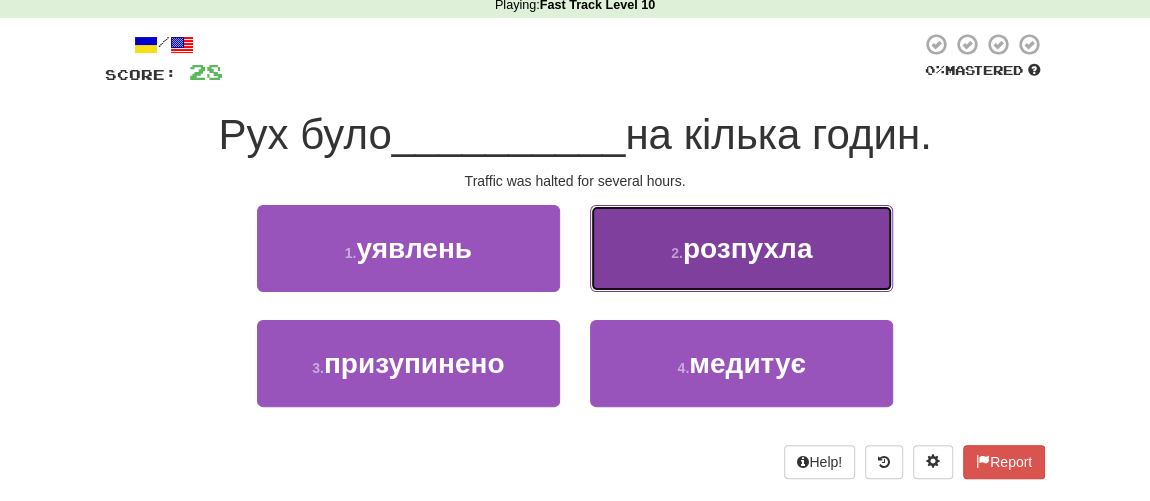 click on "розпухла" at bounding box center [748, 248] 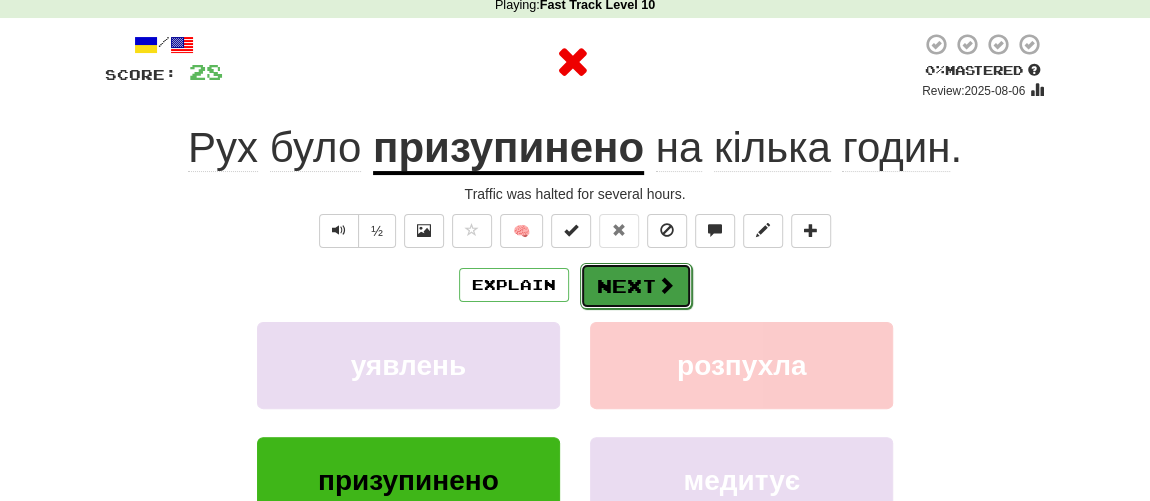 click on "Next" at bounding box center (636, 286) 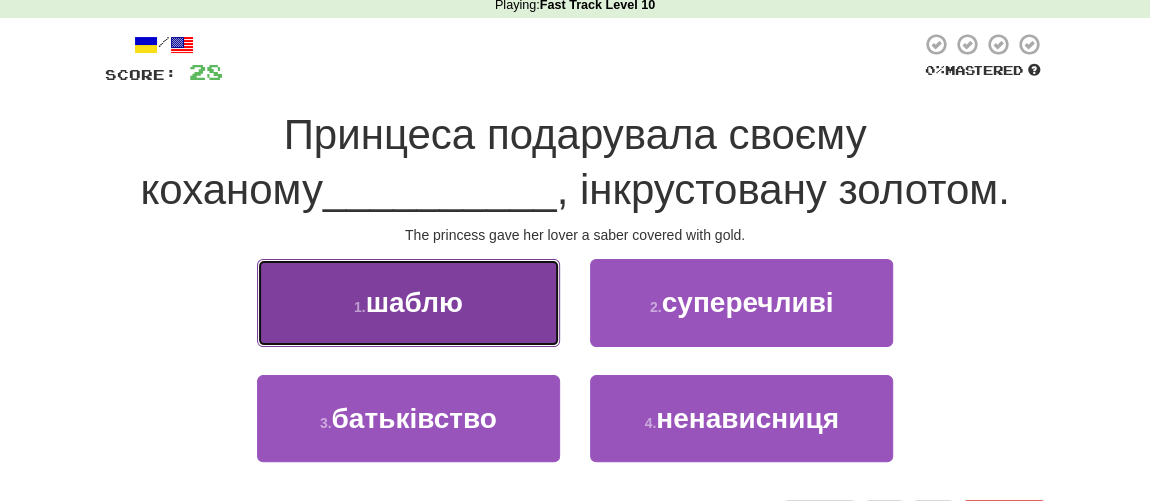 click on "1 .  шаблю" at bounding box center (408, 302) 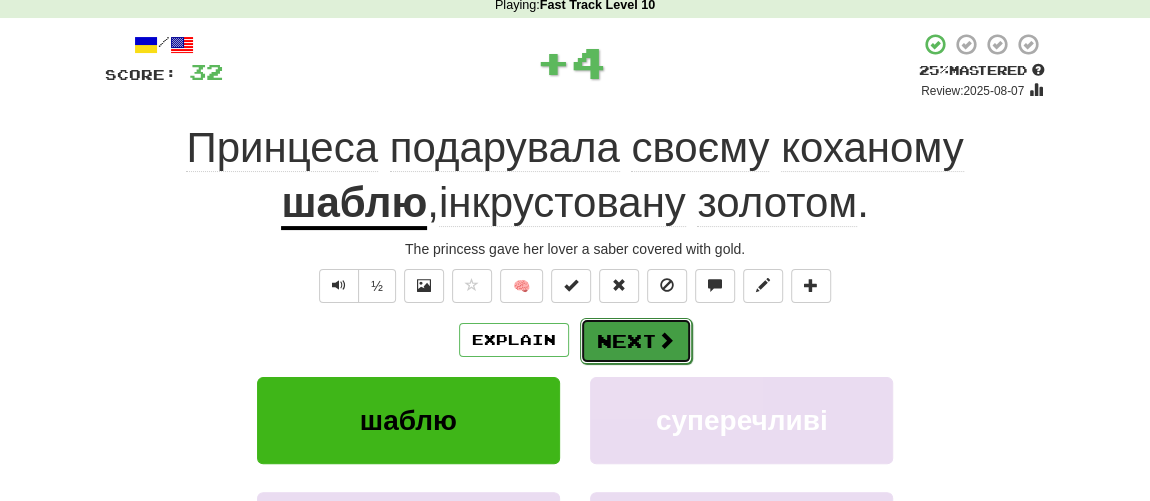 click on "Next" at bounding box center [636, 341] 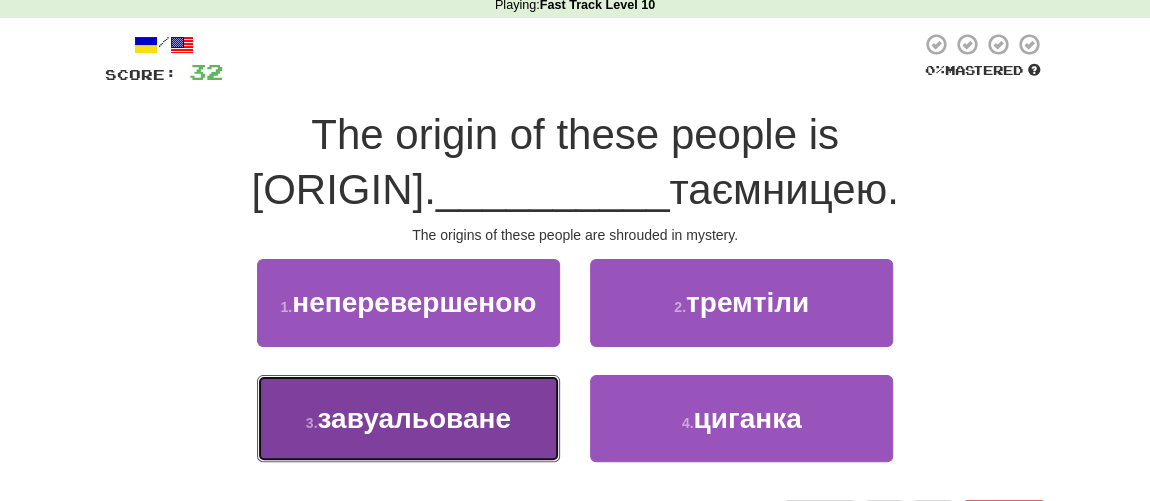 click on "завуальоване" at bounding box center (413, 418) 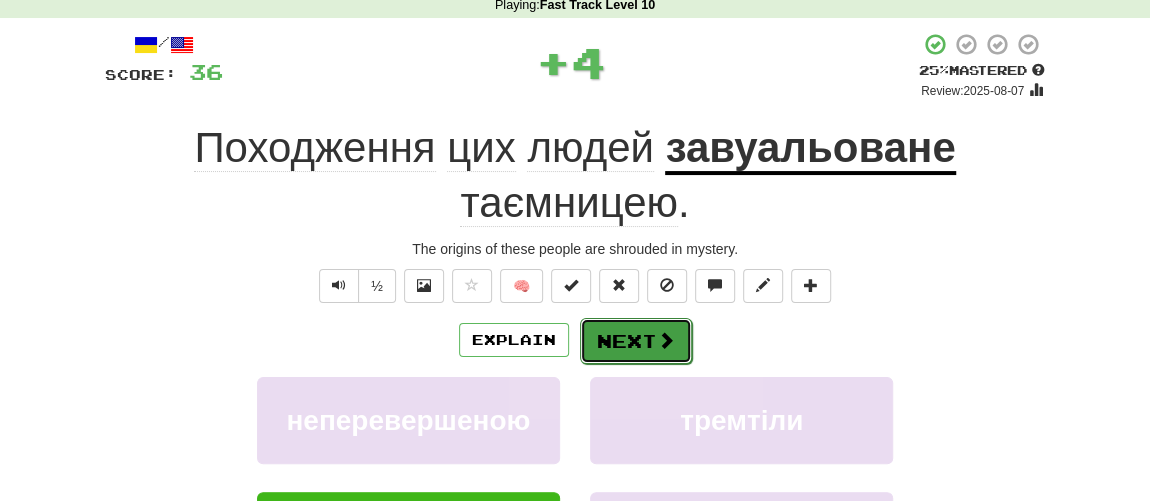 click on "Next" at bounding box center [636, 341] 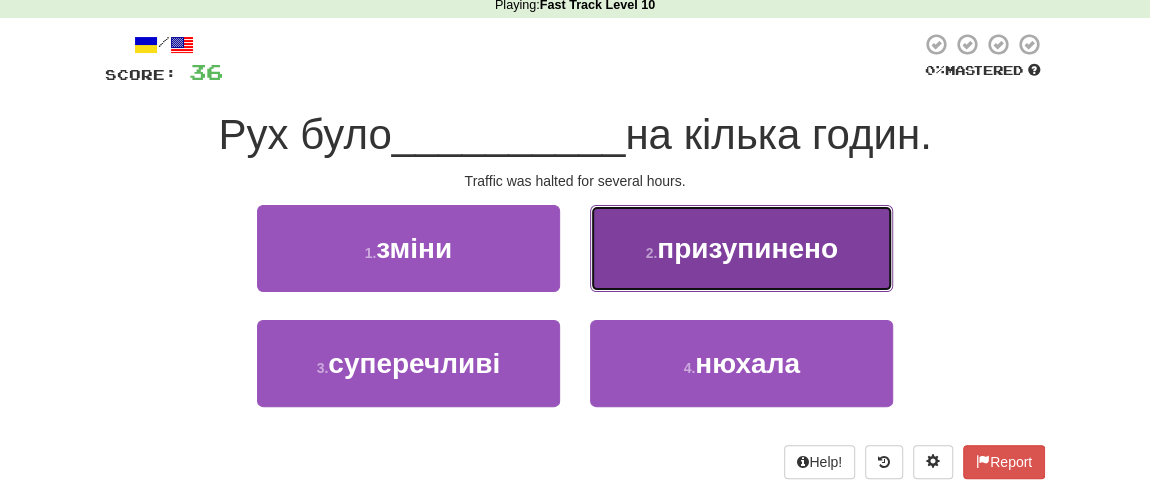 click on "призупинено" at bounding box center [747, 248] 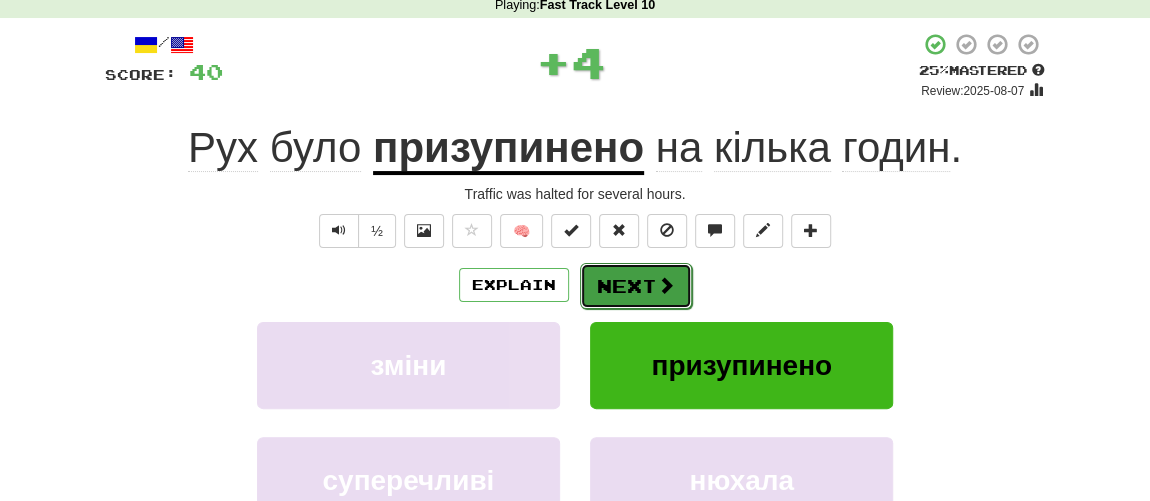 click on "Next" at bounding box center (636, 286) 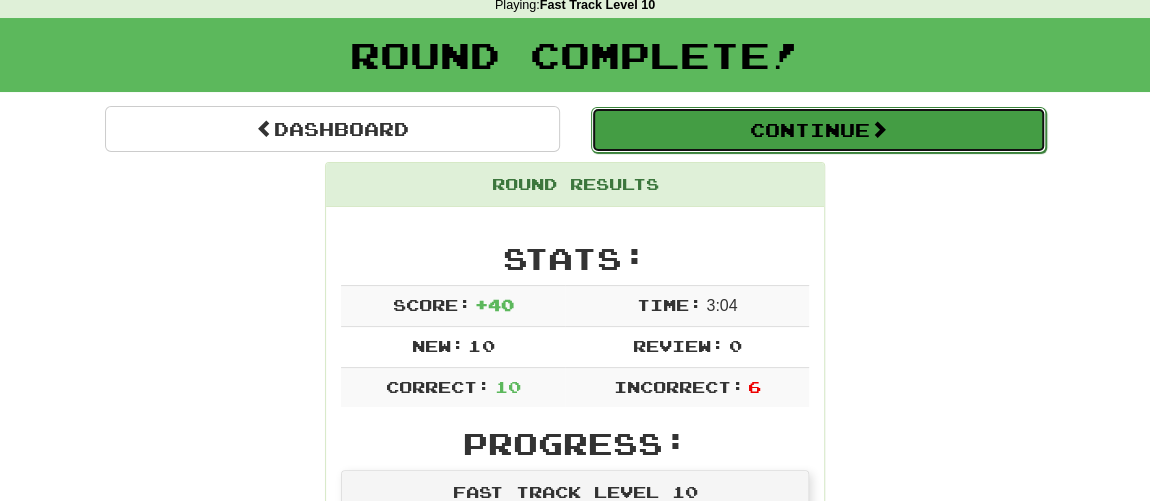 click on "Continue" at bounding box center (818, 130) 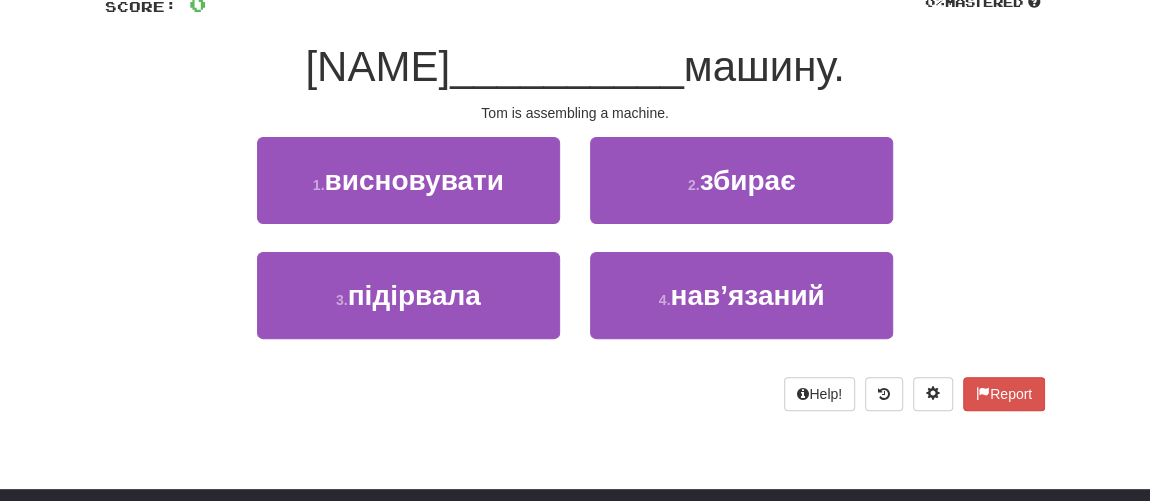 scroll, scrollTop: 181, scrollLeft: 0, axis: vertical 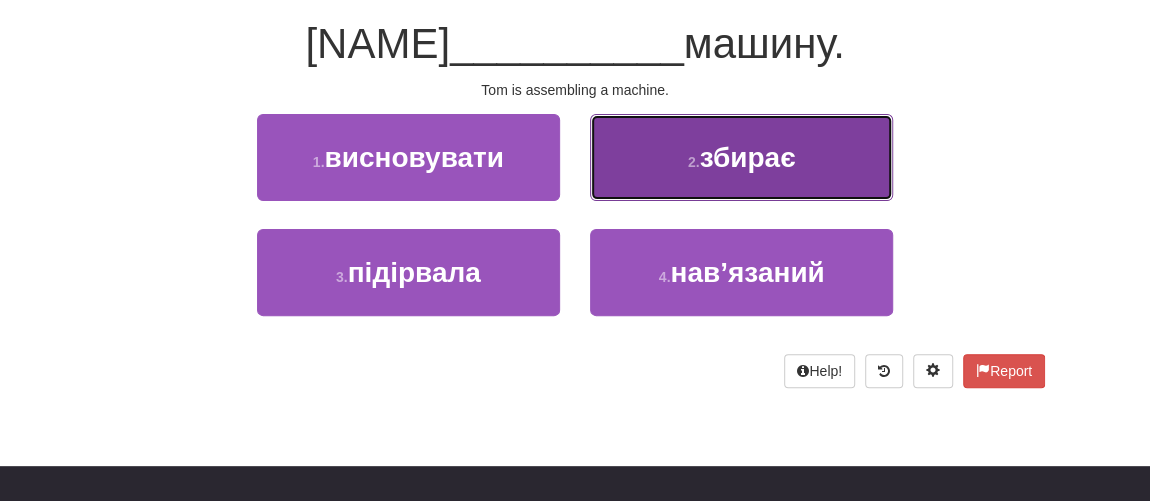 click on "2 ." at bounding box center (694, 162) 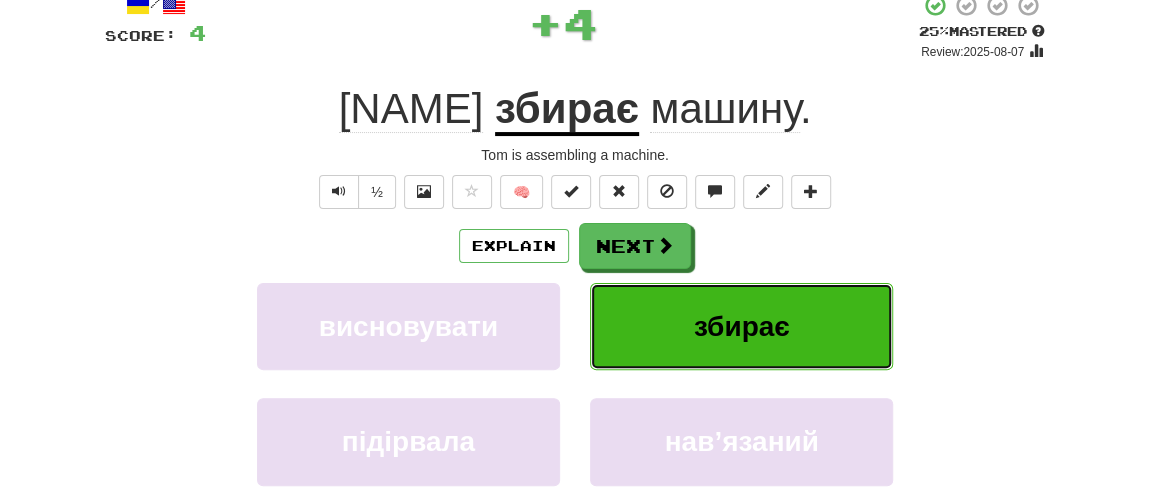 scroll, scrollTop: 104, scrollLeft: 0, axis: vertical 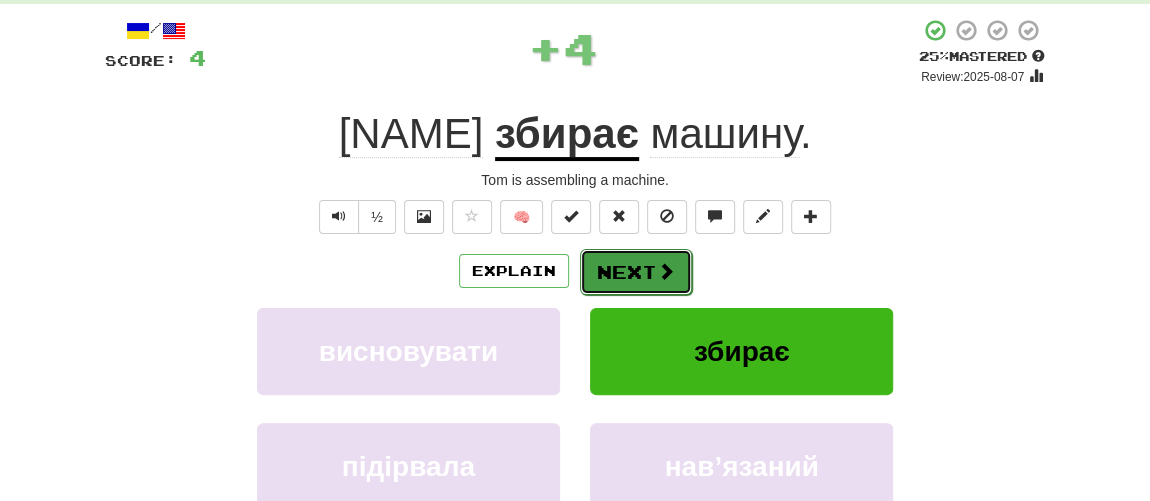 click on "Next" at bounding box center (636, 272) 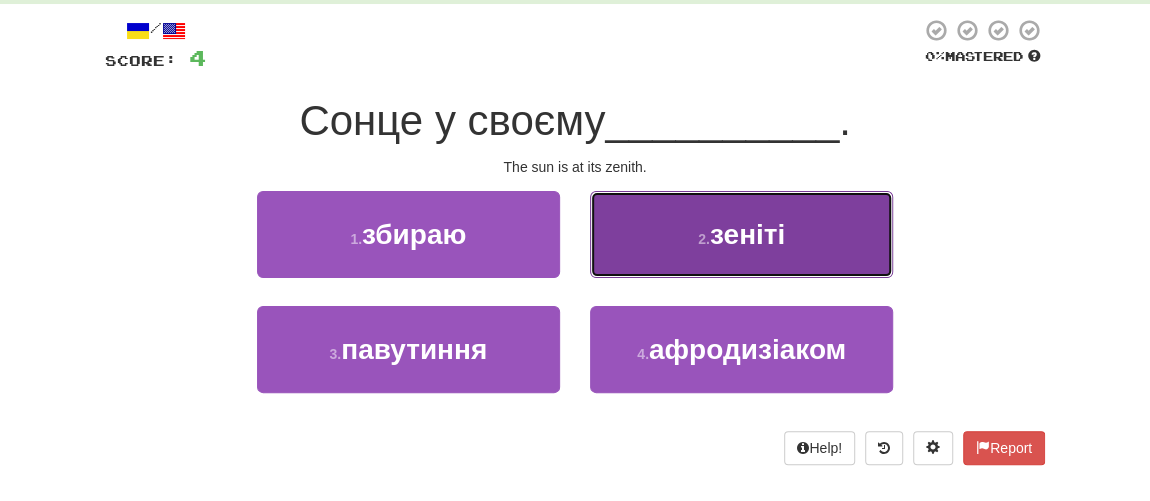 click on "2 . зеніті" at bounding box center (741, 234) 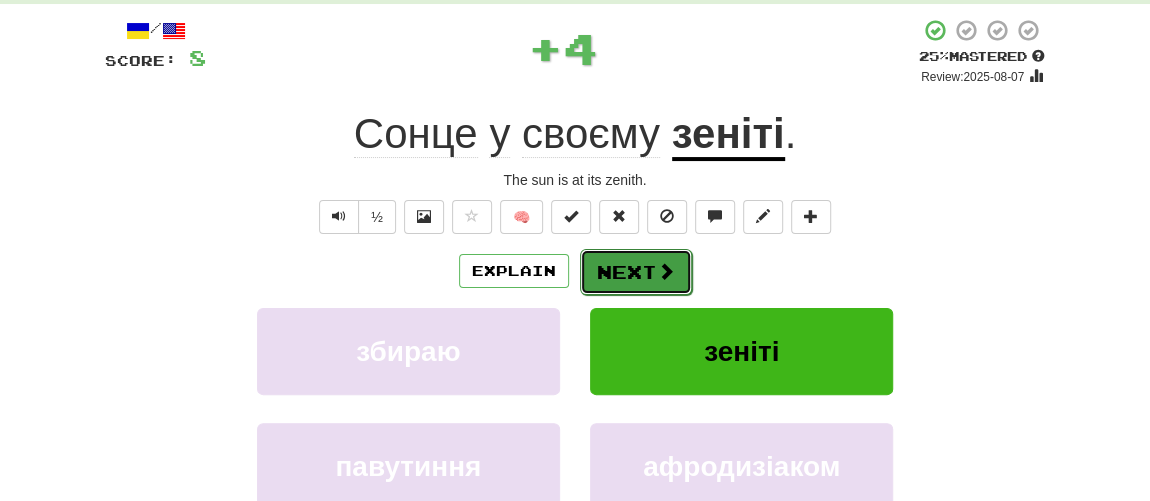 click on "Next" at bounding box center [636, 272] 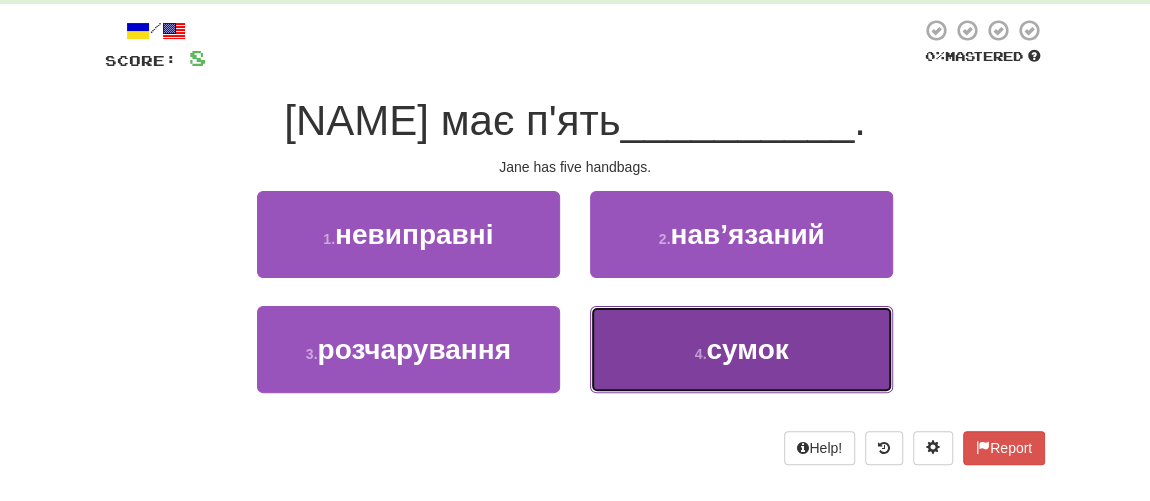 click on "4 .  сумок" at bounding box center [741, 349] 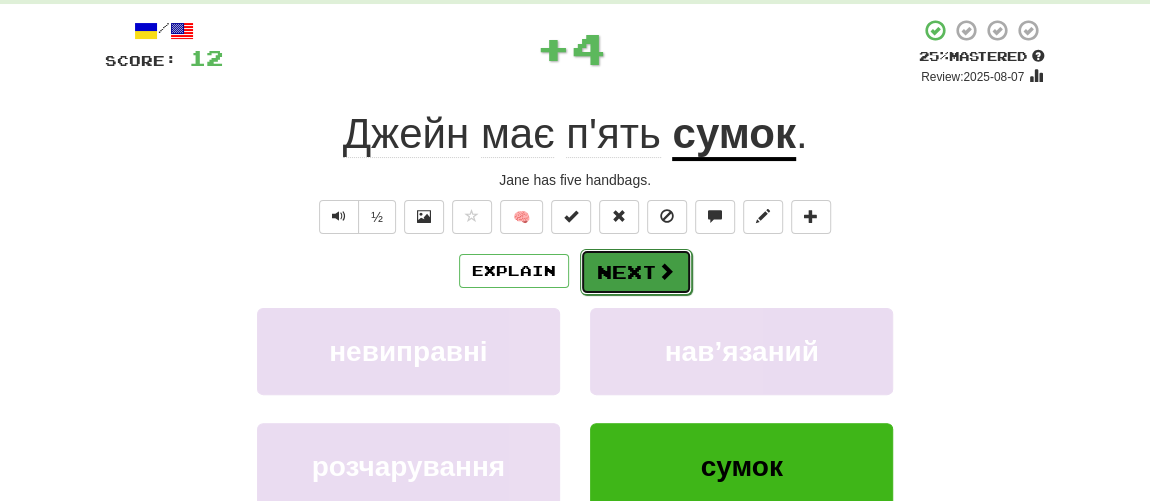 click on "Next" at bounding box center [636, 272] 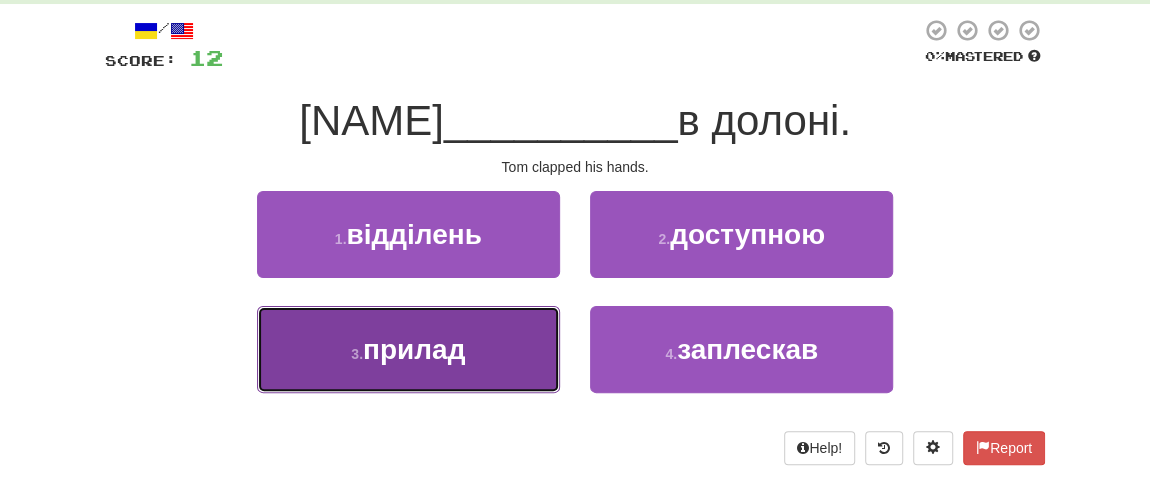click on "3 .  прилад" at bounding box center [408, 349] 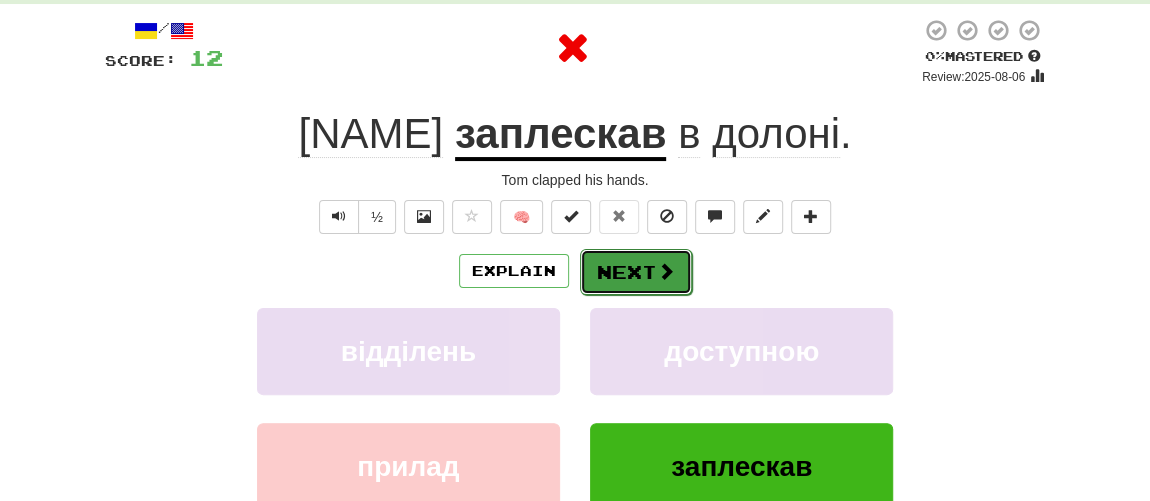 click on "Next" at bounding box center (636, 272) 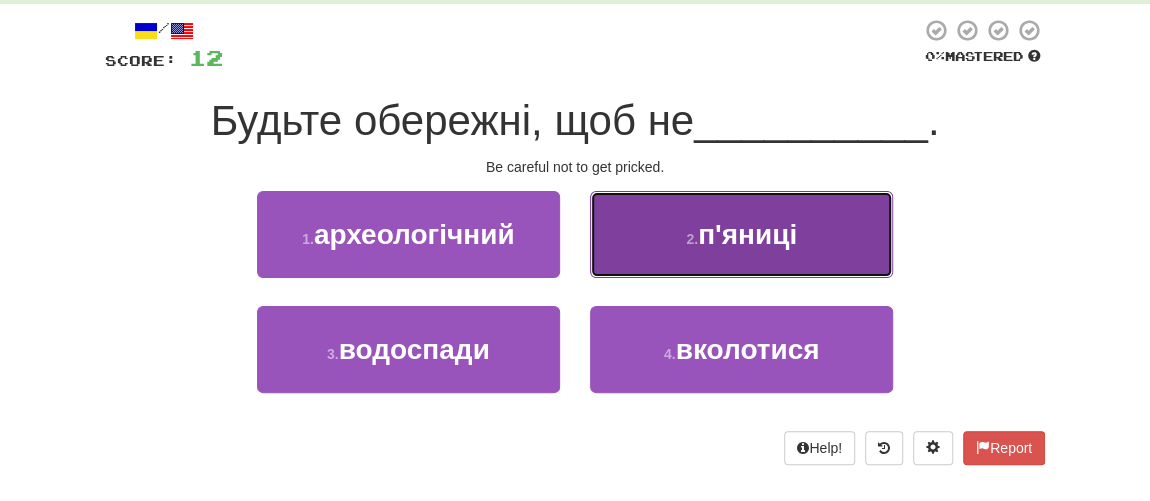 click on "2 . п'яниці" at bounding box center (741, 234) 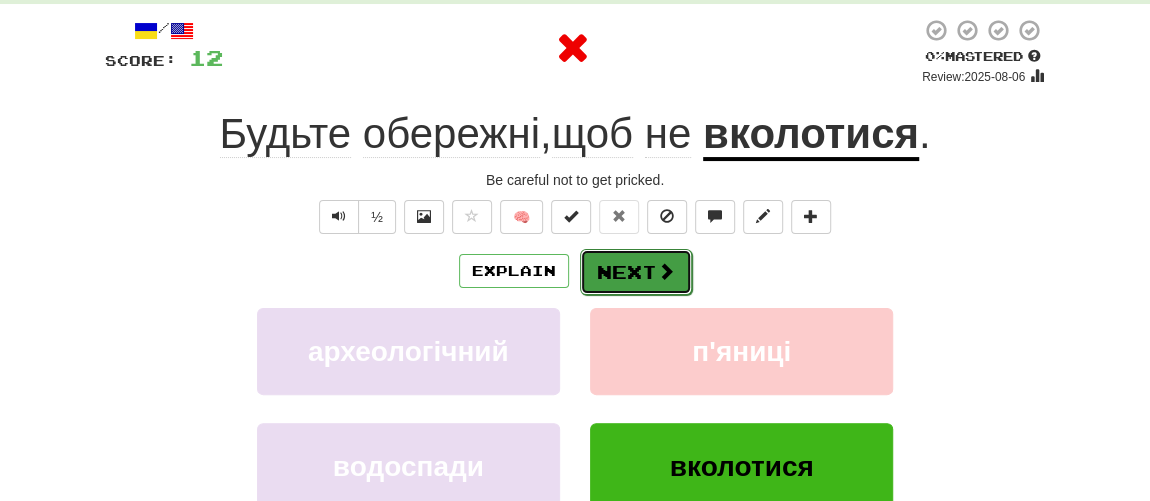 click on "Next" at bounding box center [636, 272] 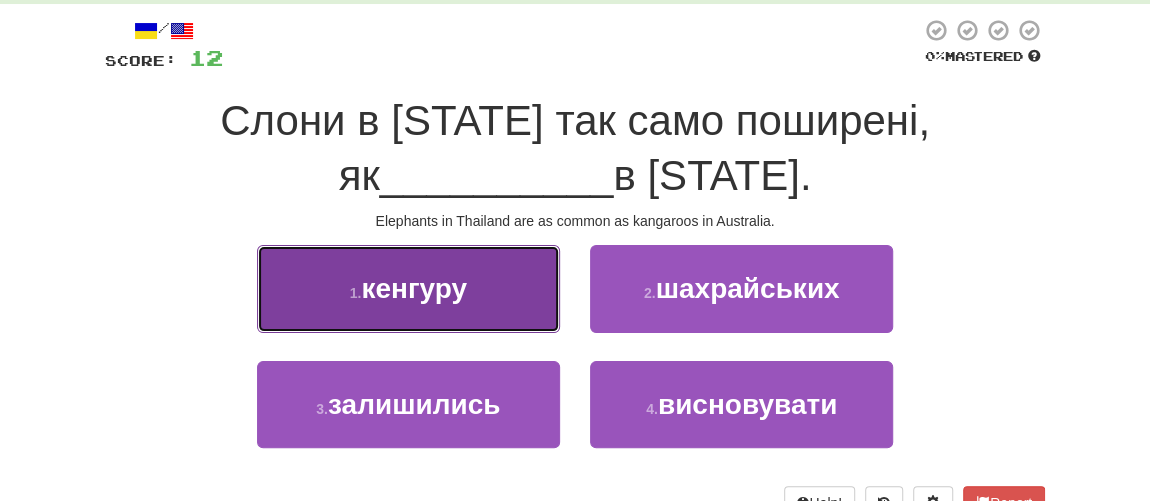 click on "кенгуру" at bounding box center (414, 288) 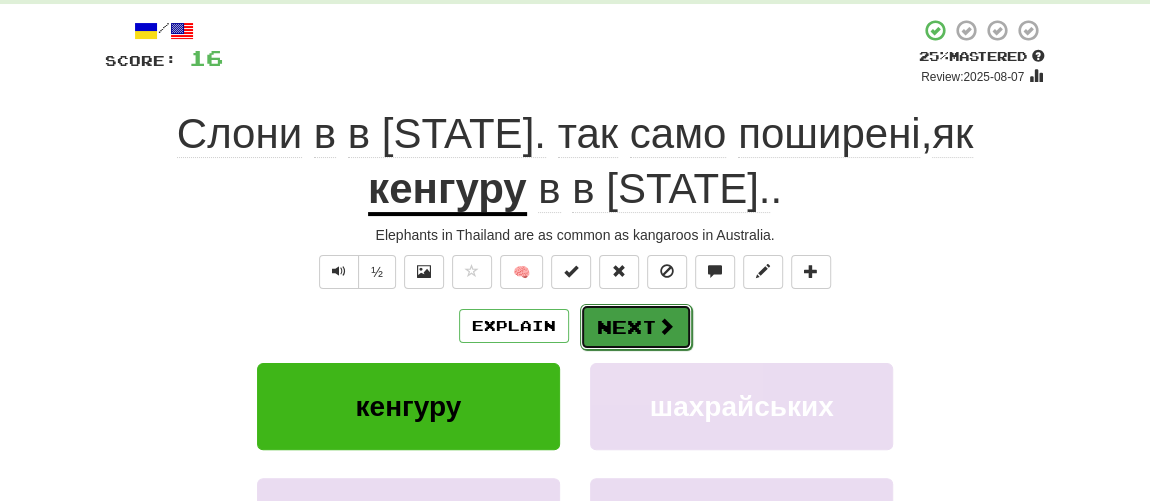 click on "Next" at bounding box center (636, 327) 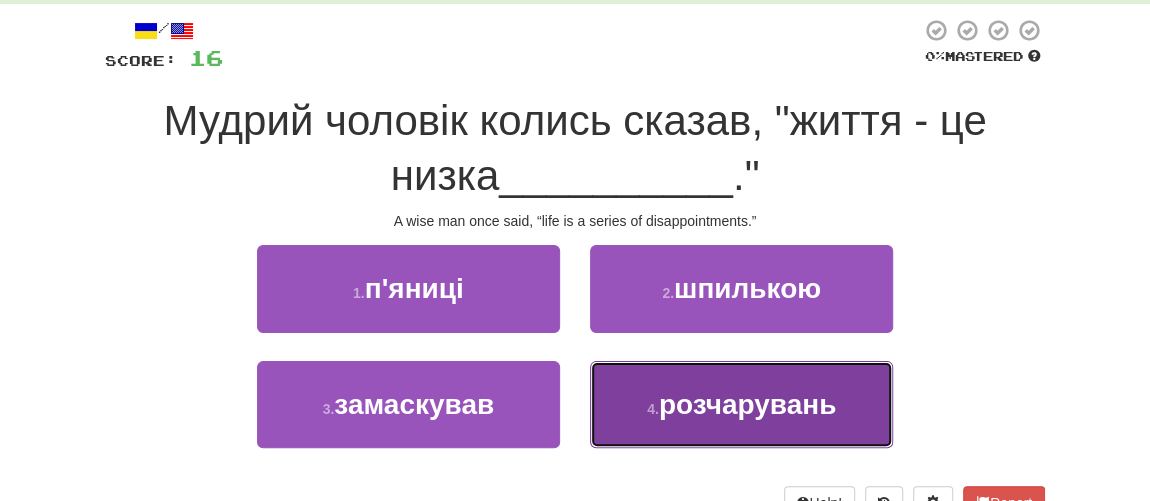 click on "4 .  розчарувань" at bounding box center [741, 404] 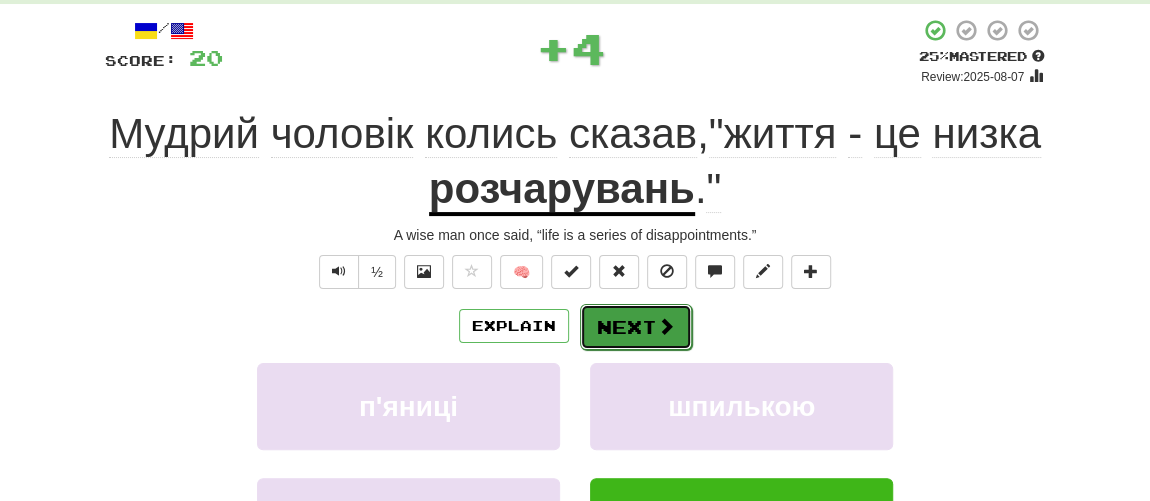 click on "Next" at bounding box center [636, 327] 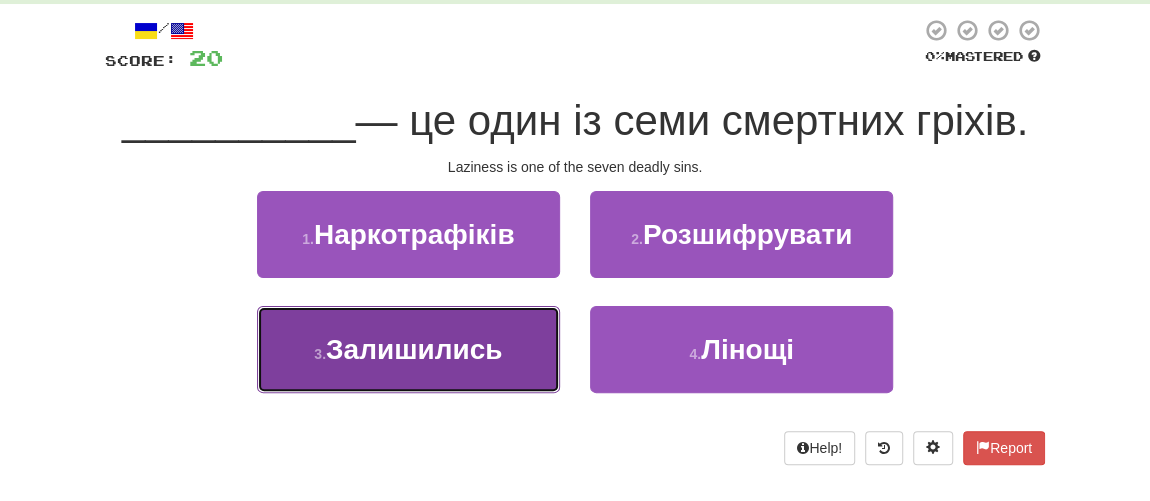 click on "Залишились" at bounding box center (414, 349) 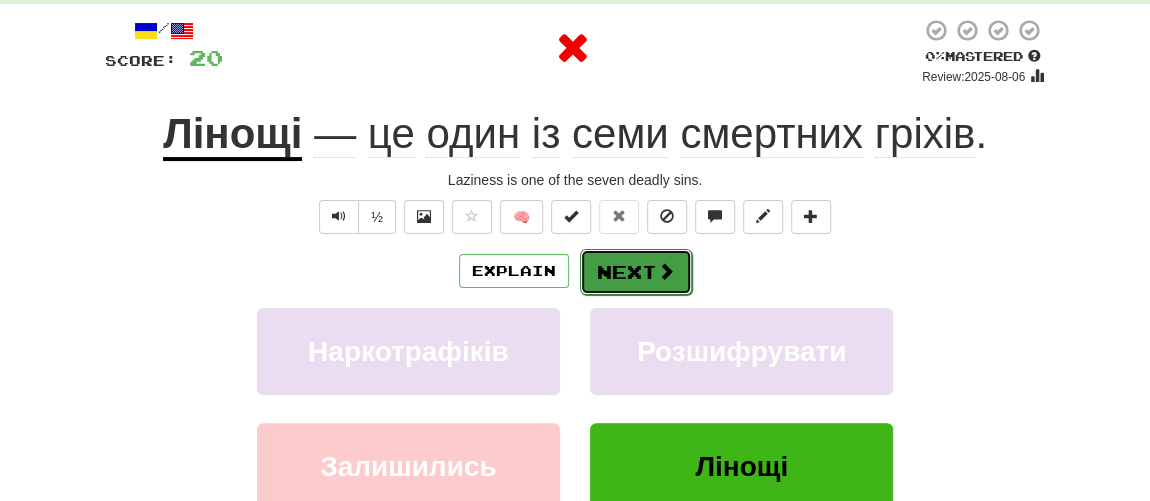 click on "Next" at bounding box center [636, 272] 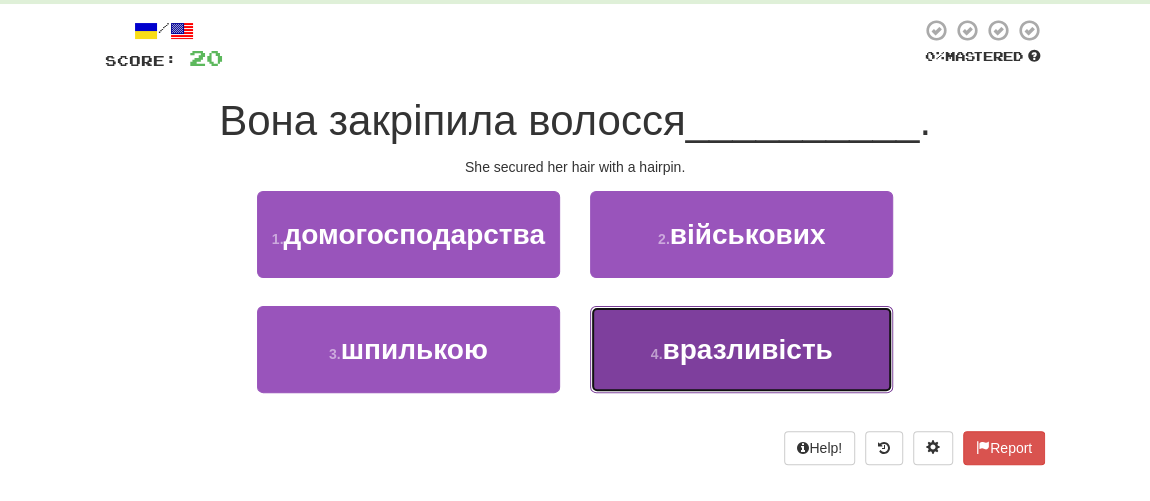 click on "вразливість" at bounding box center (747, 349) 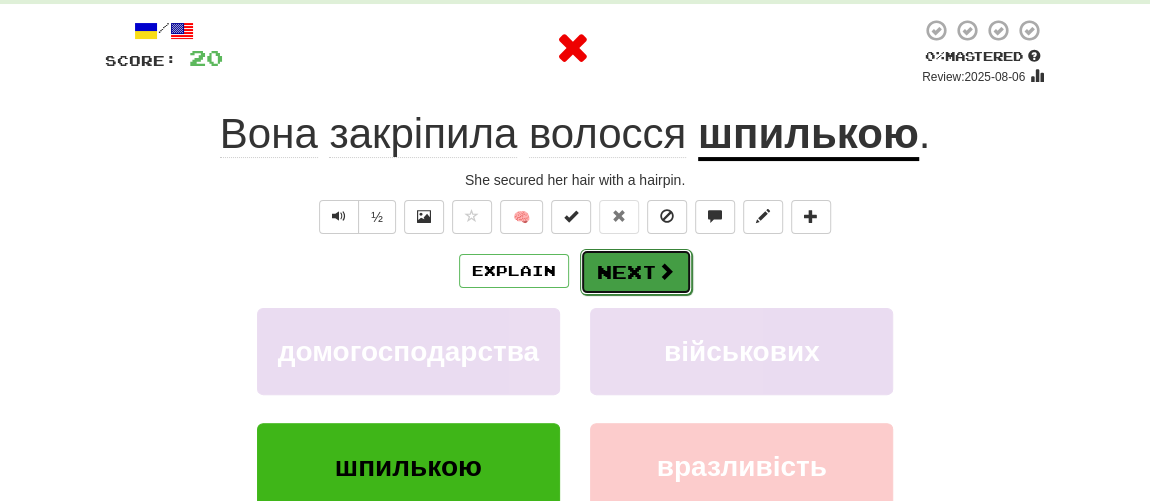 click on "Next" at bounding box center (636, 272) 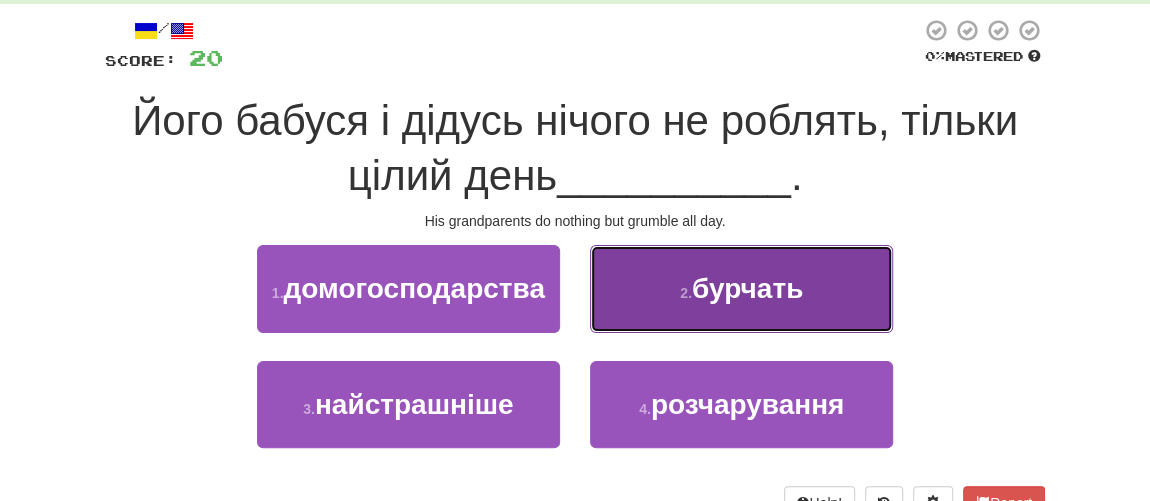 click on "2 . бурчать" at bounding box center (741, 288) 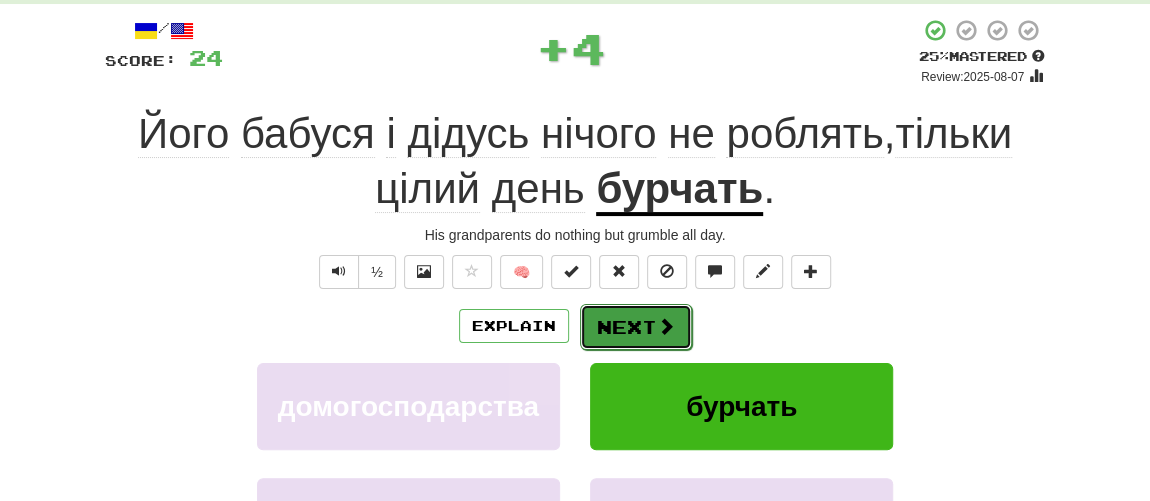 click on "Next" at bounding box center [636, 327] 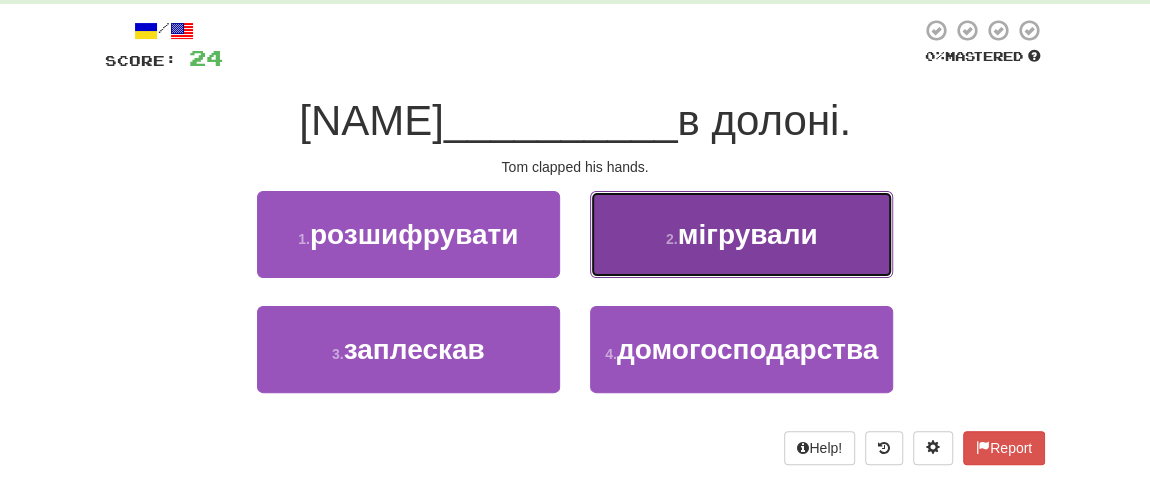 click on "мігрували" at bounding box center (748, 234) 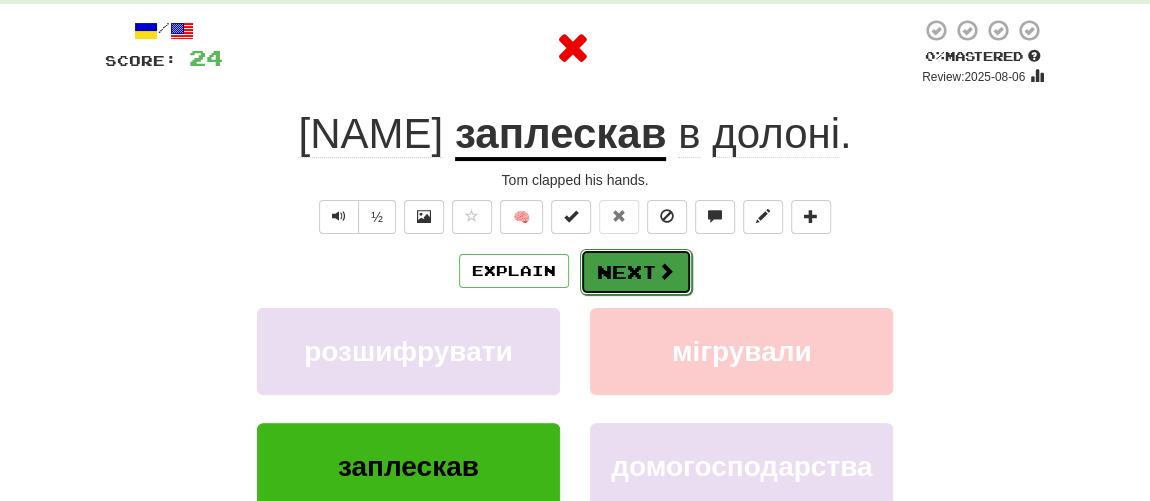 click on "Next" at bounding box center (636, 272) 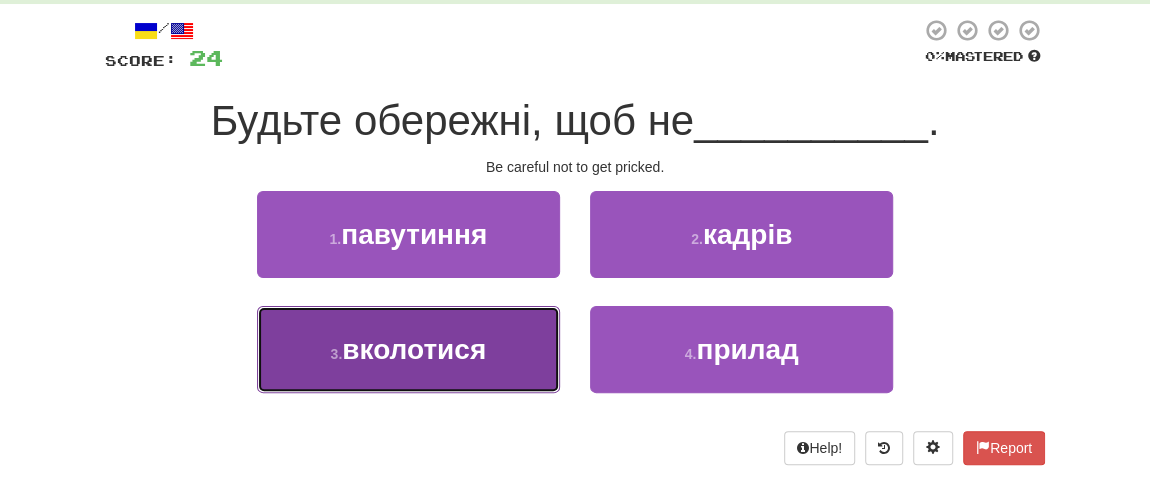click on "вколотися" at bounding box center (414, 349) 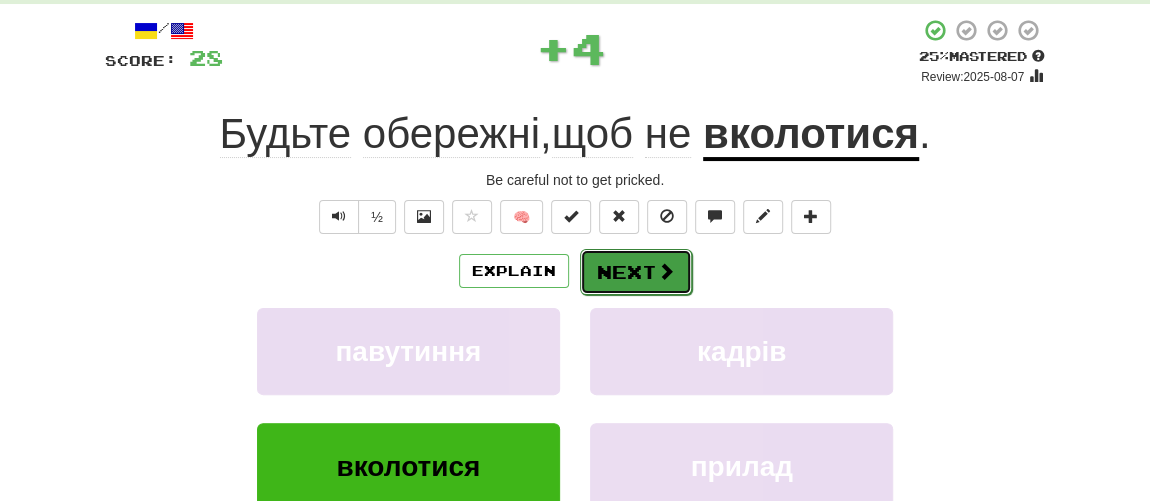 click on "Next" at bounding box center [636, 272] 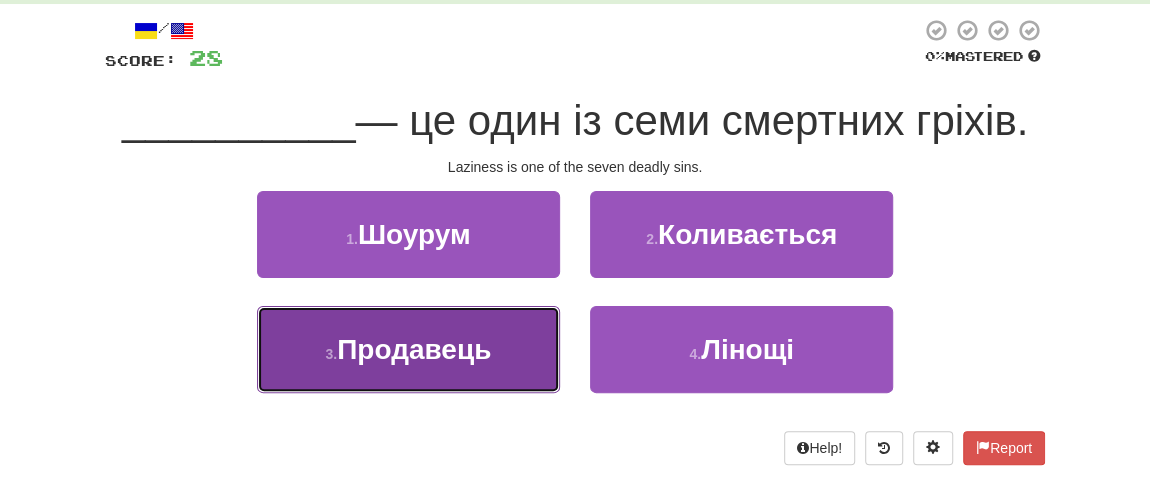 click on "Продавець" at bounding box center [414, 349] 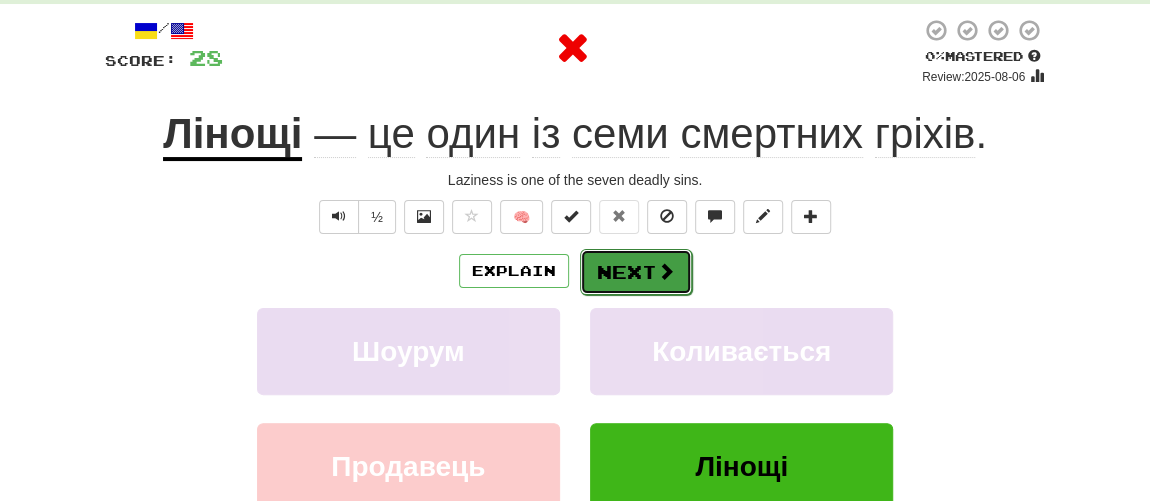click on "Next" at bounding box center [636, 272] 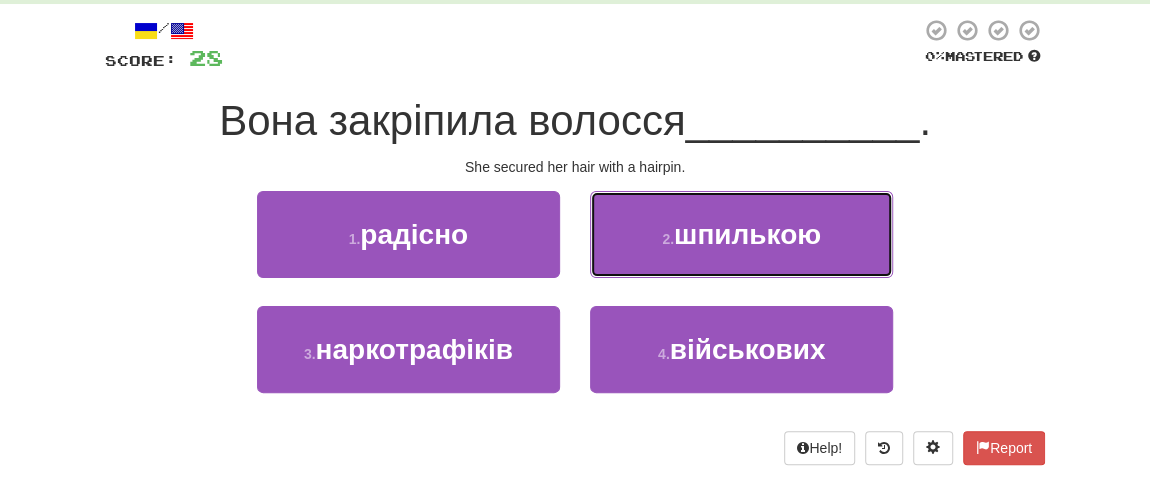 click on "шпилькою" at bounding box center [747, 234] 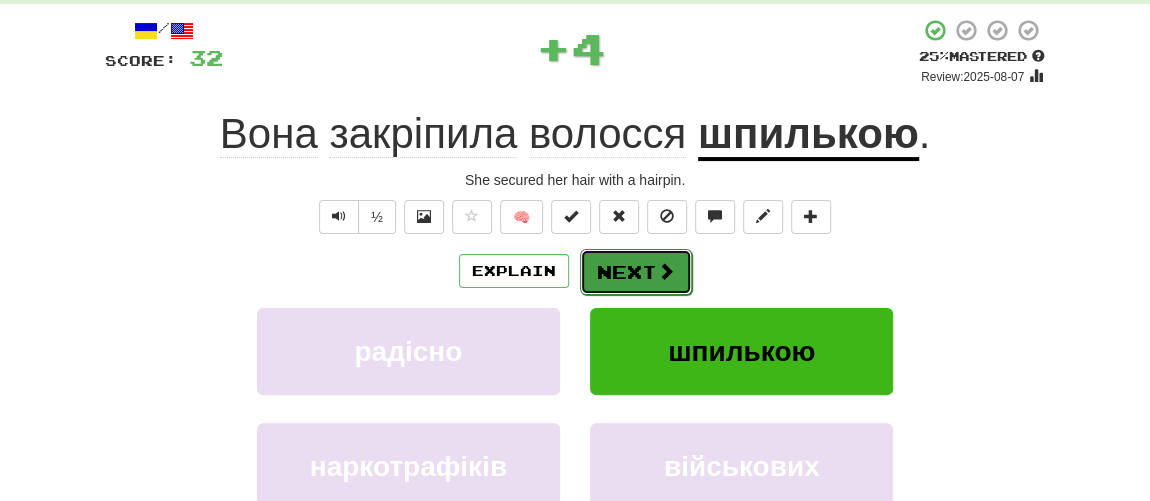 click on "Next" at bounding box center [636, 272] 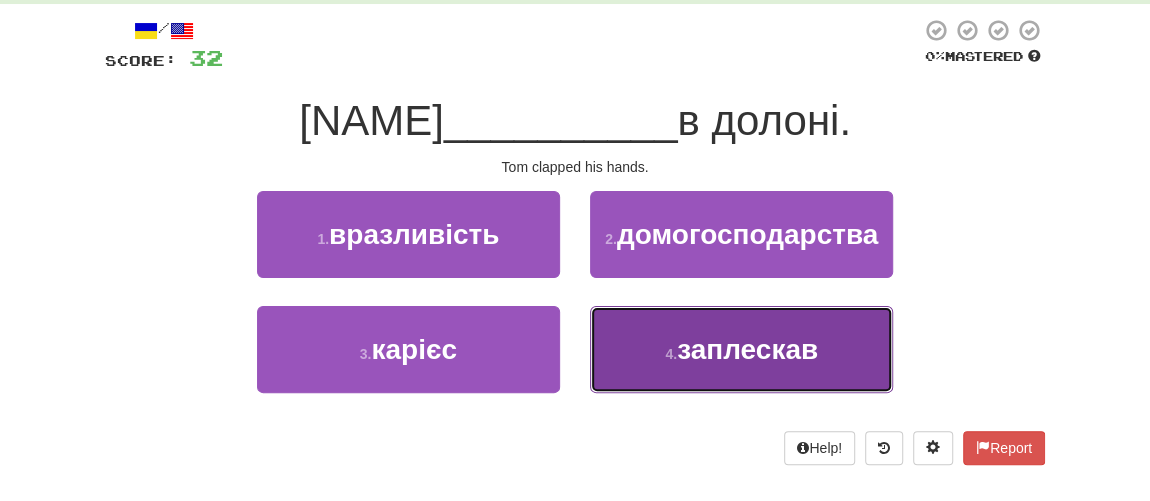 click on "заплескав" at bounding box center (747, 349) 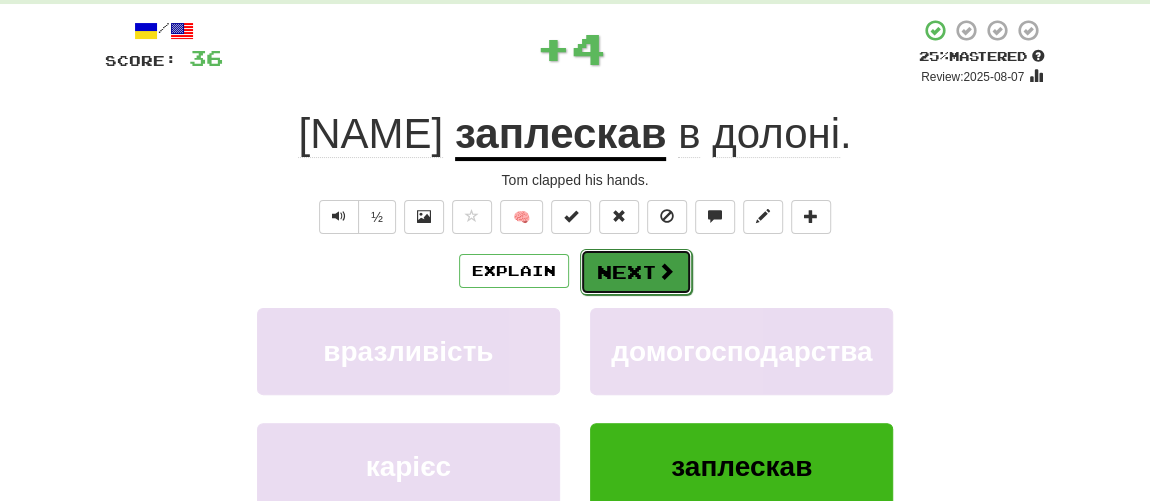 click on "Next" at bounding box center (636, 272) 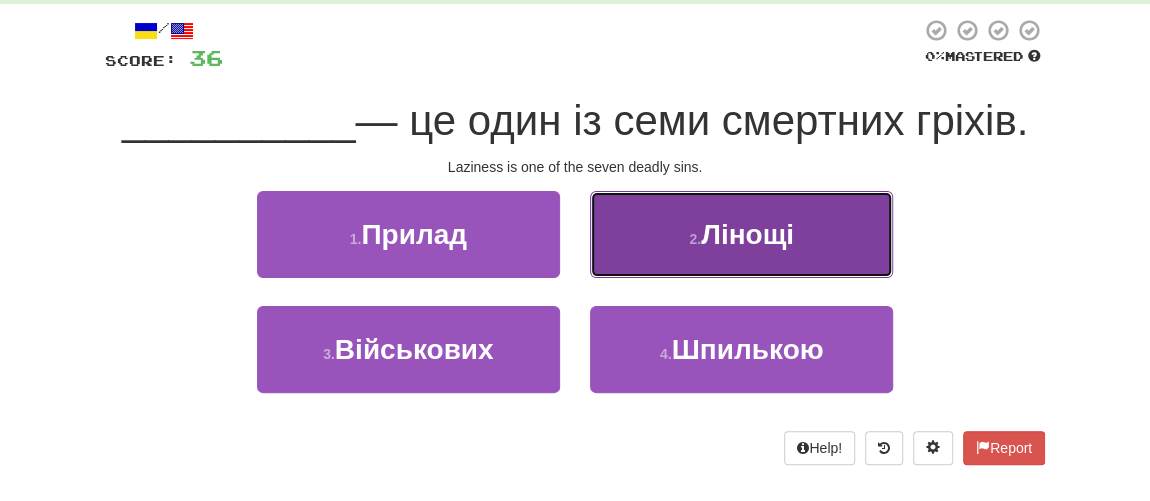click on "Лінощі" at bounding box center [747, 234] 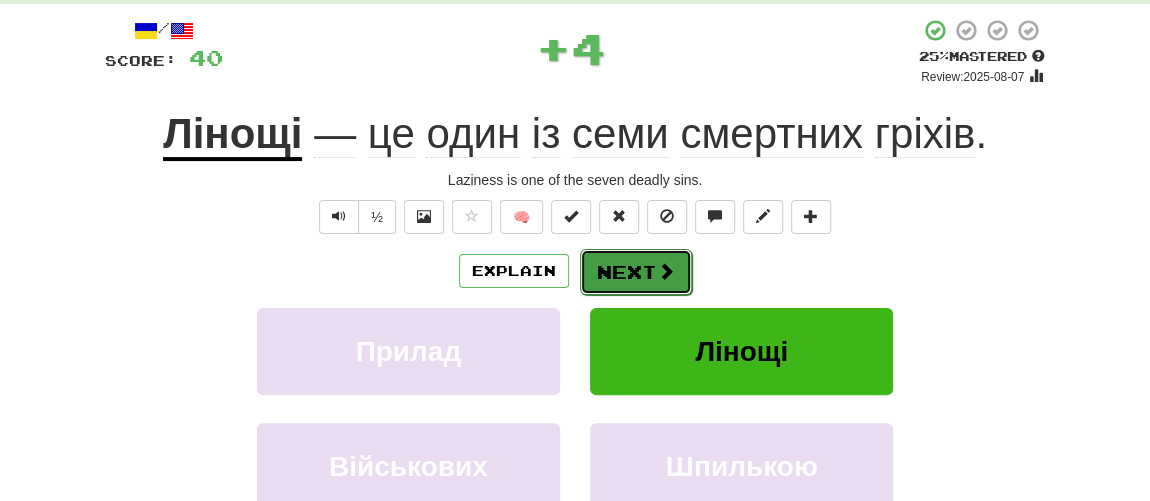 click on "Next" at bounding box center [636, 272] 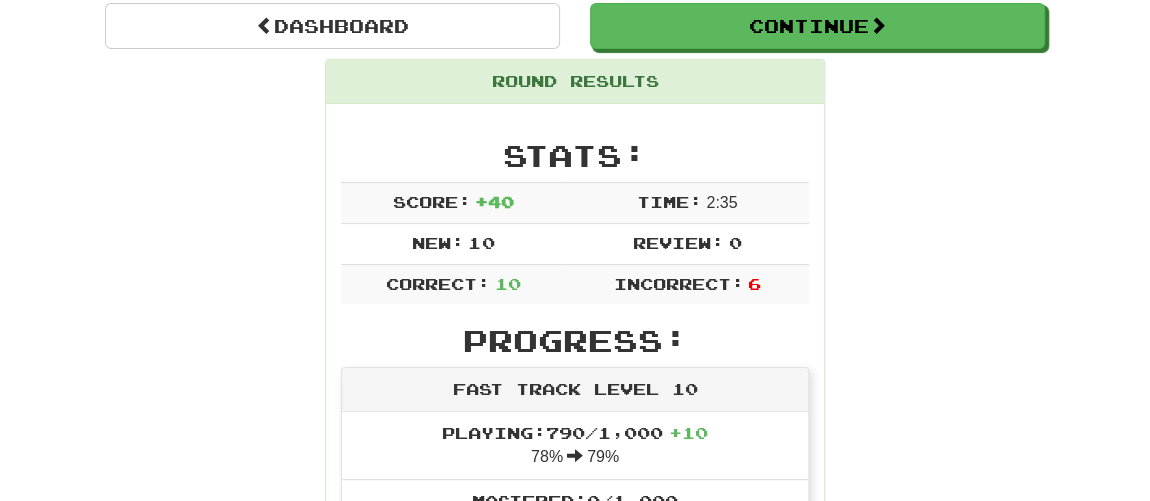 scroll, scrollTop: 13, scrollLeft: 0, axis: vertical 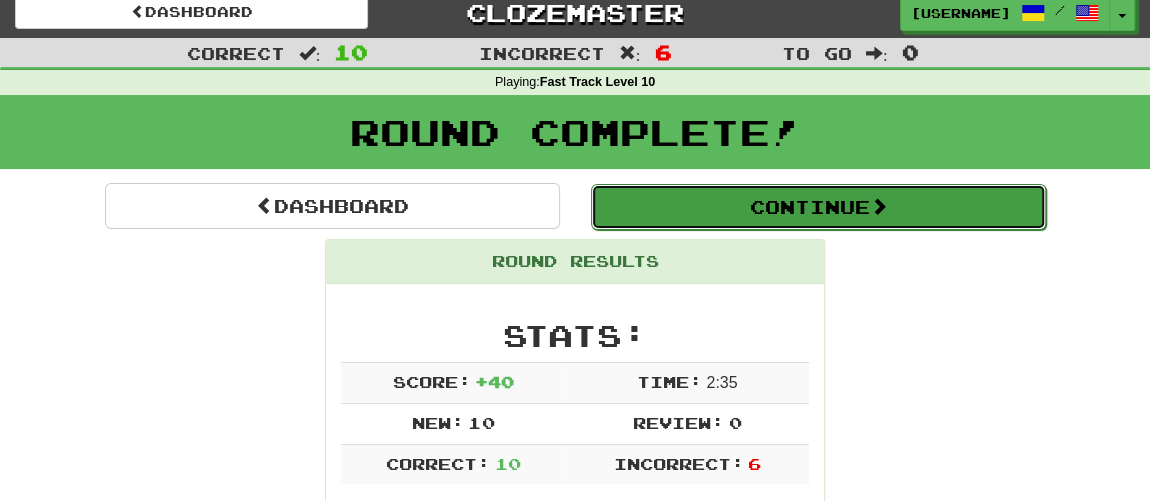 click on "Continue" at bounding box center [818, 207] 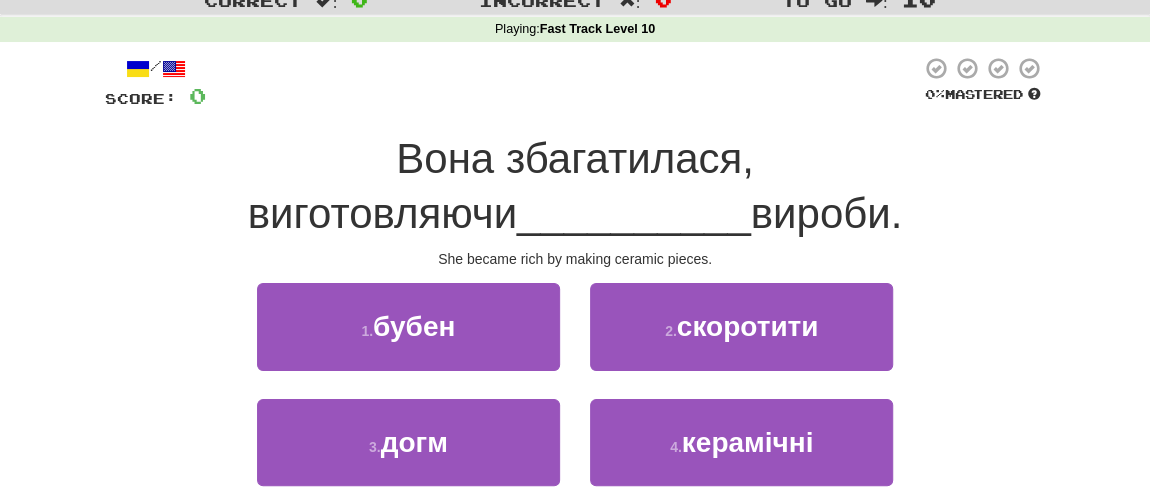scroll, scrollTop: 104, scrollLeft: 0, axis: vertical 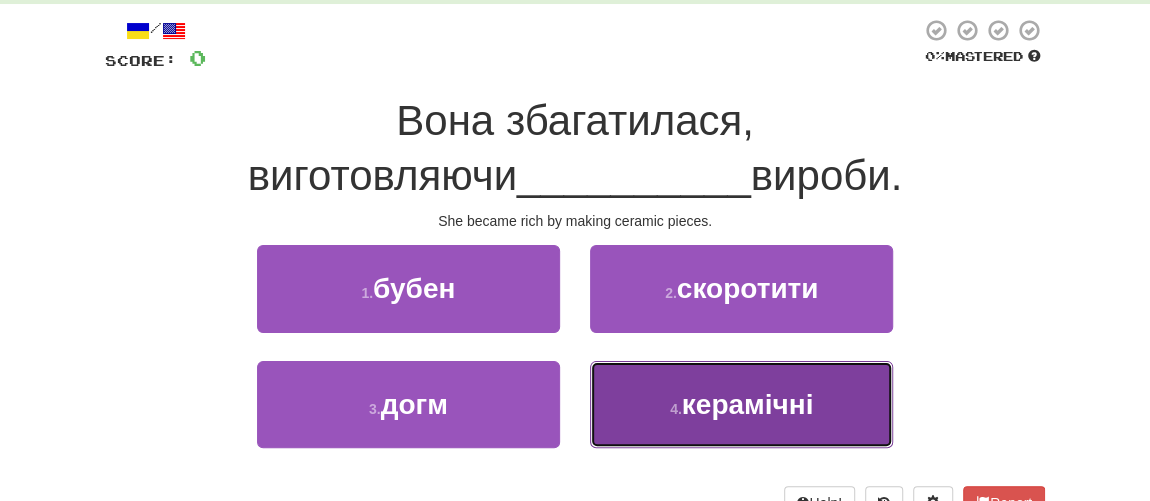 click on "керамічні" at bounding box center [748, 404] 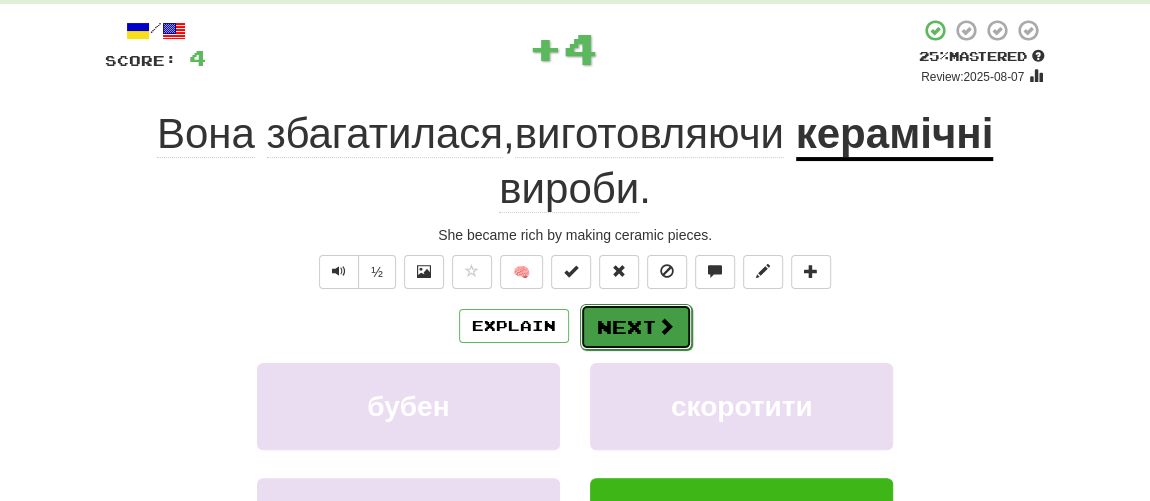 click on "Next" at bounding box center (636, 327) 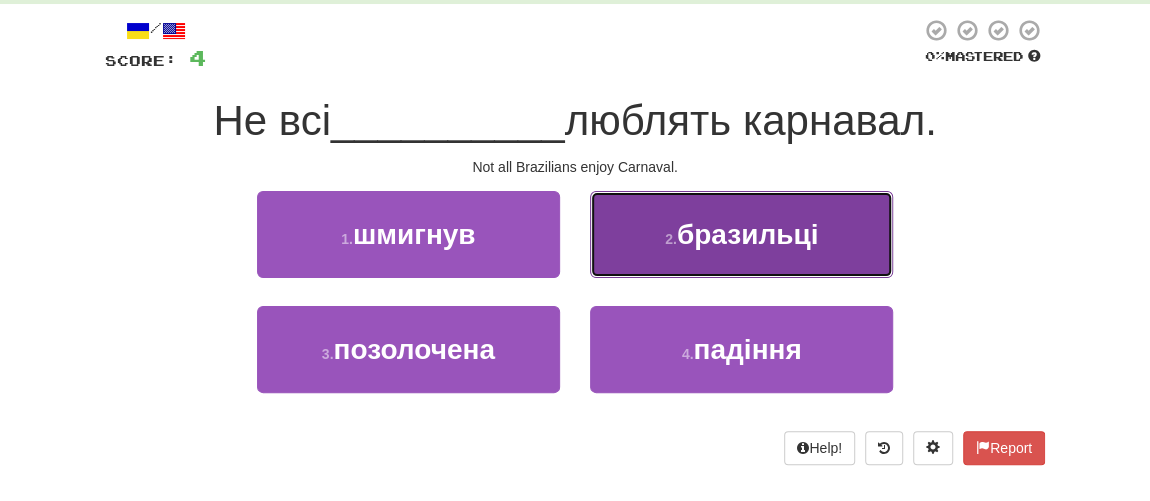 click on "бразильці" at bounding box center (747, 234) 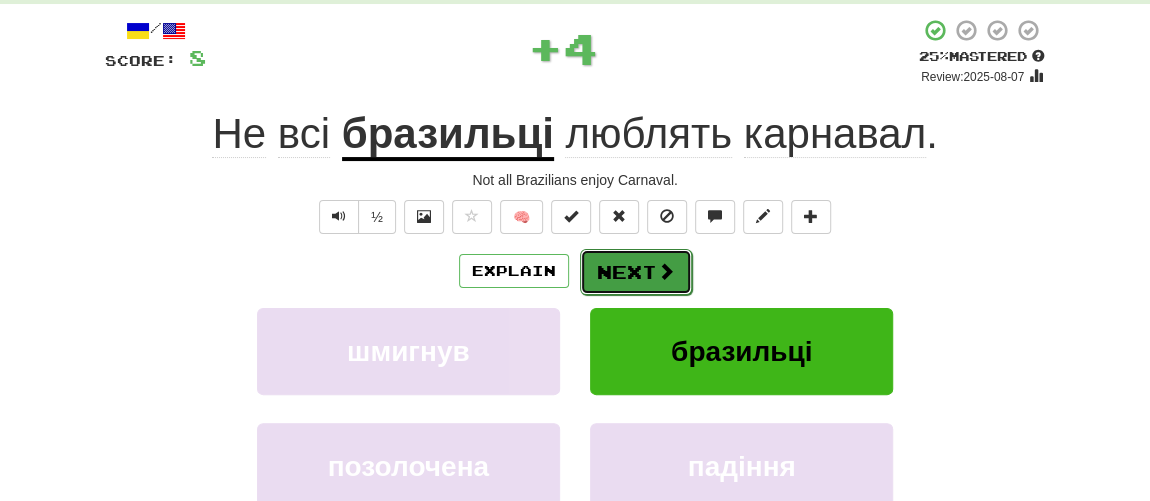 click on "Next" at bounding box center [636, 272] 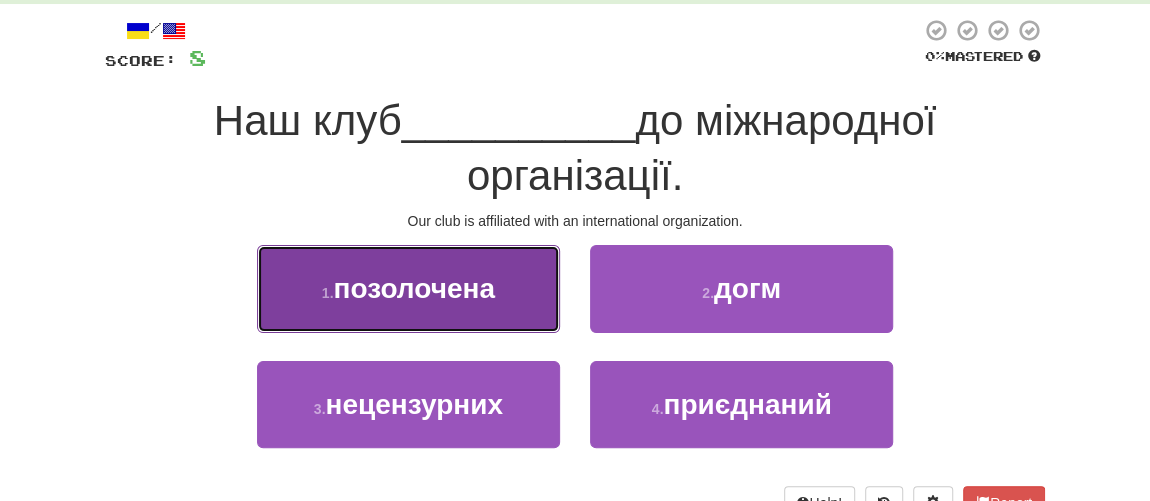 click on "позолочена" at bounding box center [413, 288] 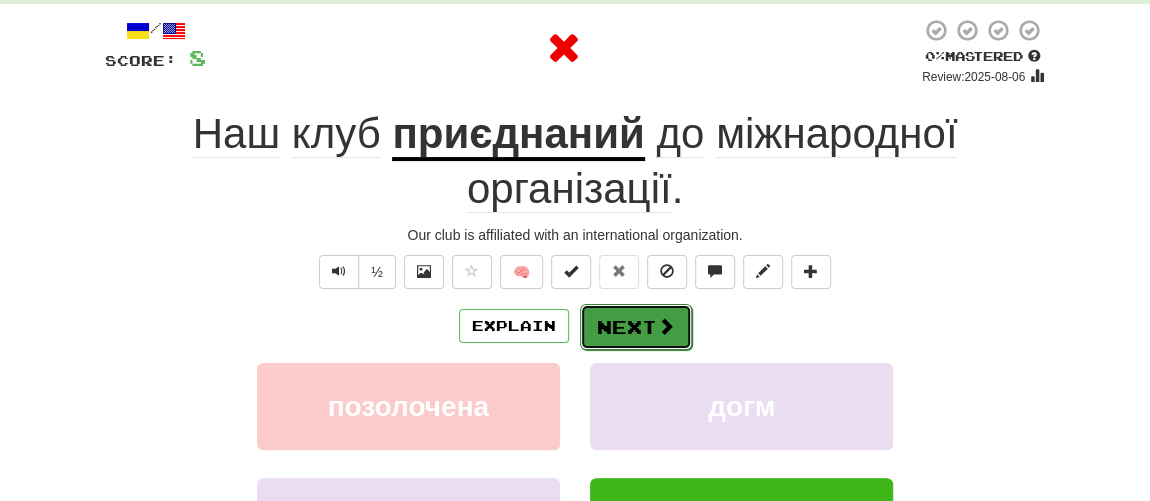 click on "Next" at bounding box center [636, 327] 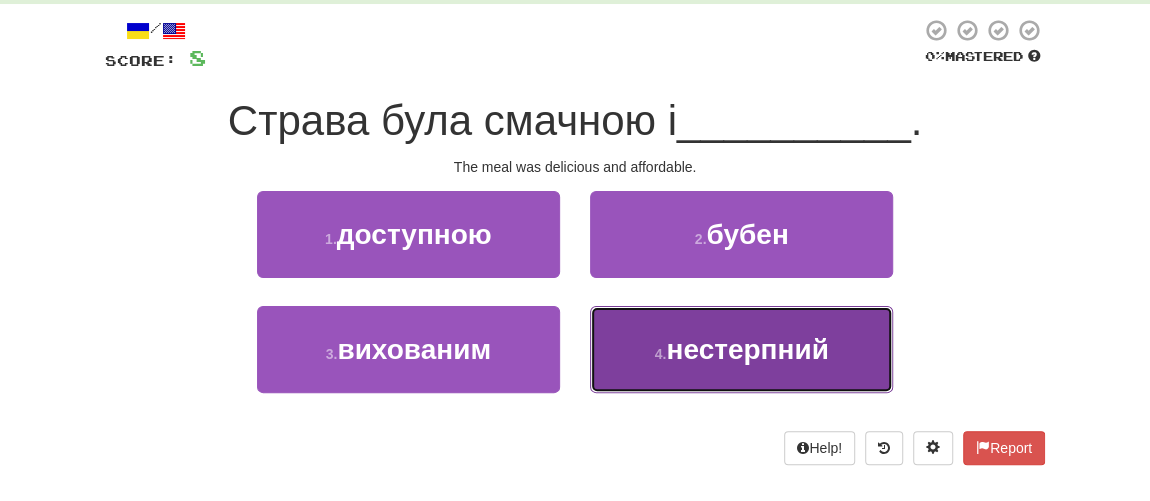 click on "4 .  нестерпний" at bounding box center (741, 349) 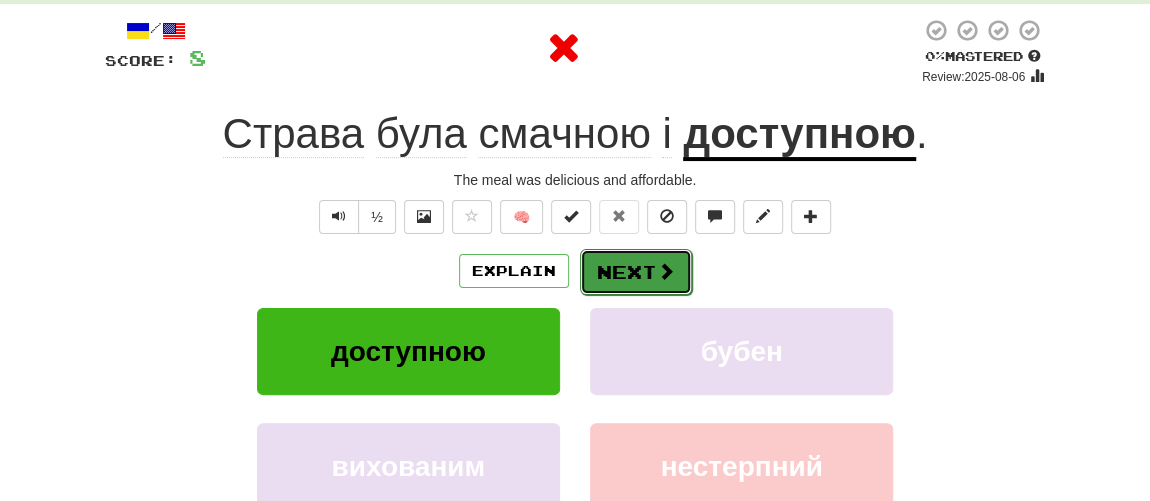 click on "Next" at bounding box center (636, 272) 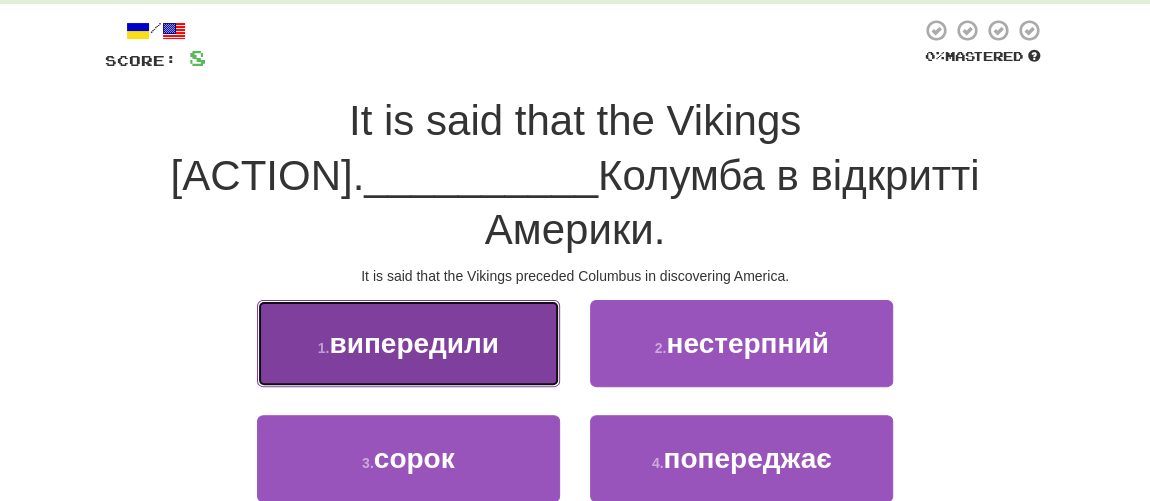 click on "випередили" at bounding box center (414, 343) 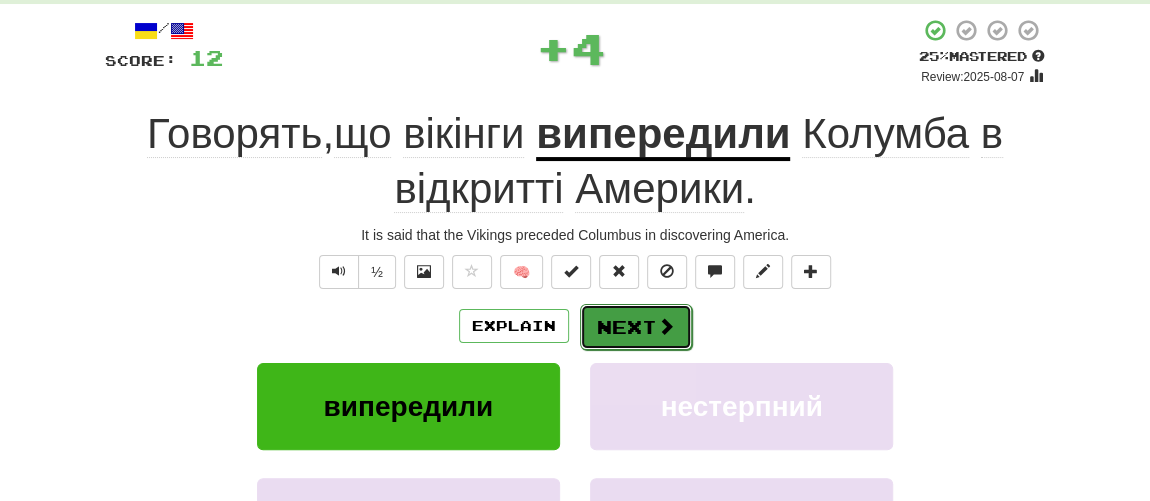click on "Next" at bounding box center [636, 327] 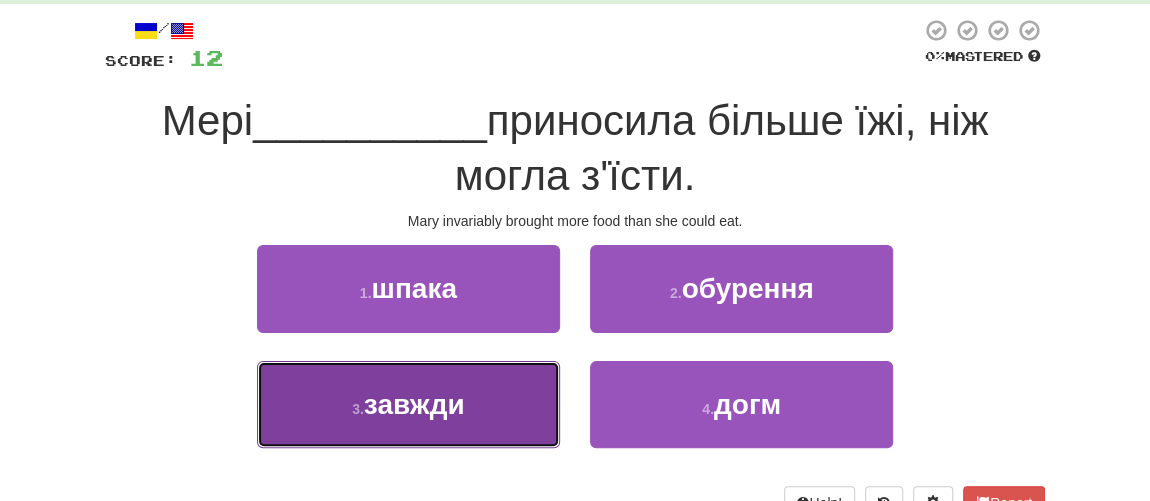 click on "3 .  завжди" at bounding box center (408, 404) 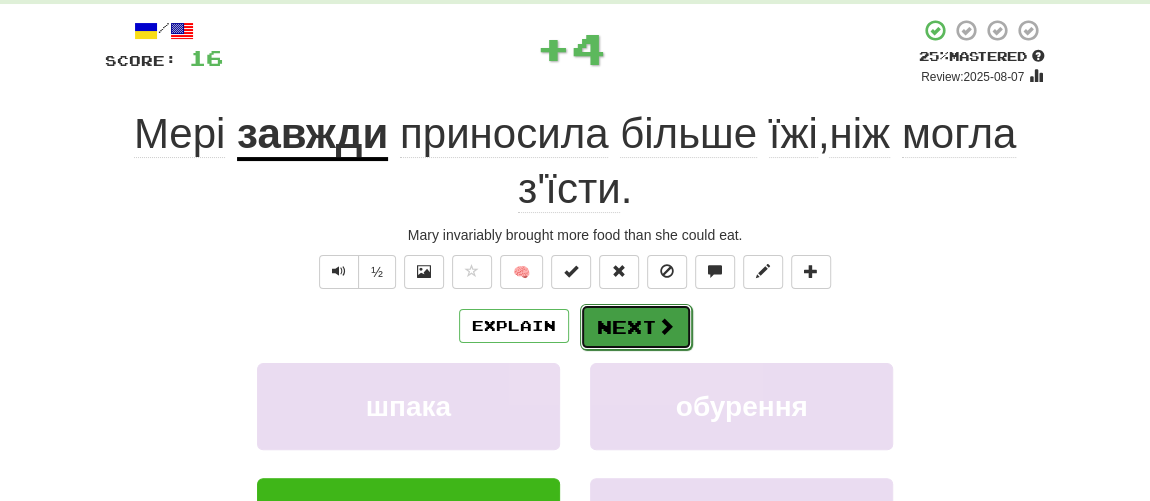 click on "Next" at bounding box center (636, 327) 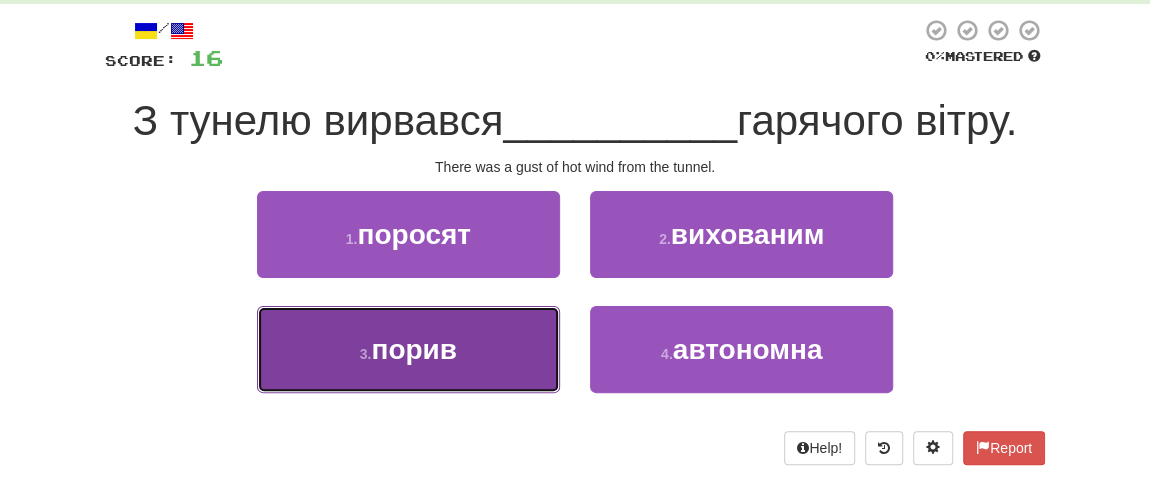 click on "3 .  порив" at bounding box center [408, 349] 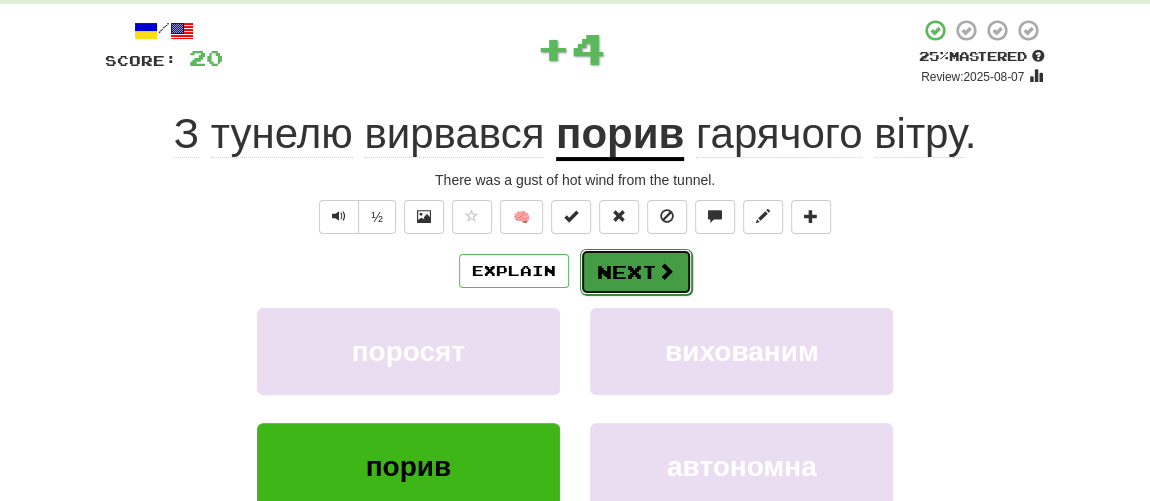 click on "Next" at bounding box center [636, 272] 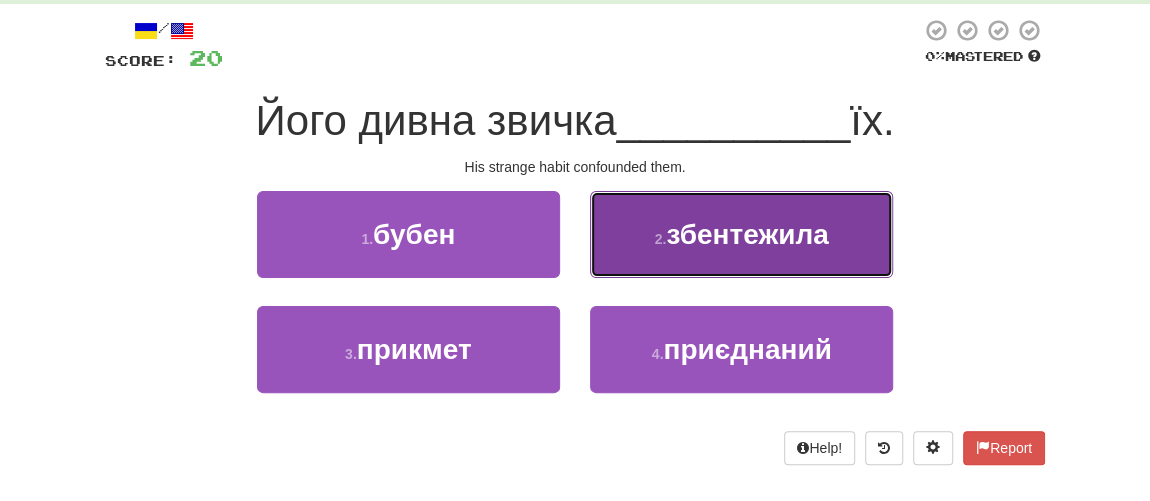 click on "збентежила" at bounding box center (747, 234) 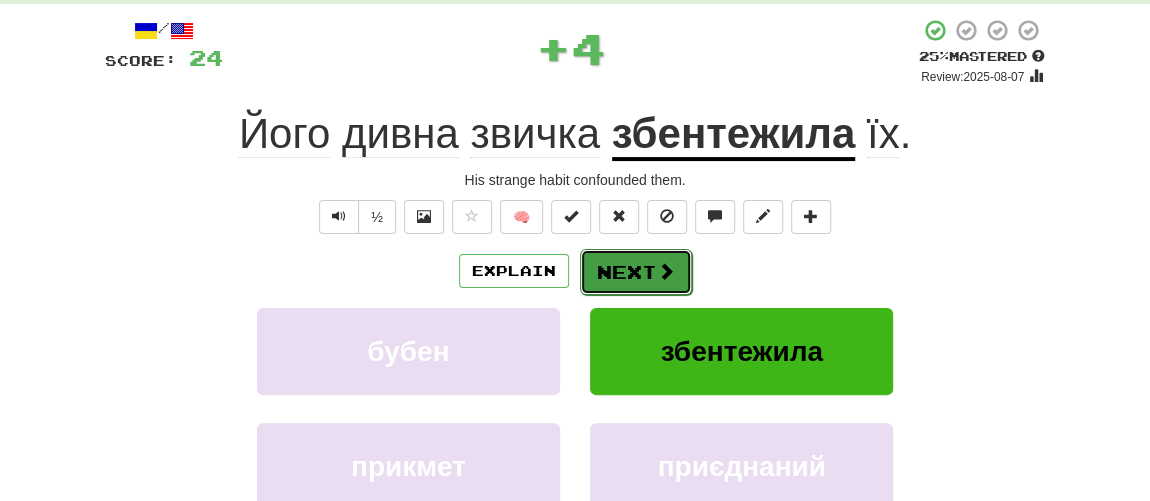 click on "Next" at bounding box center [636, 272] 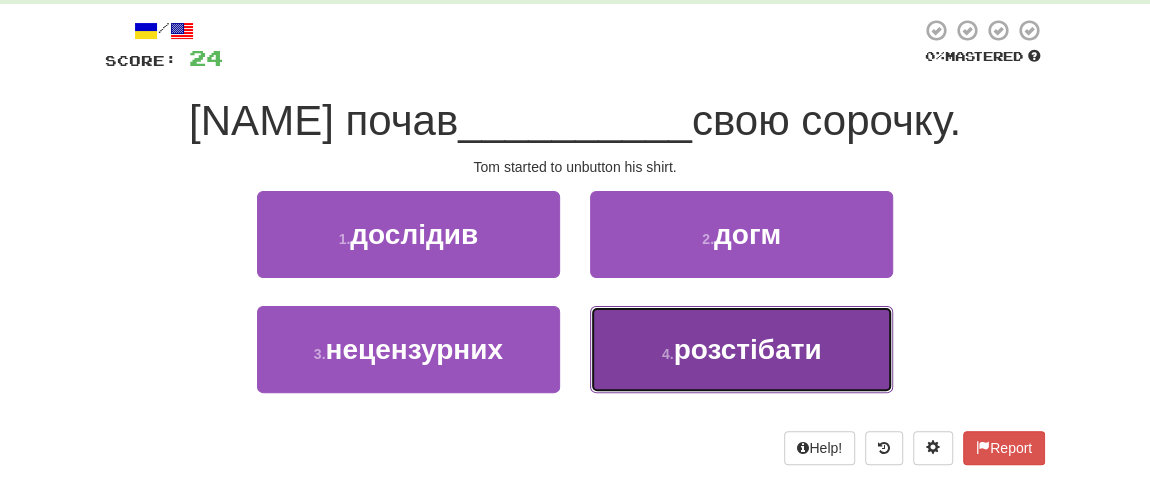 click on "4 ." at bounding box center [668, 354] 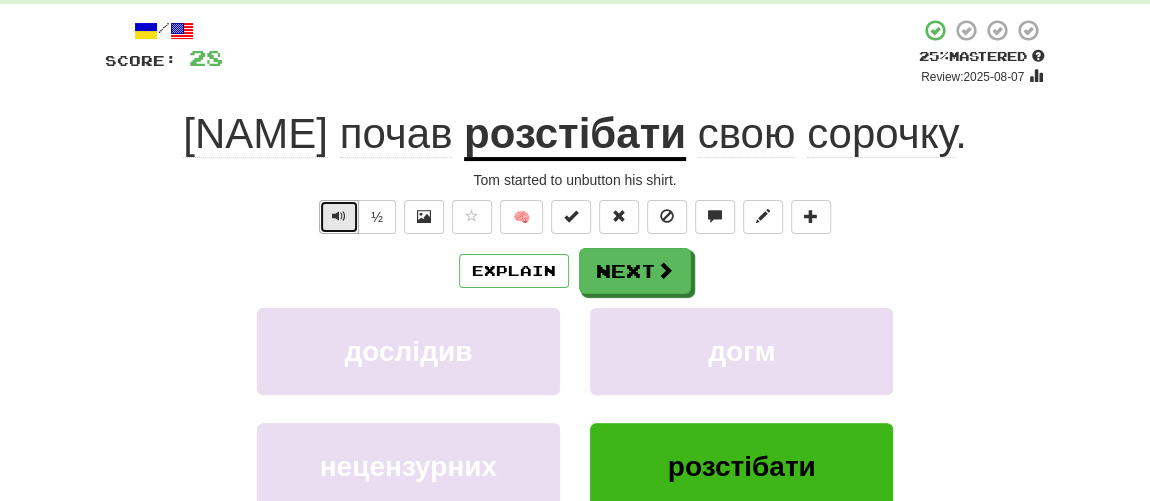 click at bounding box center (339, 216) 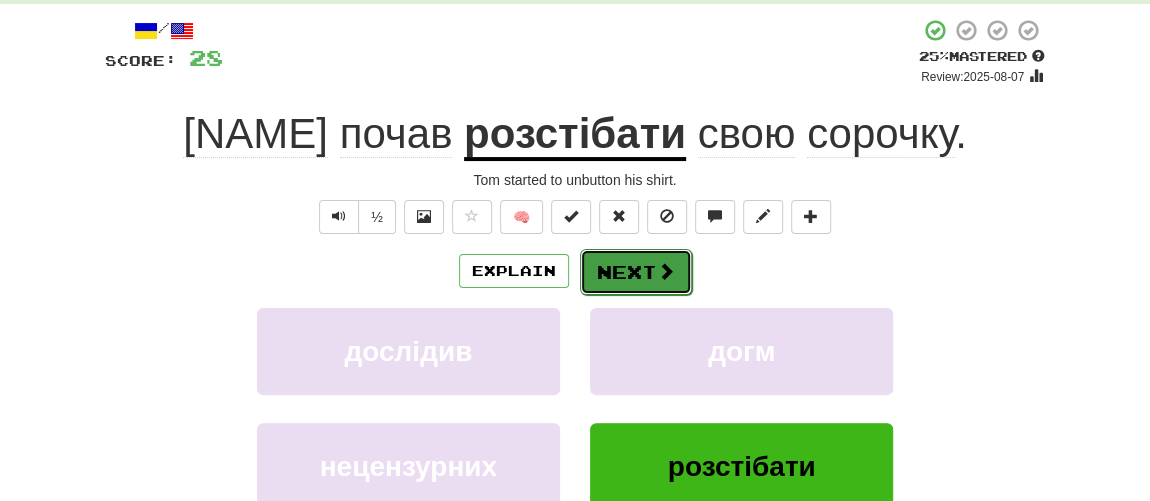 click on "Next" at bounding box center [636, 272] 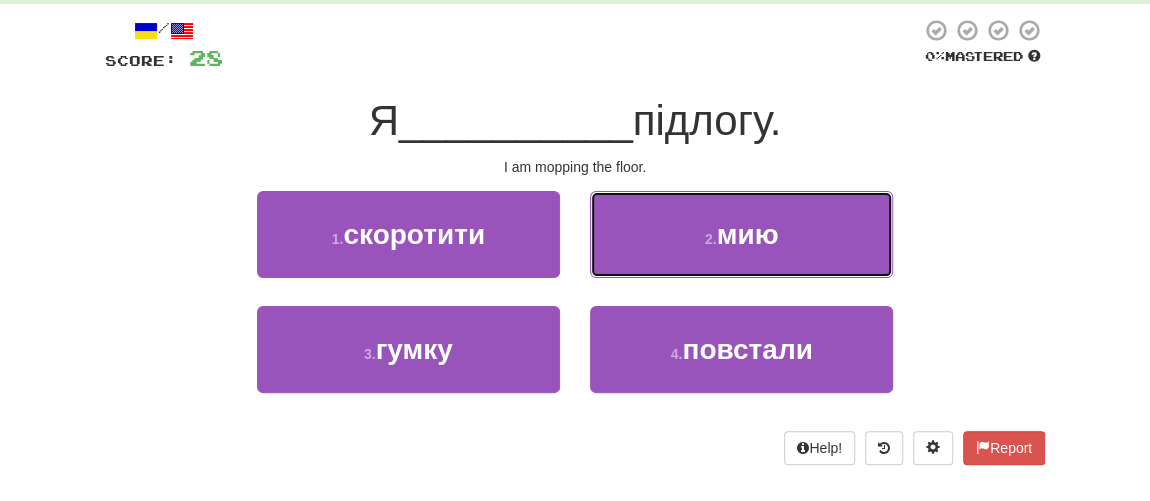 click on "2 ." at bounding box center [711, 239] 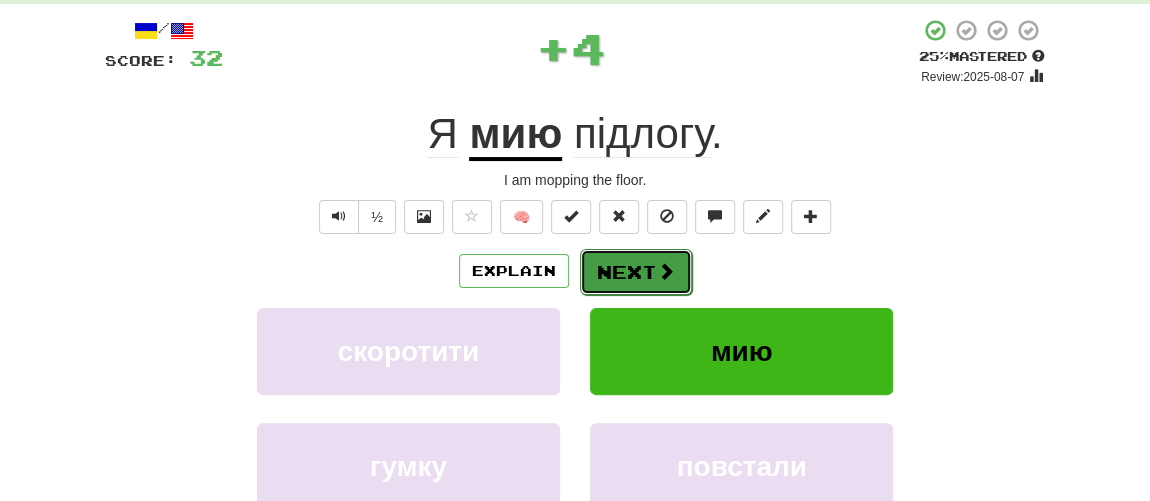 click on "Next" at bounding box center [636, 272] 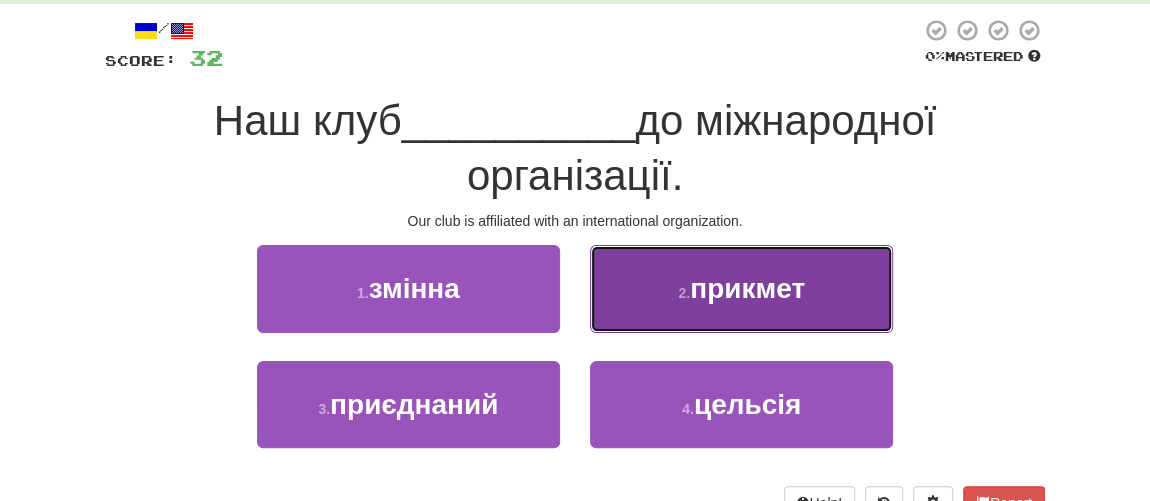 click on "прикмет" at bounding box center (747, 288) 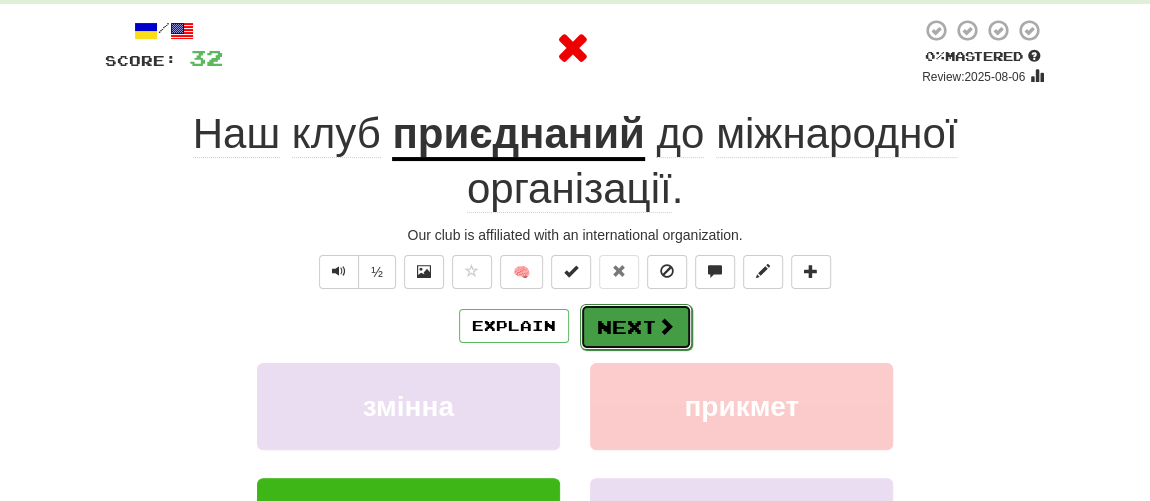 click on "Next" at bounding box center (636, 327) 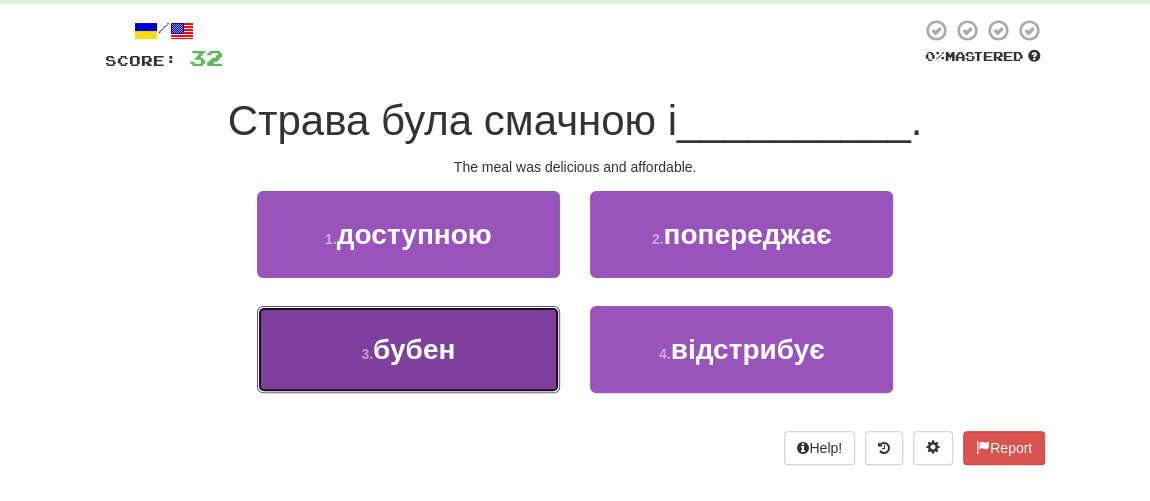 click on "3 . бубен" at bounding box center (408, 349) 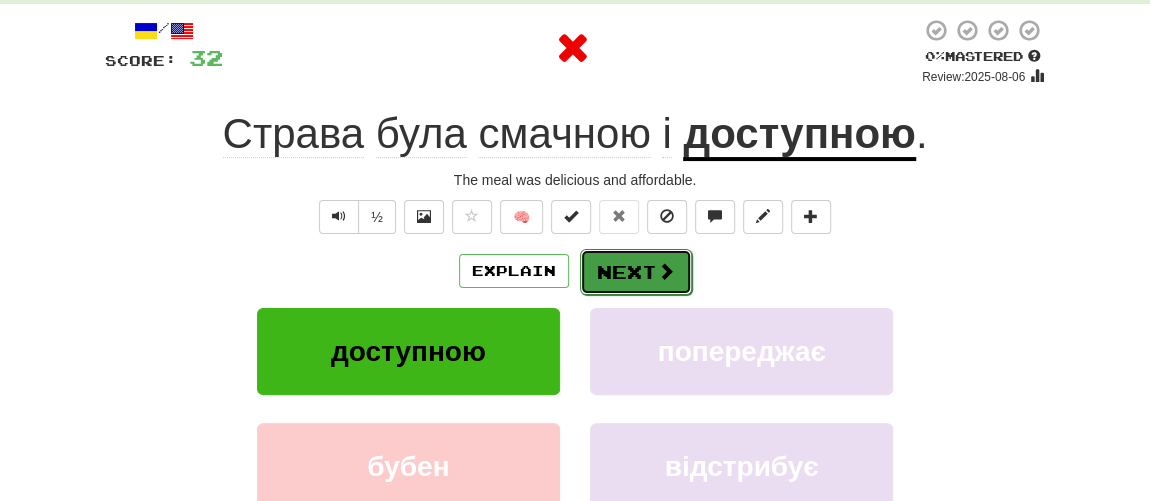 click on "Next" at bounding box center [636, 272] 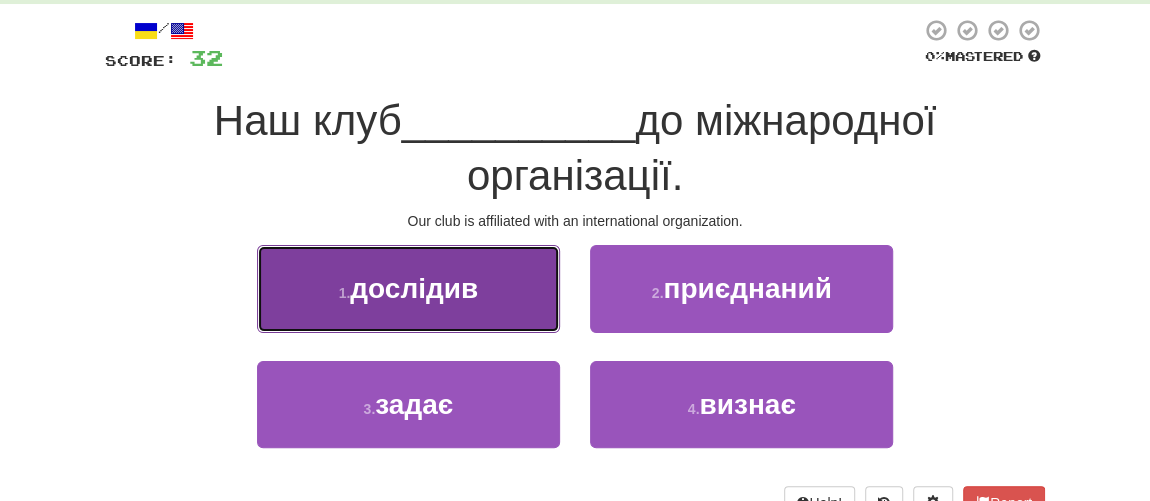 click on "дослідив" at bounding box center (414, 288) 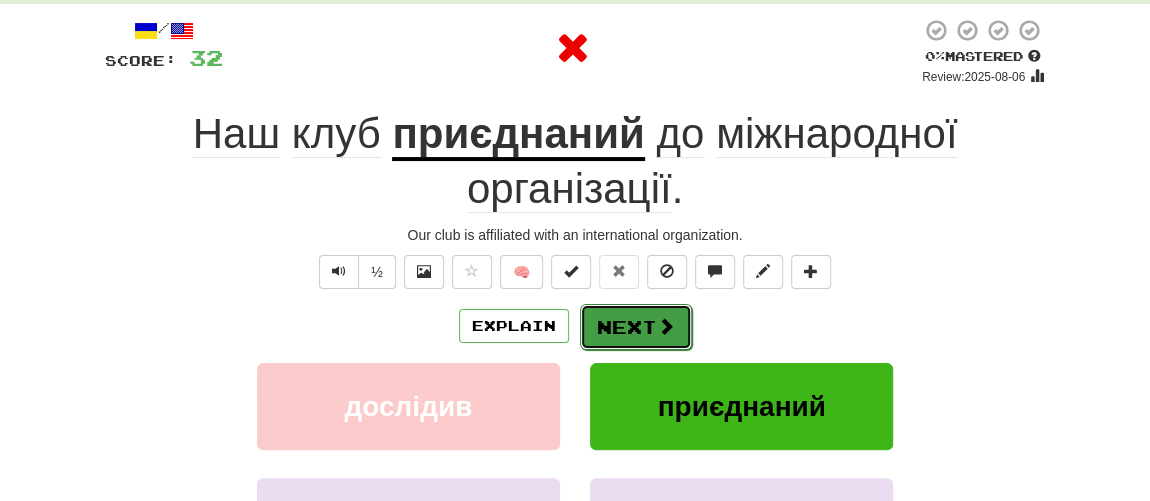 click on "Next" at bounding box center [636, 327] 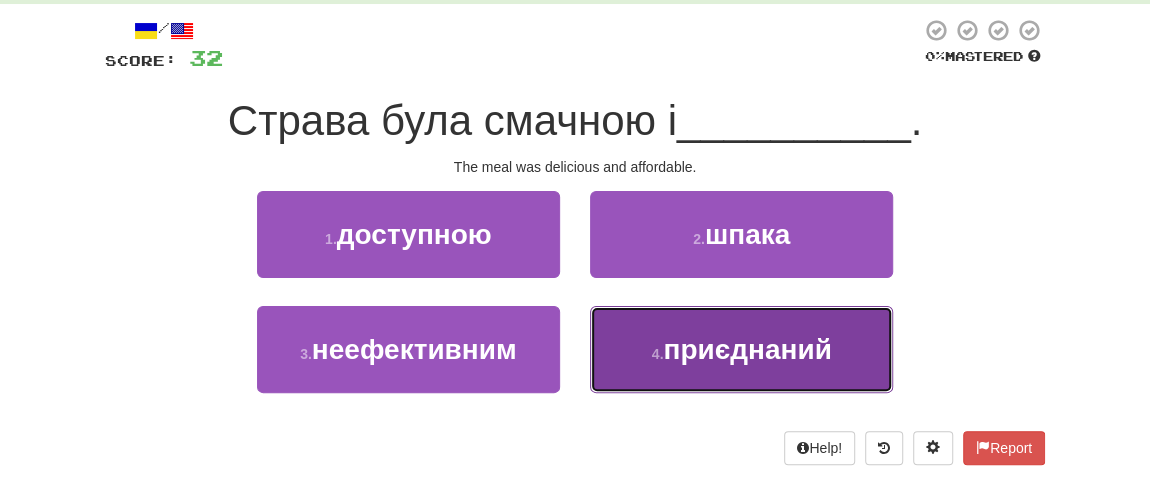 click on "4 . приєднаний" at bounding box center [741, 349] 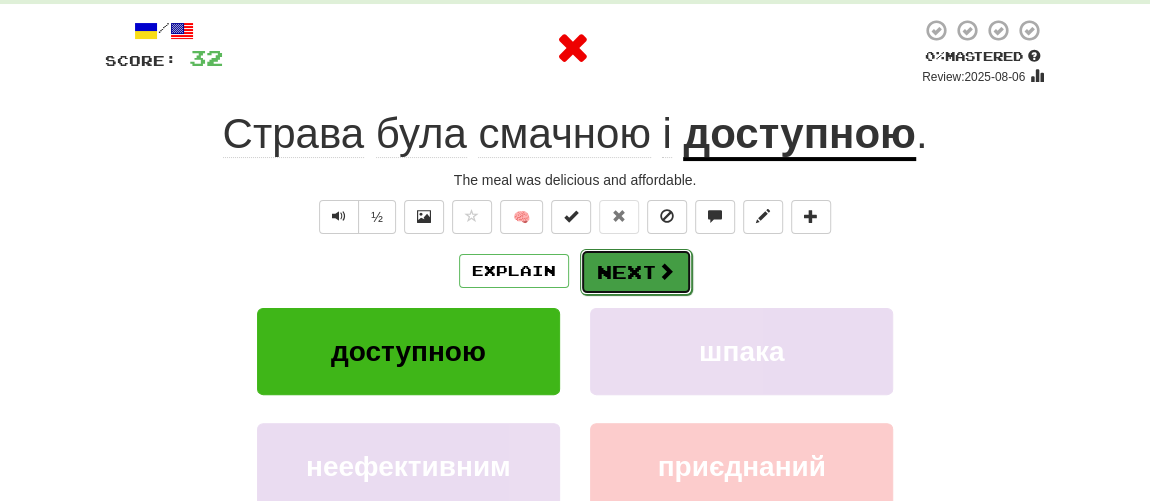 click on "Next" at bounding box center [636, 272] 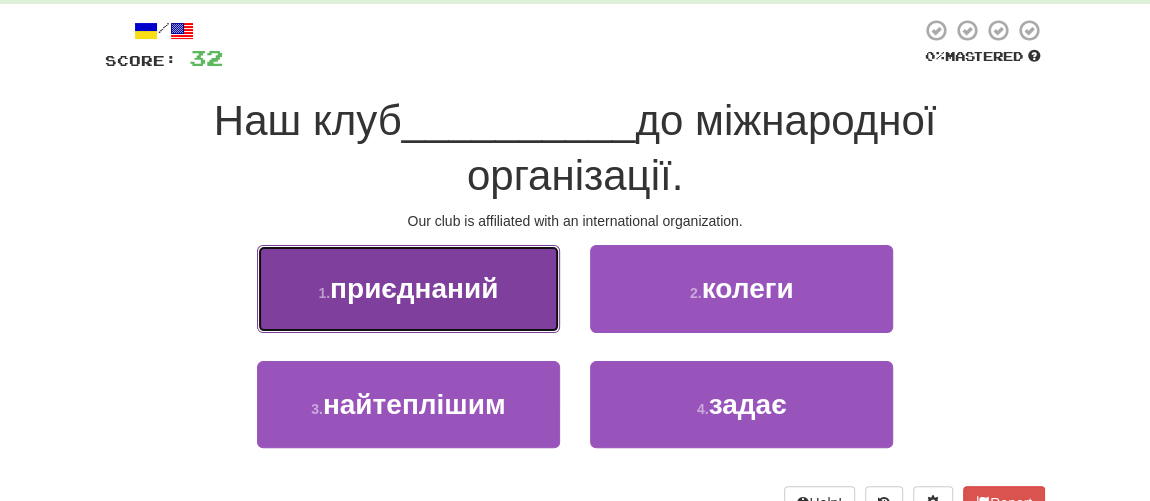 click on "приєднаний" at bounding box center (414, 288) 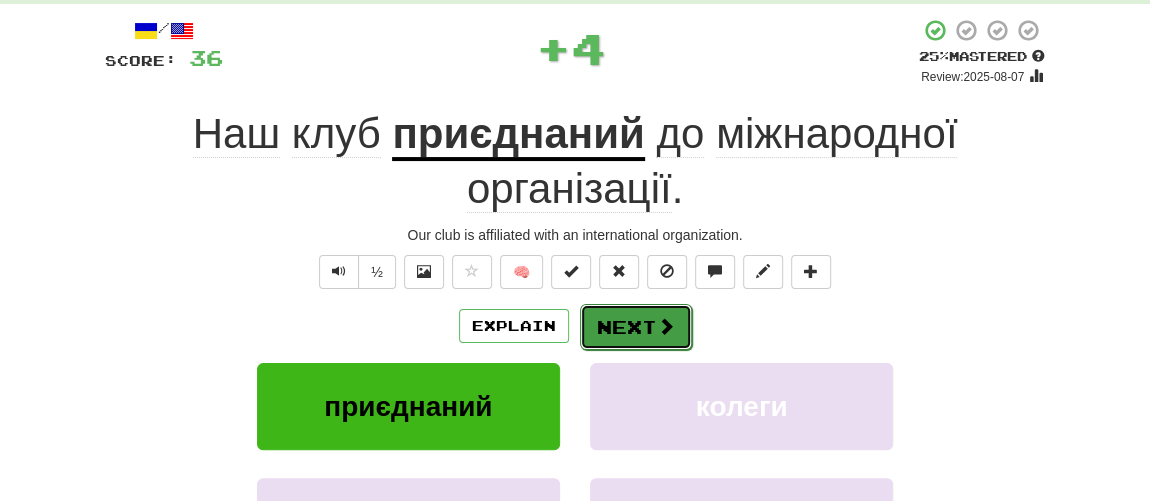 click on "Next" at bounding box center [636, 327] 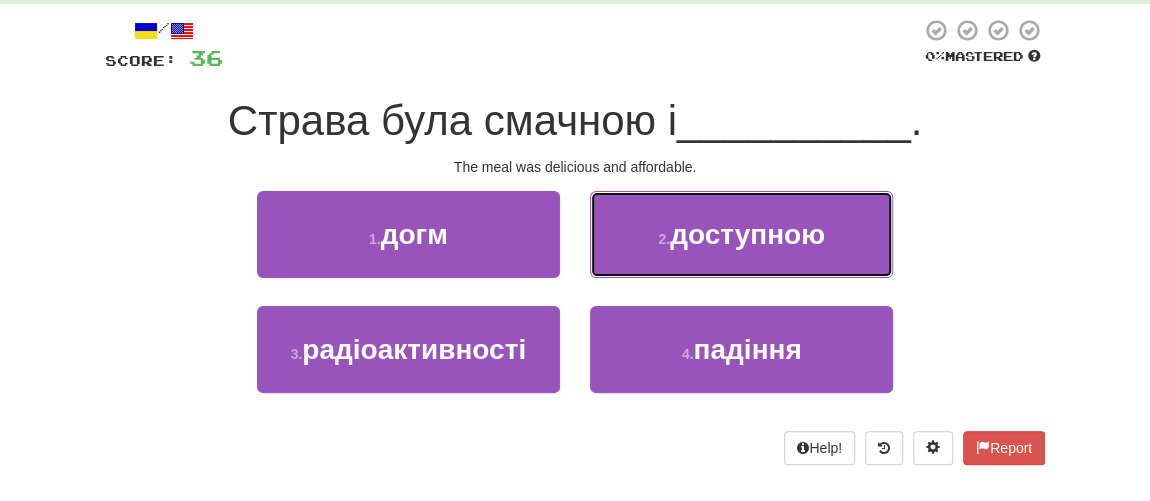 drag, startPoint x: 705, startPoint y: 239, endPoint x: 693, endPoint y: 242, distance: 12.369317 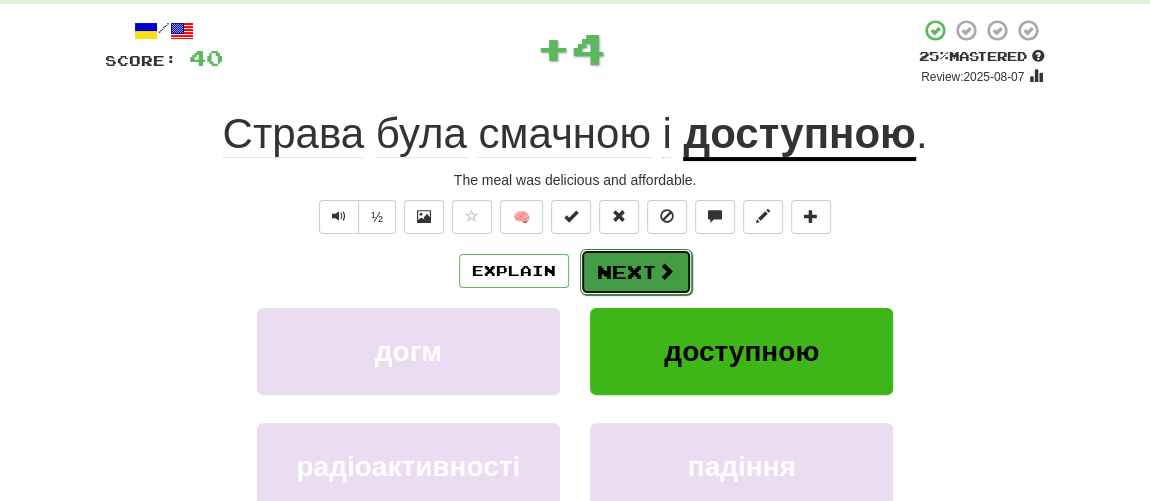 click on "Next" at bounding box center [636, 272] 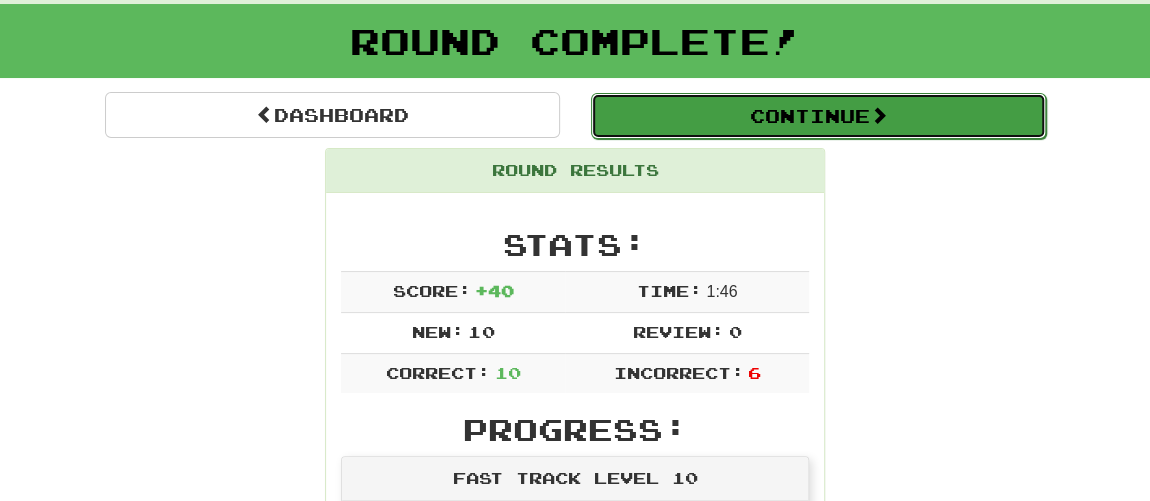 click on "Continue" at bounding box center (818, 116) 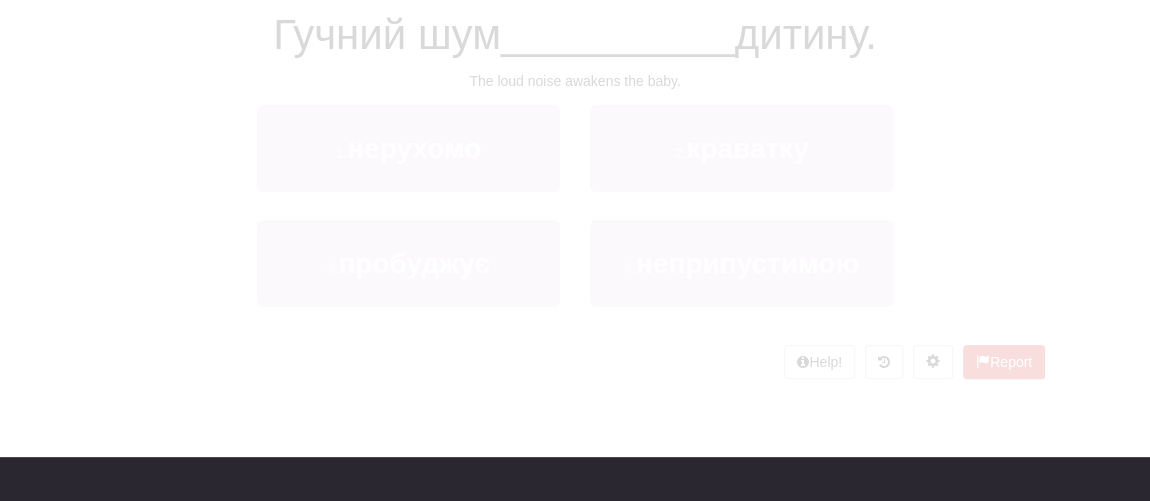 scroll, scrollTop: 104, scrollLeft: 0, axis: vertical 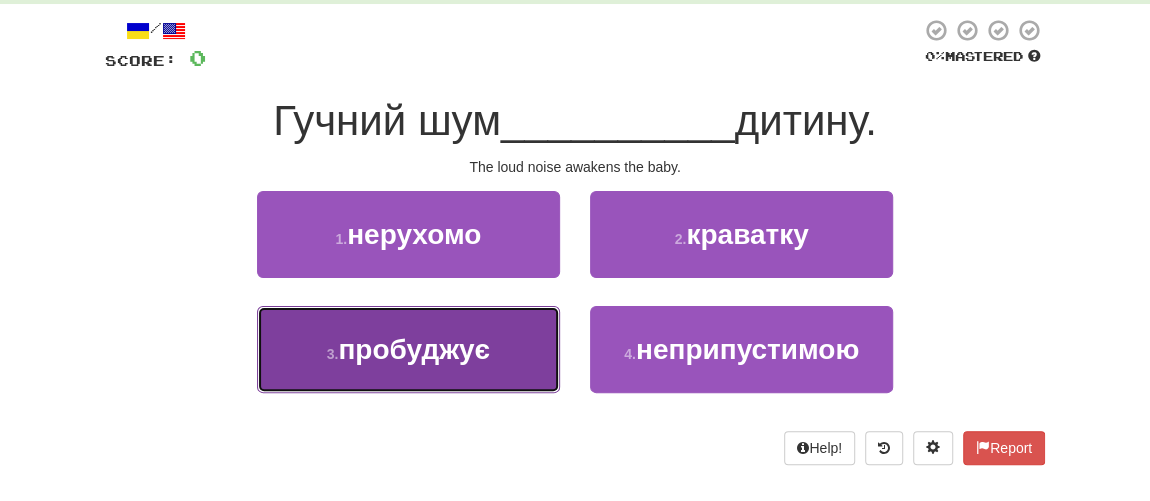 click on "пробуджує" at bounding box center (414, 349) 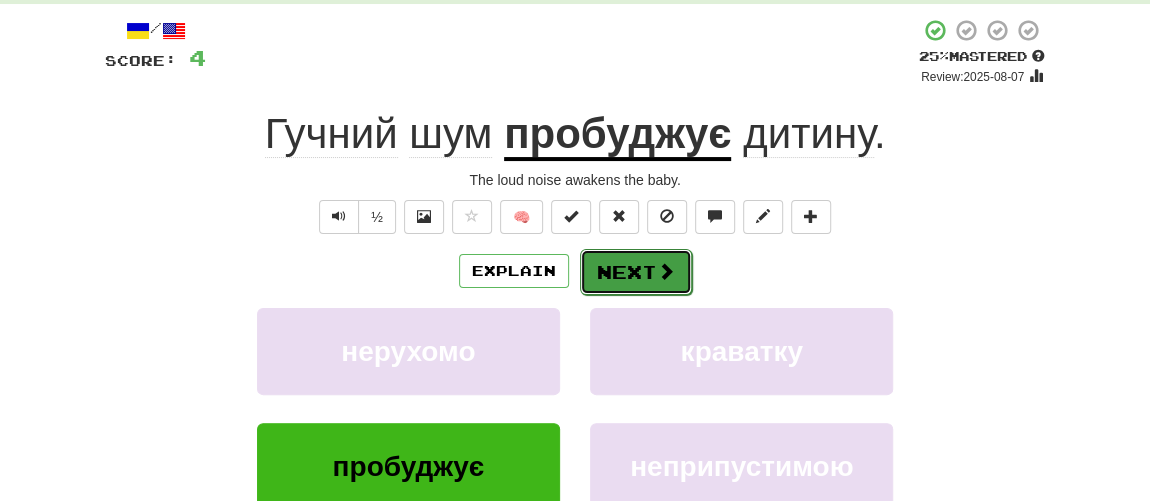 click on "Next" at bounding box center [636, 272] 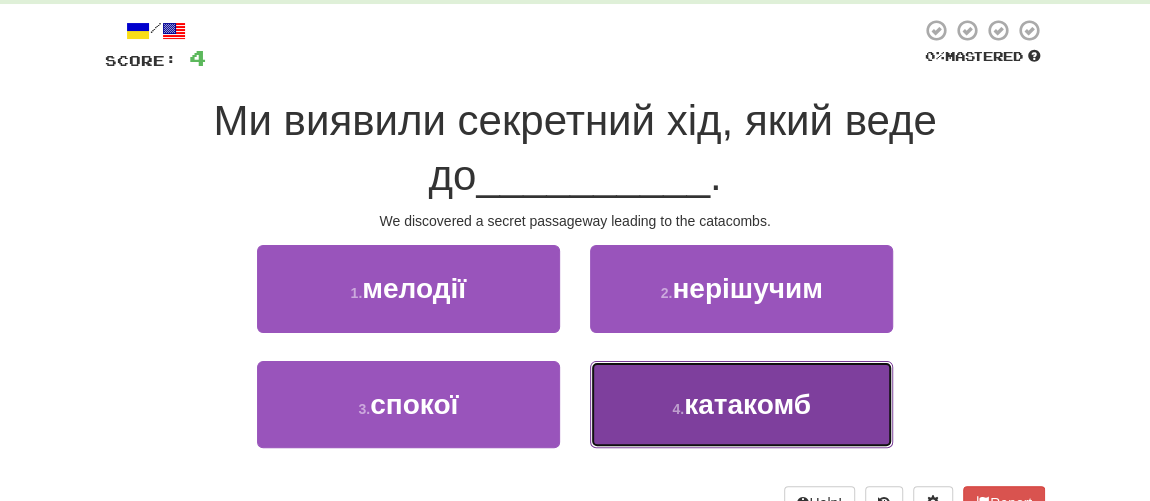 click on "4 .  катакомб" at bounding box center (741, 404) 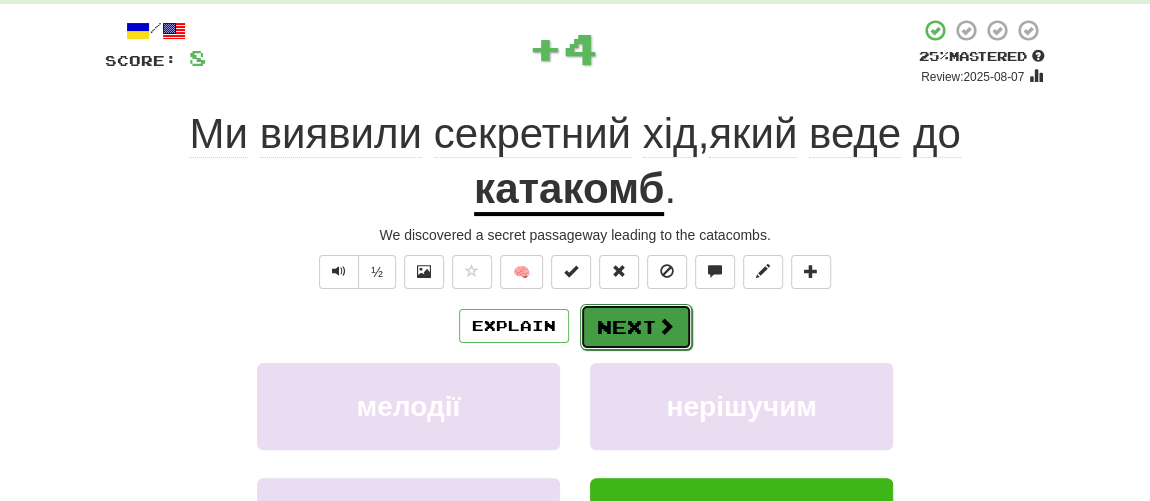 click on "Next" at bounding box center [636, 327] 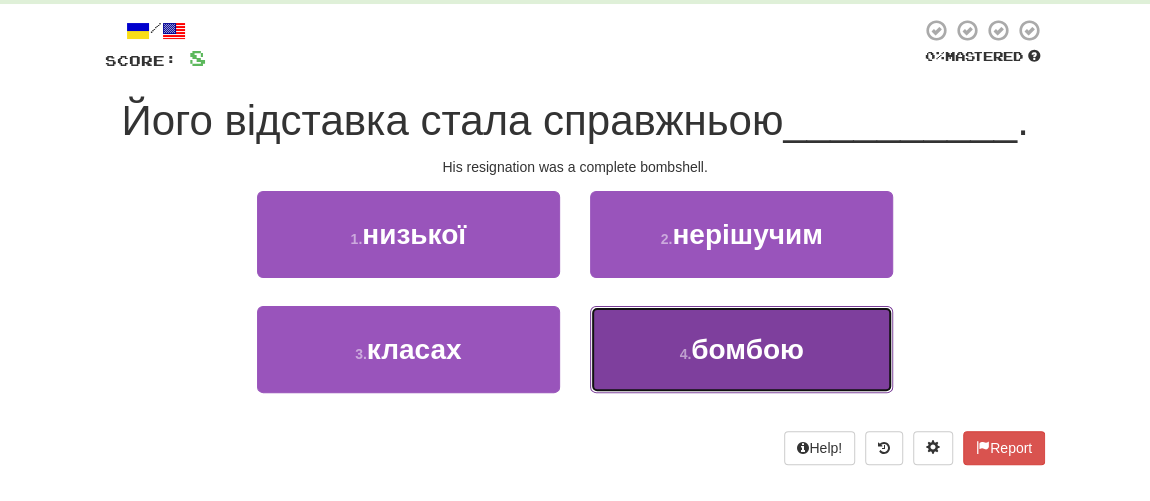 click on "4 .  бомбою" at bounding box center (741, 349) 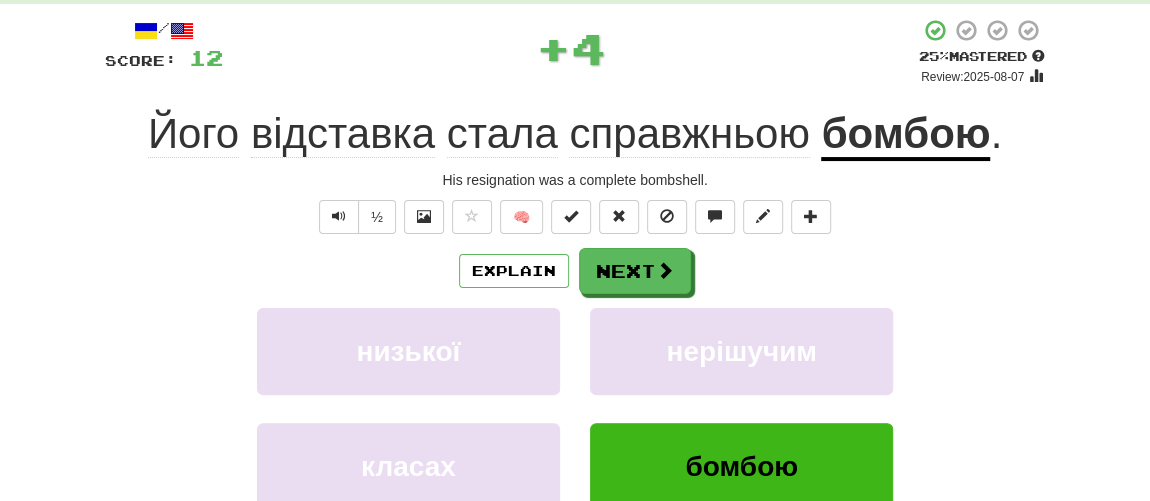 click on "Explain Next низької нерішучим класах бомбою Learn more: низької нерішучим класах бомбою" at bounding box center [575, 408] 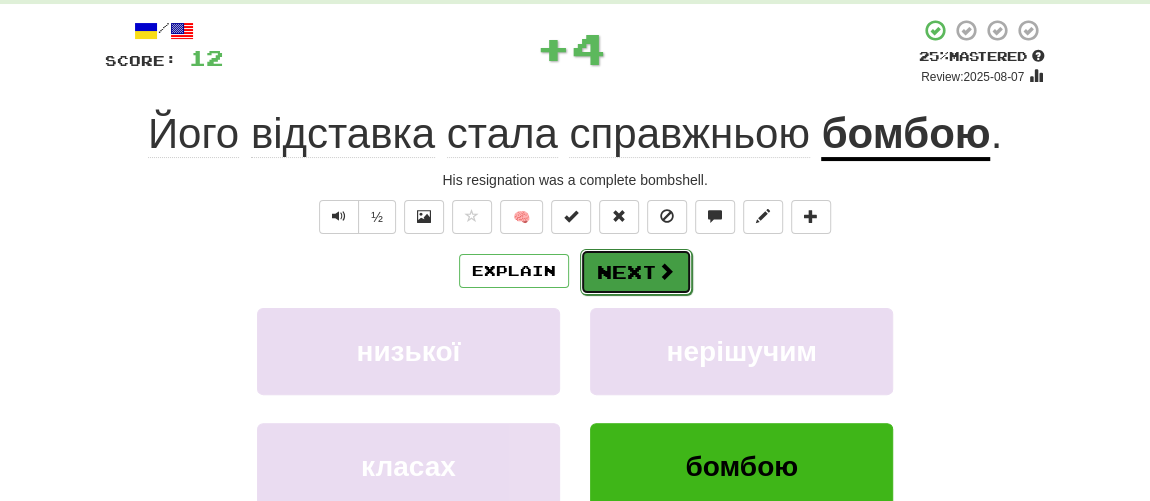 click on "Next" at bounding box center (636, 272) 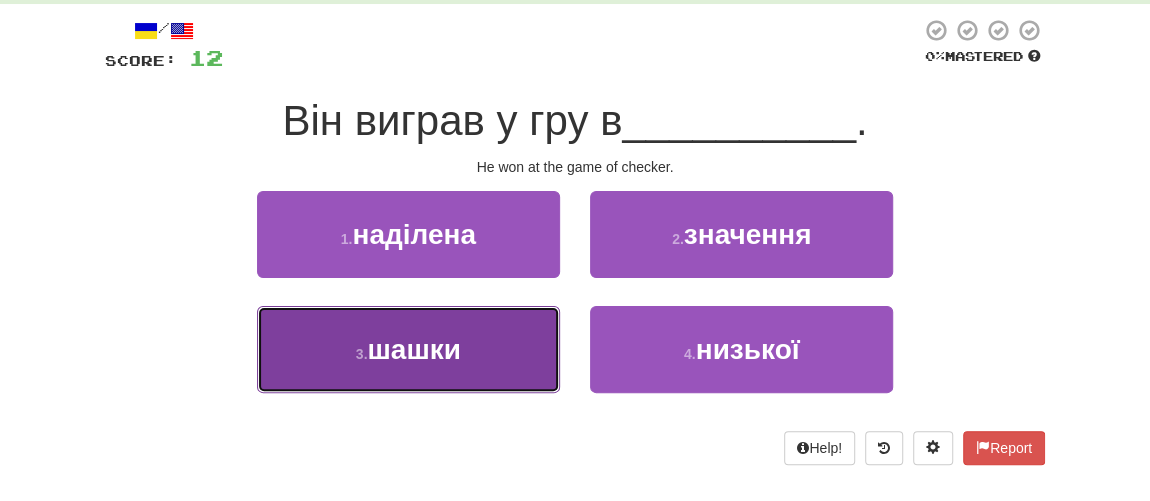 click on "шашки" at bounding box center [413, 349] 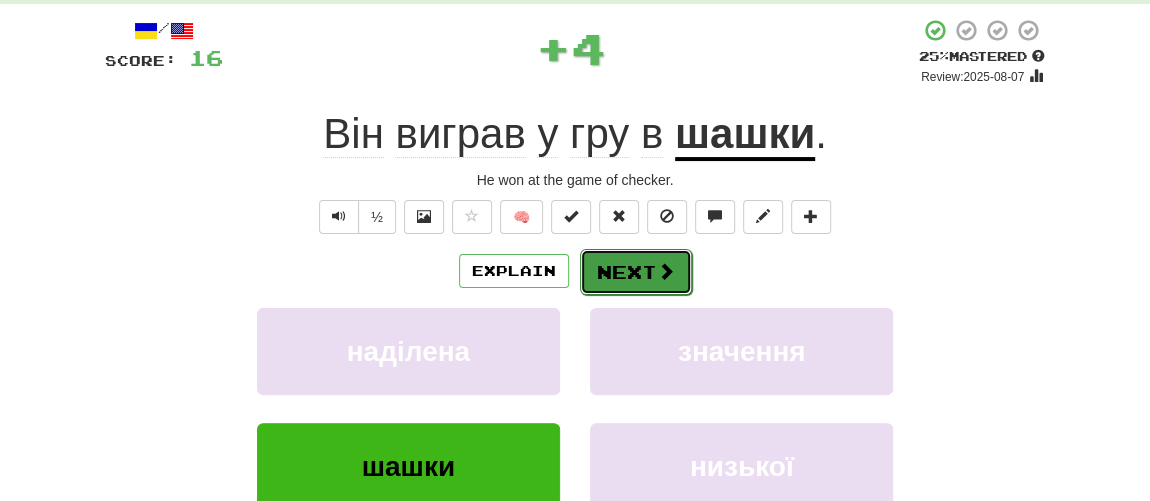 click on "Next" at bounding box center [636, 272] 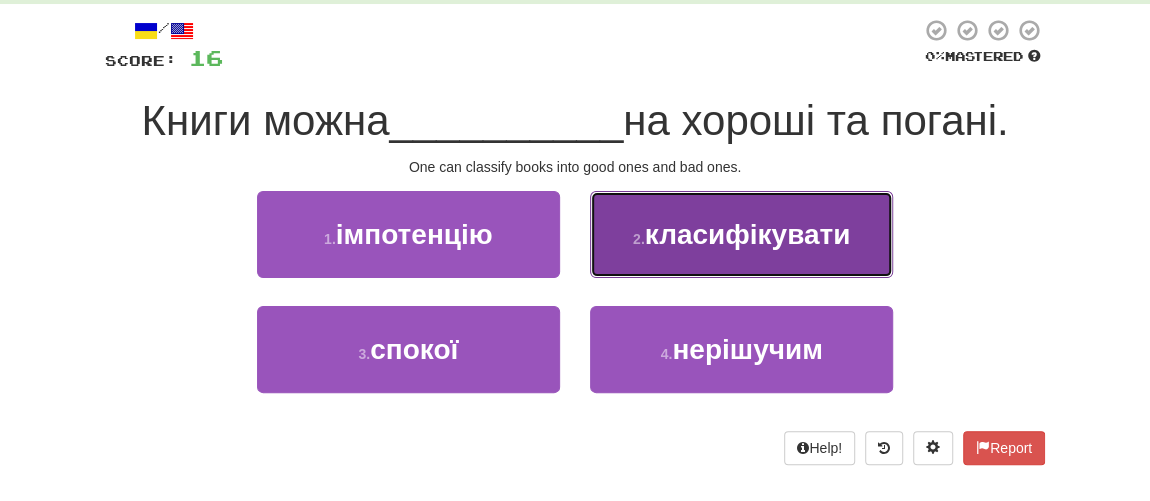 click on "2 . класифікувати" at bounding box center [741, 234] 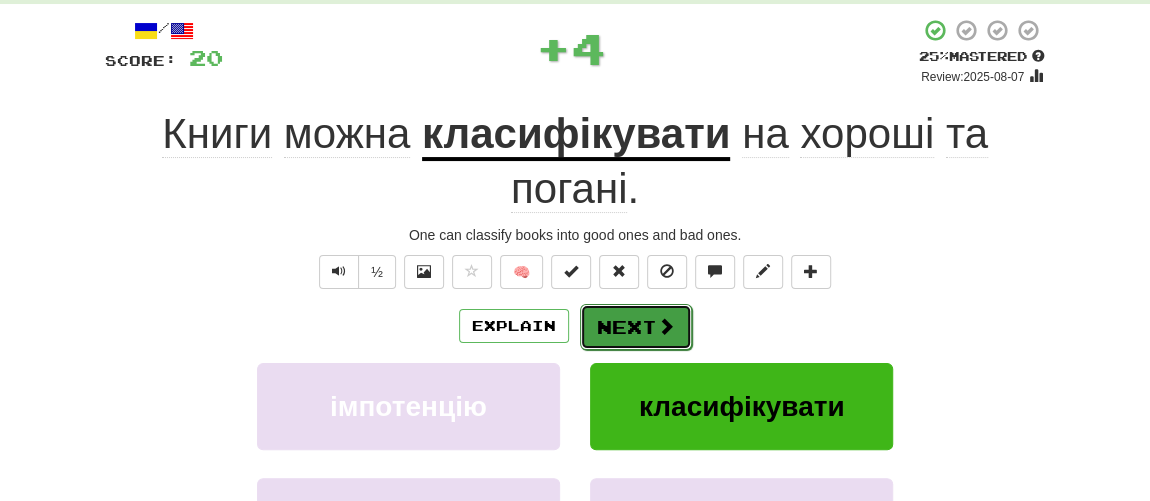 click on "Next" at bounding box center (636, 327) 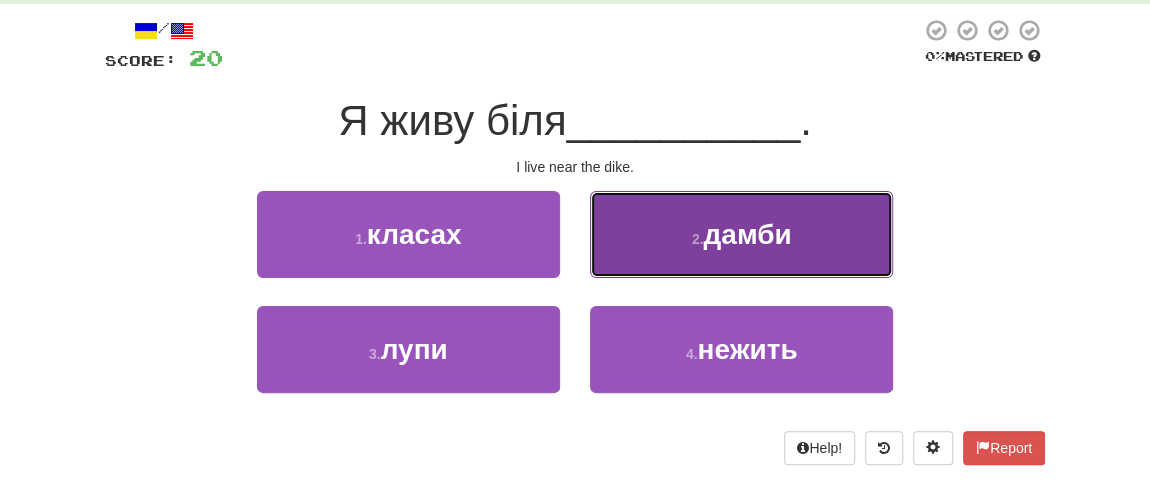 click on "дамби" at bounding box center (747, 234) 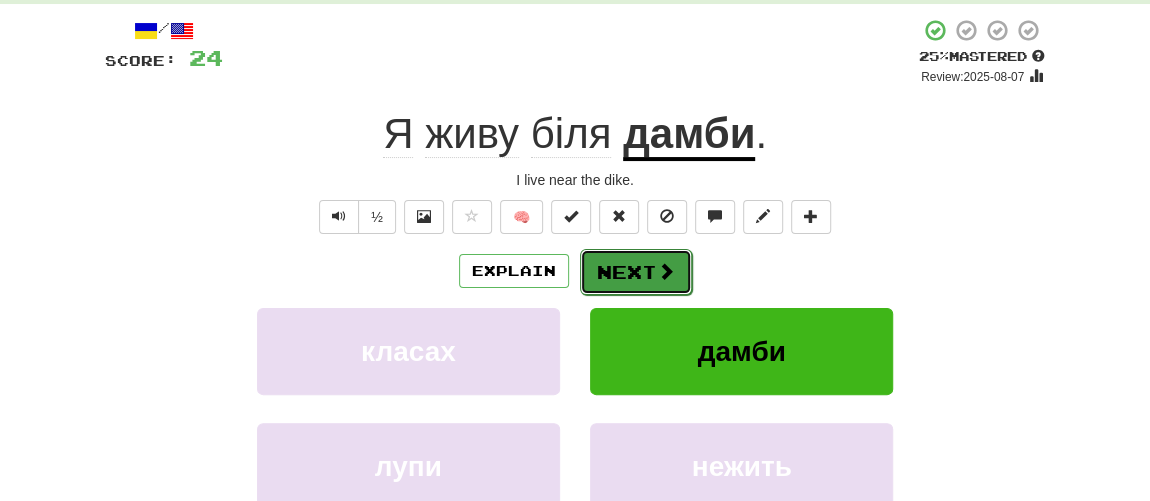 click on "Next" at bounding box center [636, 272] 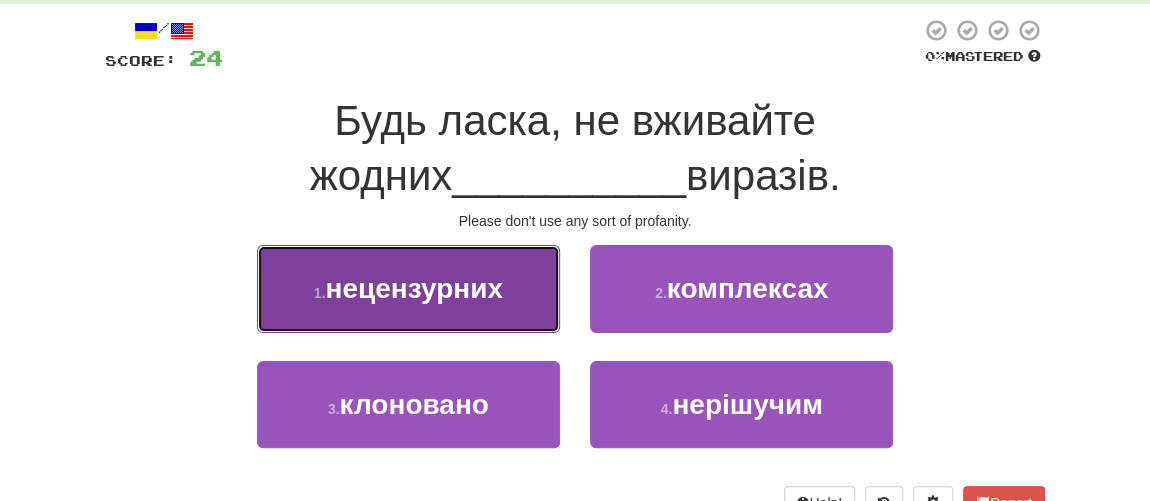 click on "нецензурних" at bounding box center (413, 288) 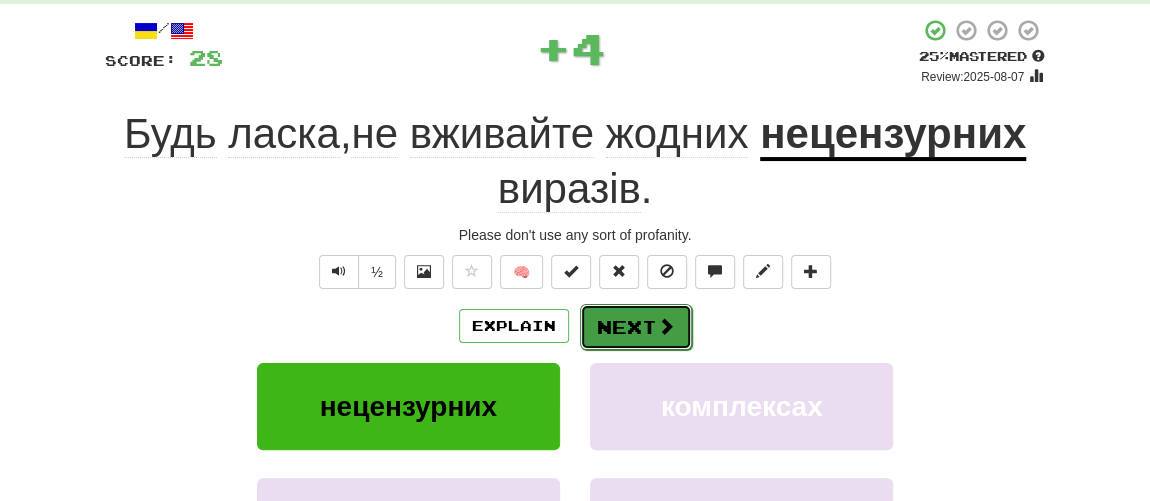 click on "Next" at bounding box center (636, 327) 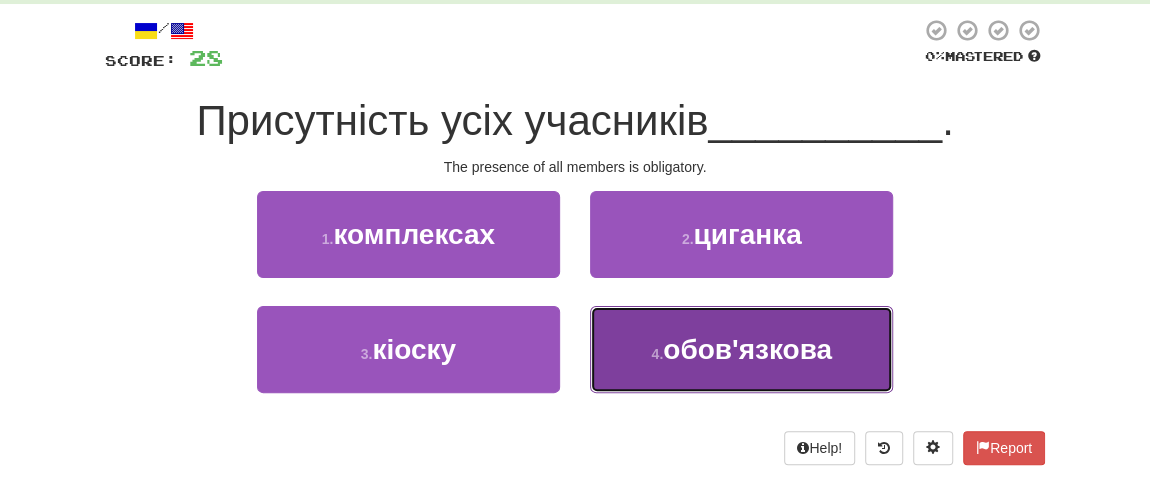click on "обов'язкова" at bounding box center [747, 349] 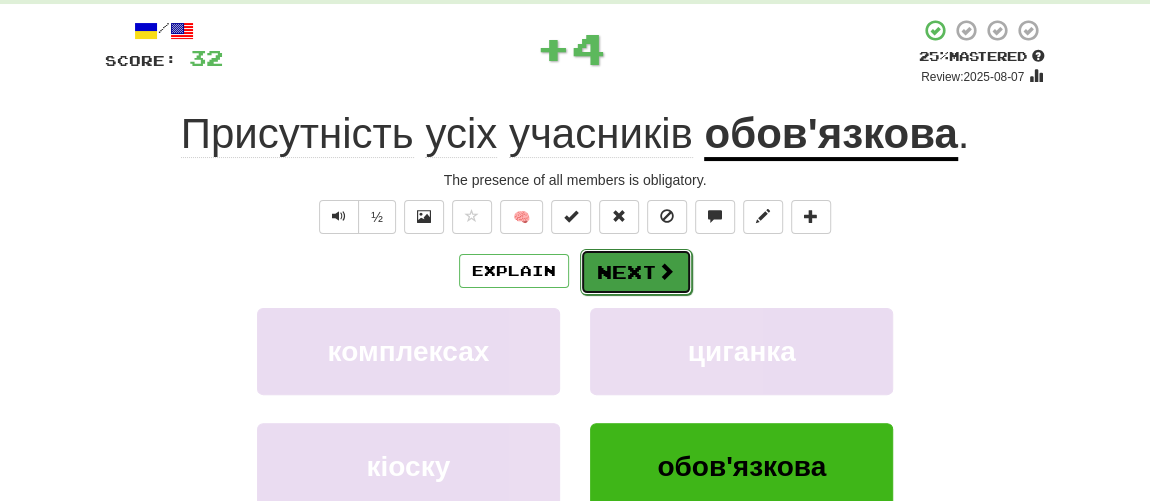 click on "Next" at bounding box center [636, 272] 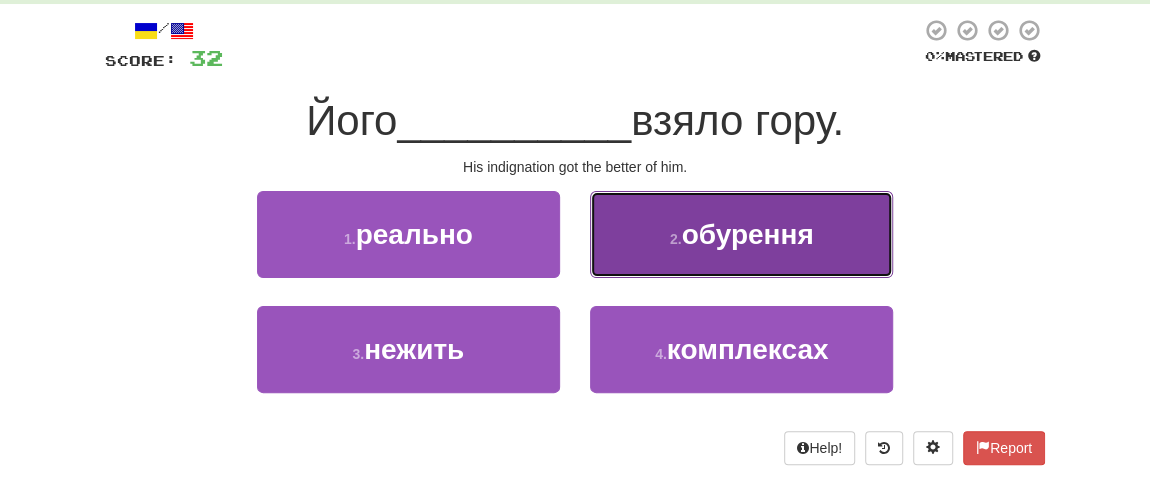 click on "обурення" at bounding box center (747, 234) 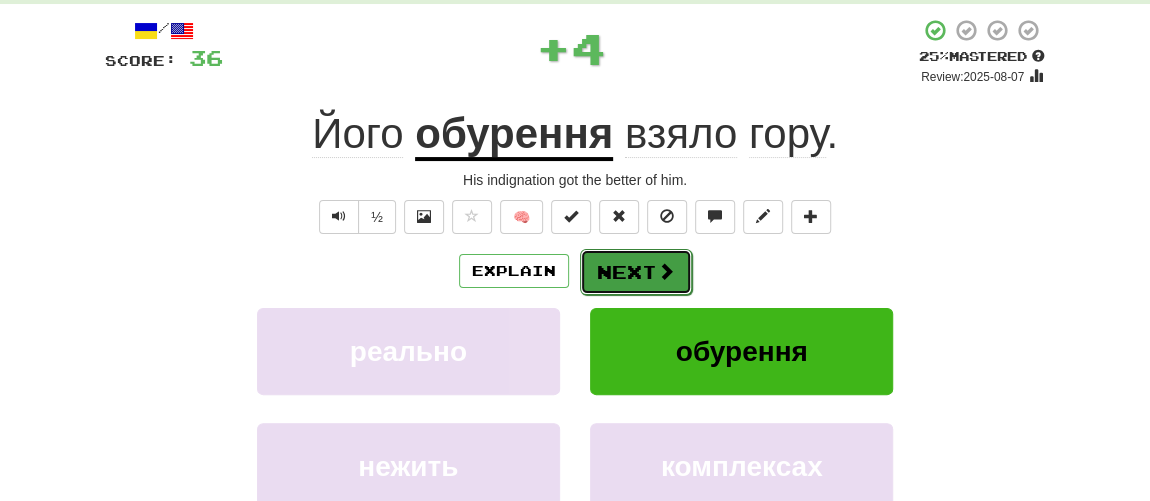click on "Next" at bounding box center [636, 272] 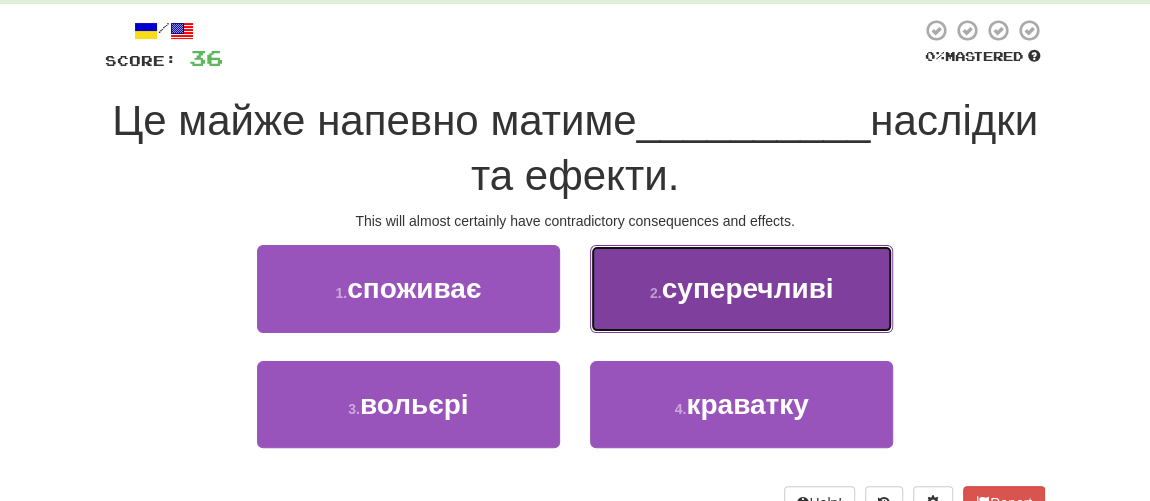 click on "суперечливі" at bounding box center (748, 288) 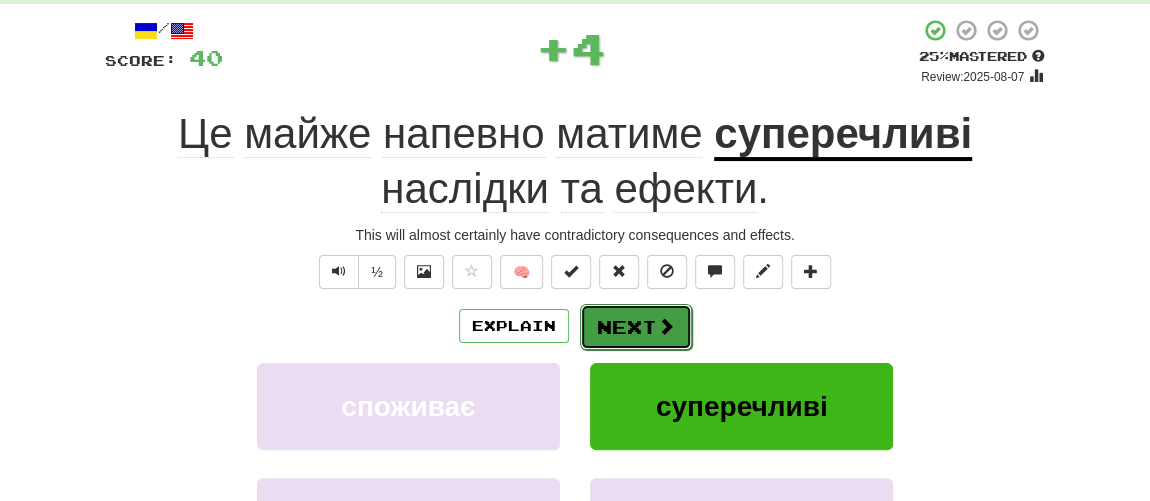 click on "Next" at bounding box center (636, 327) 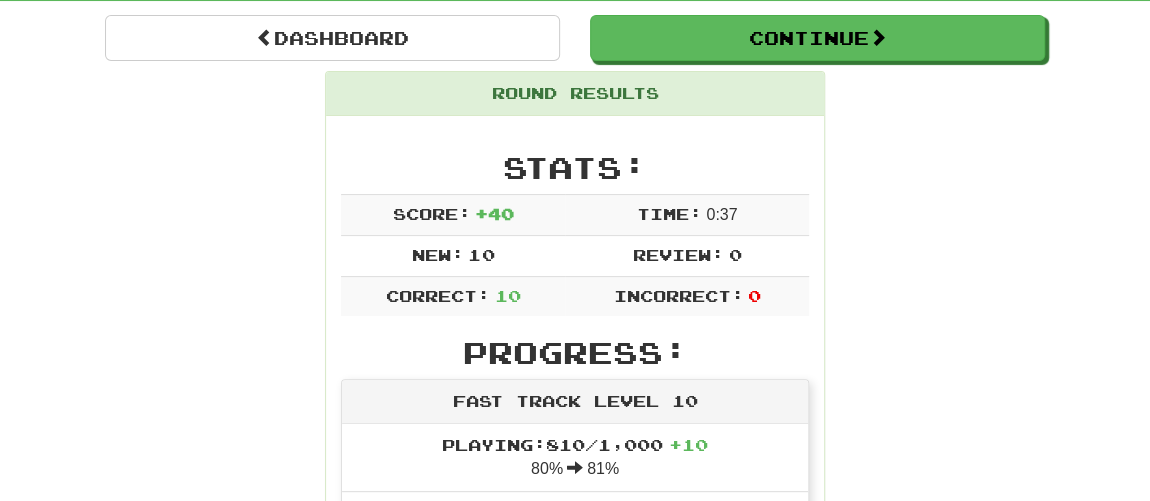 scroll, scrollTop: 13, scrollLeft: 0, axis: vertical 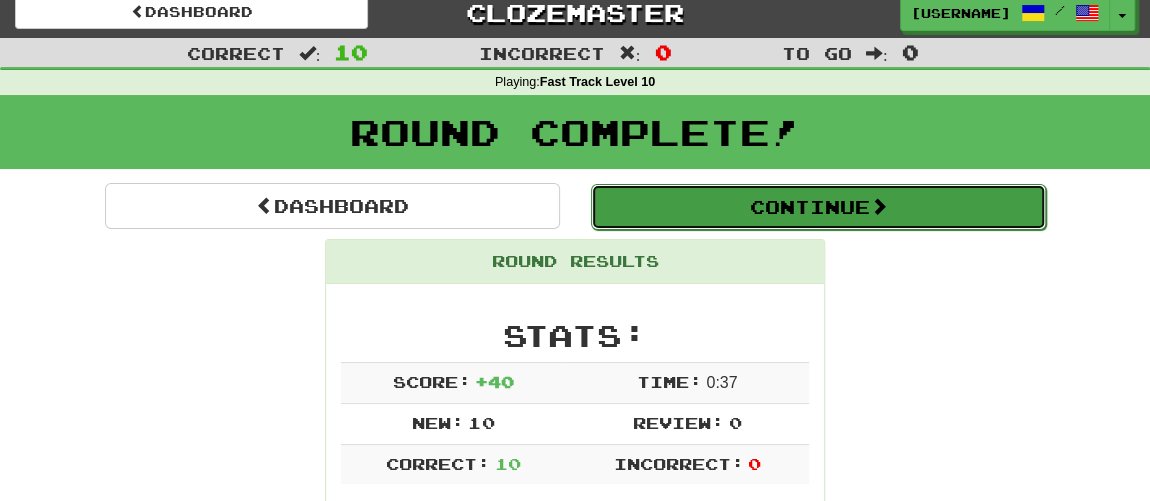 click on "Continue" at bounding box center [818, 207] 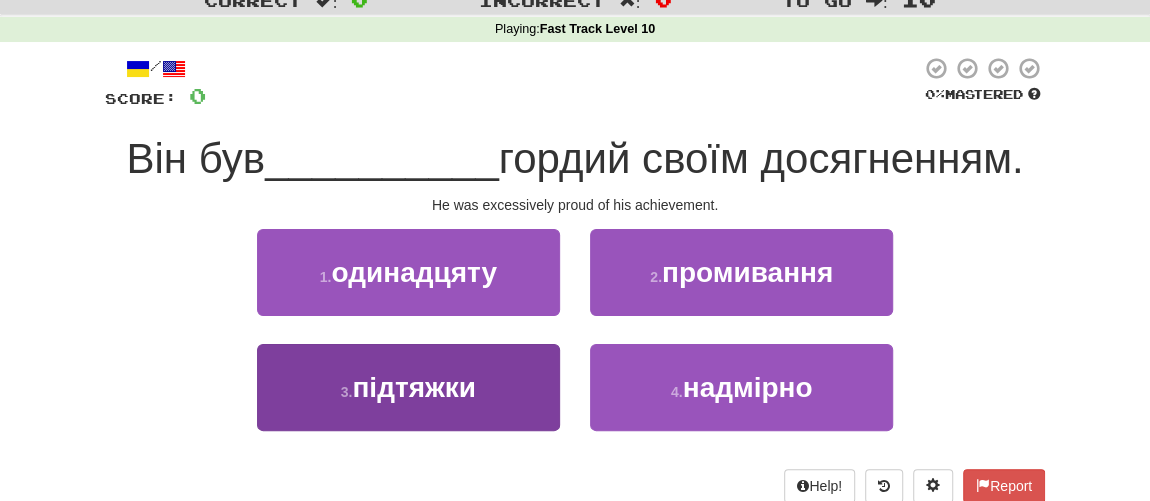 scroll, scrollTop: 104, scrollLeft: 0, axis: vertical 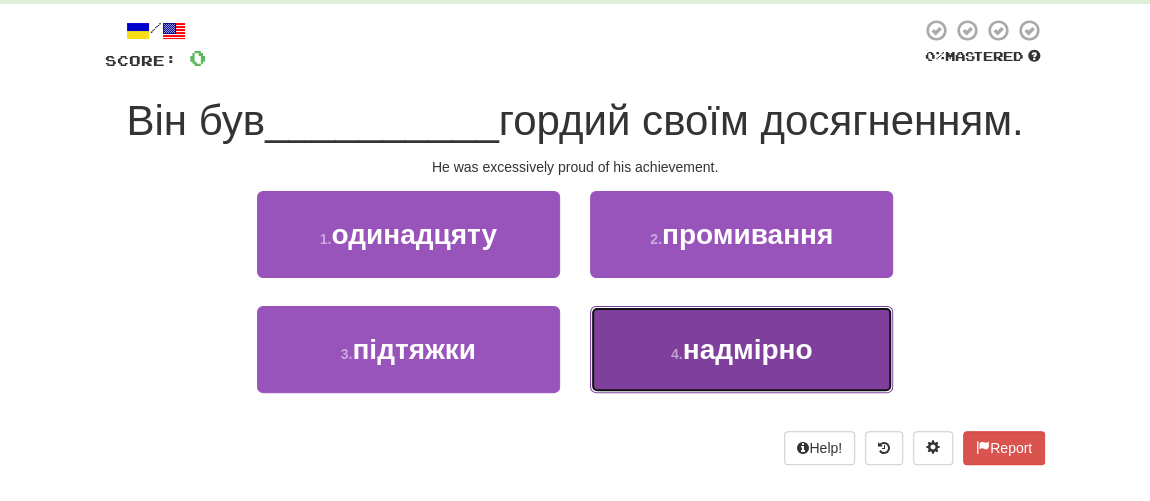 click on "надмірно" at bounding box center (748, 349) 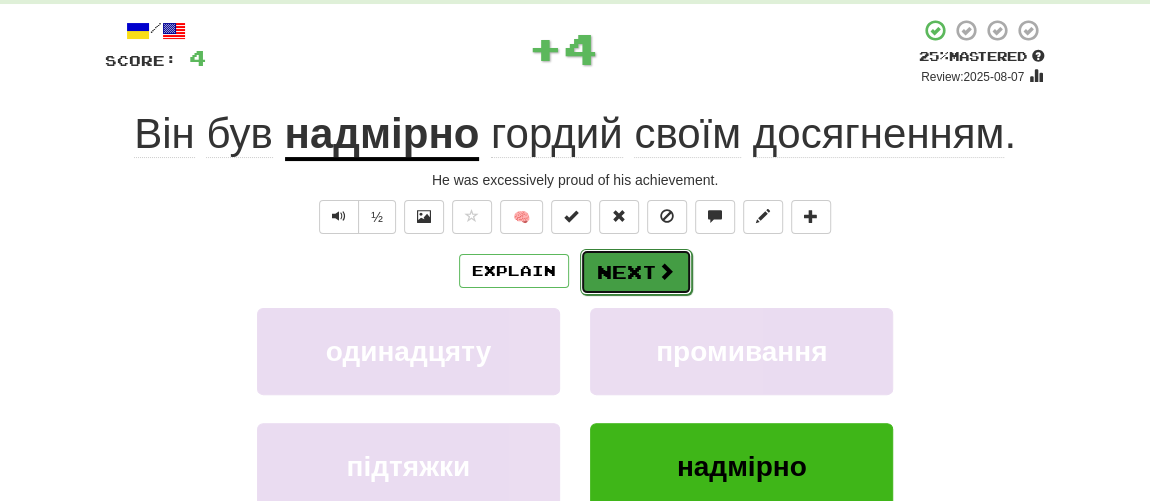 click on "Next" at bounding box center [636, 272] 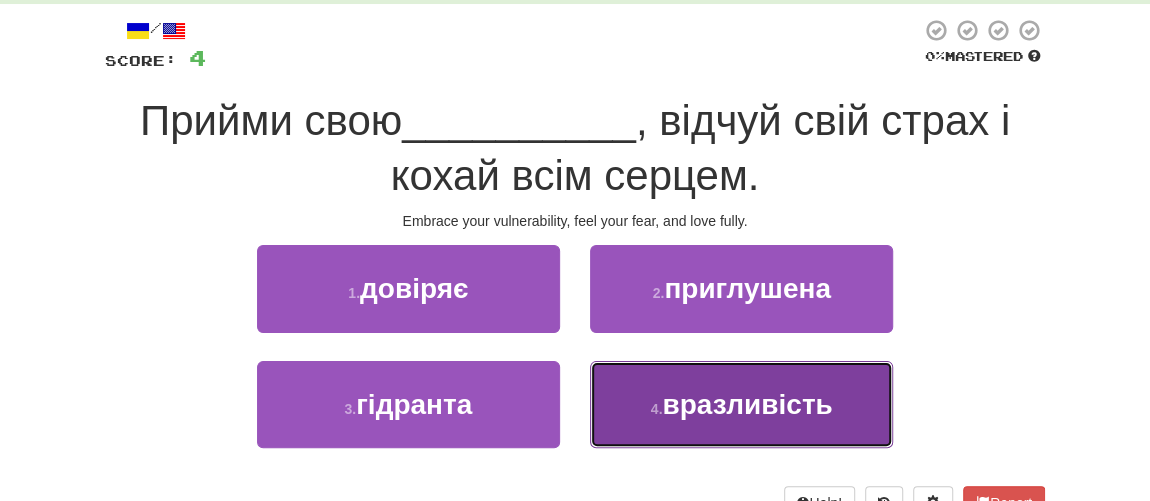 click on "вразливість" at bounding box center (747, 404) 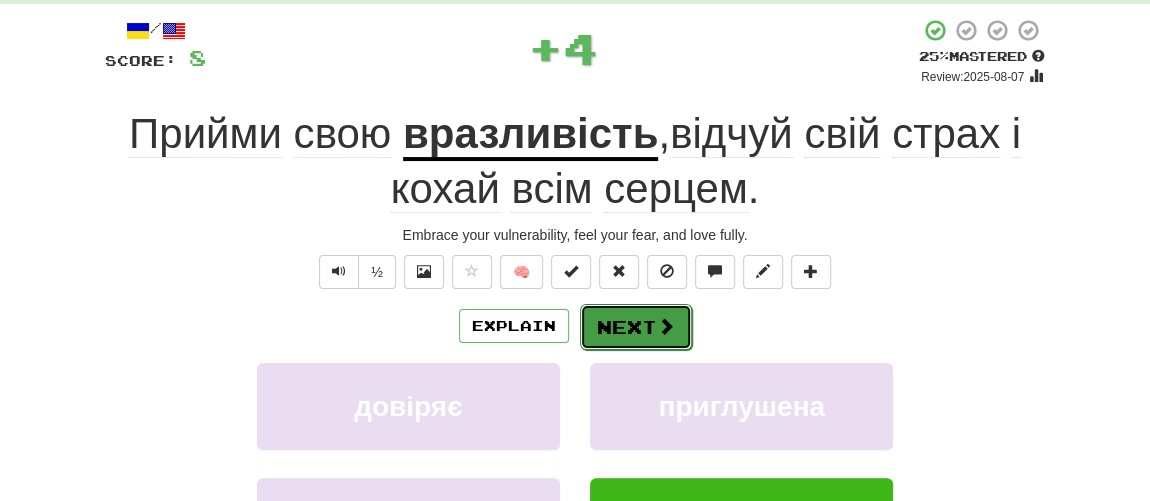 click on "Next" at bounding box center [636, 327] 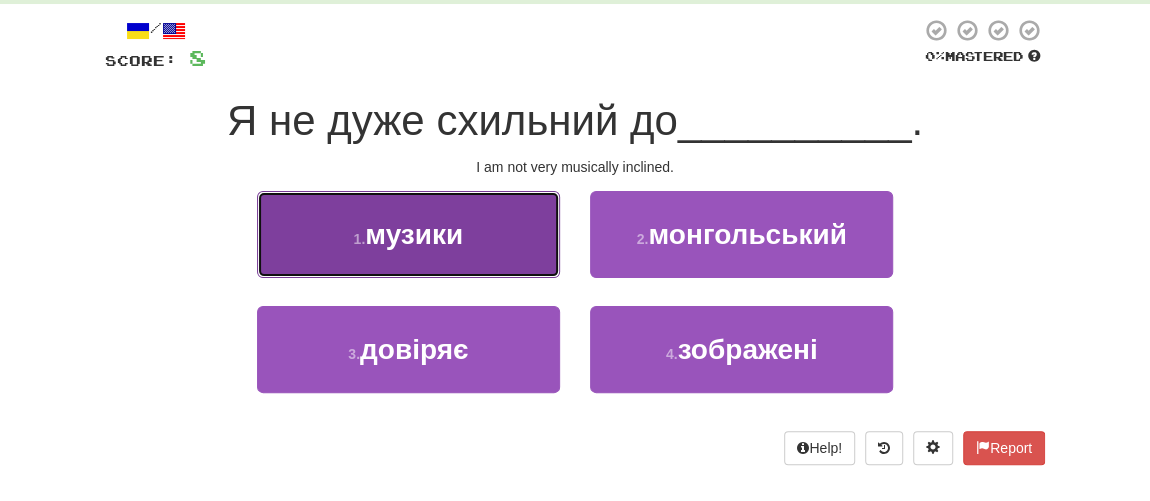 click on "музики" at bounding box center (414, 234) 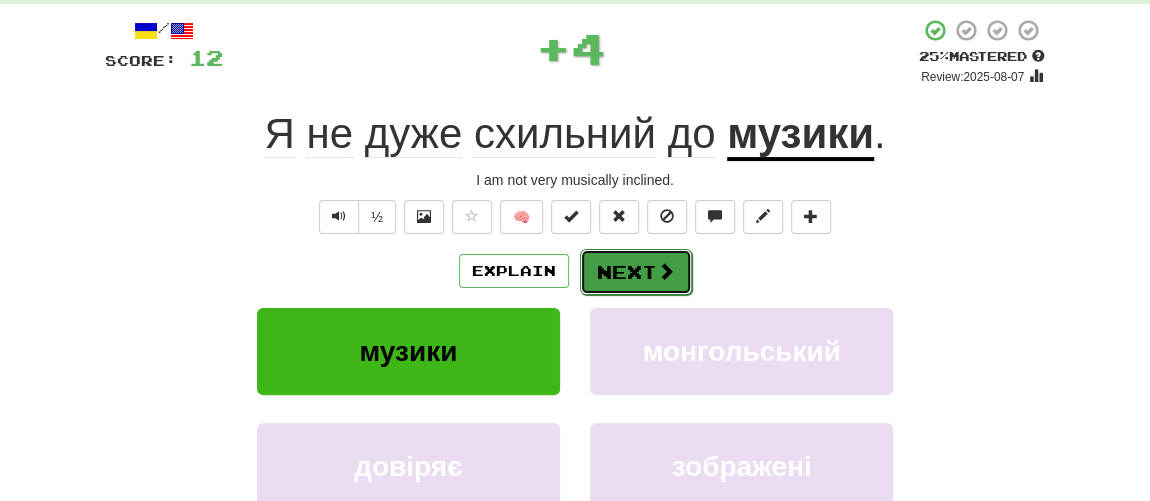 click on "Next" at bounding box center (636, 272) 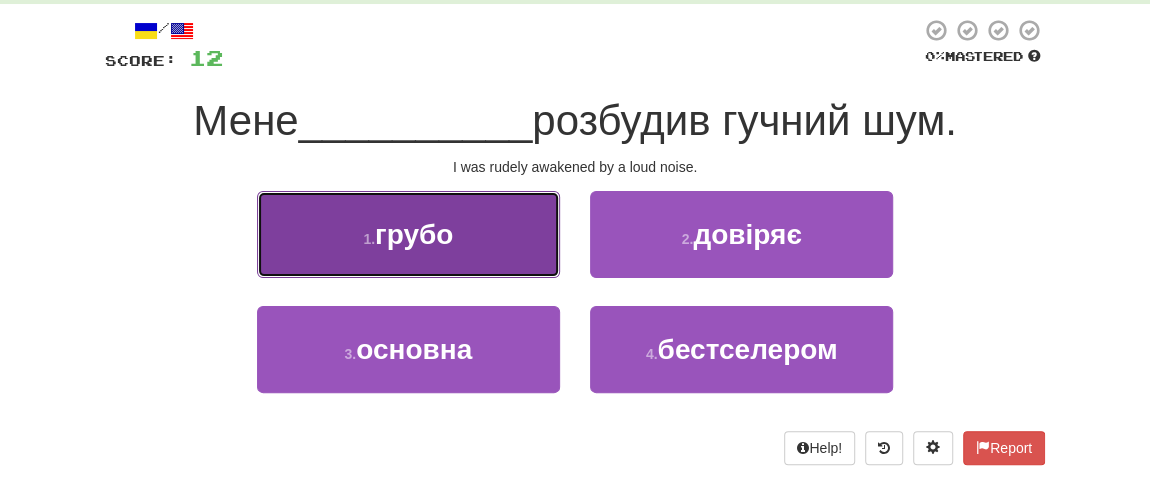 click on "грубо" at bounding box center [414, 234] 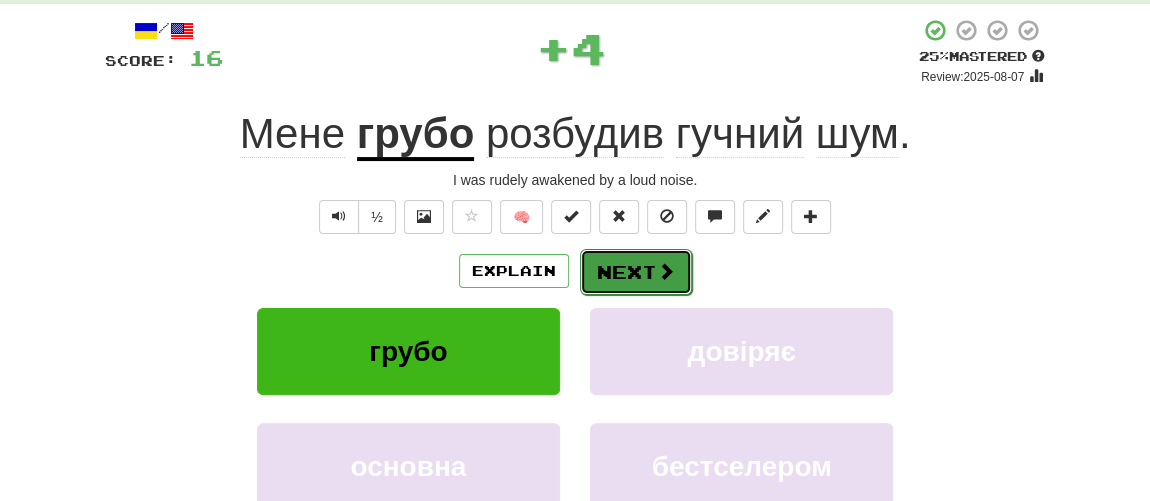 click on "Next" at bounding box center [636, 272] 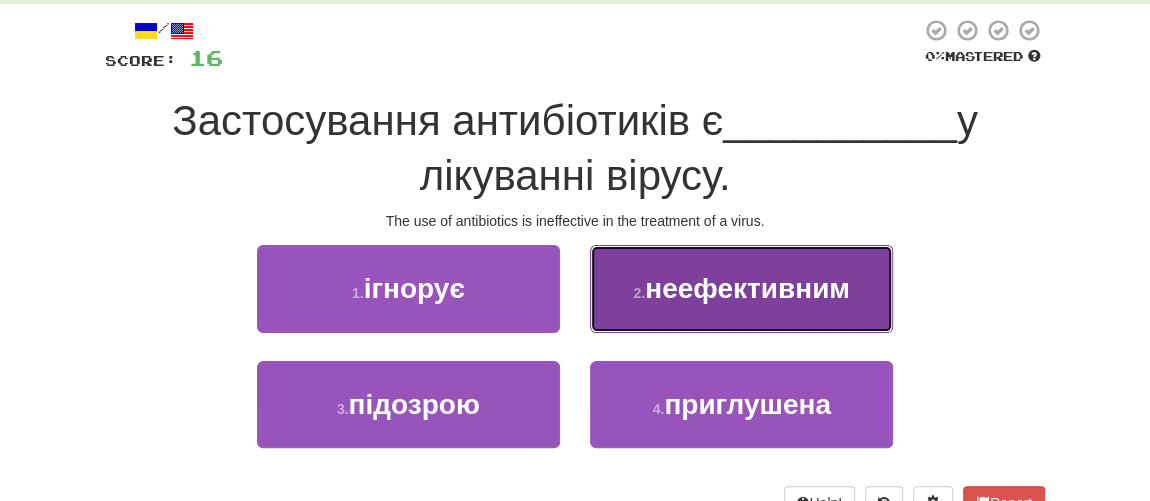 click on "неефективним" at bounding box center [747, 288] 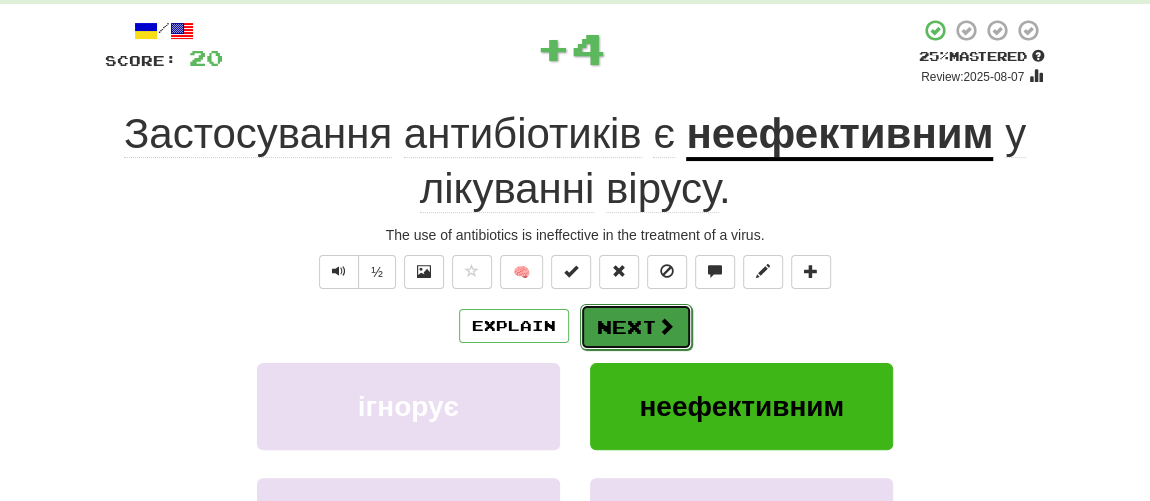 click on "Next" at bounding box center (636, 327) 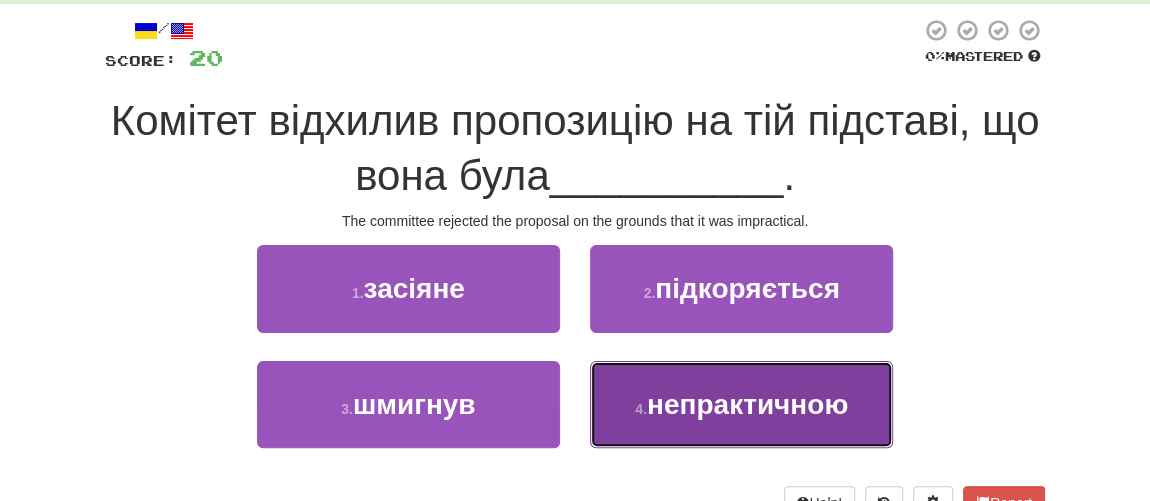 click on "непрактичною" at bounding box center [747, 404] 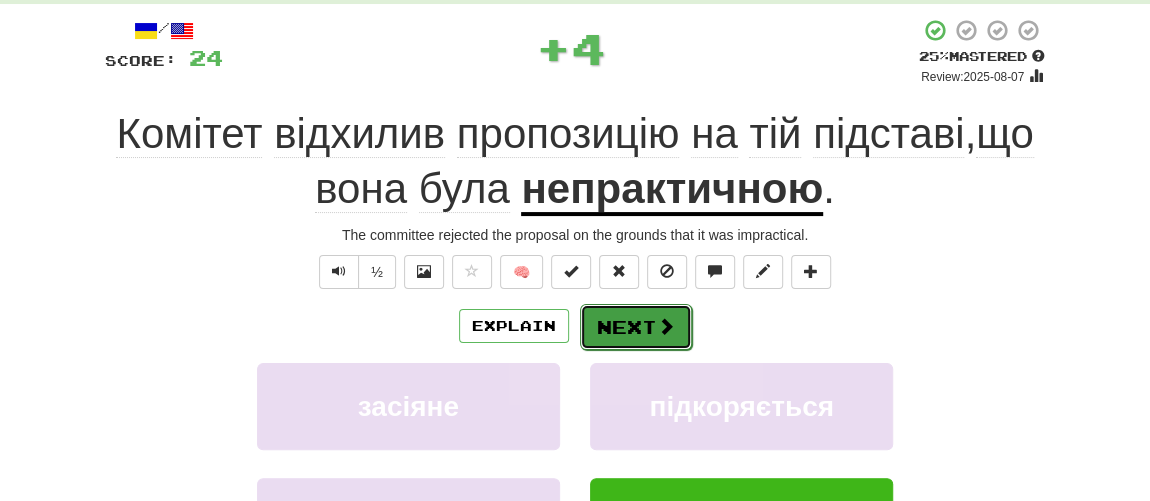 click at bounding box center [666, 326] 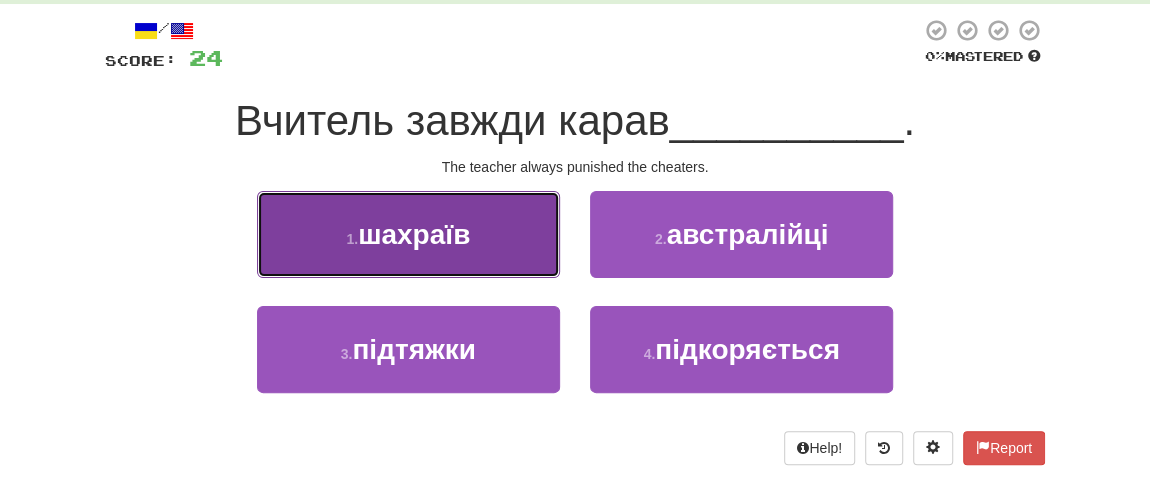 click on "шахраїв" at bounding box center [414, 234] 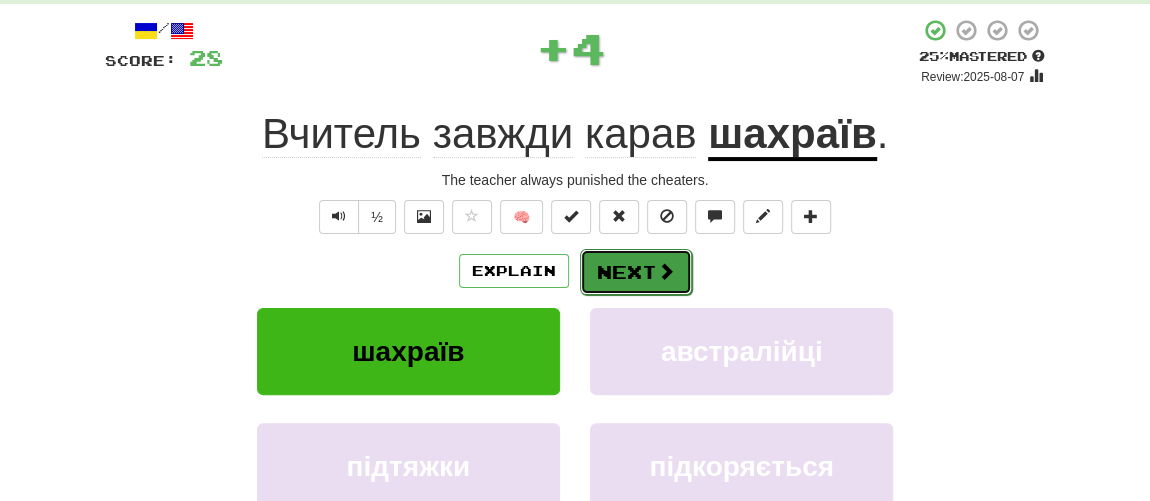 click on "Next" at bounding box center [636, 272] 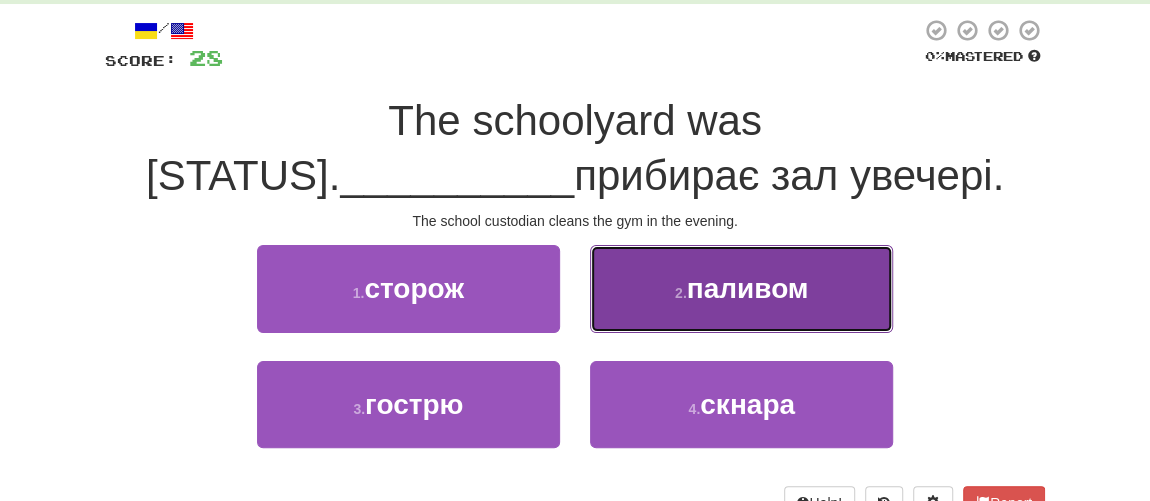 click on "паливом" at bounding box center (748, 288) 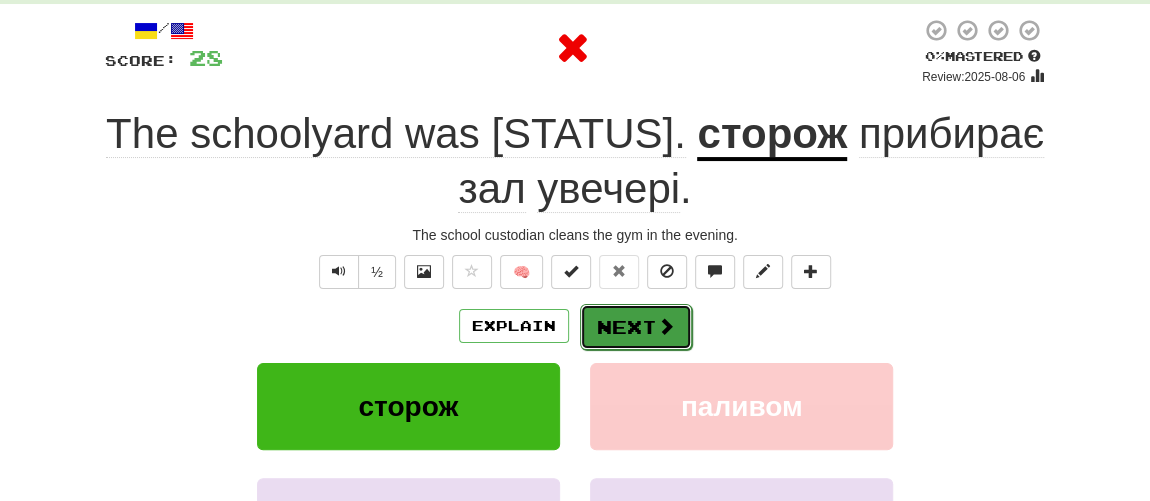 click at bounding box center (666, 326) 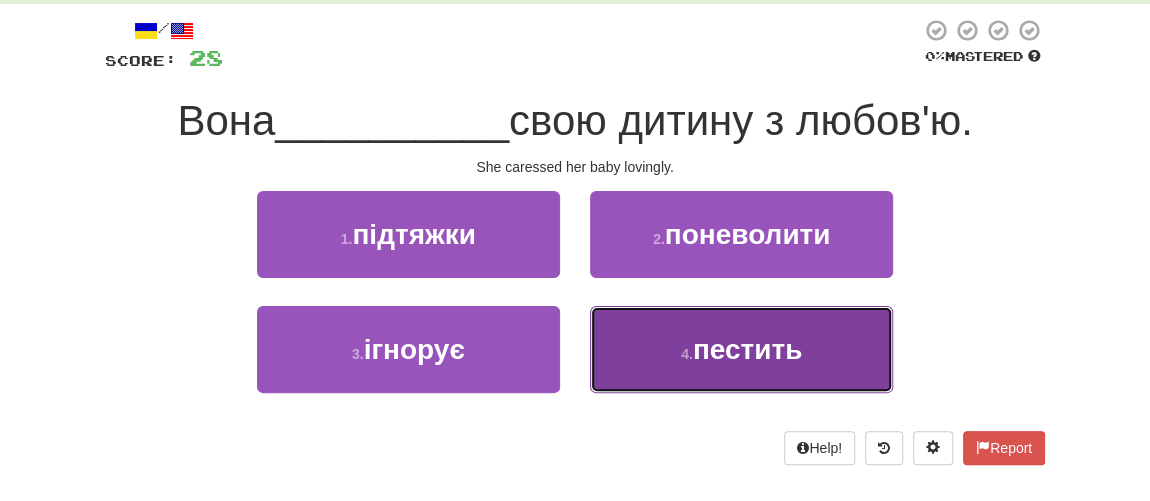 click on "пестить" at bounding box center (748, 349) 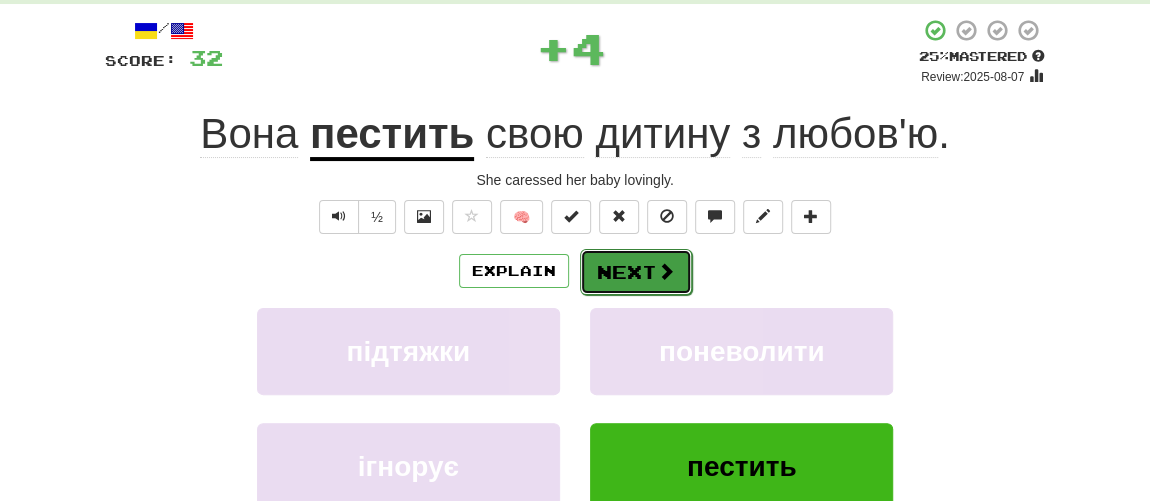 click on "Next" at bounding box center (636, 272) 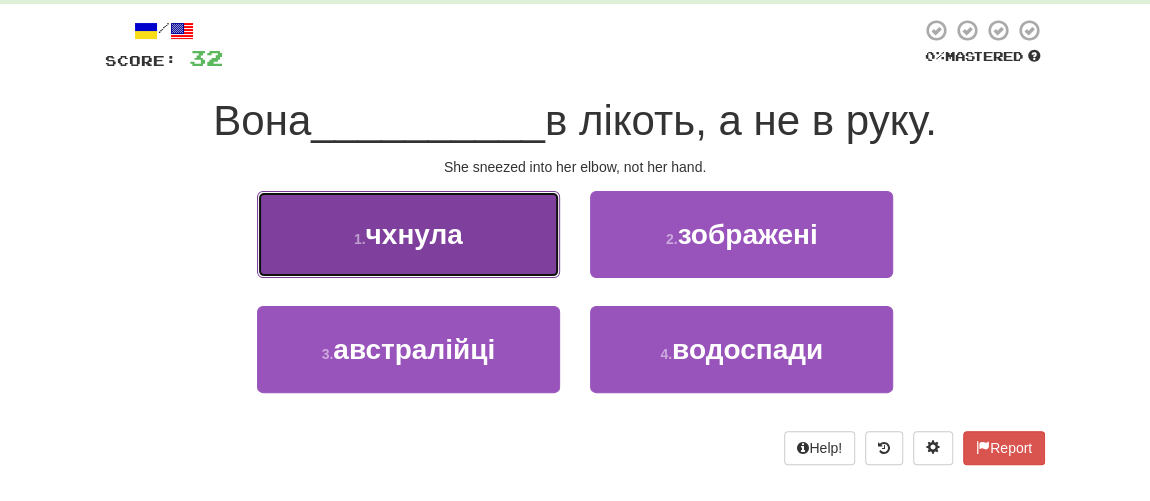click on "чхнула" at bounding box center (414, 234) 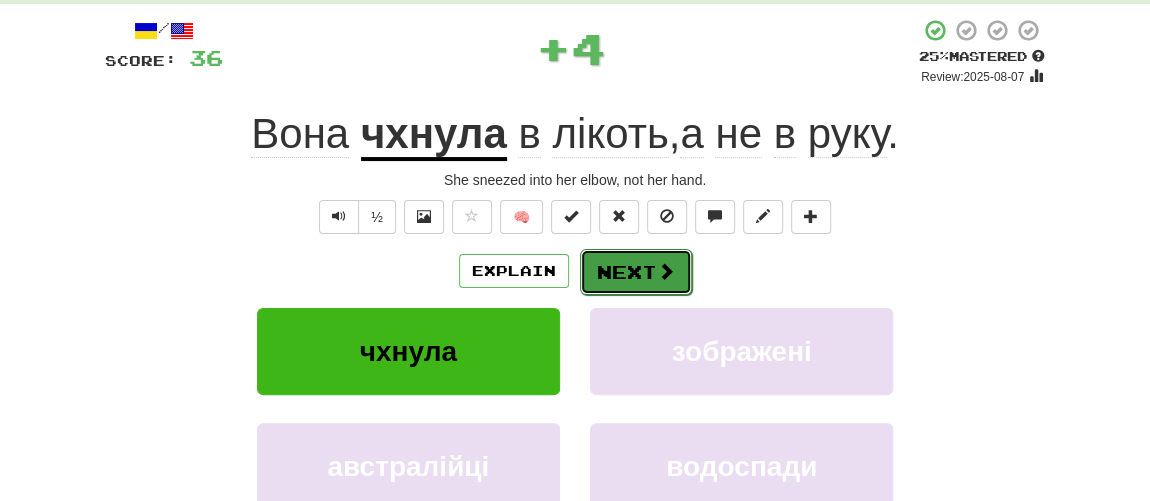 click on "Next" at bounding box center (636, 272) 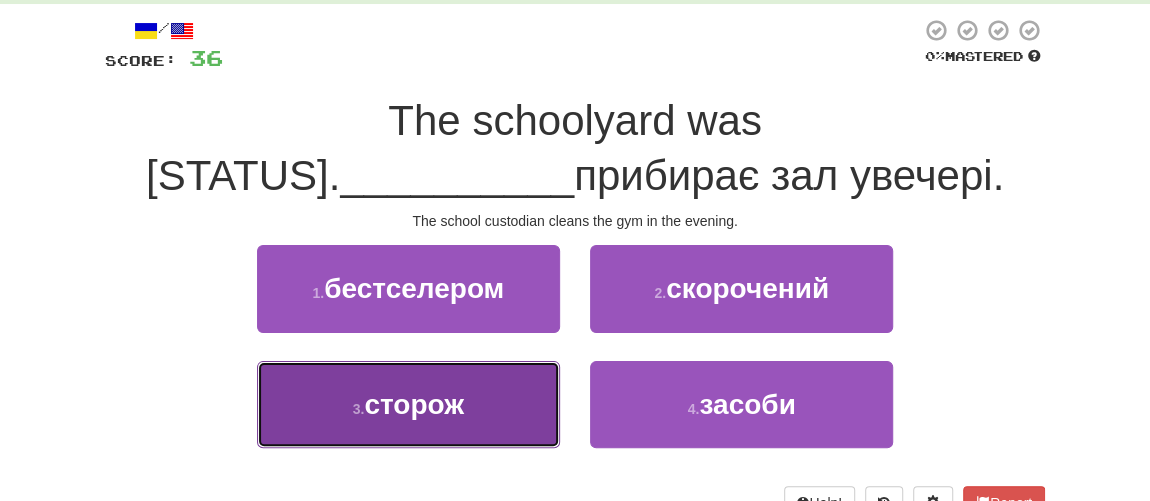 click on "сторож" at bounding box center (414, 404) 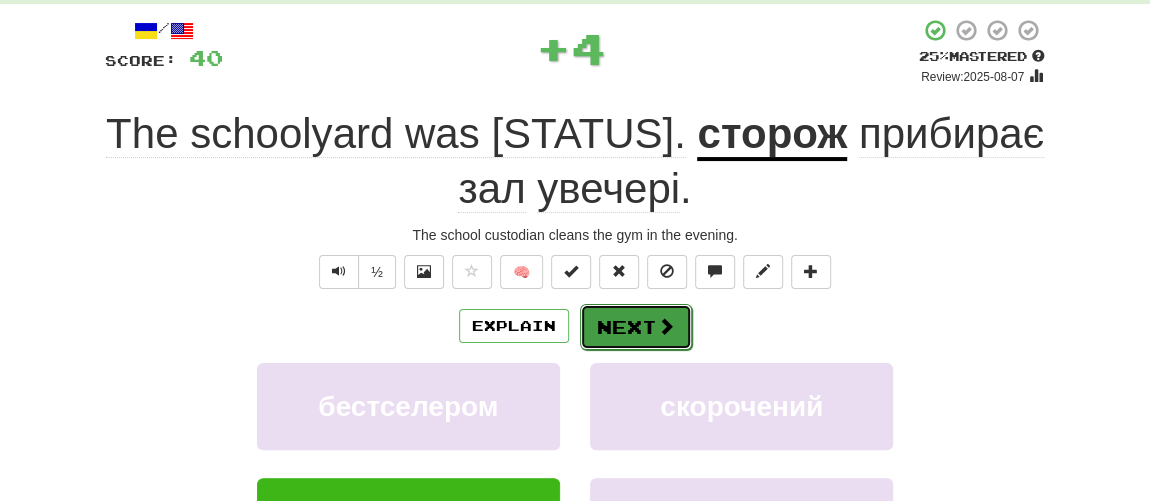 click on "Next" at bounding box center [636, 327] 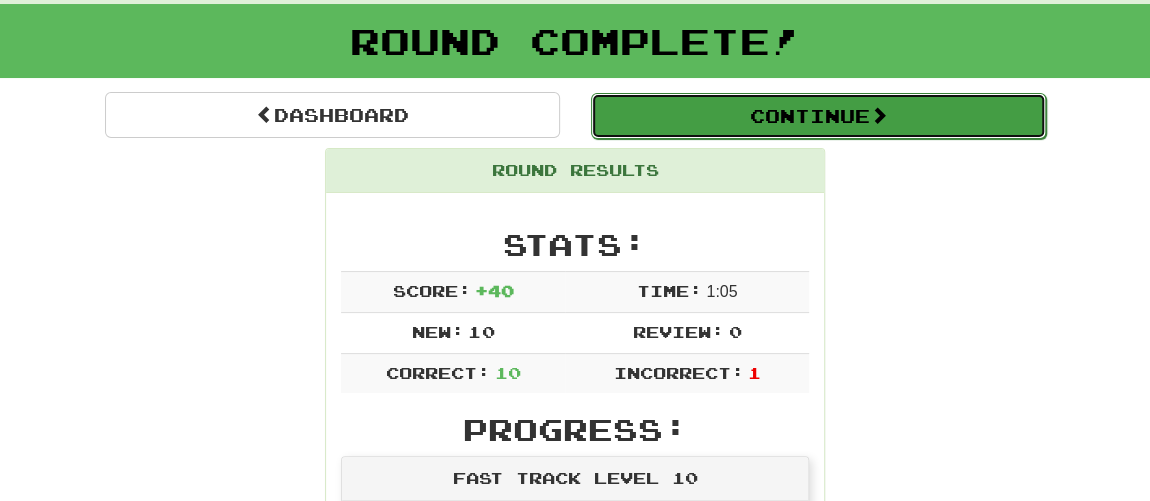 click on "Continue" at bounding box center (818, 116) 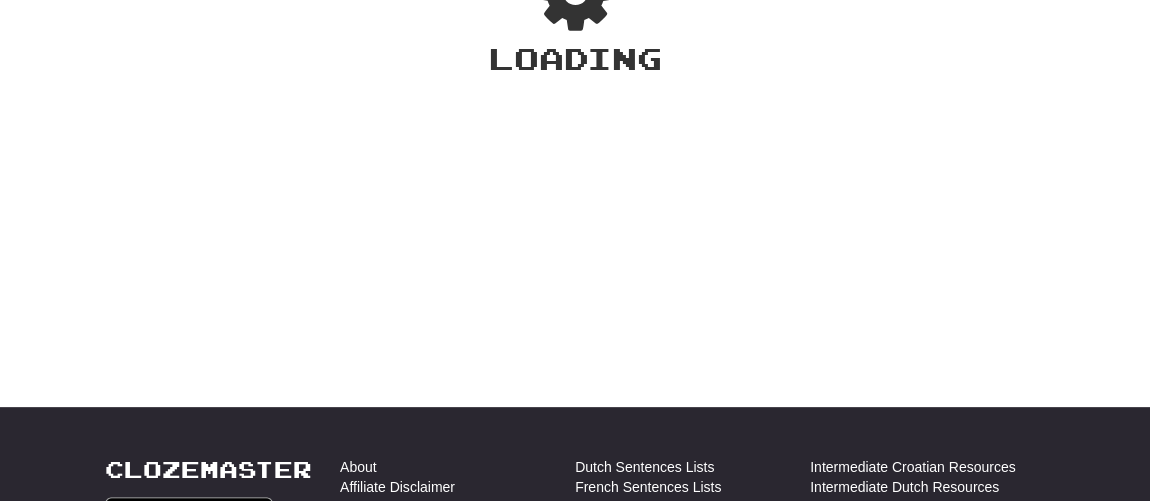 scroll, scrollTop: 104, scrollLeft: 0, axis: vertical 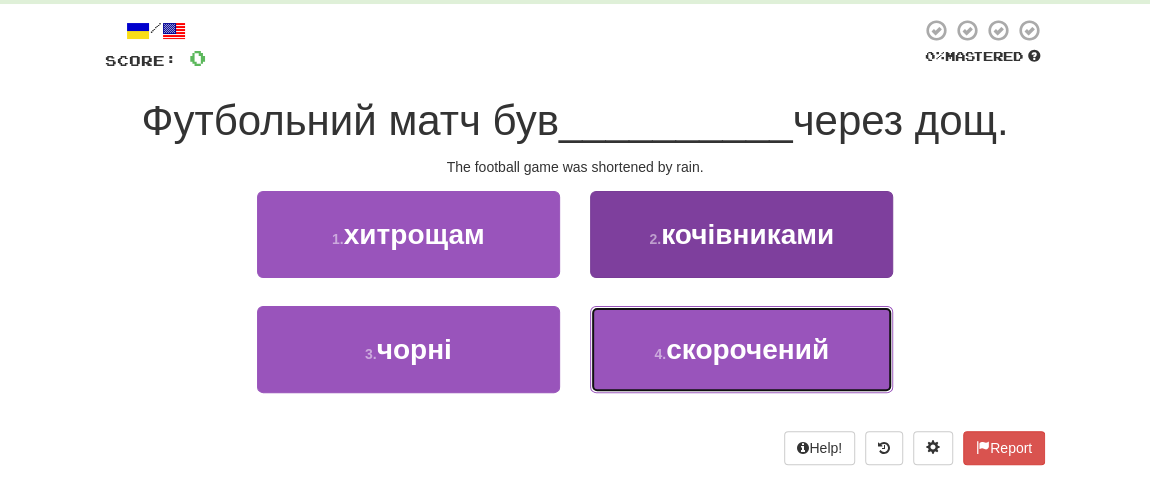 click on "4 .  скорочений" at bounding box center (741, 349) 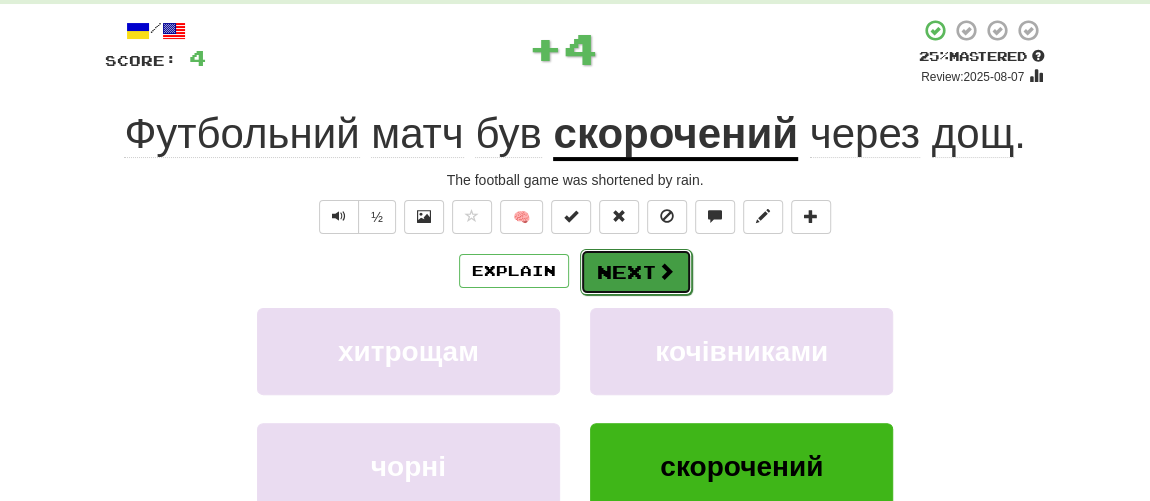 click on "Next" at bounding box center (636, 272) 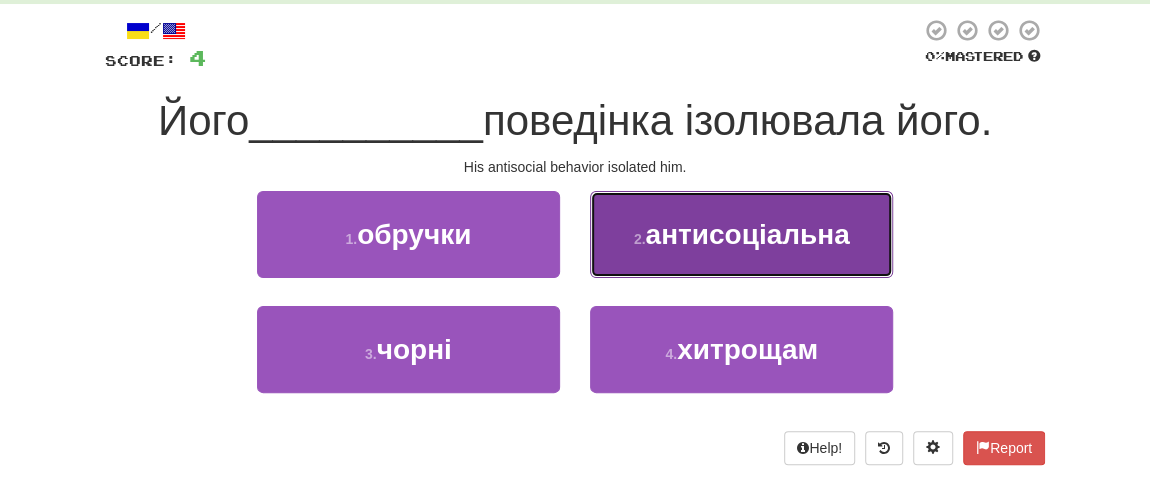 click on "антисоціальна" at bounding box center [747, 234] 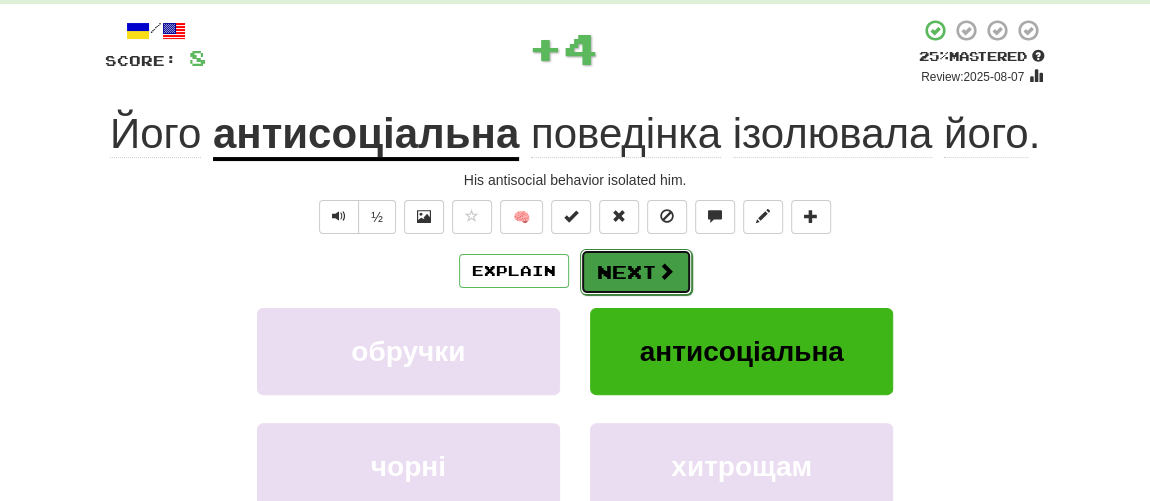 click on "Next" at bounding box center (636, 272) 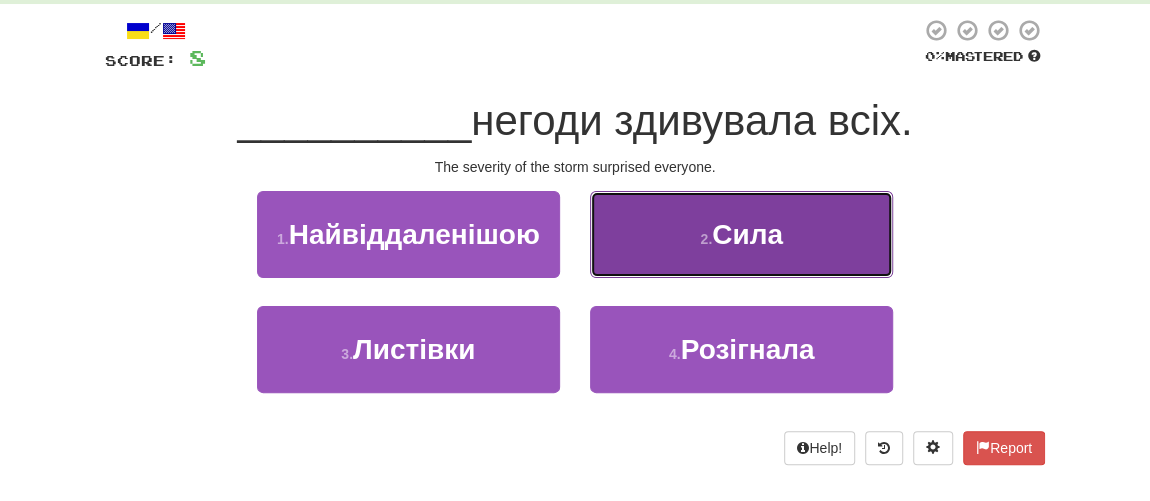 click on "Сила" at bounding box center [747, 234] 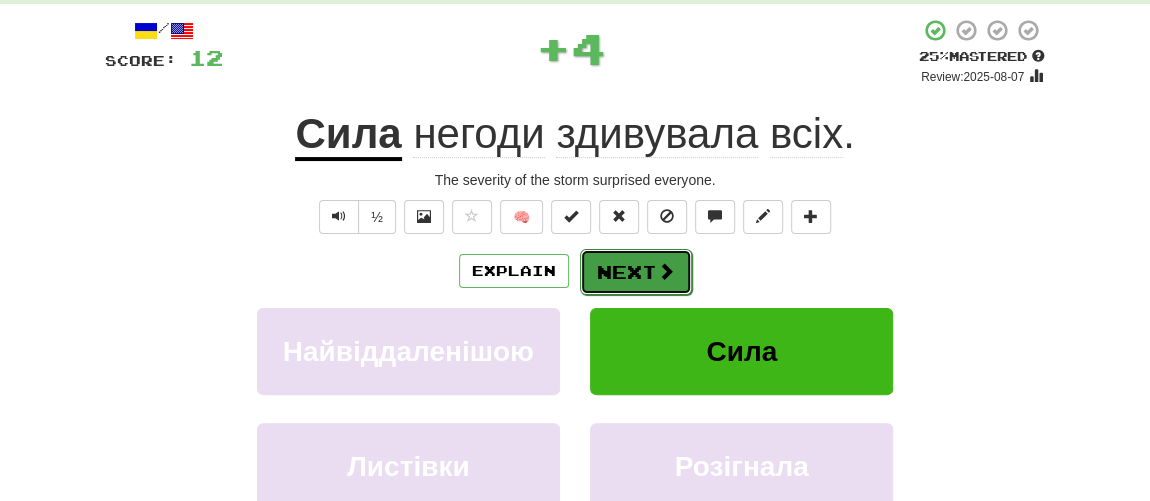click on "Next" at bounding box center (636, 272) 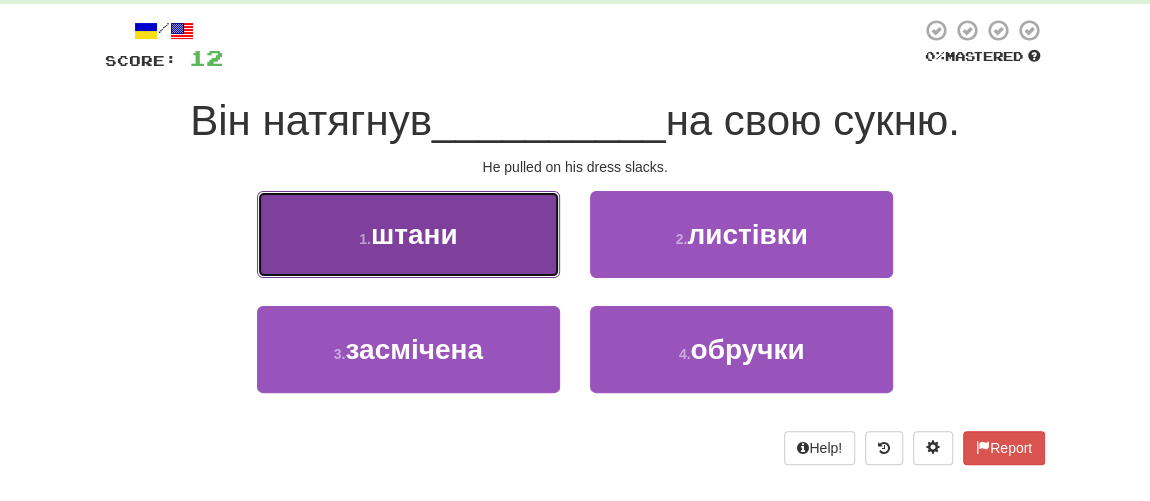click on "штани" at bounding box center (414, 234) 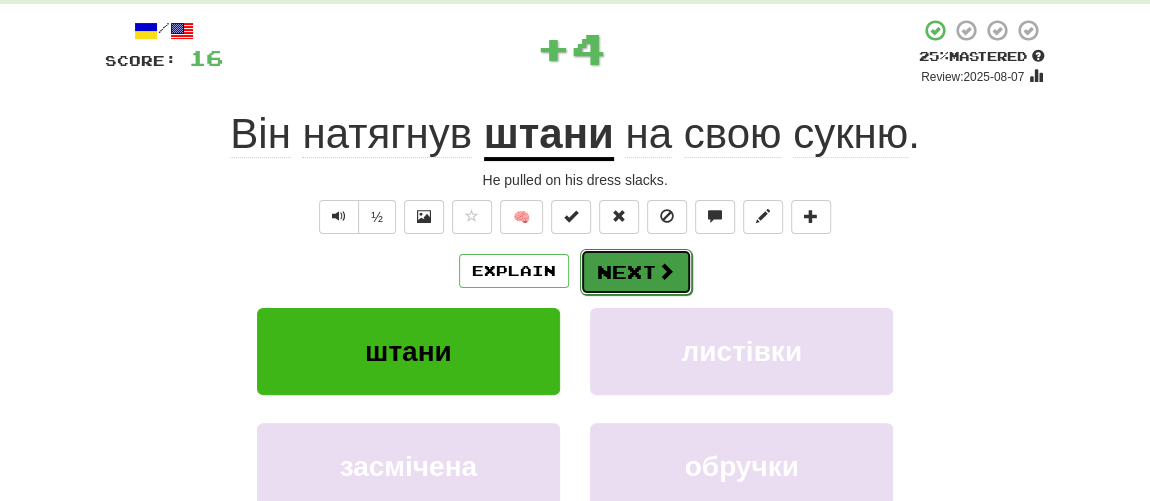 click on "Next" at bounding box center (636, 272) 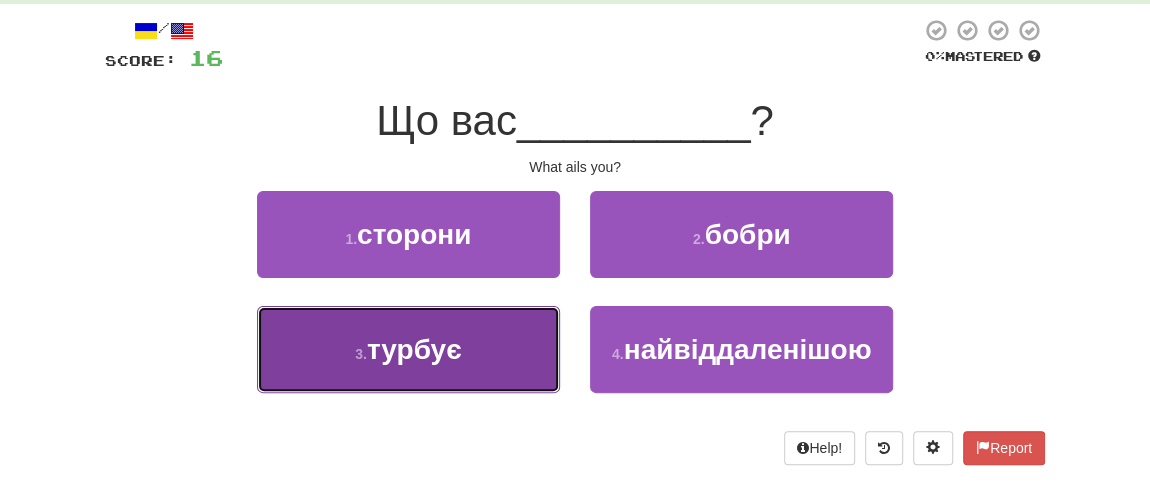 click on "турбує" at bounding box center (414, 349) 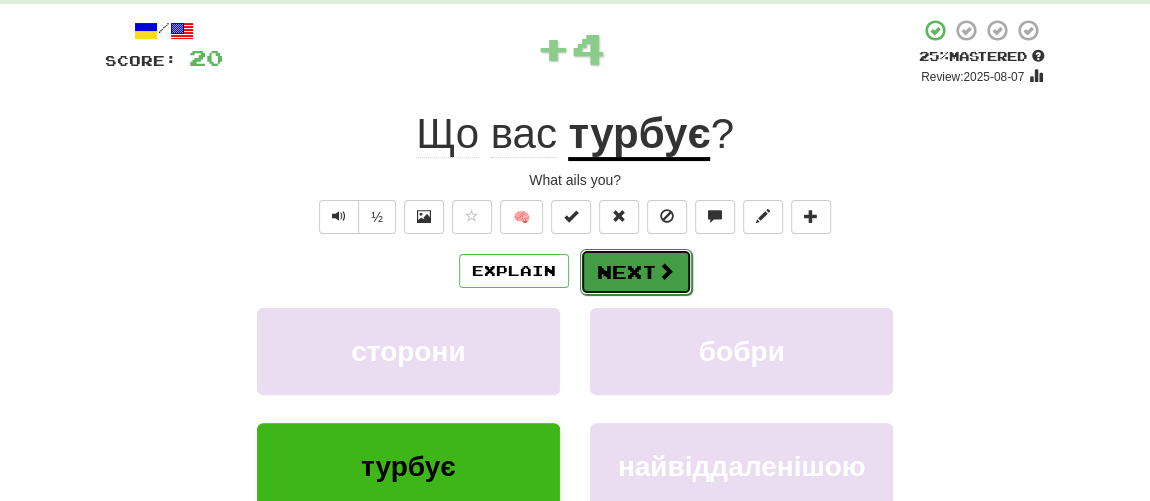 click on "Next" at bounding box center (636, 272) 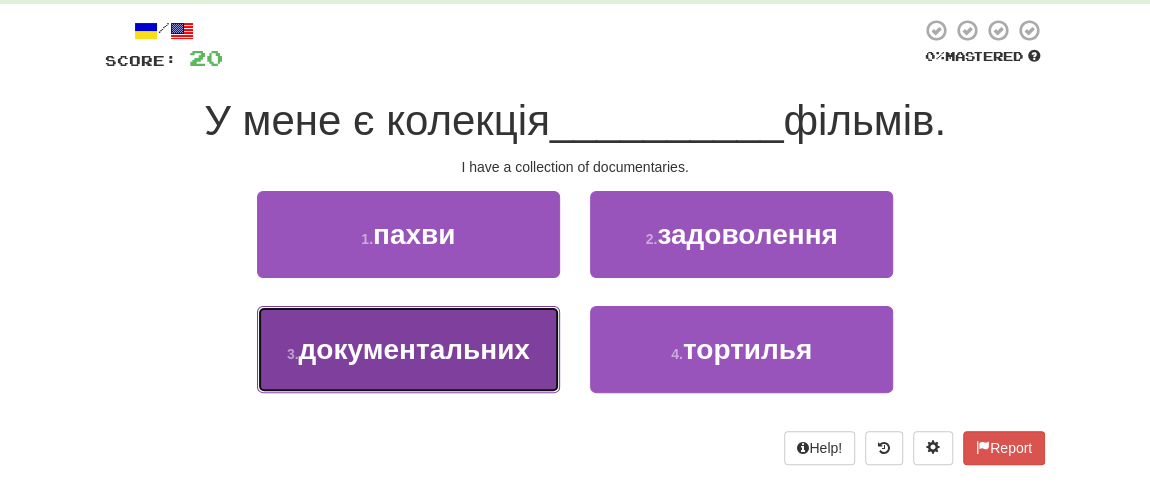 click on "документальних" at bounding box center (414, 349) 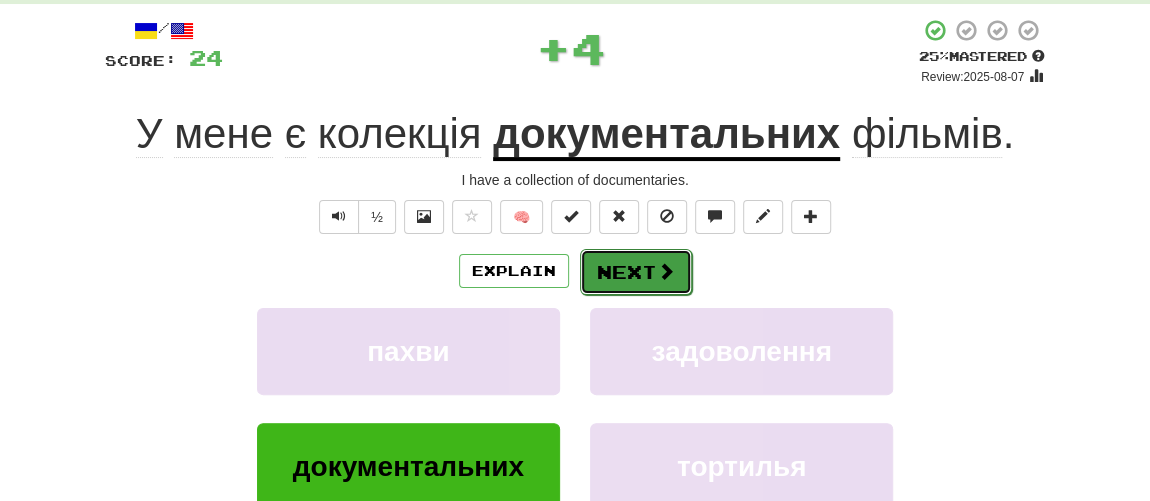 click on "Next" at bounding box center (636, 272) 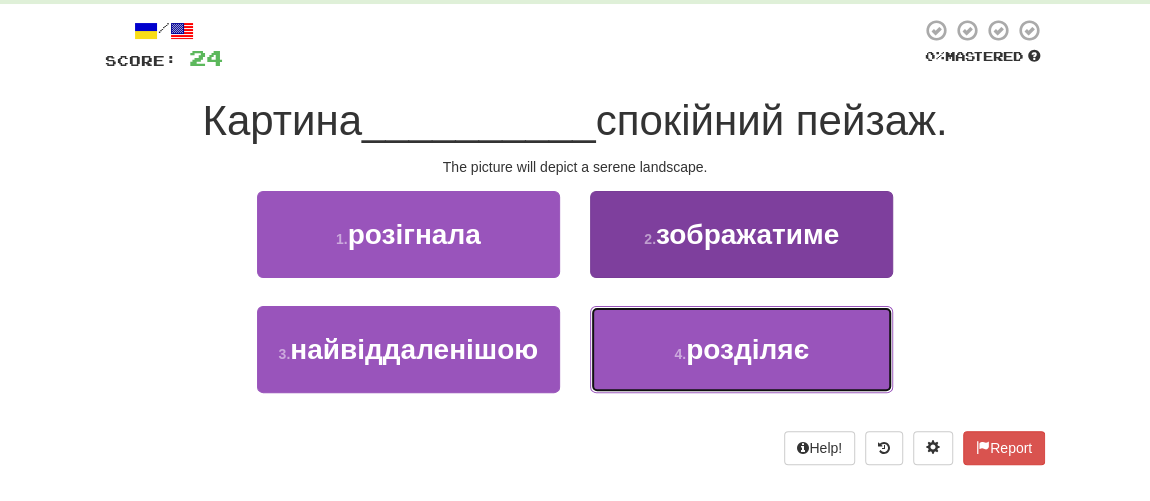 click on "4 ." at bounding box center (680, 354) 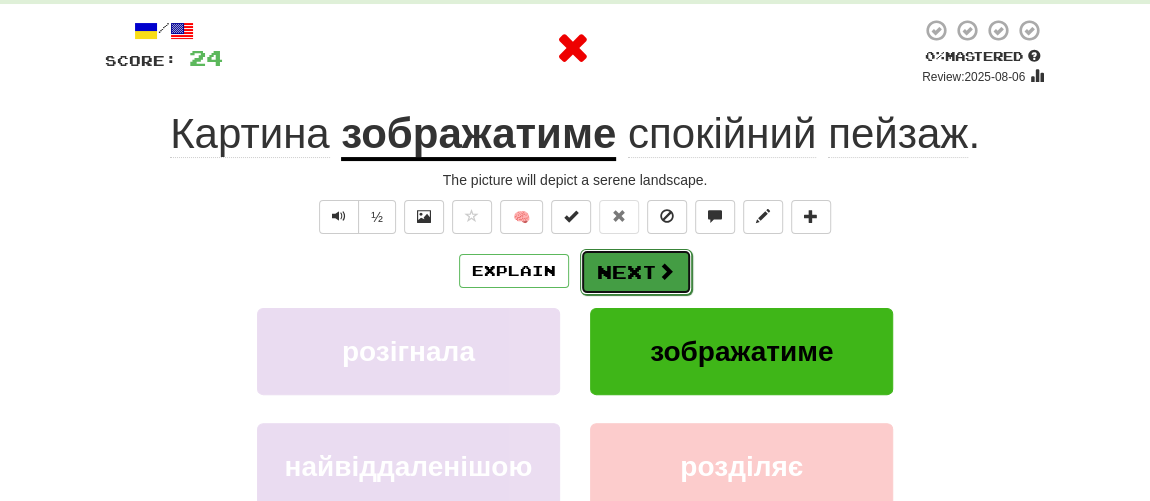 click on "Next" at bounding box center [636, 272] 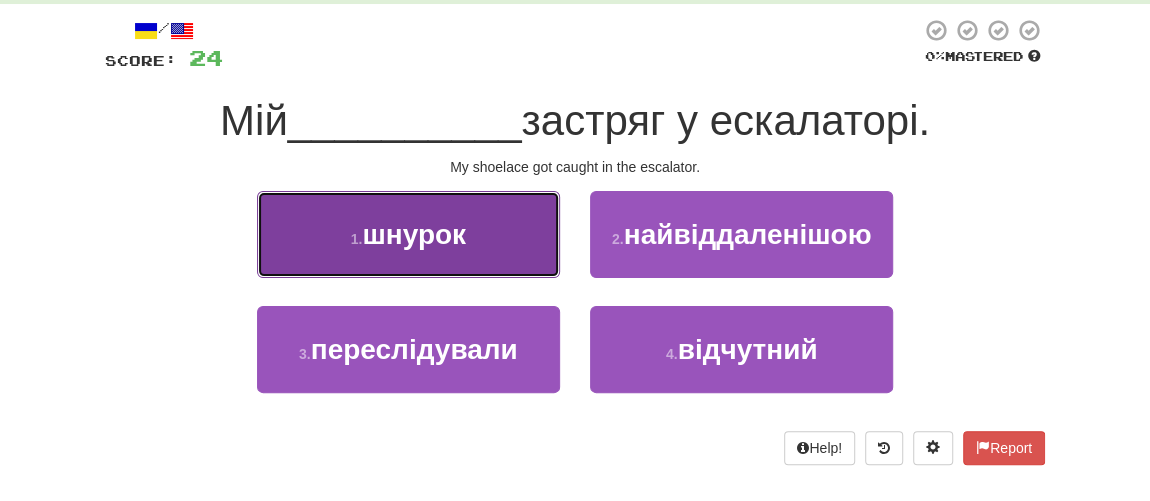 click on "1 .  шнурок" at bounding box center (408, 234) 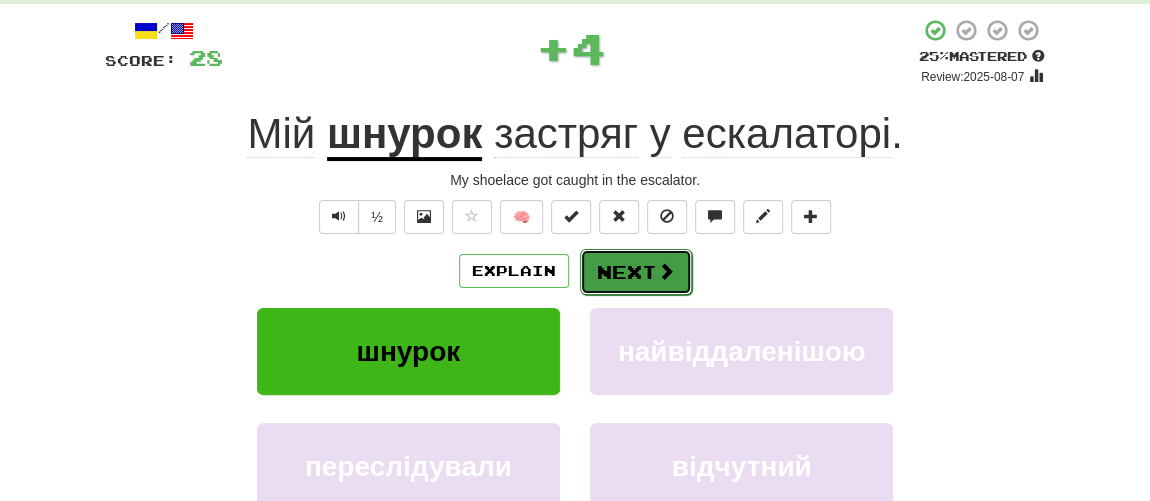 click on "Next" at bounding box center (636, 272) 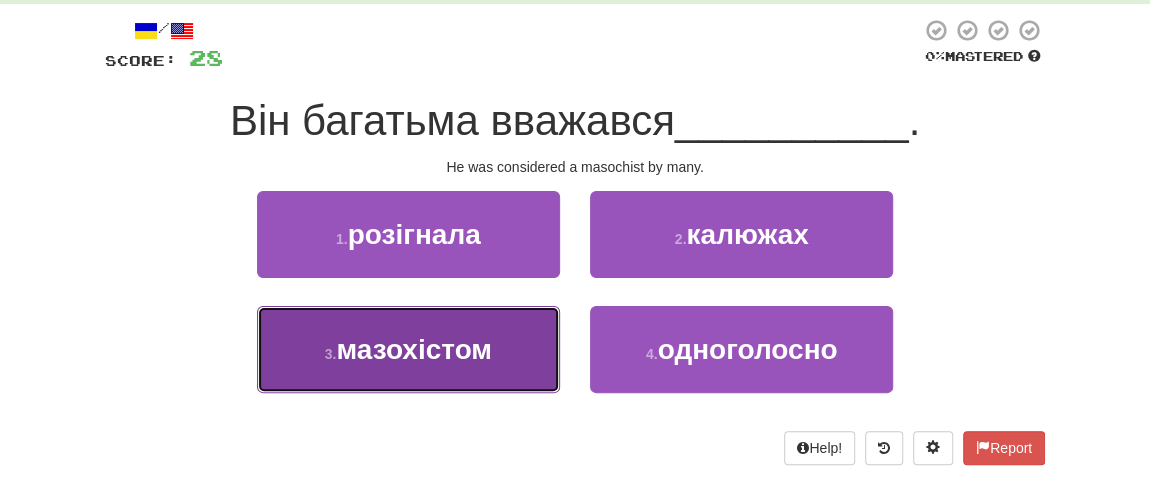 click on "мазохістом" at bounding box center (414, 349) 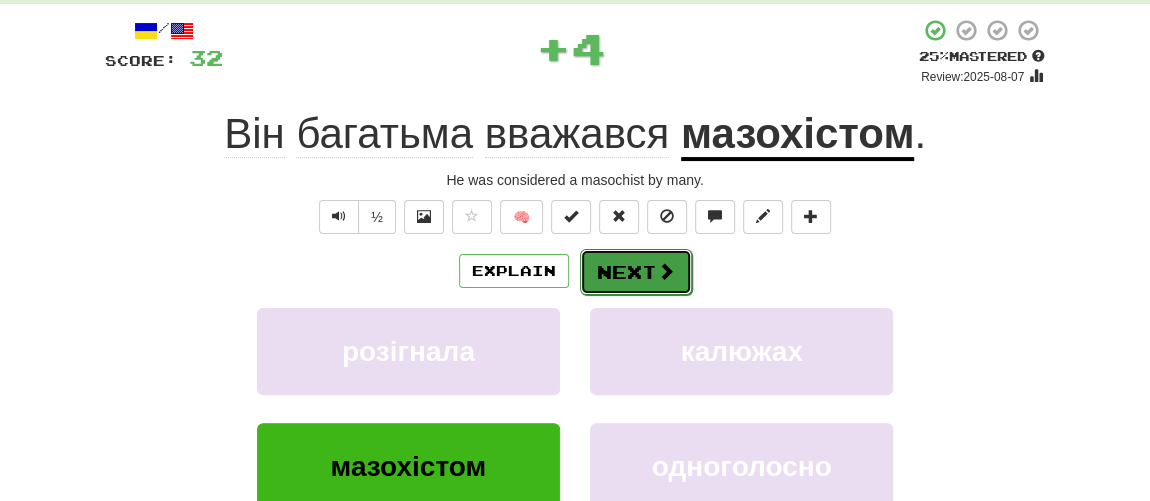 click on "Next" at bounding box center [636, 272] 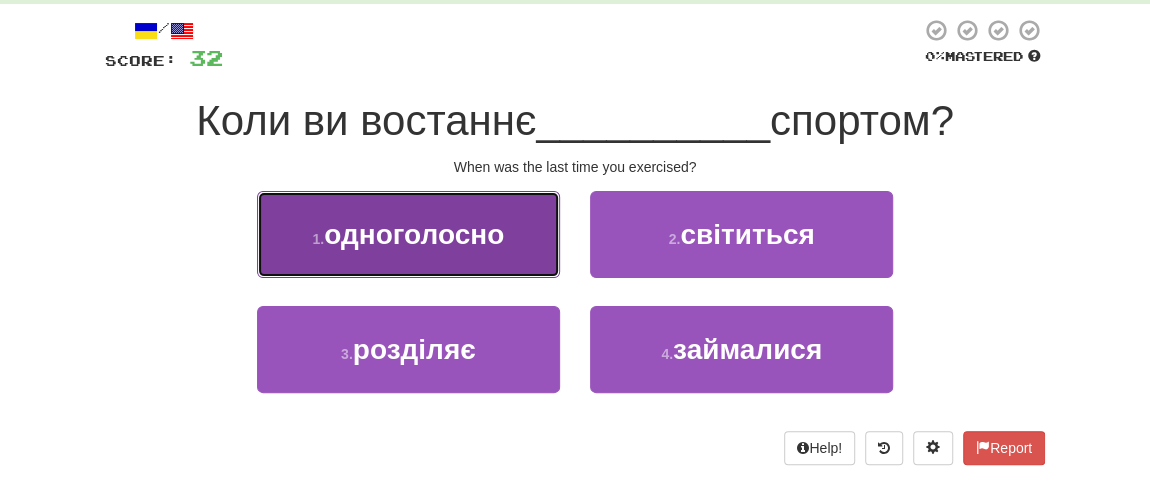 click on "одноголосно" at bounding box center [414, 234] 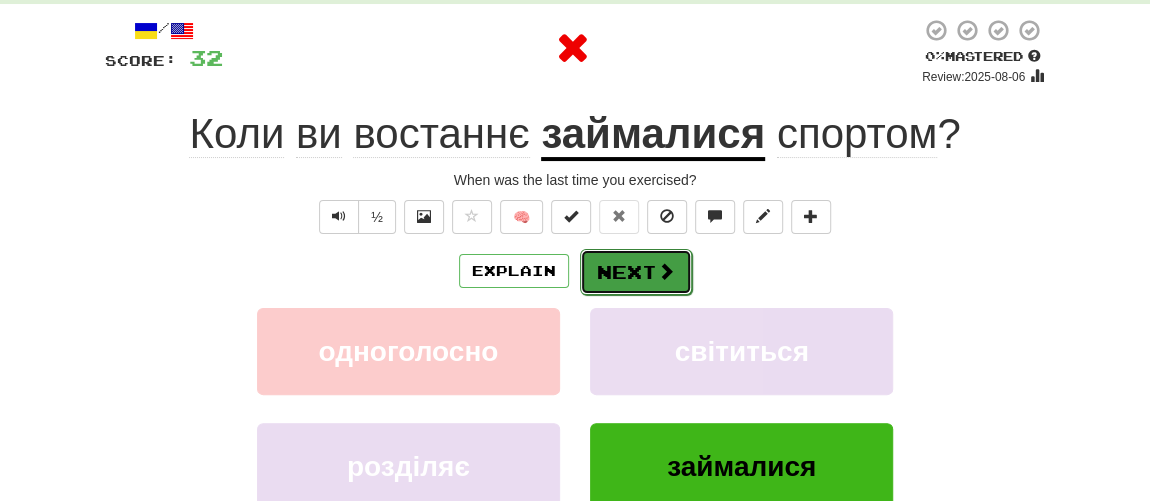 click on "Next" at bounding box center (636, 272) 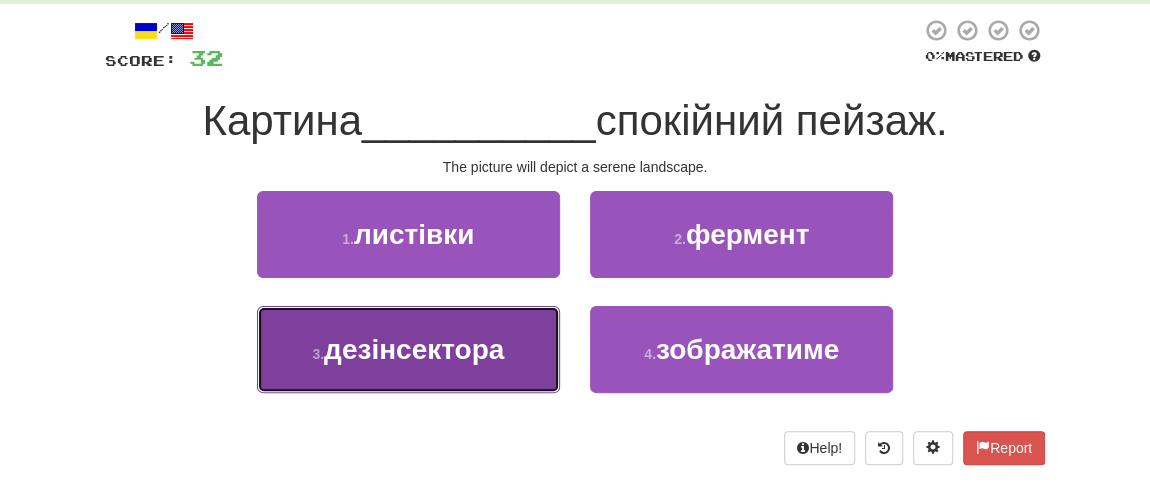 click on "дезінсектора" at bounding box center (414, 349) 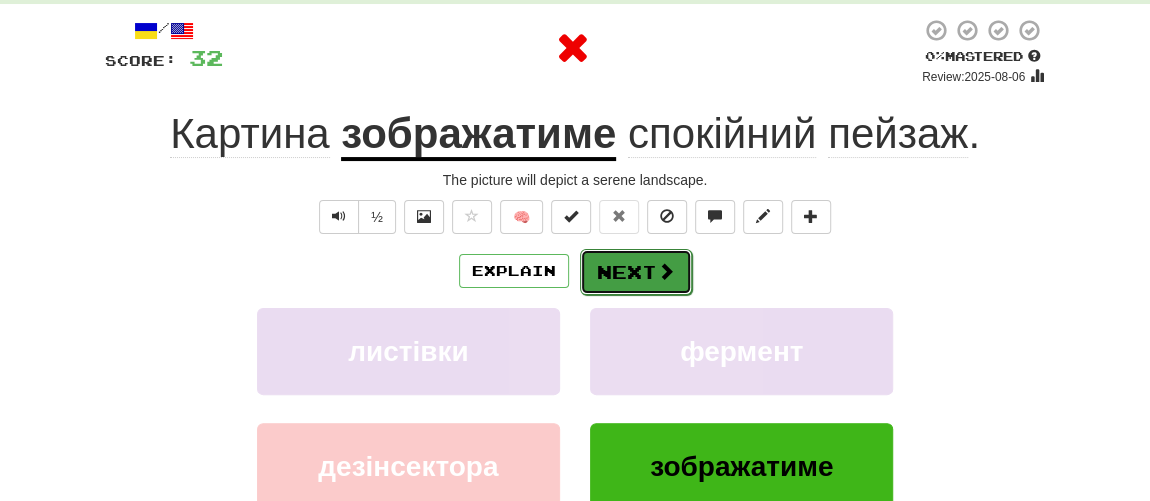 click on "Next" at bounding box center (636, 272) 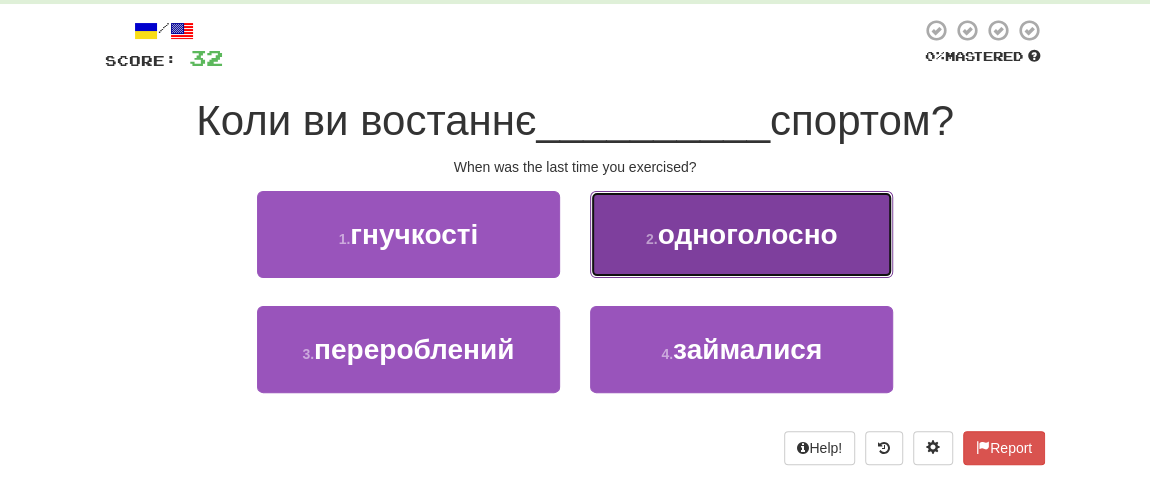 click on "2 . одноголосно" at bounding box center [741, 234] 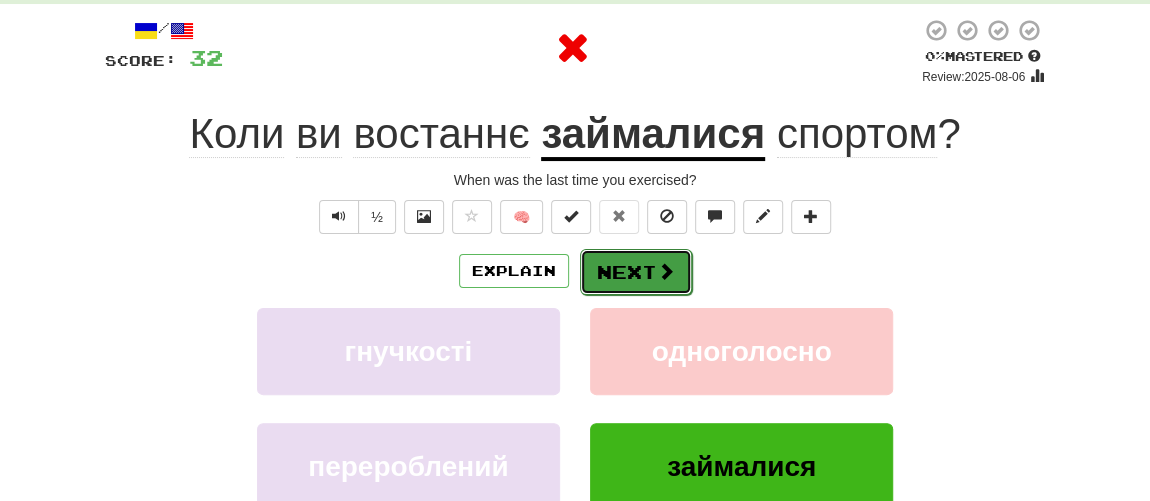 click on "Next" at bounding box center [636, 272] 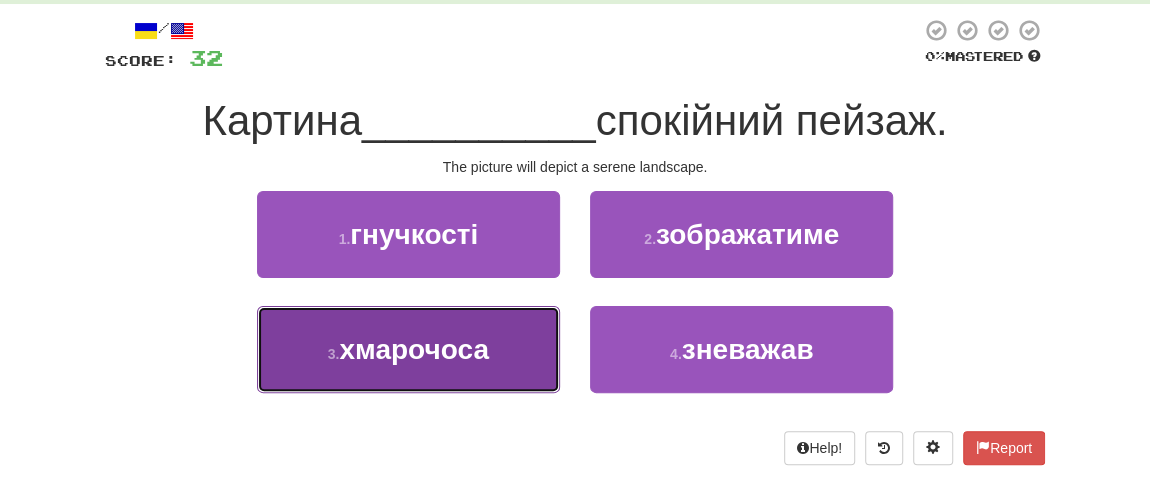 click on "хмарочоса" at bounding box center (413, 349) 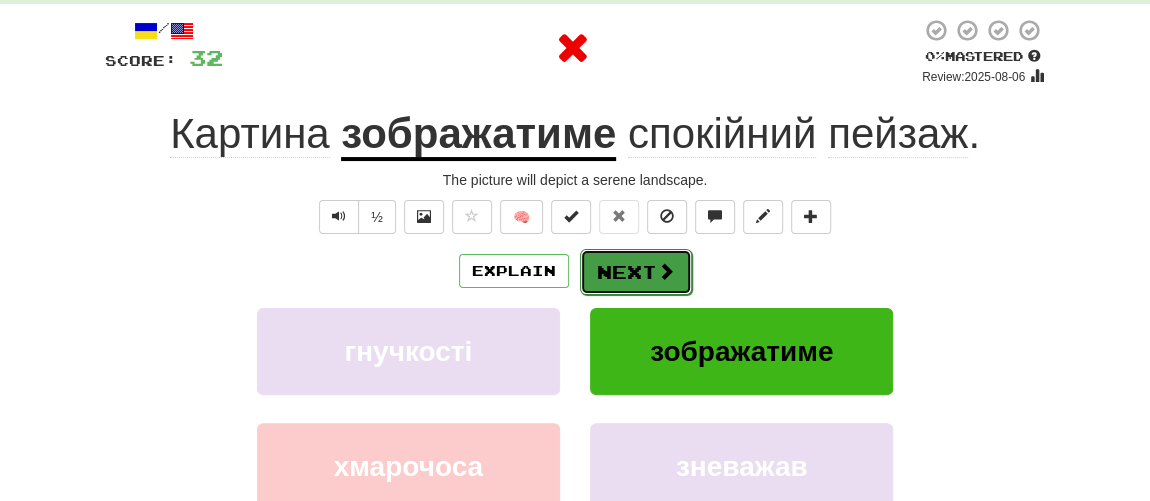 click on "Next" at bounding box center (636, 272) 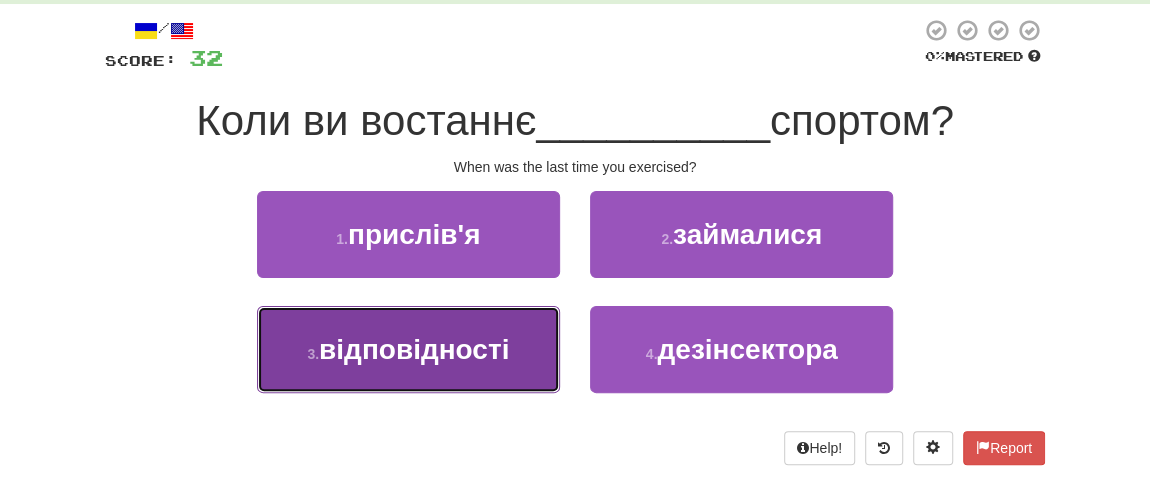 click on "відповідності" at bounding box center (414, 349) 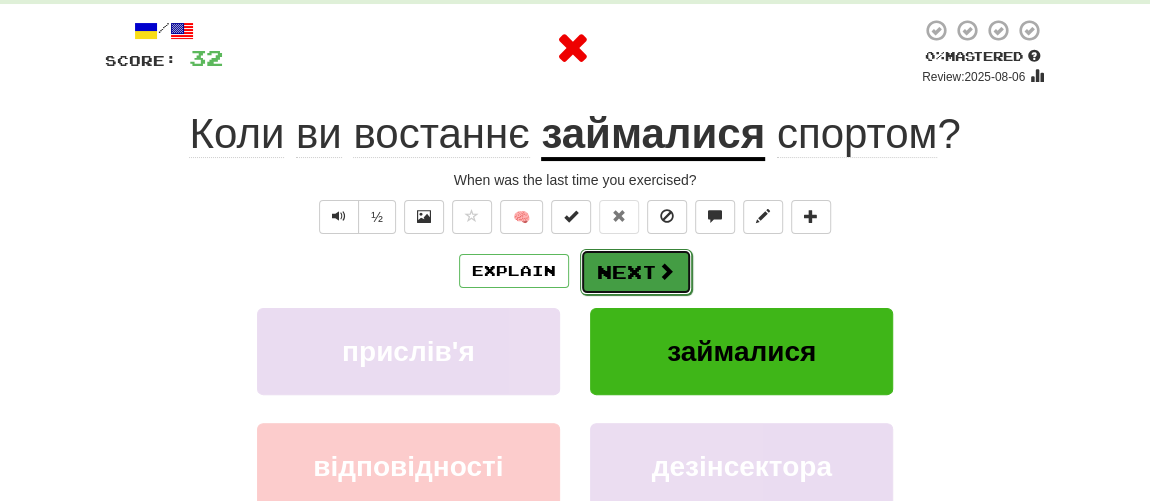 click on "Next" at bounding box center [636, 272] 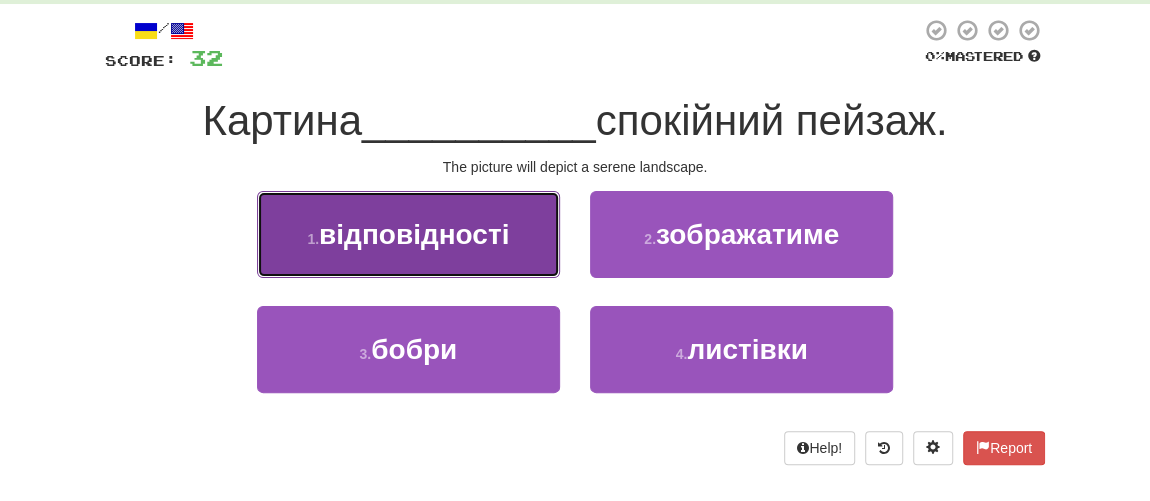 click on "1 .  відповідності" at bounding box center (408, 234) 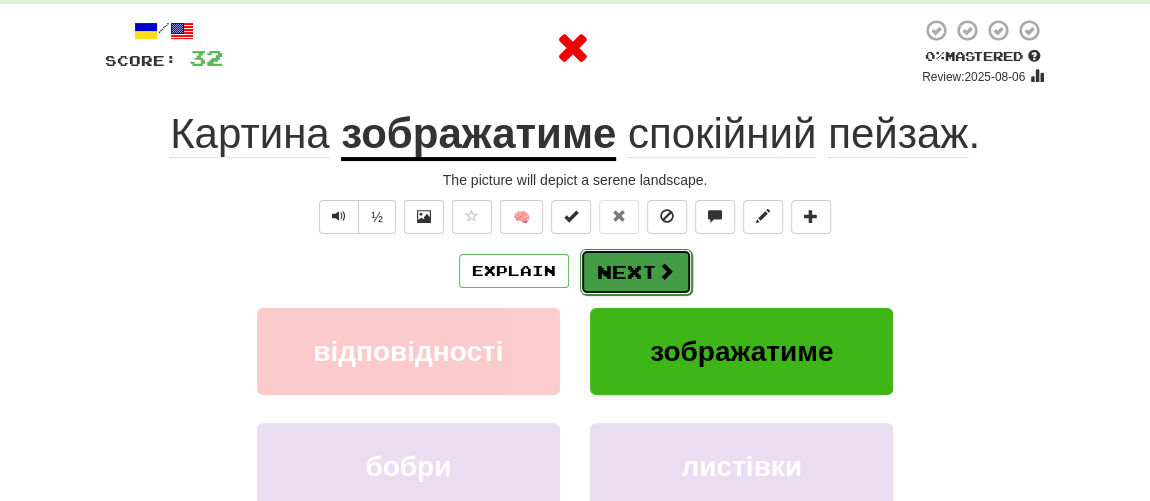 click on "Next" at bounding box center [636, 272] 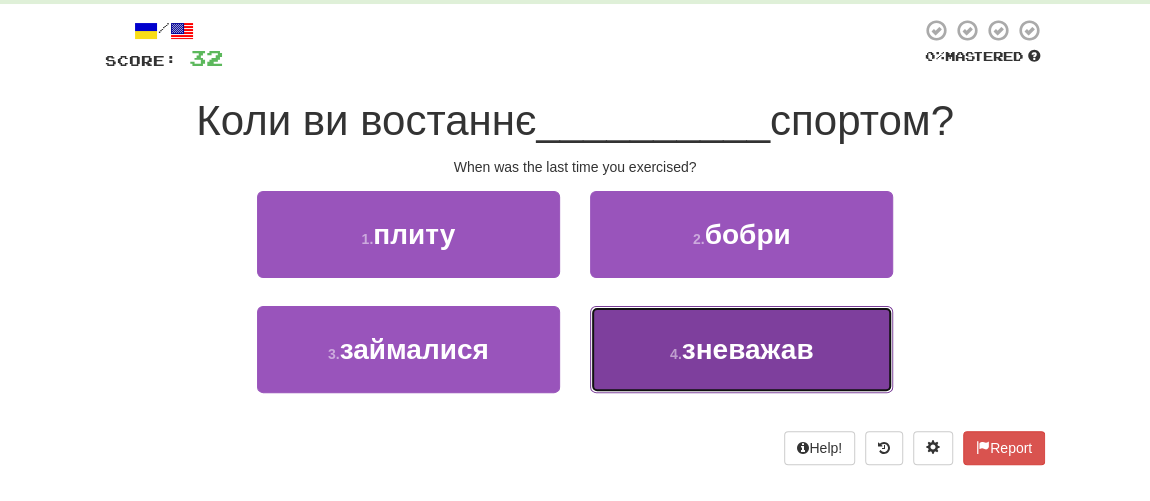 click on "зневажав" at bounding box center (748, 349) 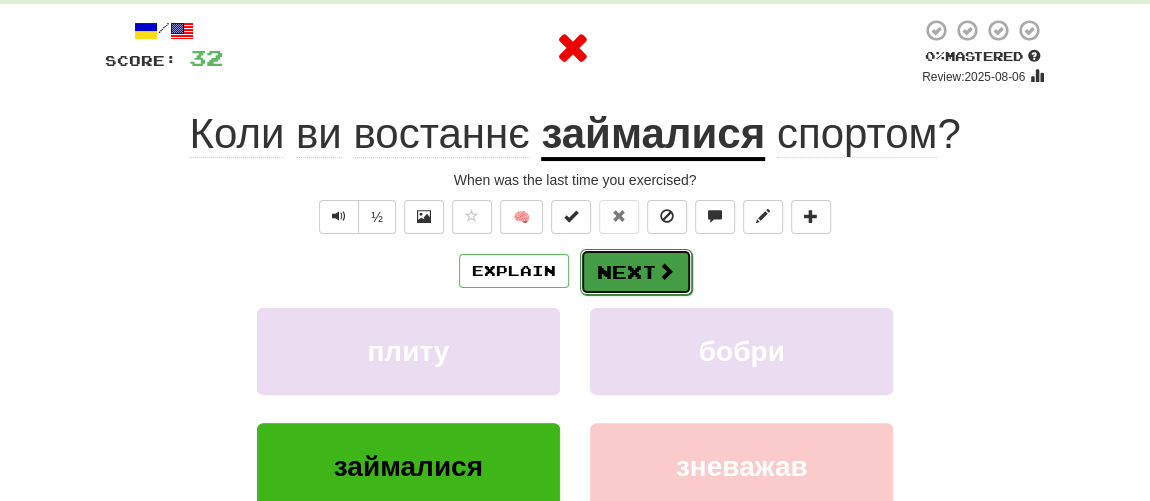 click on "Next" at bounding box center [636, 272] 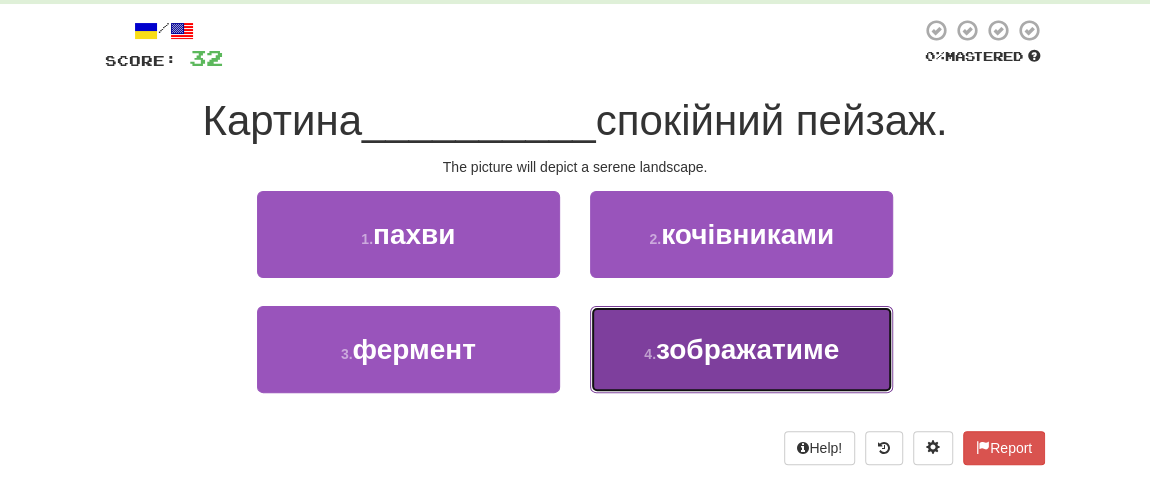 click on "зображатиме" at bounding box center (747, 349) 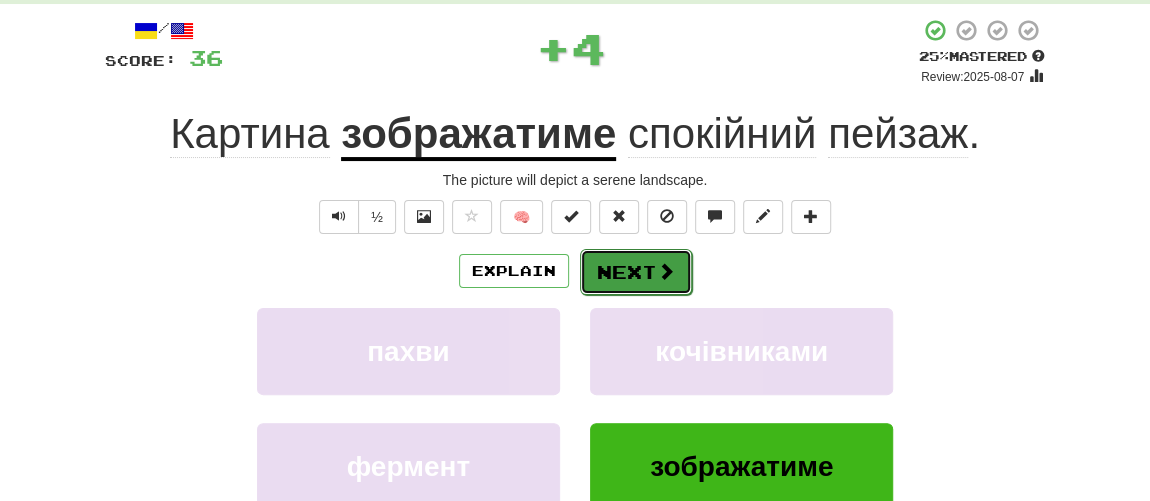 click on "Next" at bounding box center [636, 272] 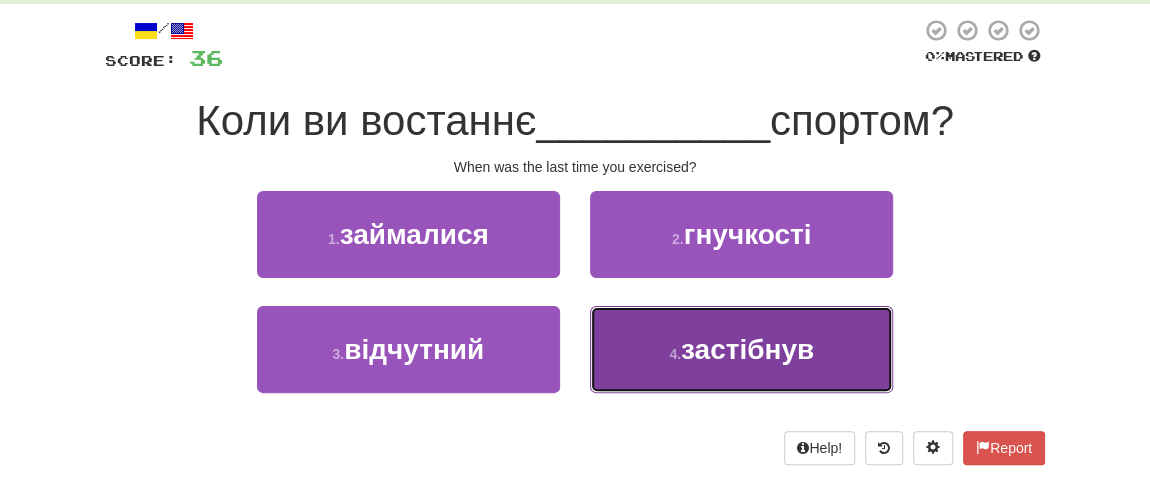 click on "застібнув" at bounding box center [747, 349] 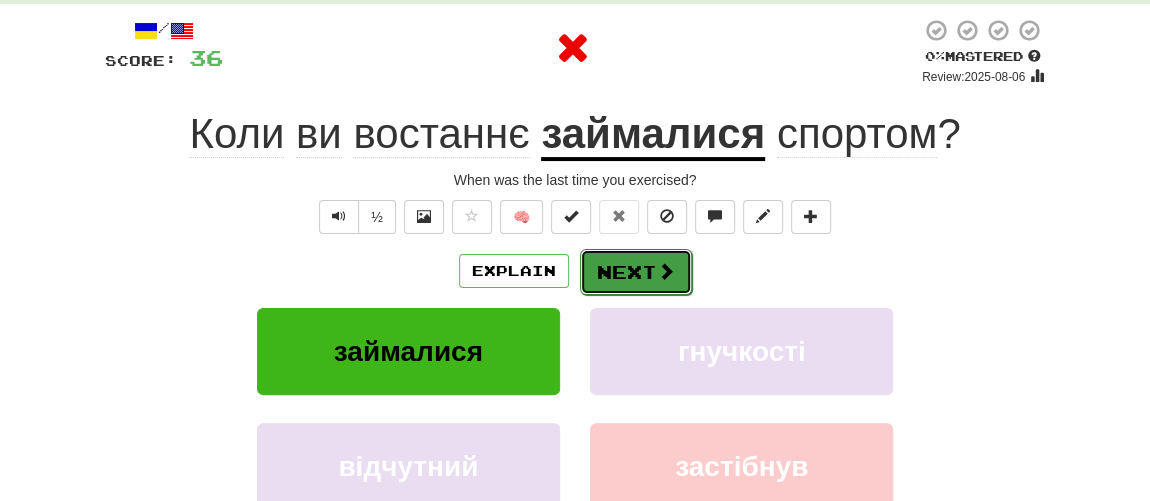 click on "Next" at bounding box center (636, 272) 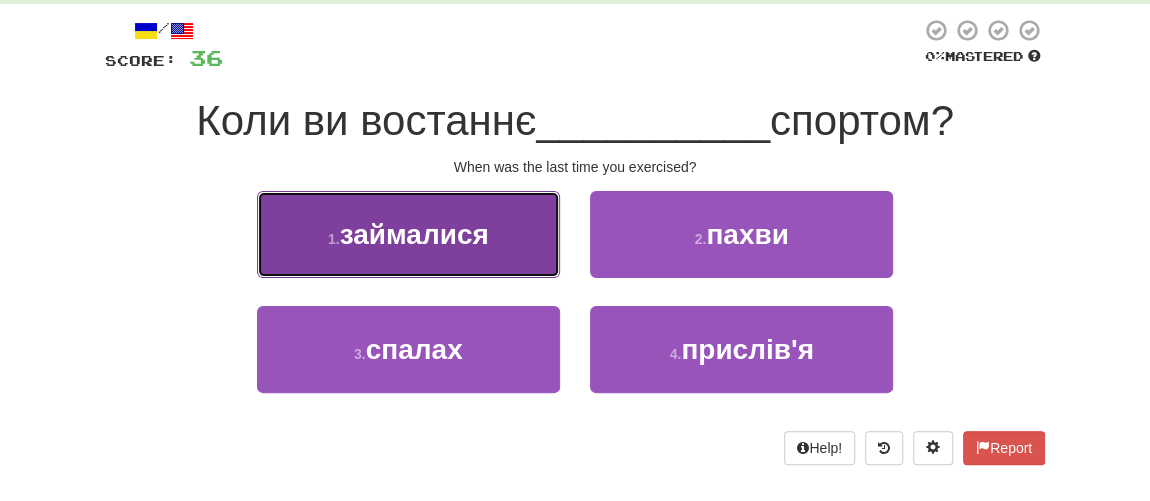 click on "займалися" at bounding box center (414, 234) 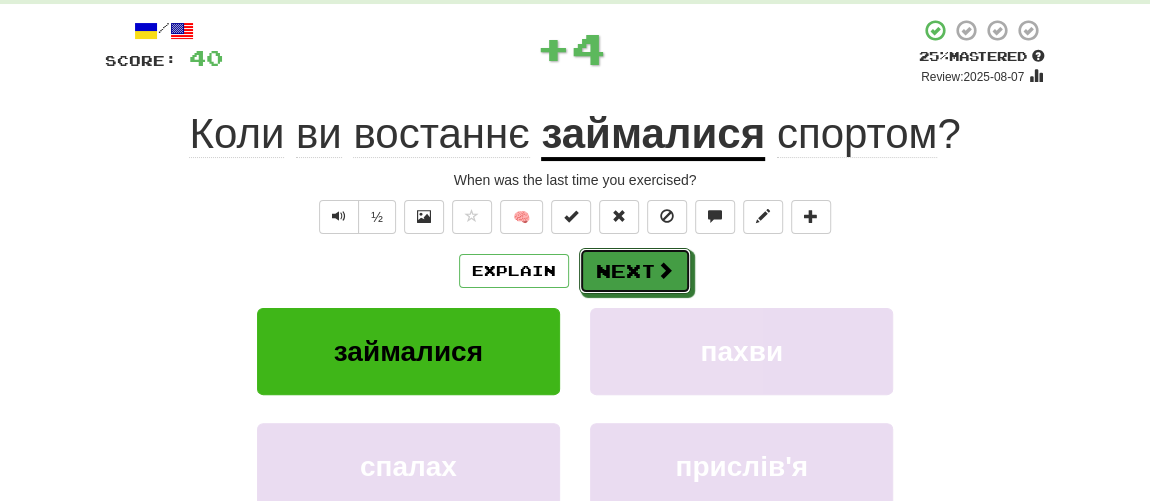 click on "Next" at bounding box center (635, 271) 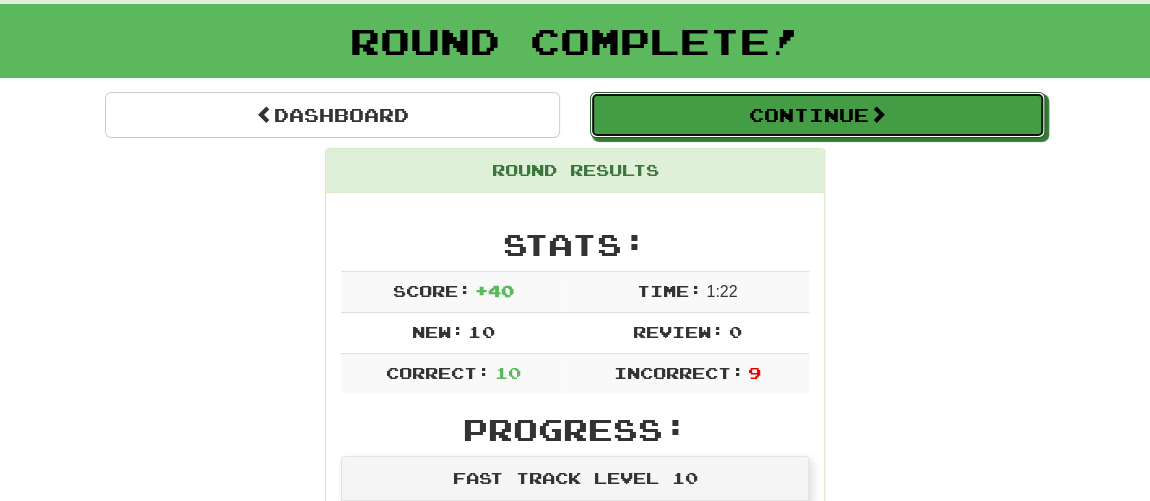 click on "Continue" at bounding box center (817, 115) 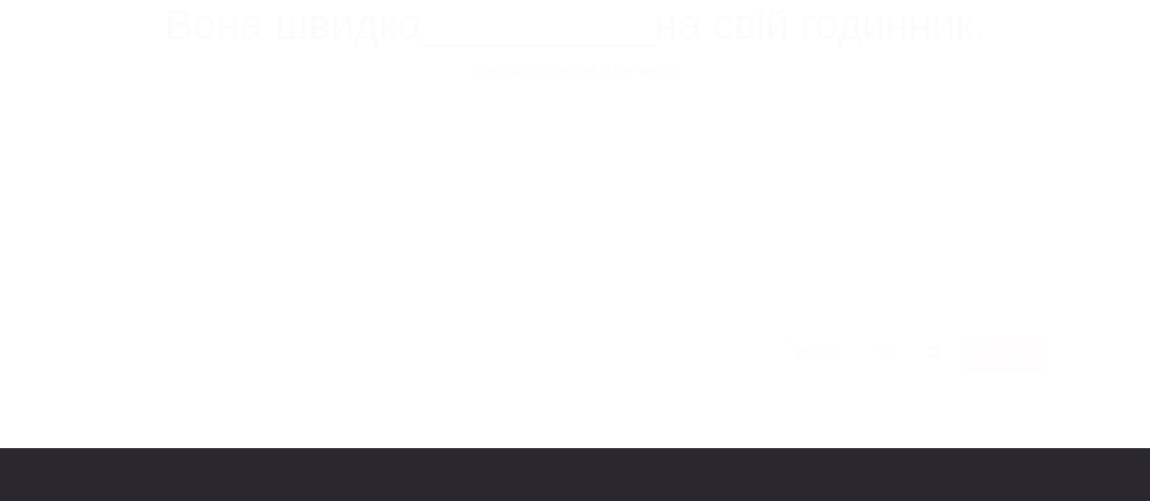 scroll, scrollTop: 104, scrollLeft: 0, axis: vertical 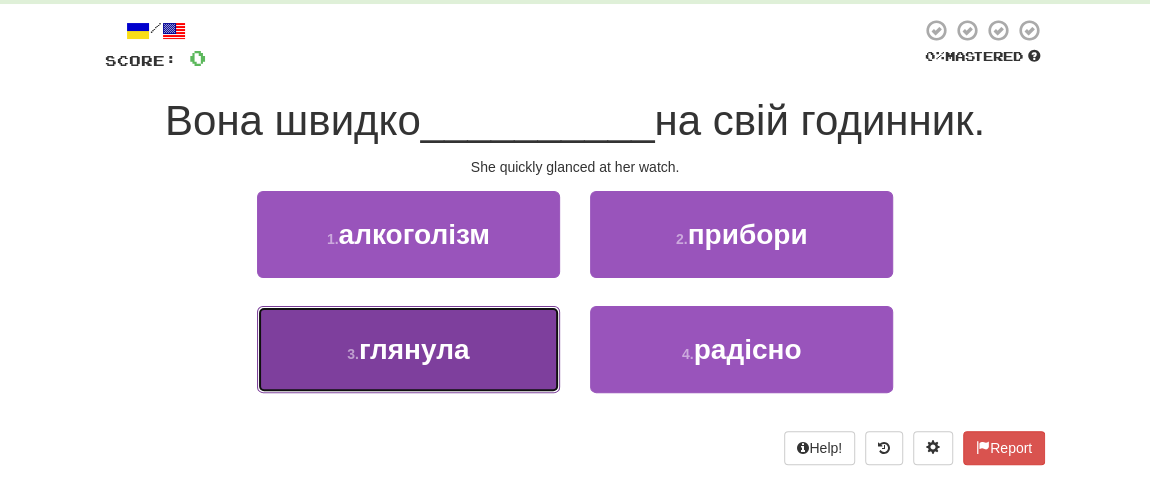 click on "глянула" at bounding box center [414, 349] 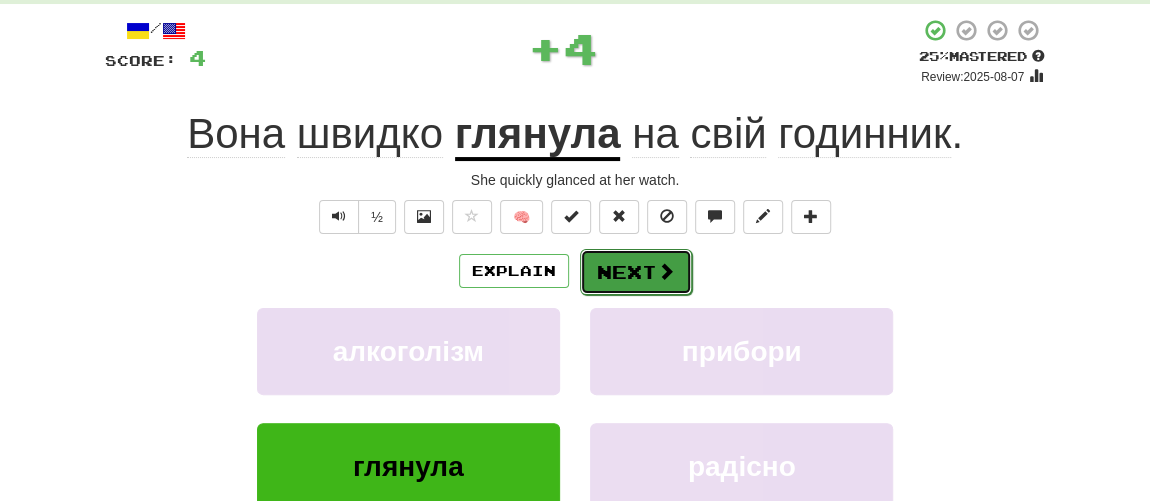 click on "Next" at bounding box center (636, 272) 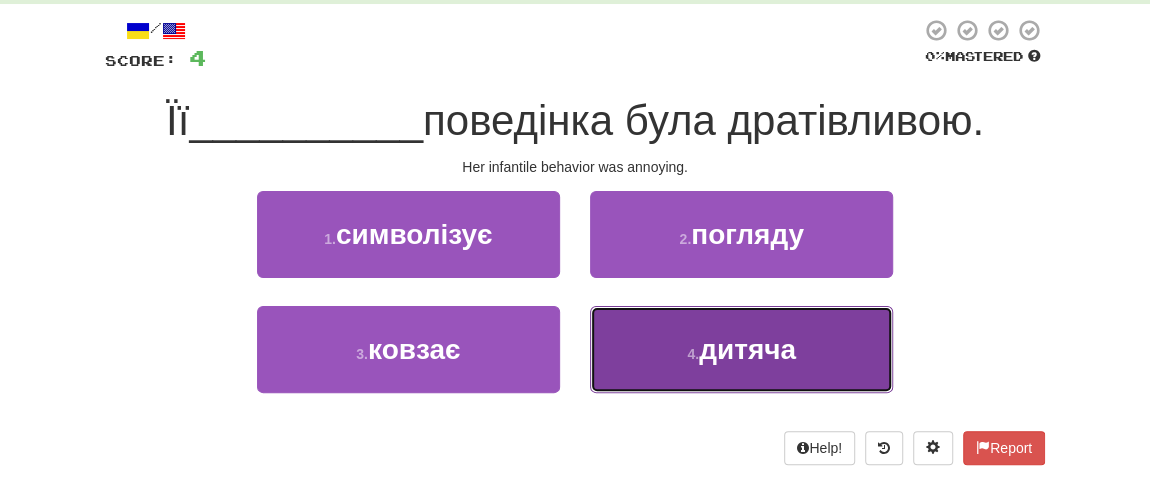 click on "4 ." at bounding box center [693, 354] 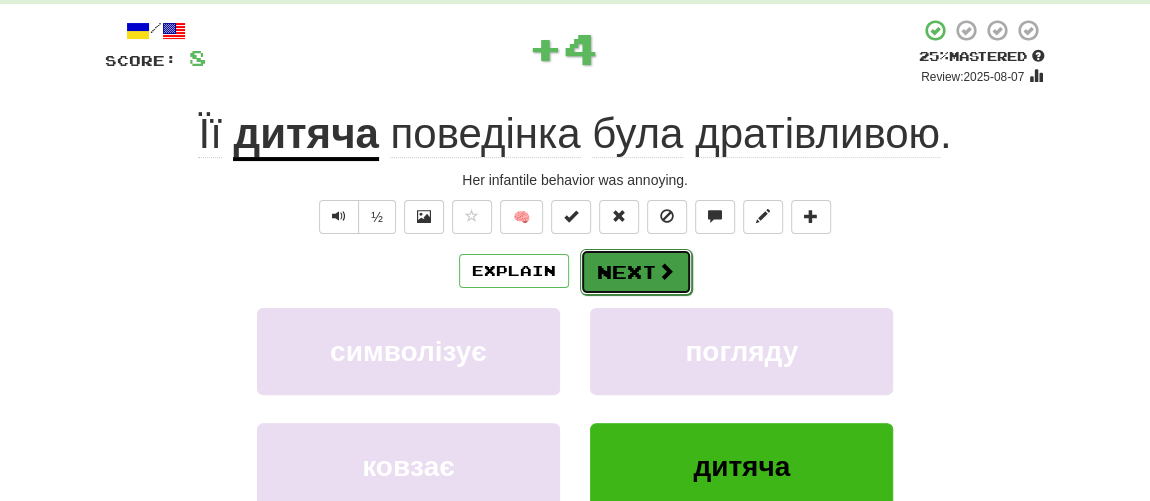 click on "Next" at bounding box center [636, 272] 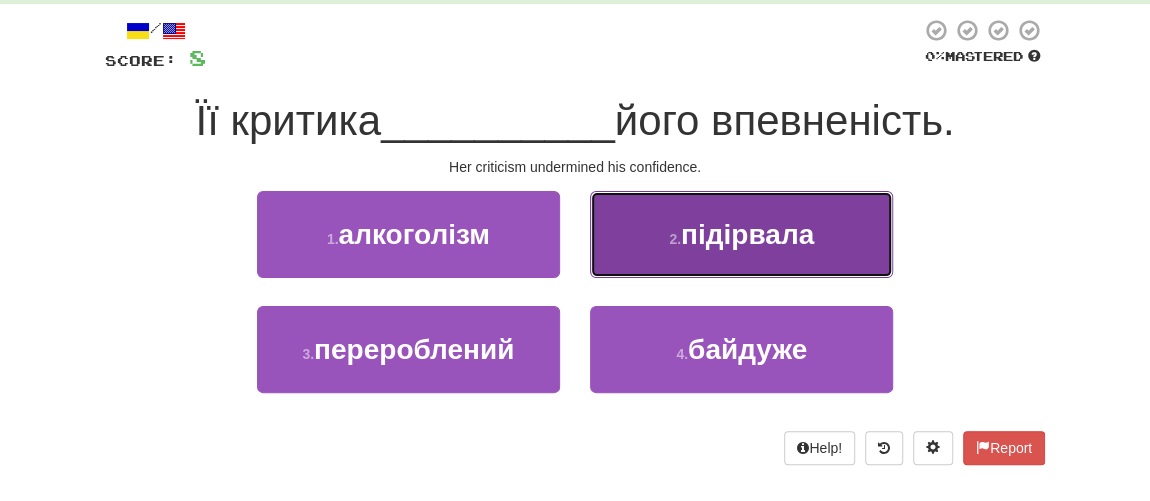 click on "підірвала" at bounding box center (747, 234) 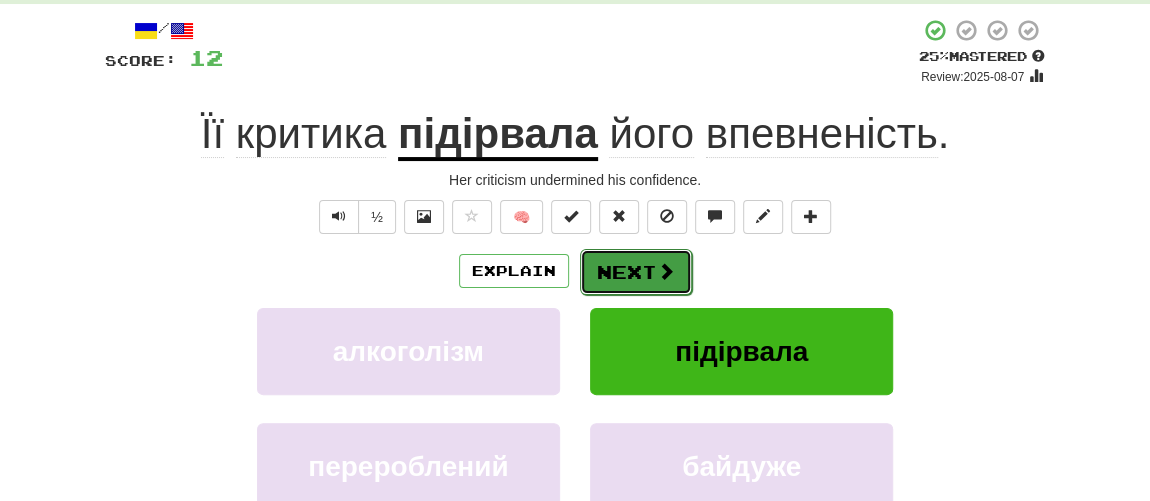click on "Next" at bounding box center (636, 272) 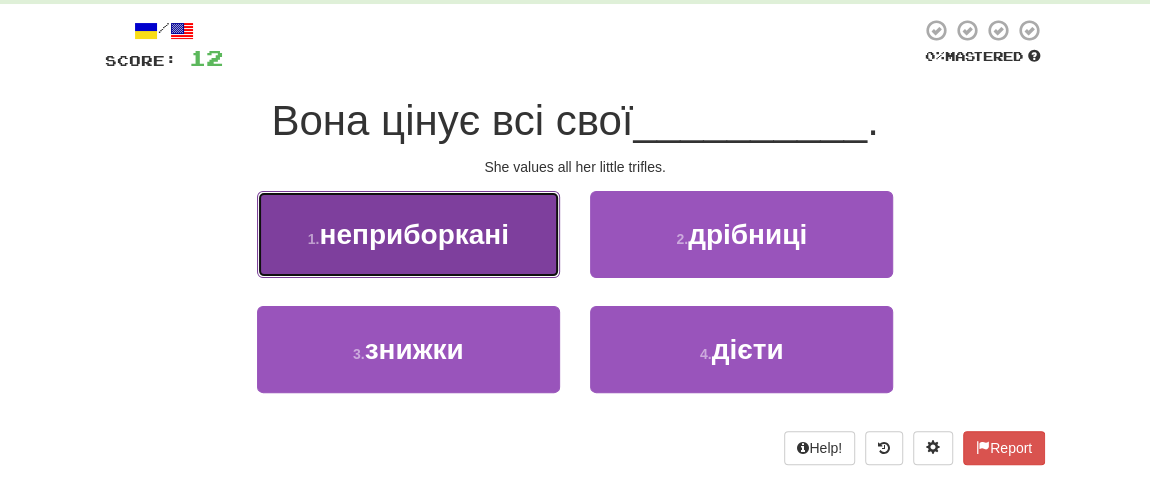 click on "неприборкані" at bounding box center [414, 234] 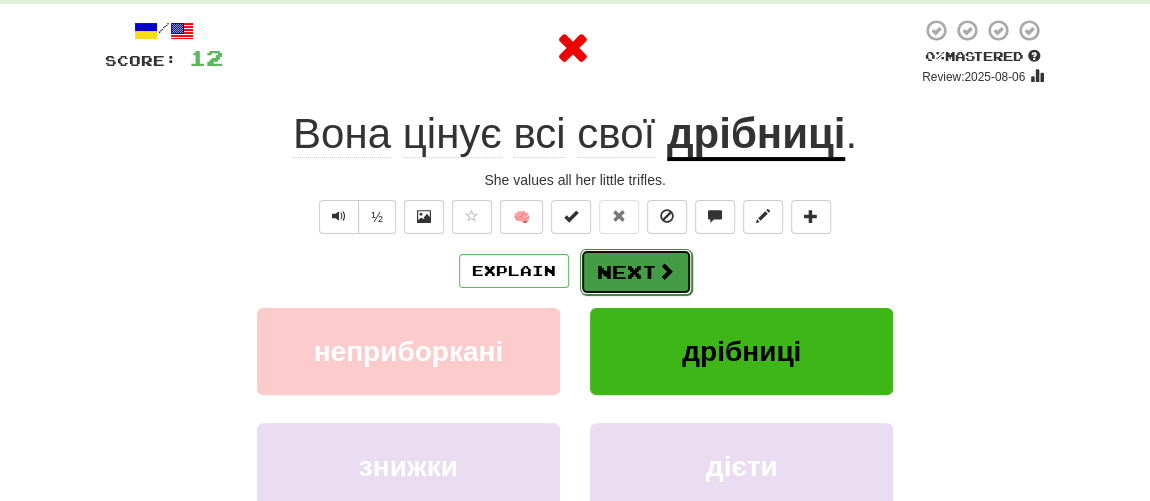 click on "Next" at bounding box center [636, 272] 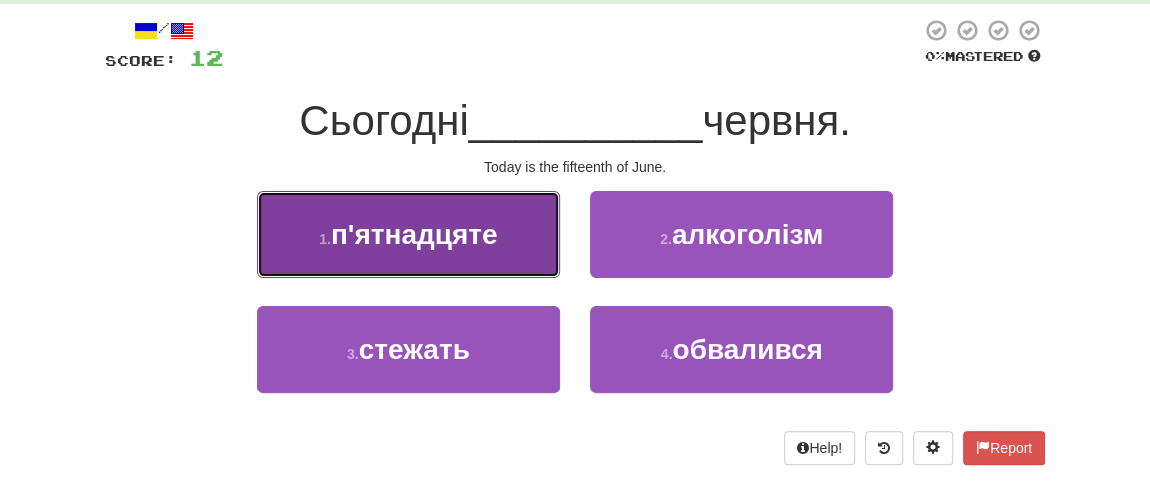 click on "п'ятнадцяте" at bounding box center [414, 234] 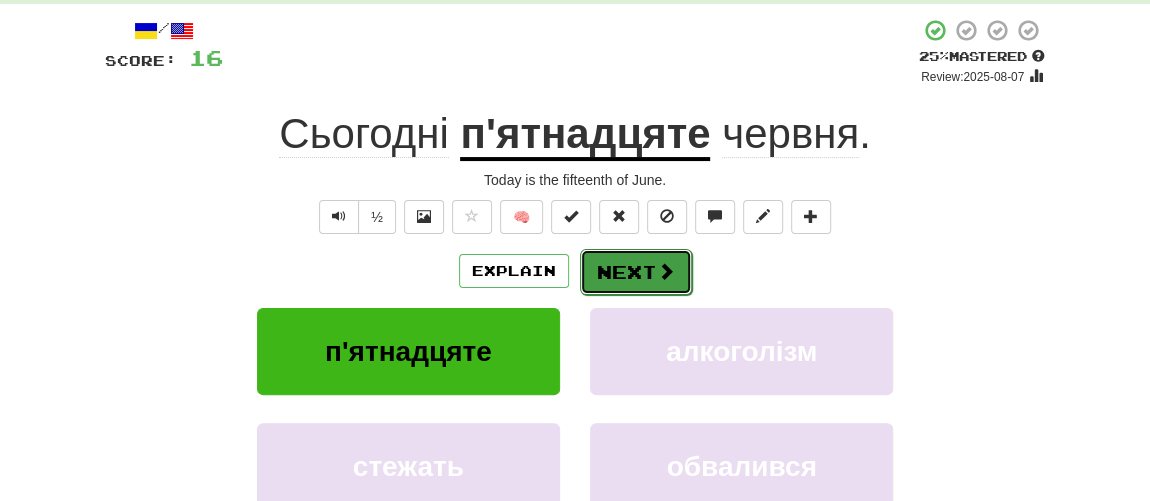 click on "Next" at bounding box center (636, 272) 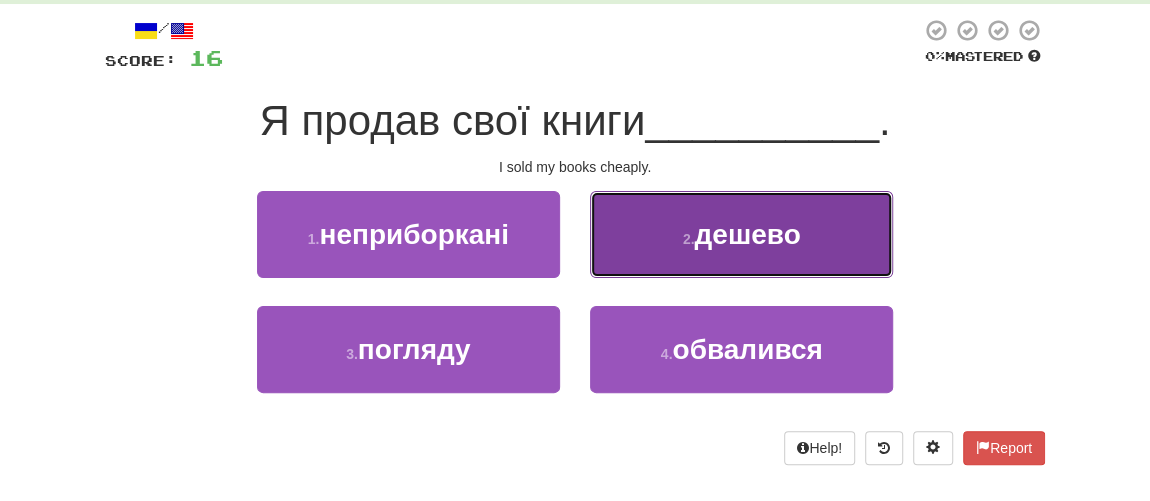 click on "2 .  дешево" at bounding box center [741, 234] 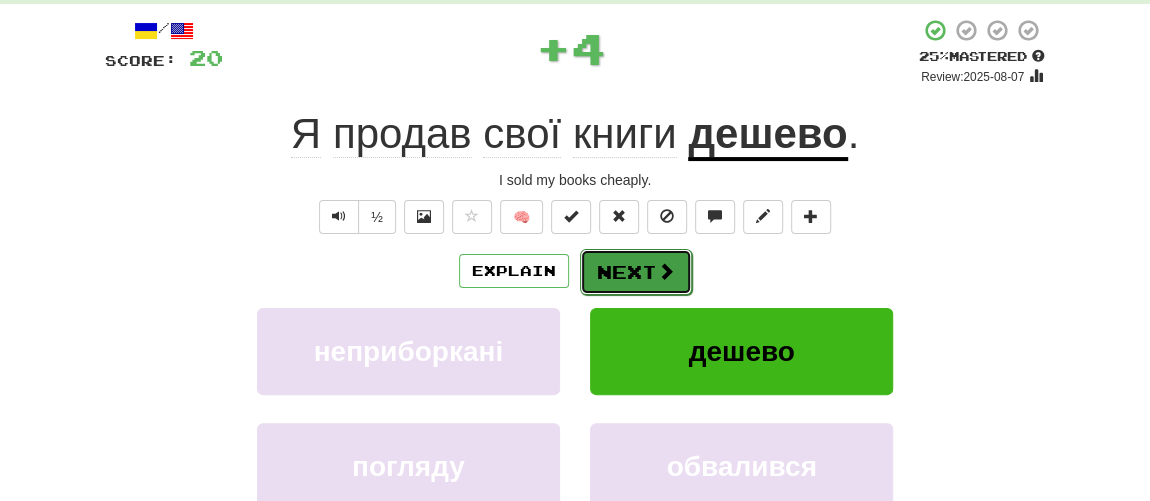 click on "Next" at bounding box center (636, 272) 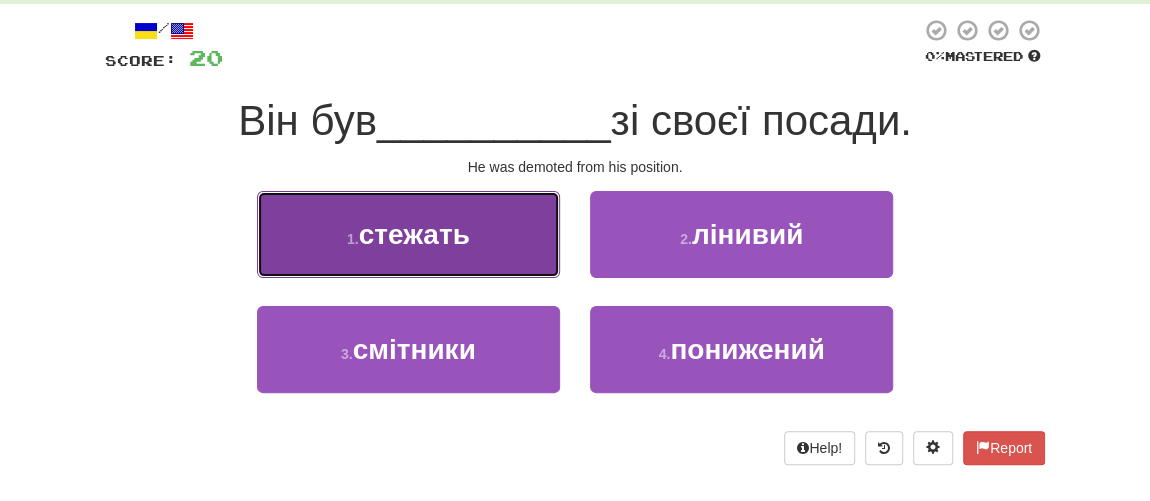 click on "стежать" at bounding box center (414, 234) 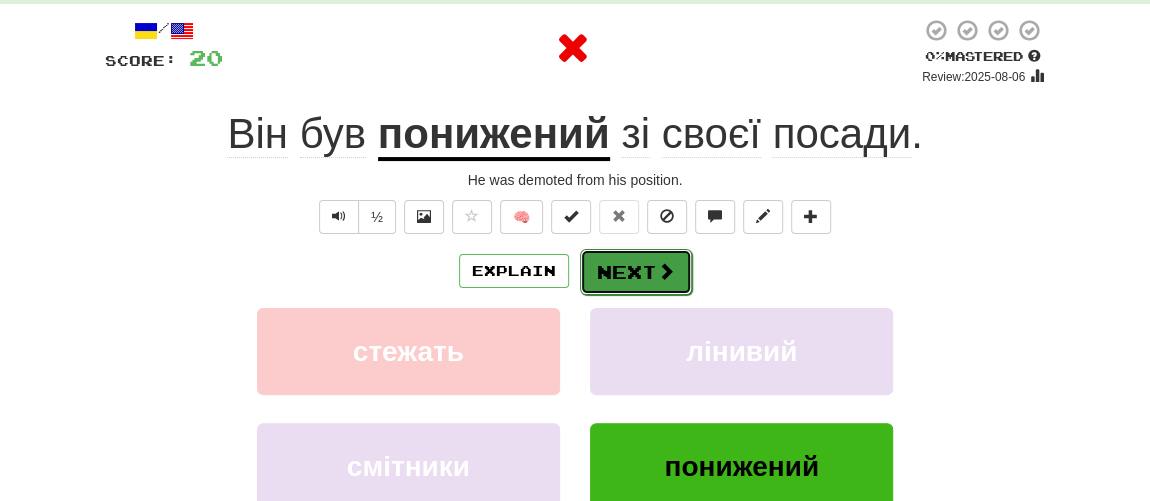 click on "Next" at bounding box center (636, 272) 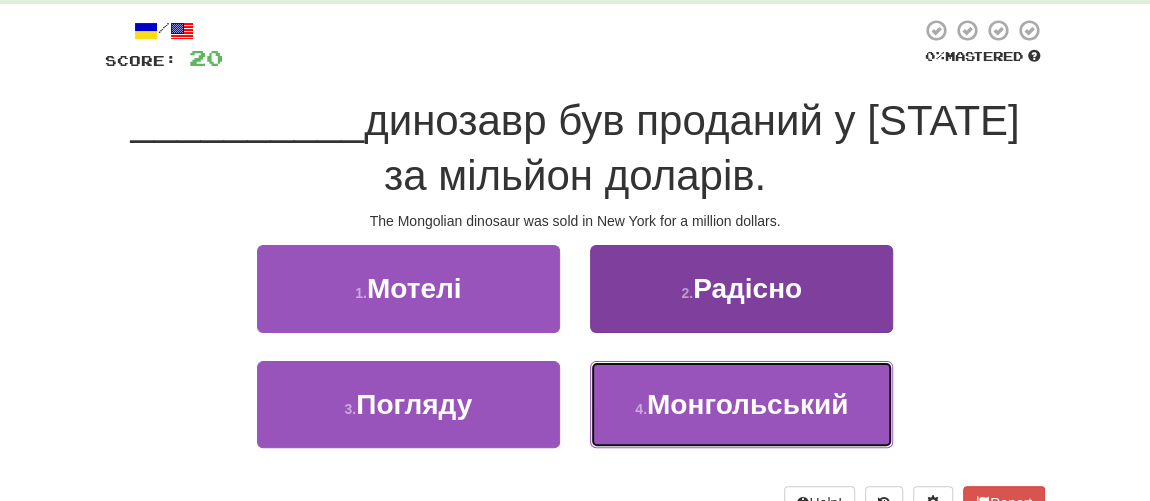 click on "Монгольський" at bounding box center (747, 404) 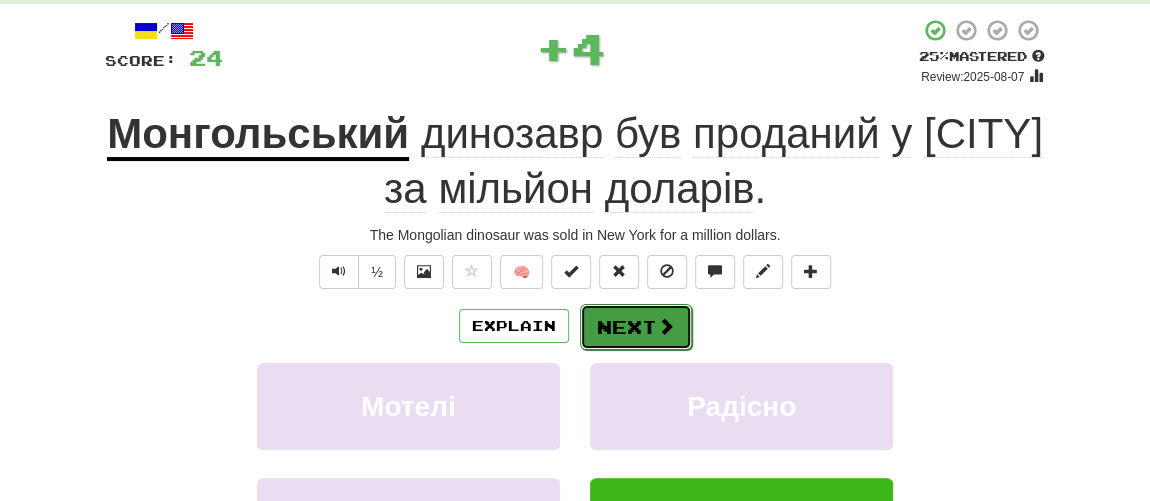 click on "Next" at bounding box center [636, 327] 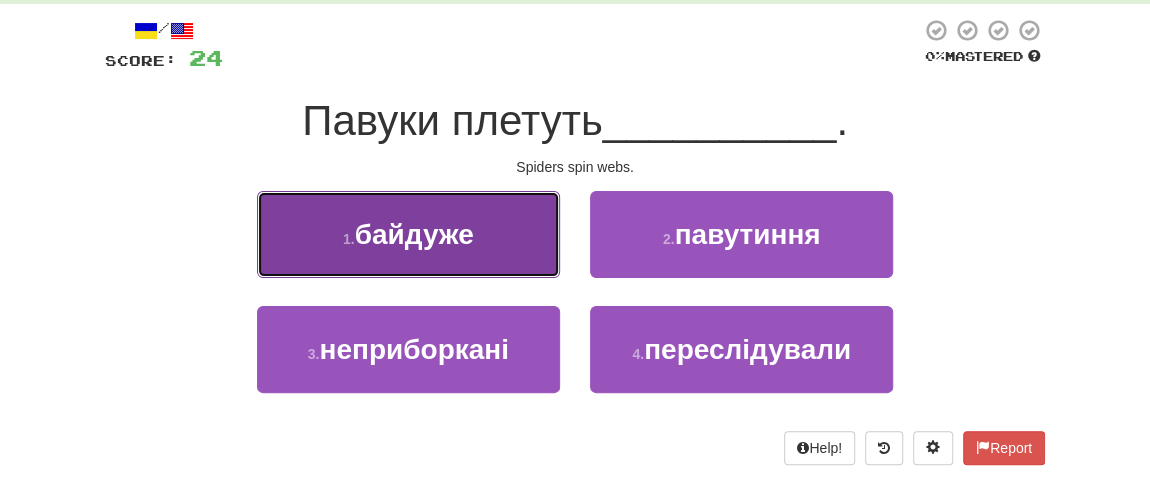 click on "байдуже" at bounding box center (414, 234) 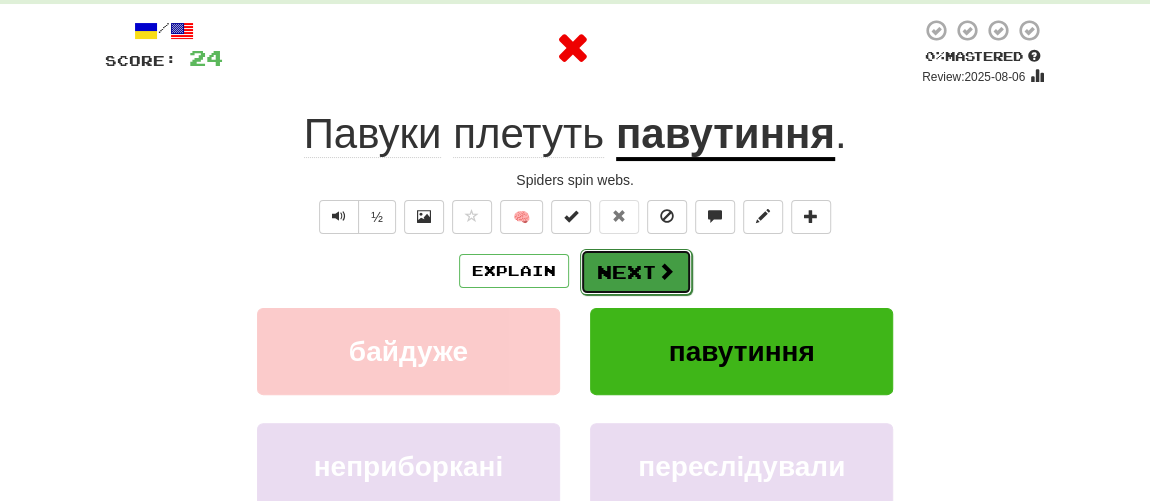 click on "Next" at bounding box center [636, 272] 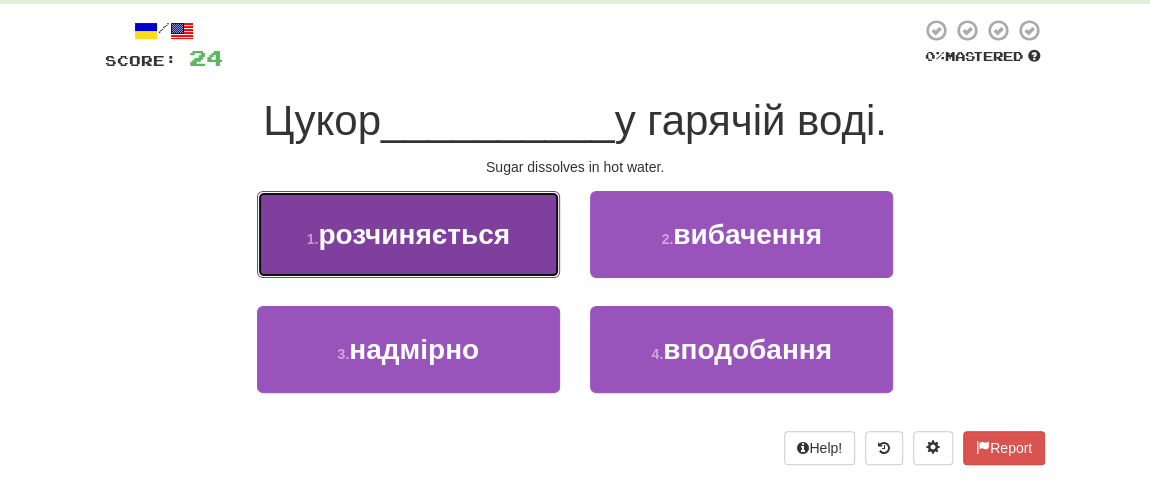 click on "розчиняється" at bounding box center (414, 234) 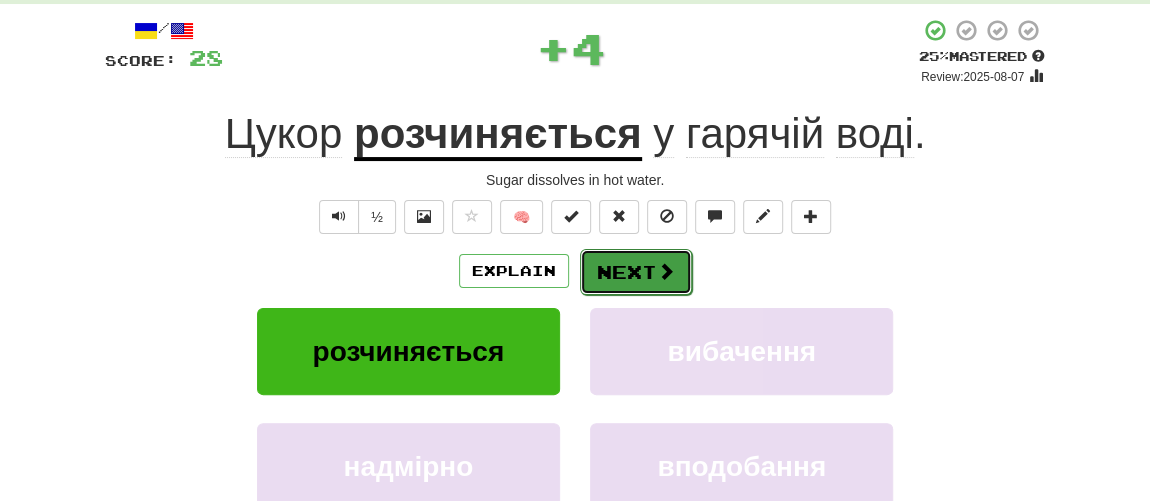 click on "Next" at bounding box center (636, 272) 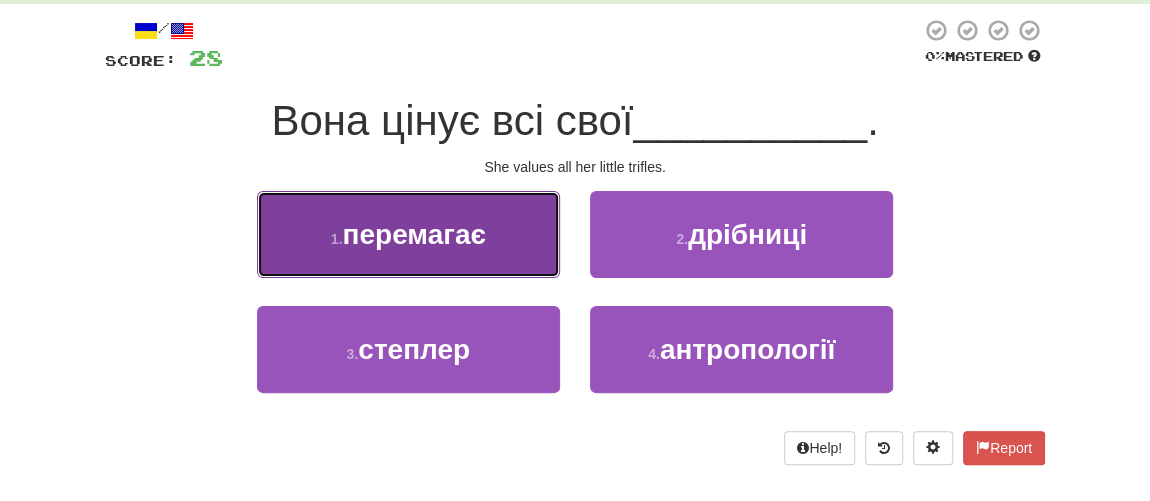 click on "перемагає" at bounding box center [413, 234] 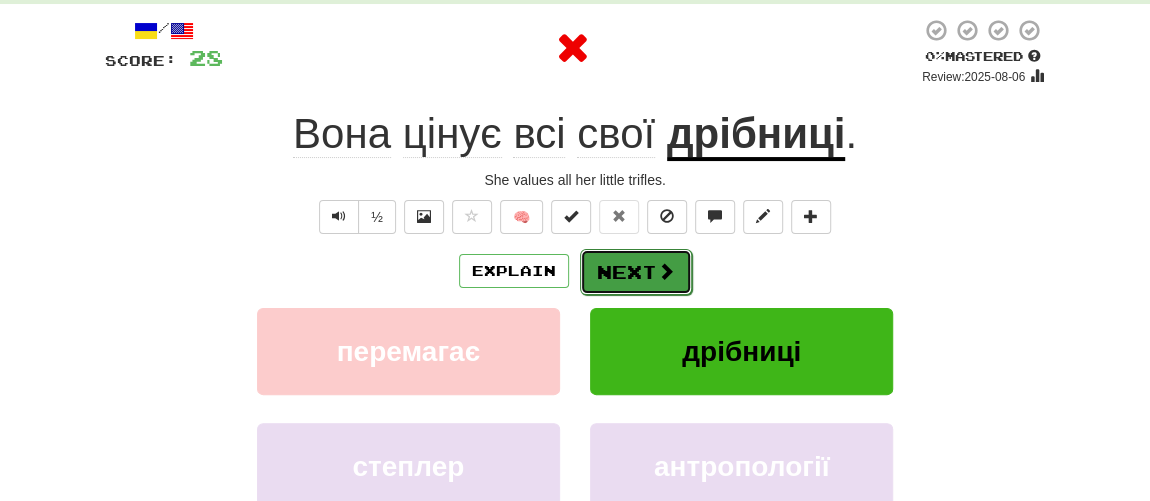 click on "Next" at bounding box center [636, 272] 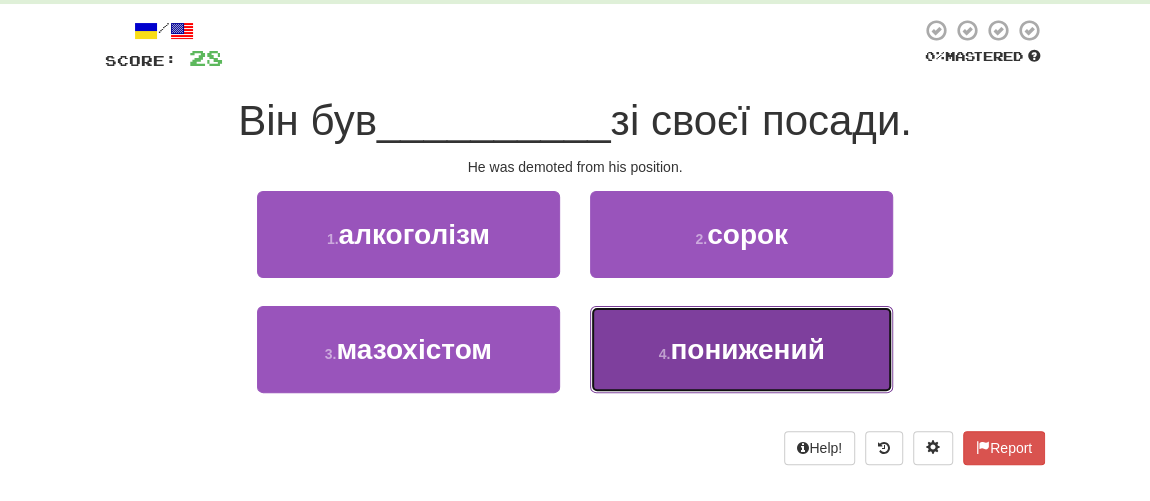 click on "понижений" at bounding box center (747, 349) 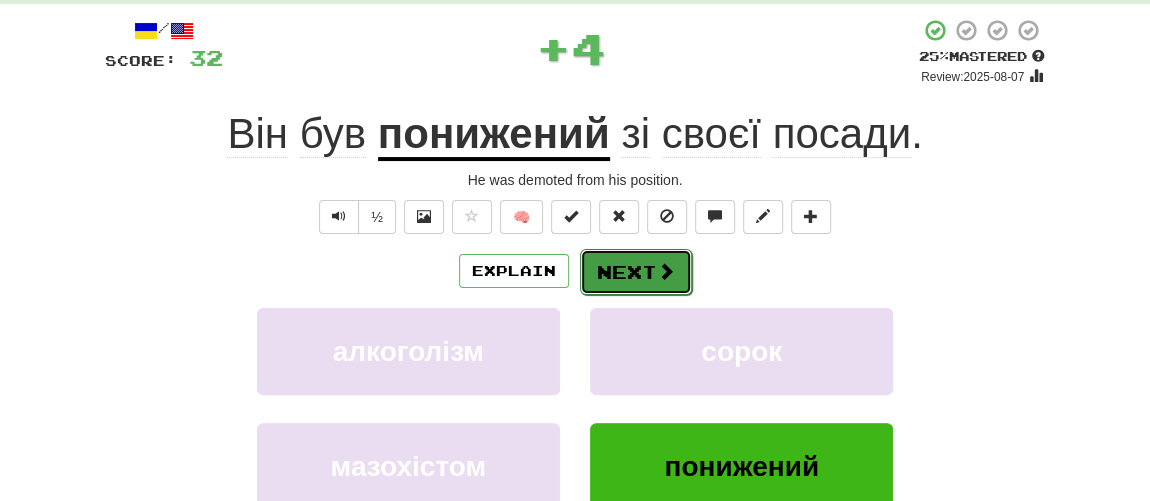 click on "Next" at bounding box center [636, 272] 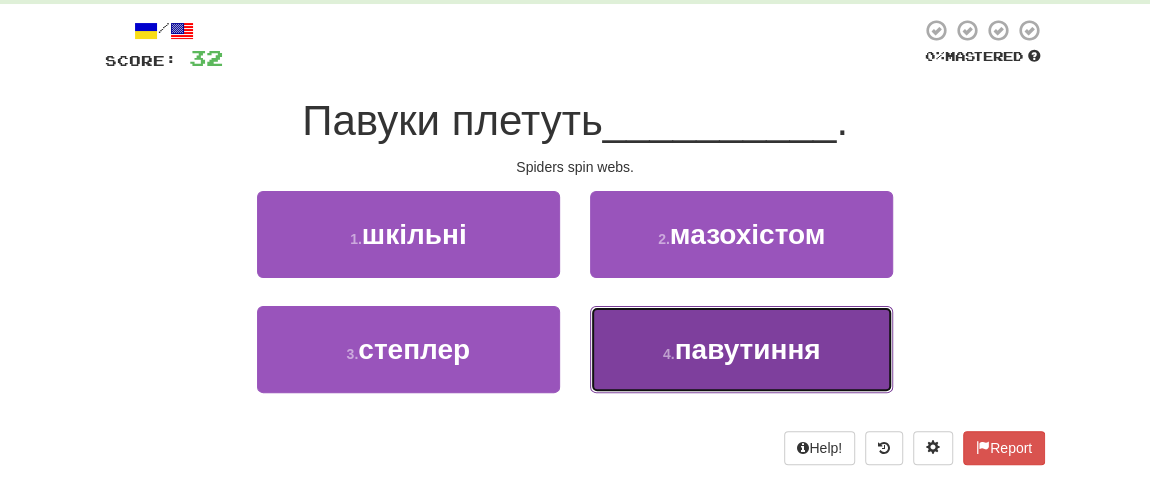click on "павутиння" at bounding box center [747, 349] 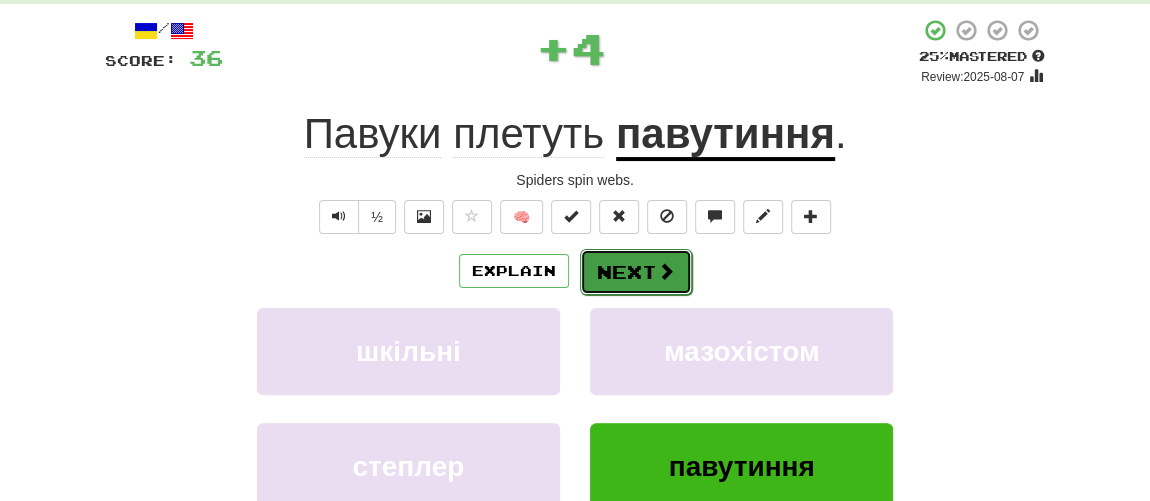 click on "Next" at bounding box center [636, 272] 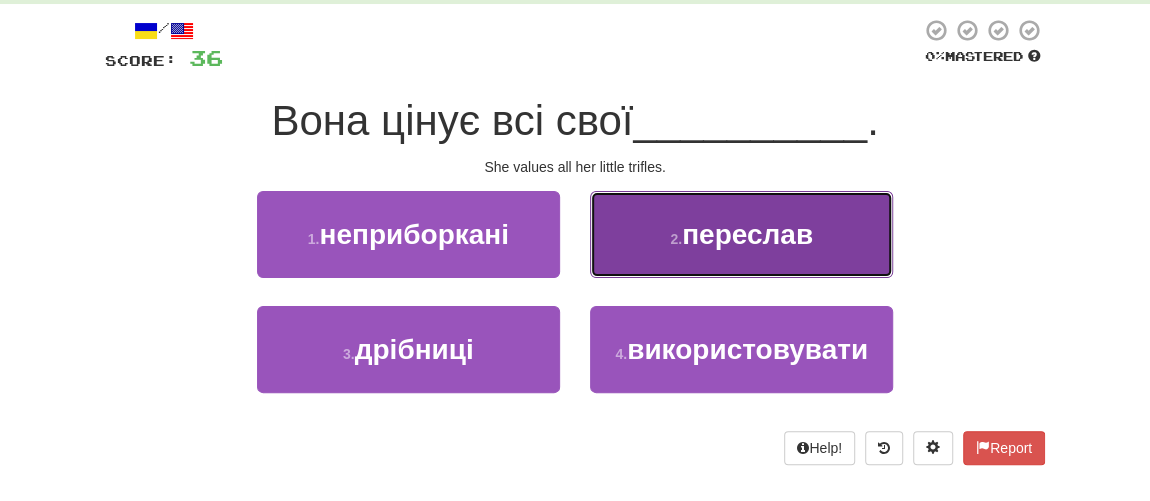 click on "переслав" at bounding box center [747, 234] 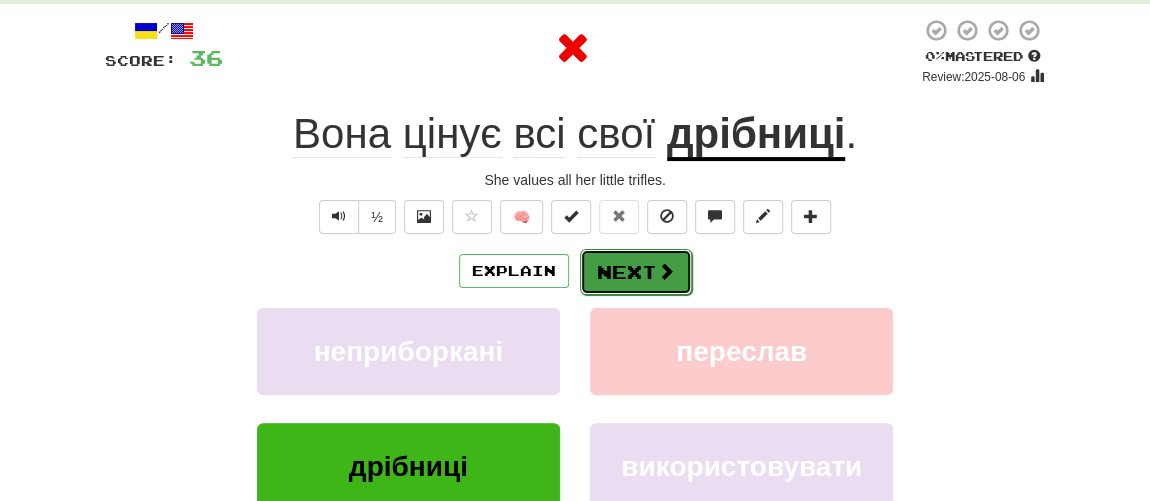 click on "Next" at bounding box center [636, 272] 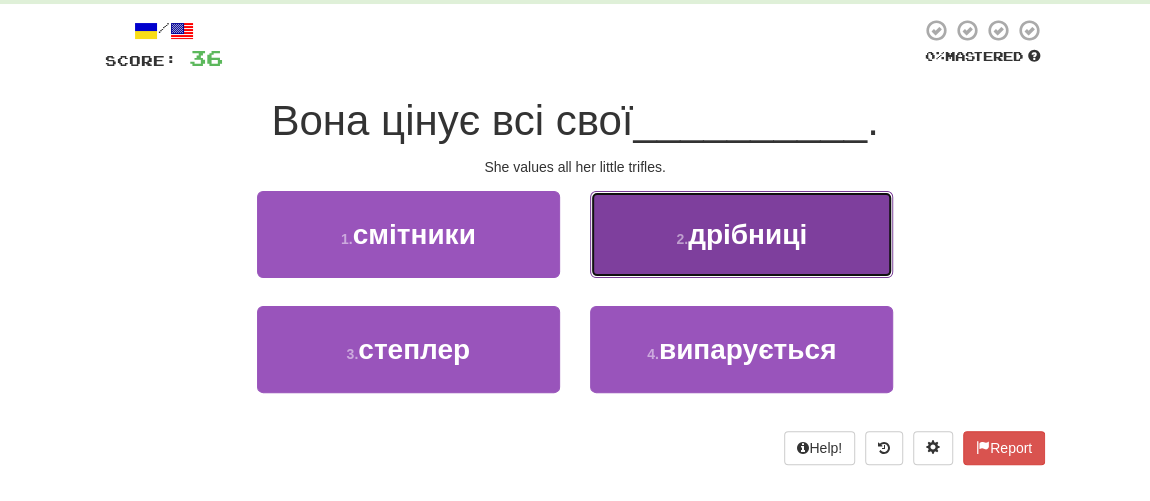 click on "дрібниці" at bounding box center [747, 234] 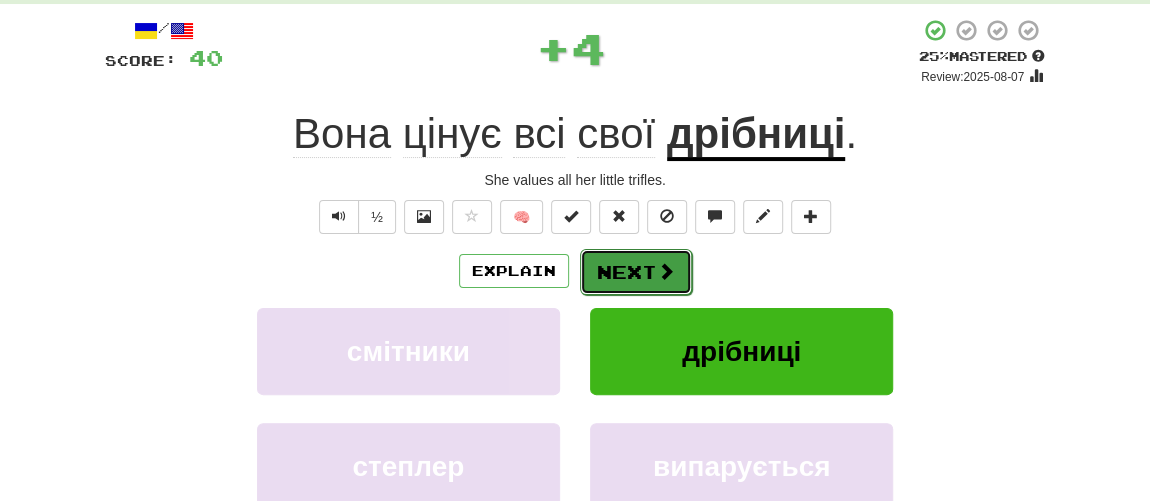 click on "Next" at bounding box center (636, 272) 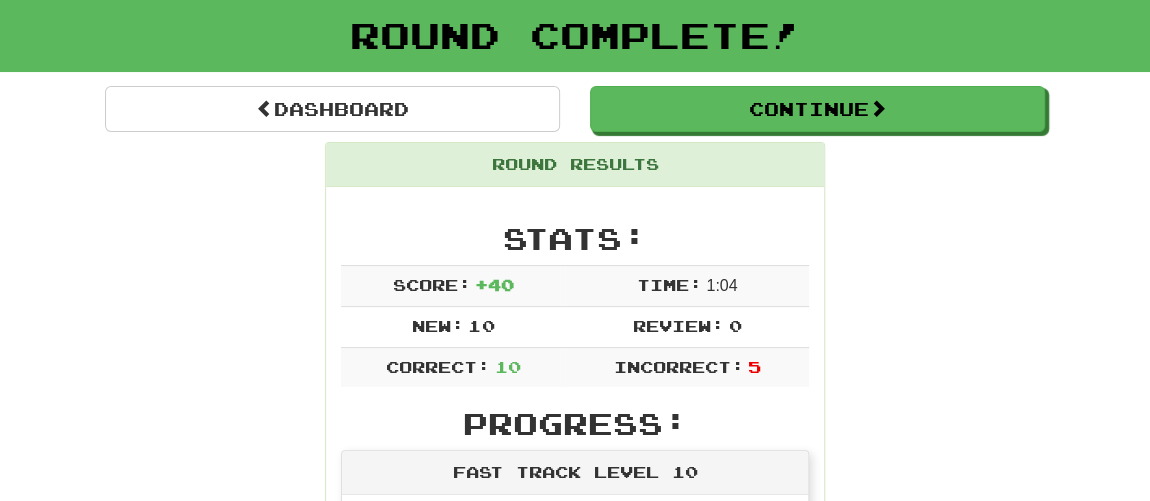 scroll, scrollTop: 104, scrollLeft: 0, axis: vertical 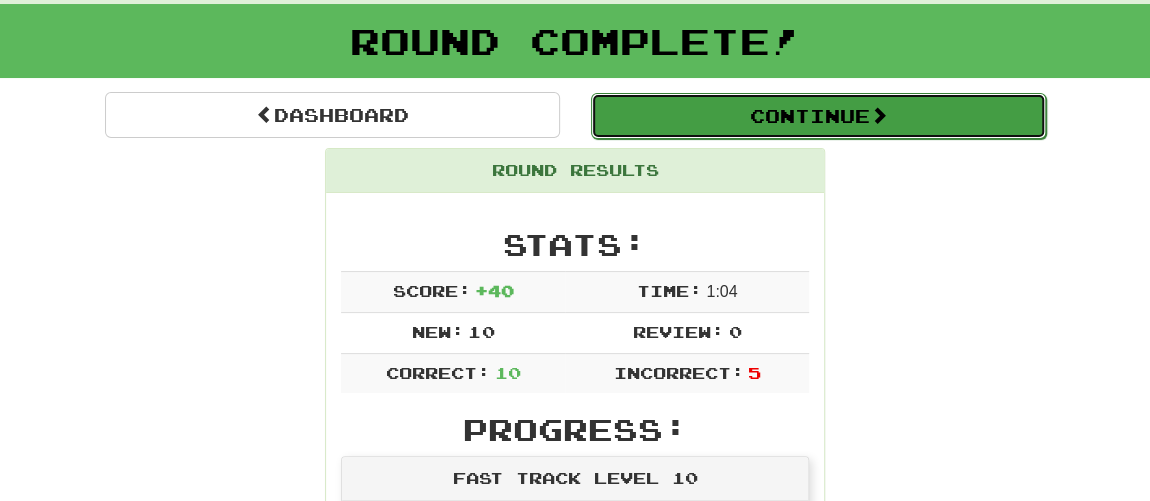 click on "Continue" at bounding box center [818, 116] 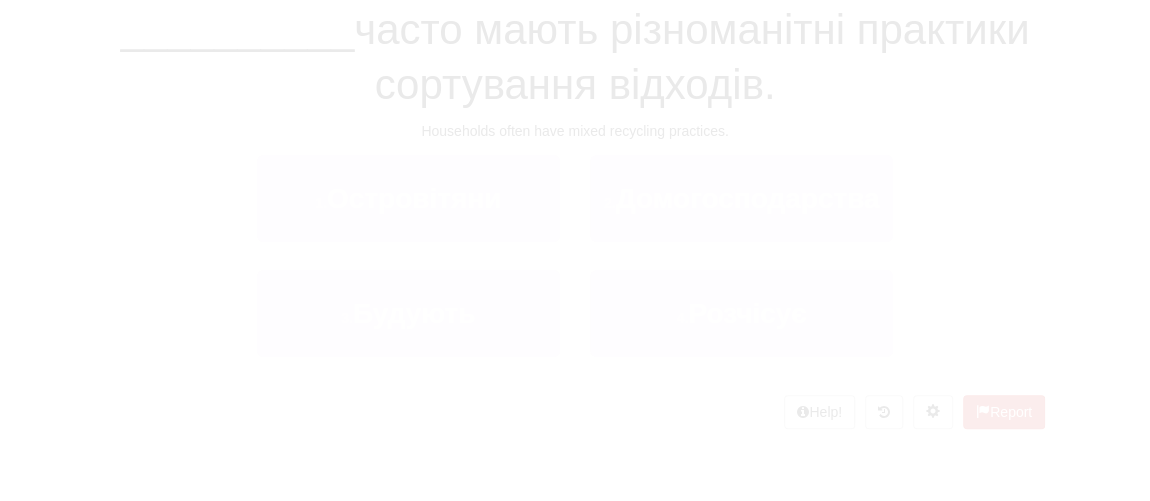 scroll, scrollTop: 104, scrollLeft: 0, axis: vertical 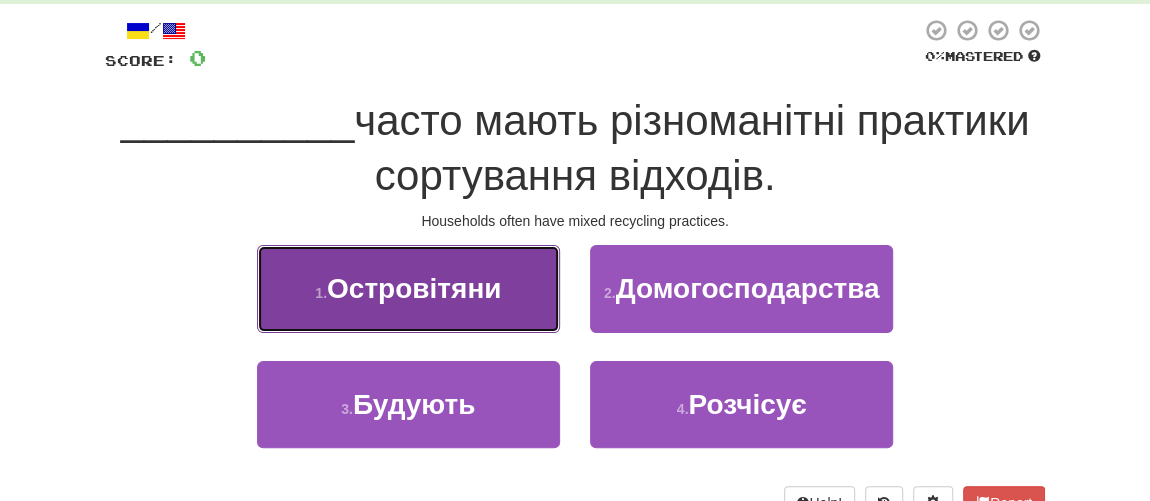 click on "1 .  Островітяни" at bounding box center [408, 288] 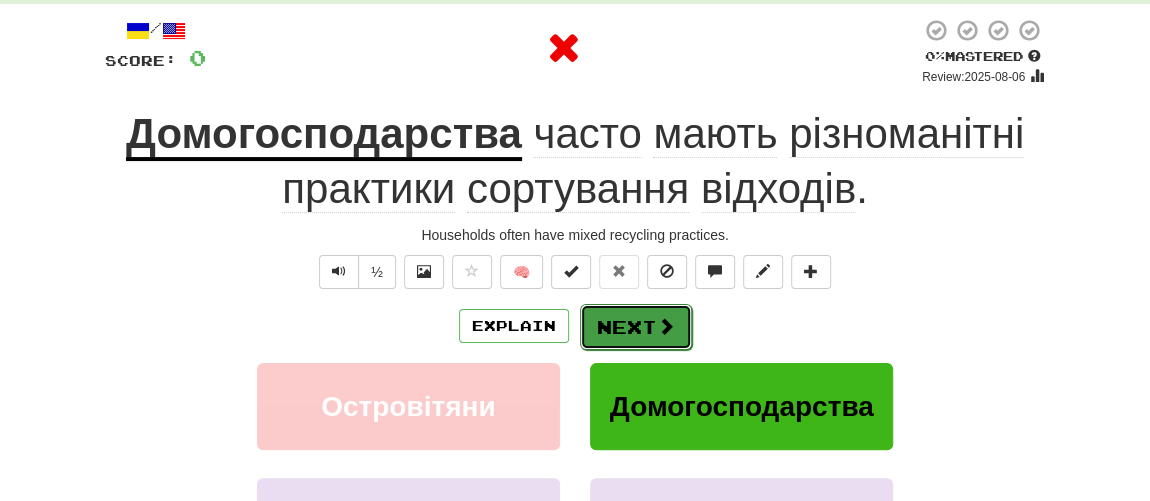 click on "Next" at bounding box center [636, 327] 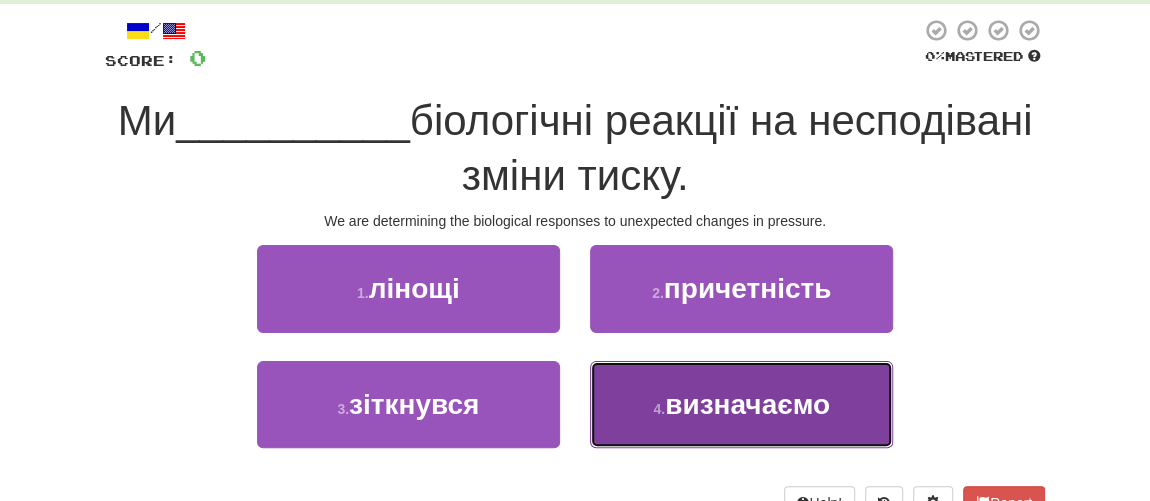 click on "визначаємо" at bounding box center (747, 404) 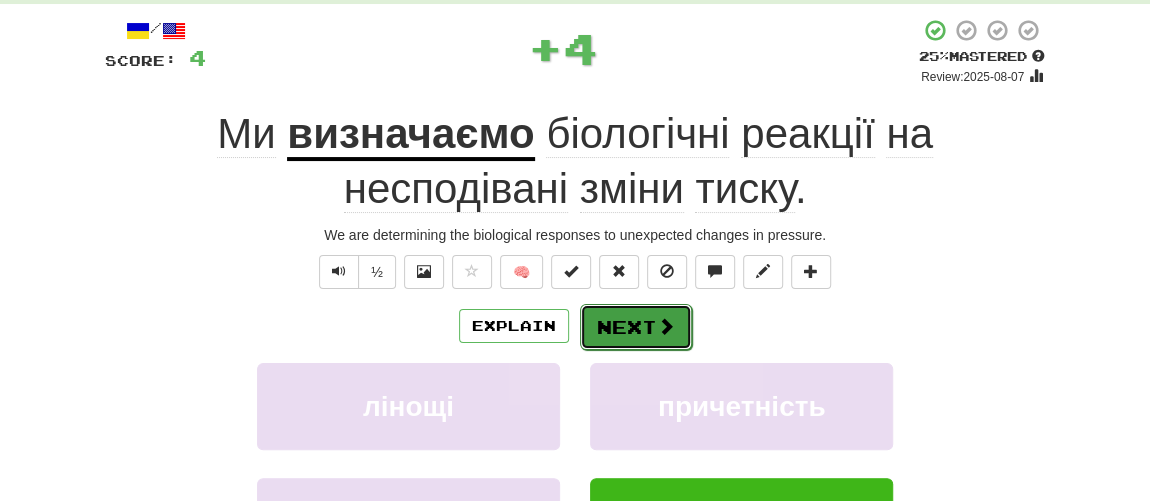 click on "Next" at bounding box center [636, 327] 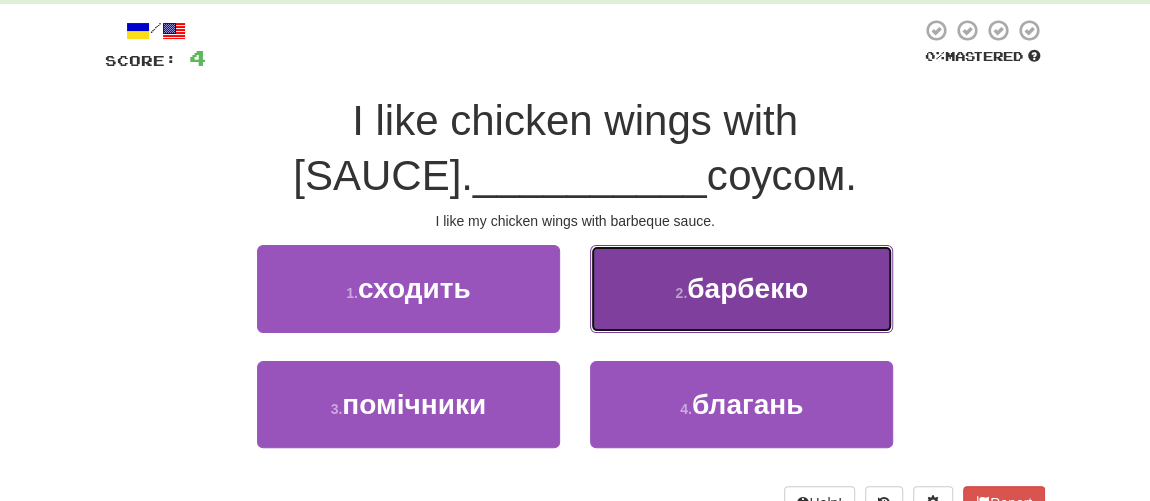 click on "барбекю" at bounding box center (747, 288) 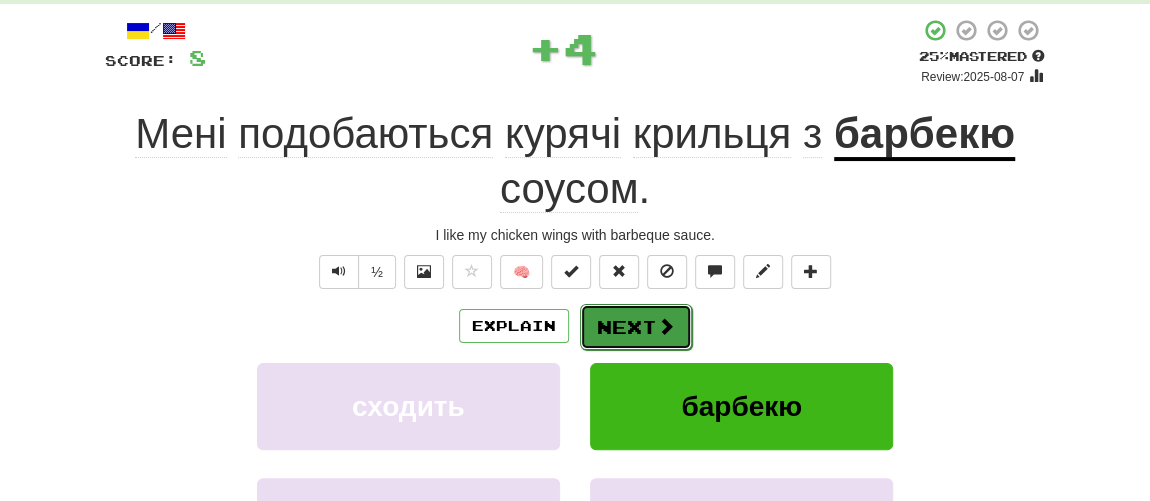 click on "Next" at bounding box center [636, 327] 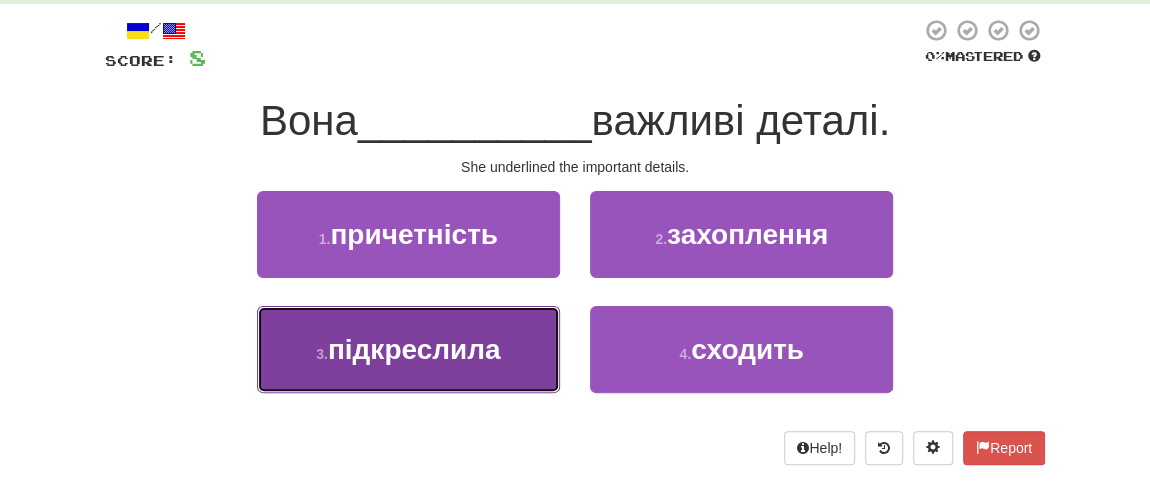 click on "підкреслила" at bounding box center [414, 349] 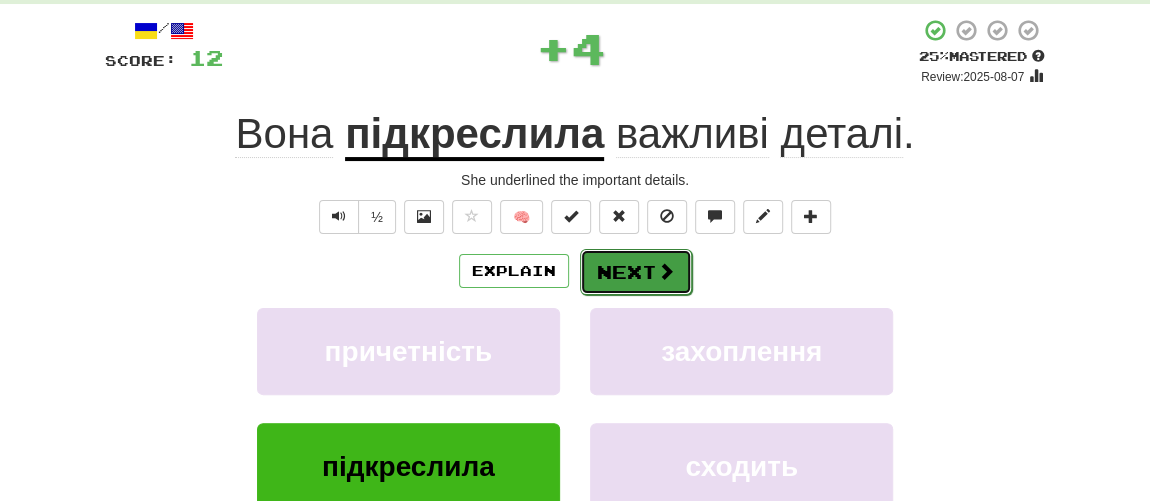 click on "Next" at bounding box center [636, 272] 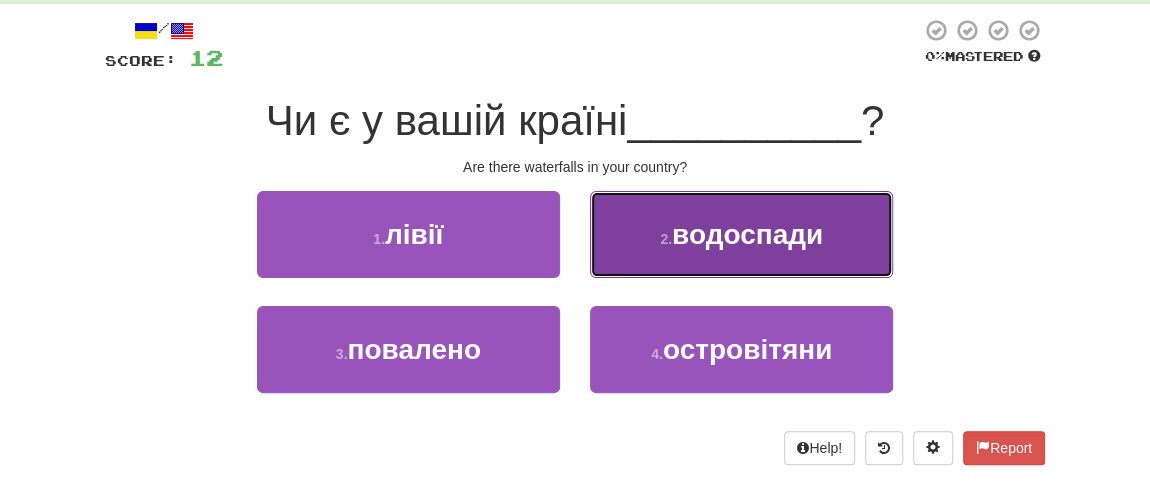 click on "водоспади" at bounding box center (747, 234) 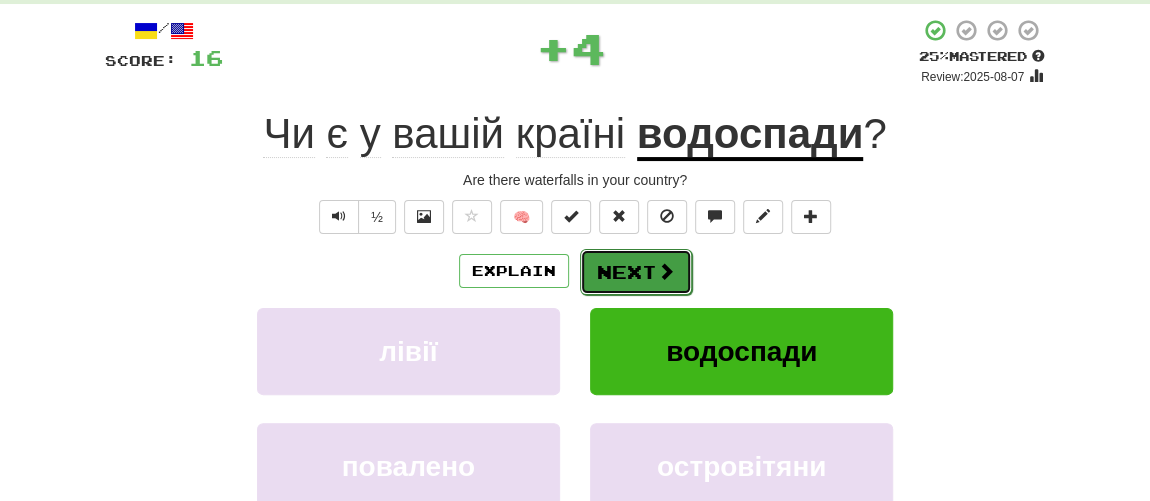 click on "Next" at bounding box center [636, 272] 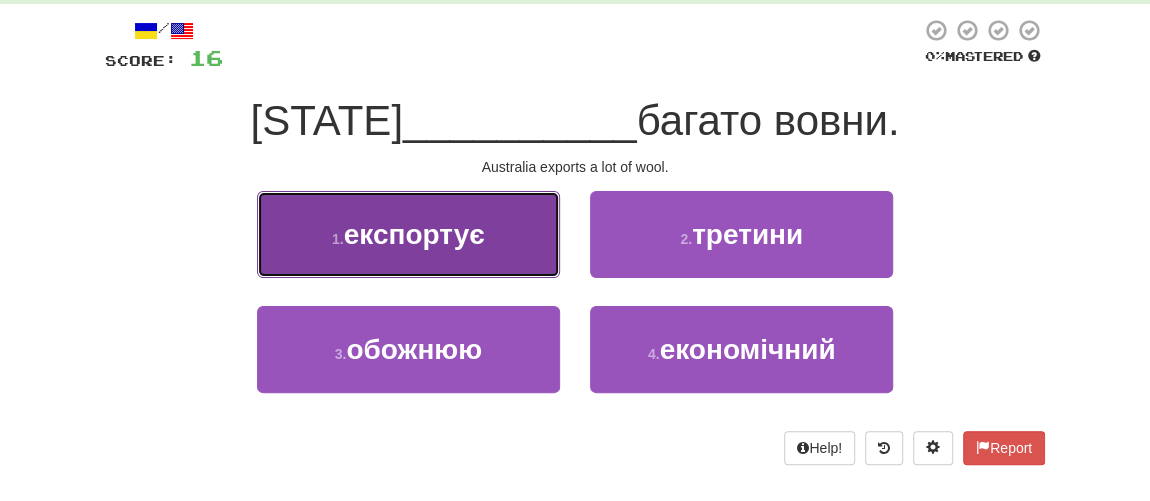 click on "1 .  експортує" at bounding box center (408, 234) 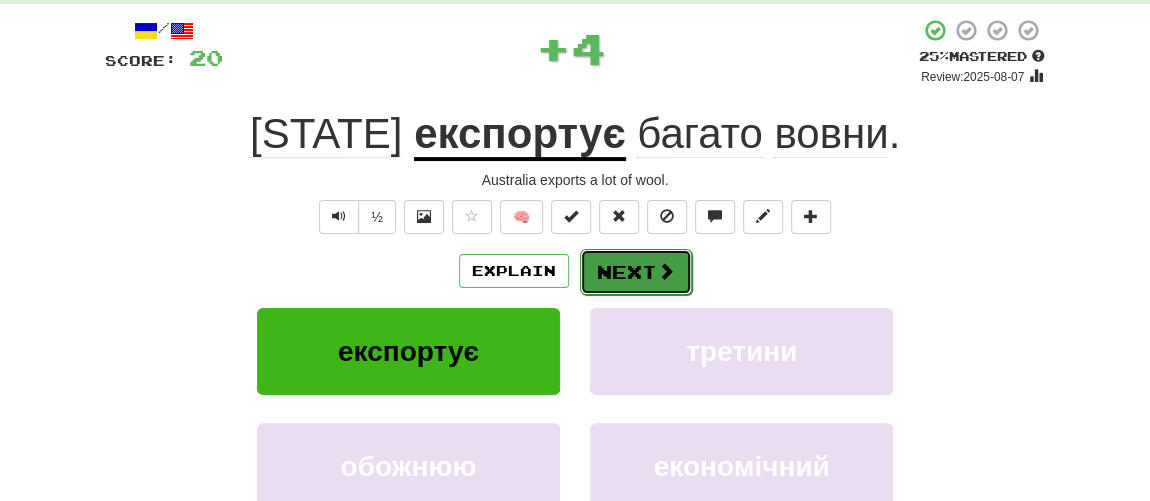 click on "Next" at bounding box center [636, 272] 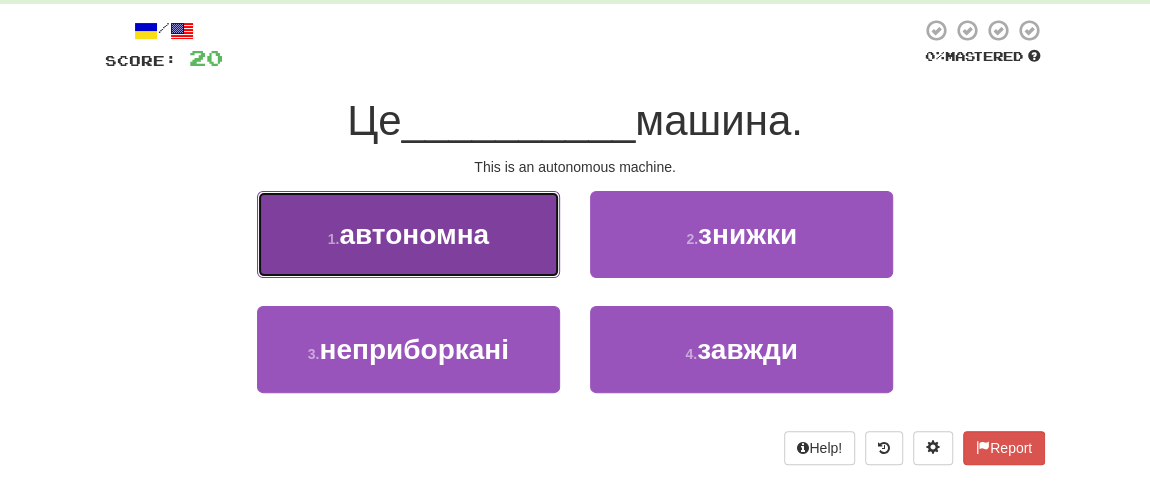 click on "автономна" at bounding box center (414, 234) 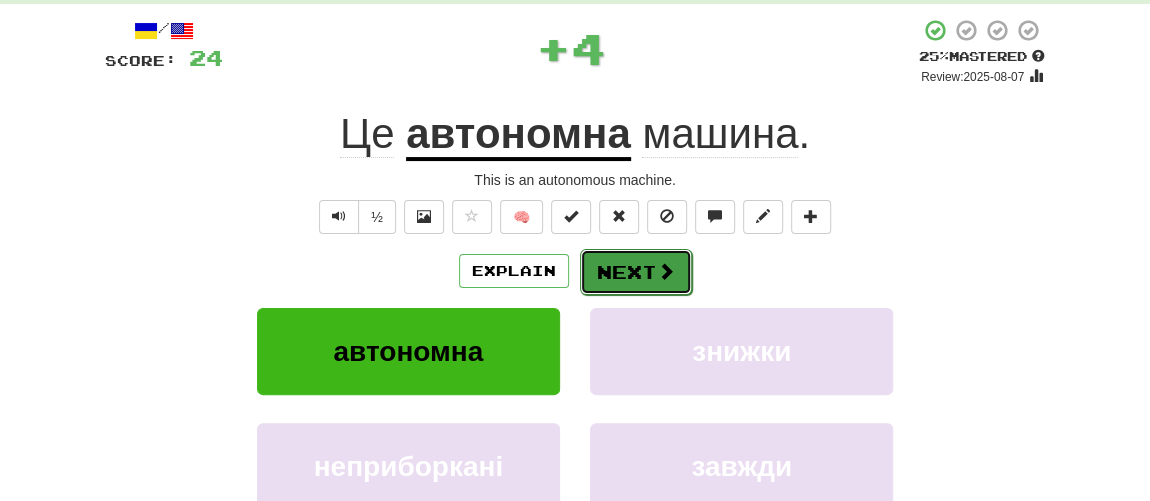 click on "Next" at bounding box center (636, 272) 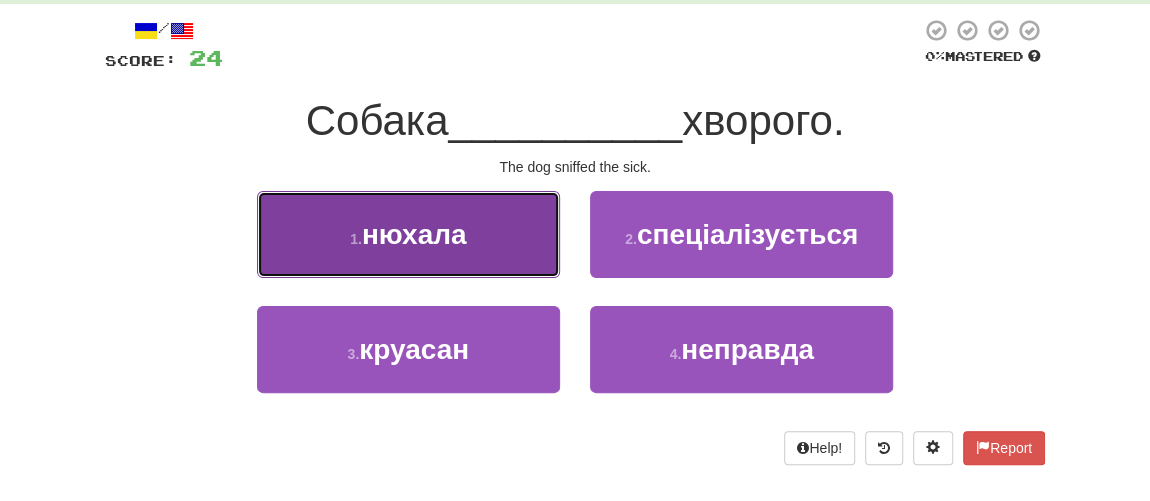 click on "нюхала" at bounding box center [414, 234] 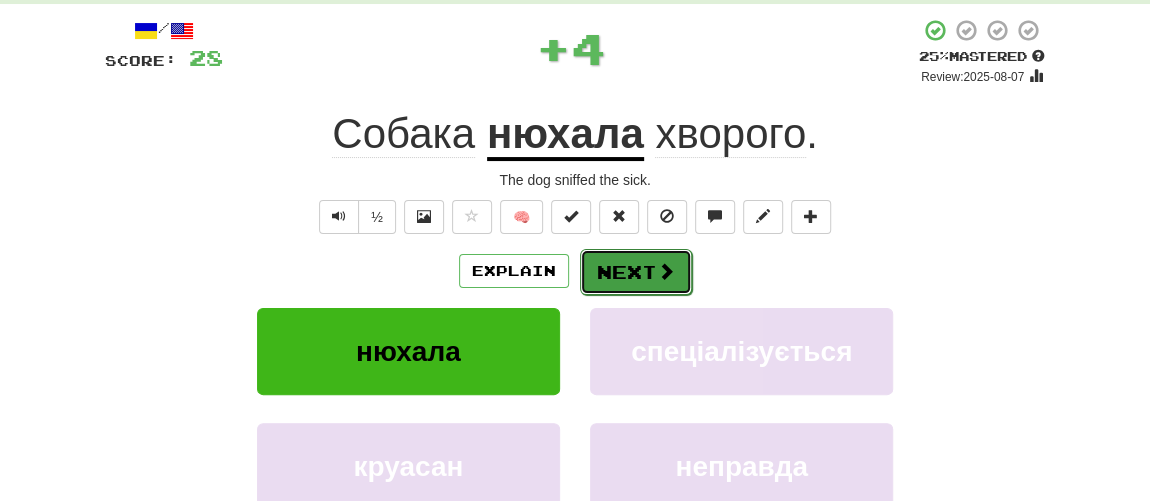 click on "Next" at bounding box center [636, 272] 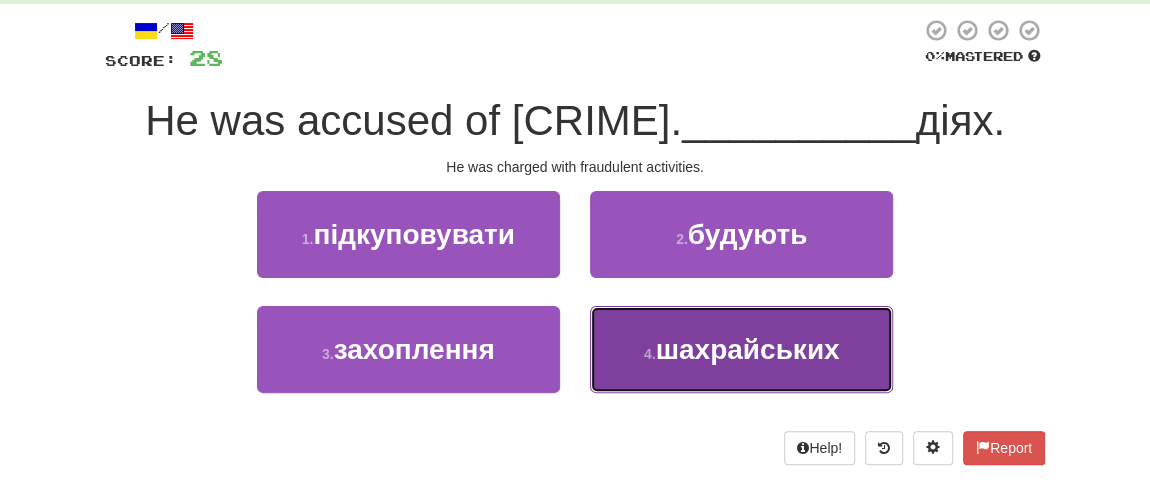 click on "шахрайських" at bounding box center [748, 349] 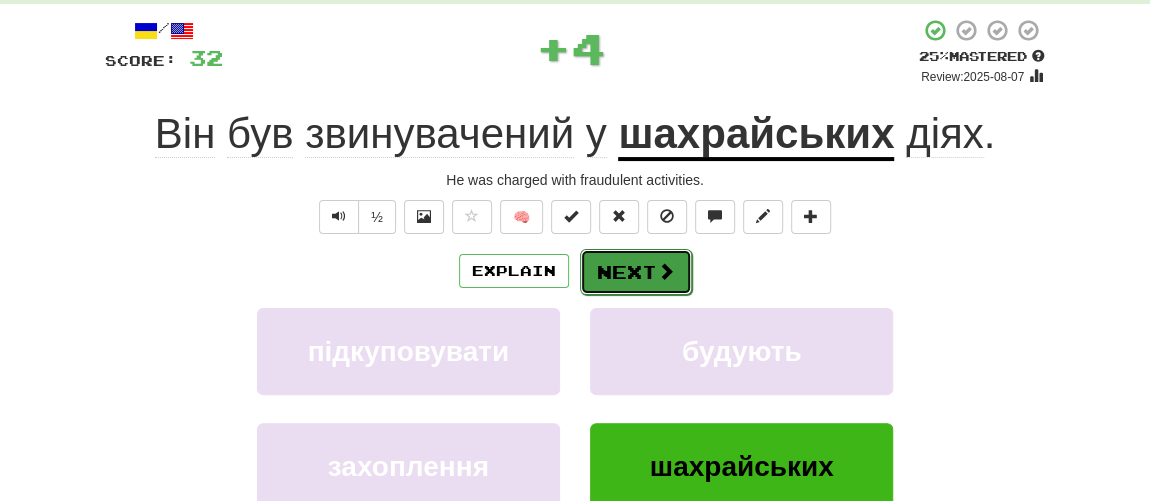 click on "Next" at bounding box center (636, 272) 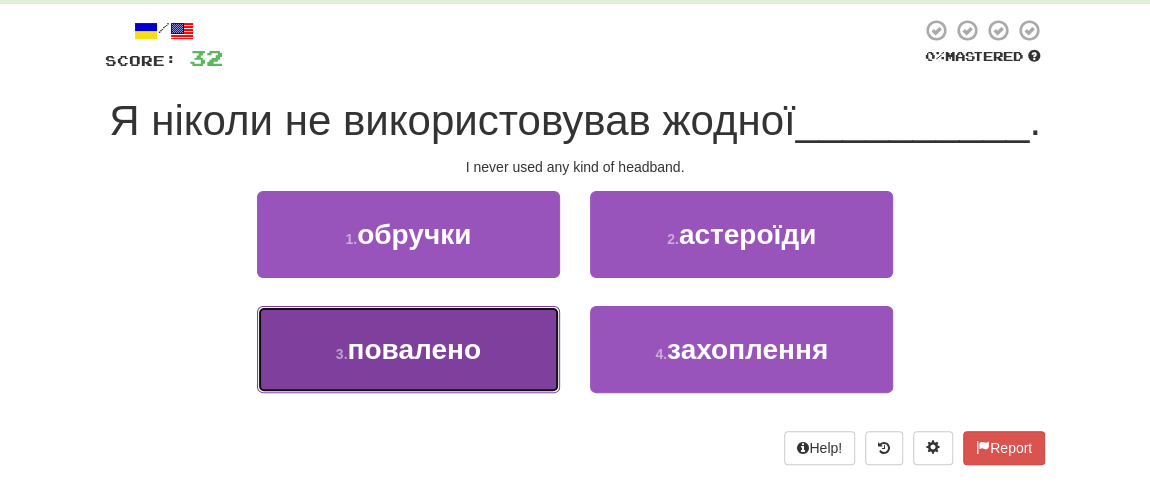 click on "повалено" at bounding box center [413, 349] 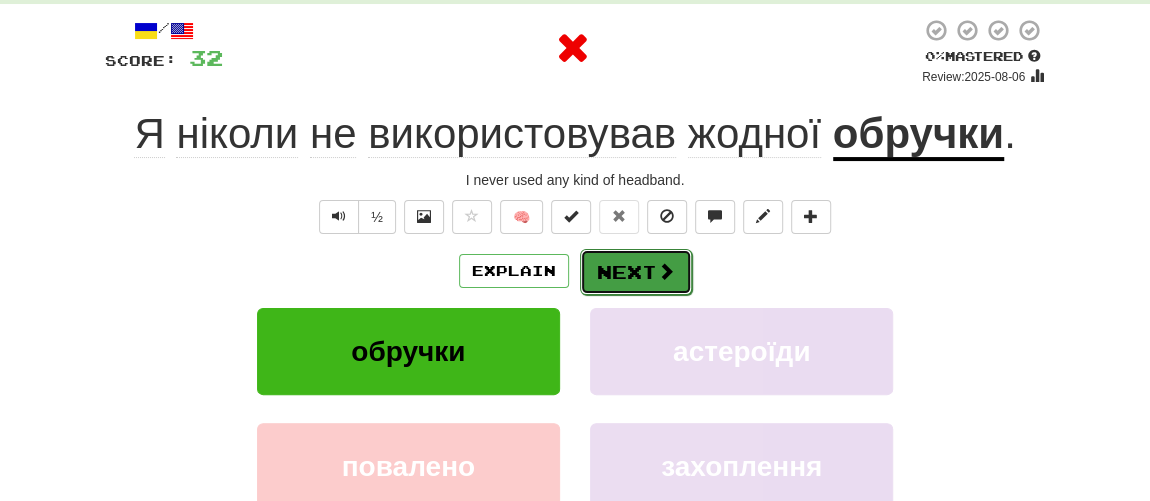 click at bounding box center [666, 271] 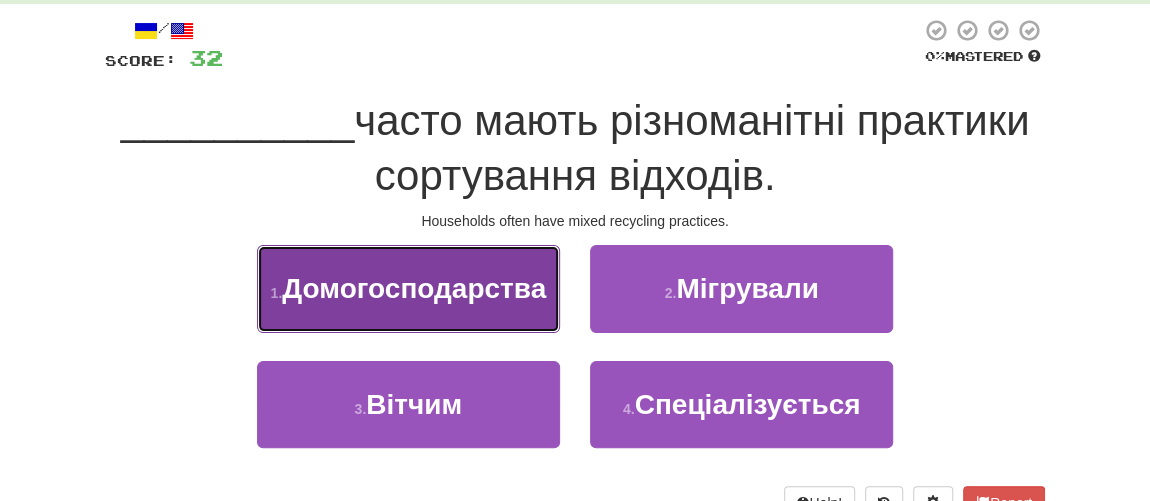 click on "1 .  Домогосподарства" at bounding box center (408, 288) 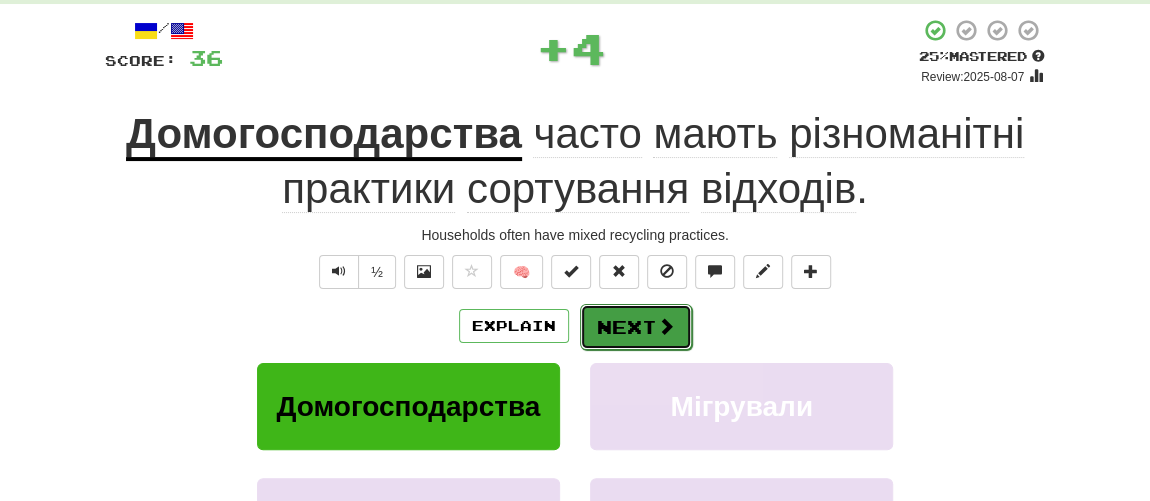 click on "Next" at bounding box center (636, 327) 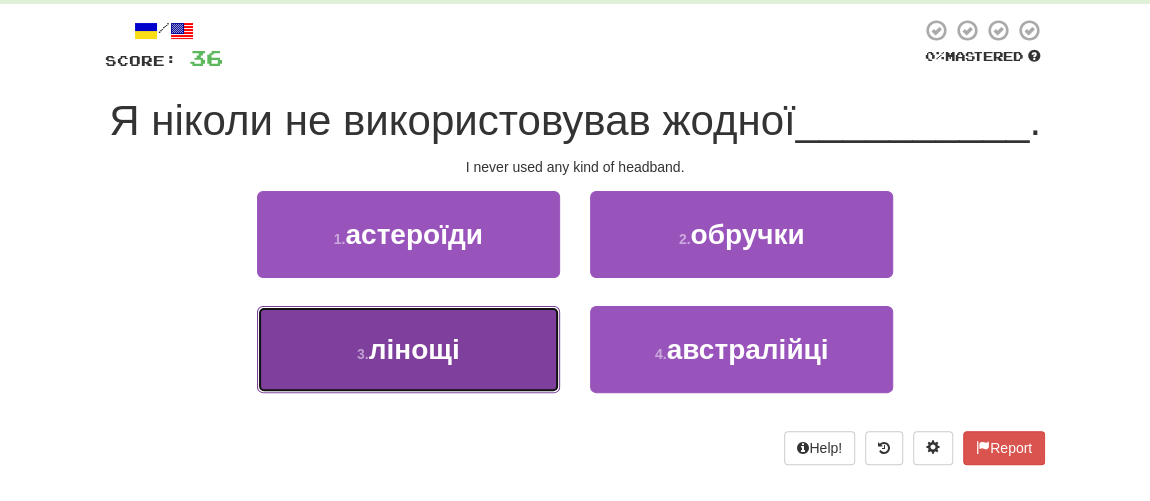 click on "лінощі" at bounding box center (414, 349) 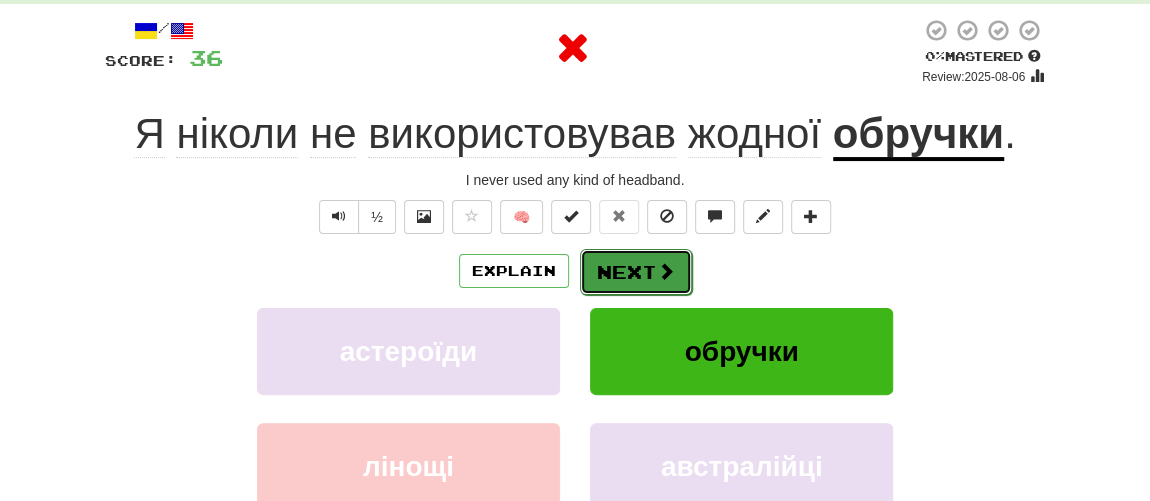 click on "Next" at bounding box center (636, 272) 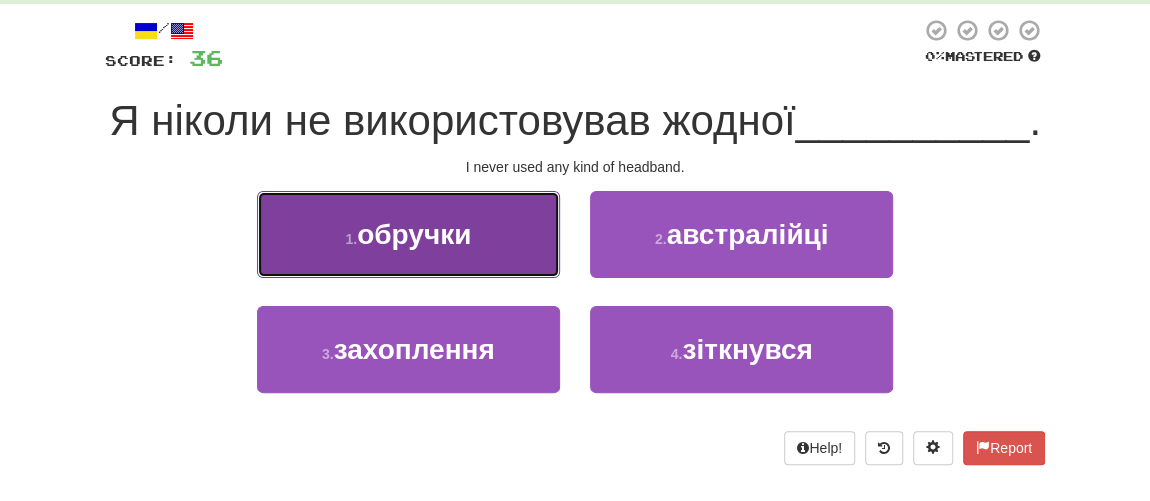 click on "обручки" at bounding box center (414, 234) 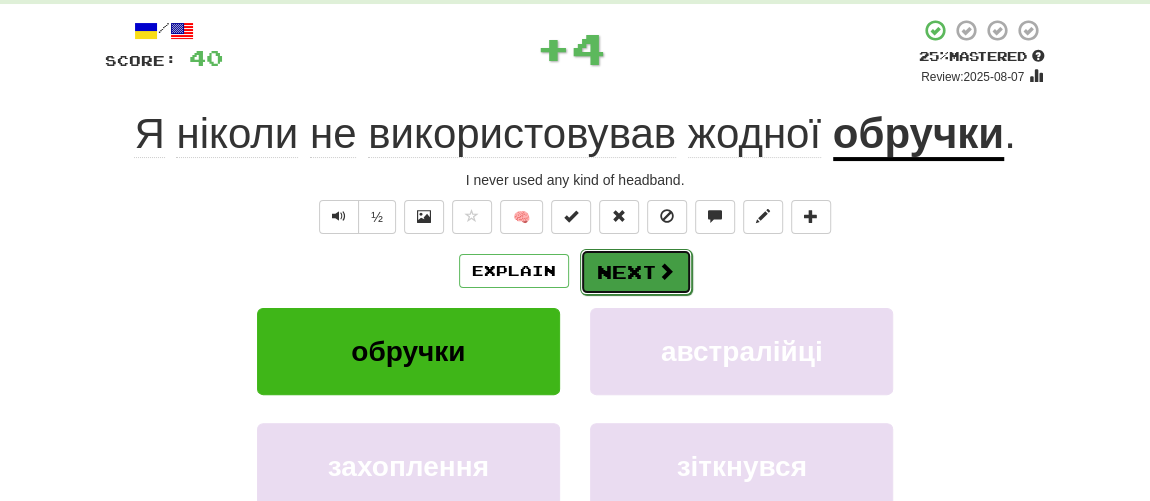 click on "Next" at bounding box center [636, 272] 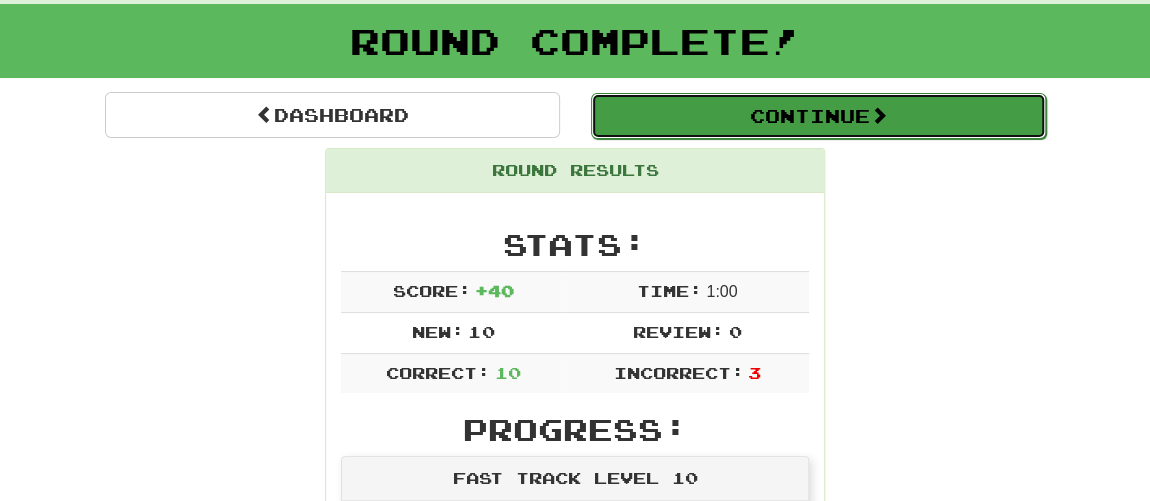 click on "Continue" at bounding box center (818, 116) 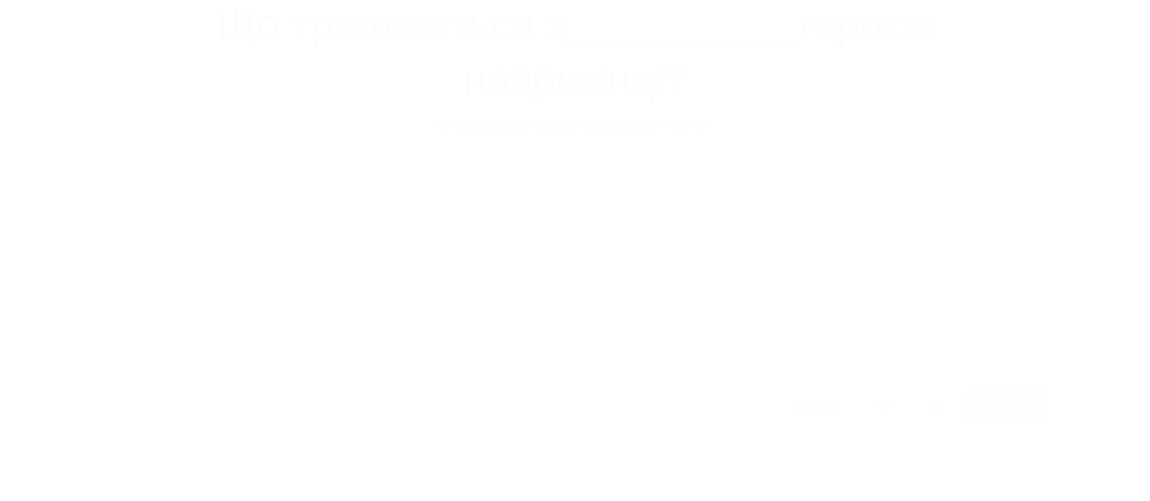 scroll, scrollTop: 104, scrollLeft: 0, axis: vertical 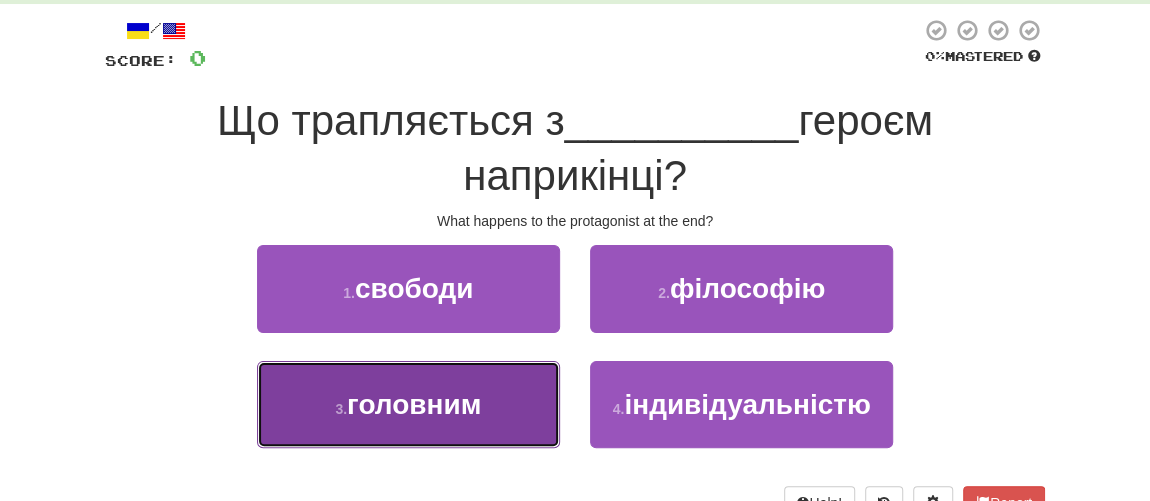 click on "головним" at bounding box center (414, 404) 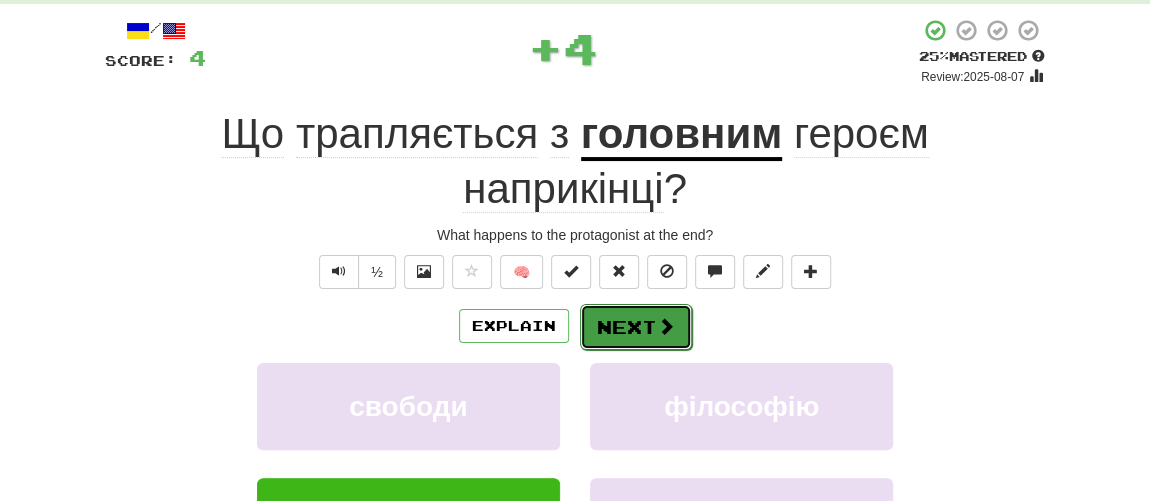 click on "Next" at bounding box center (636, 327) 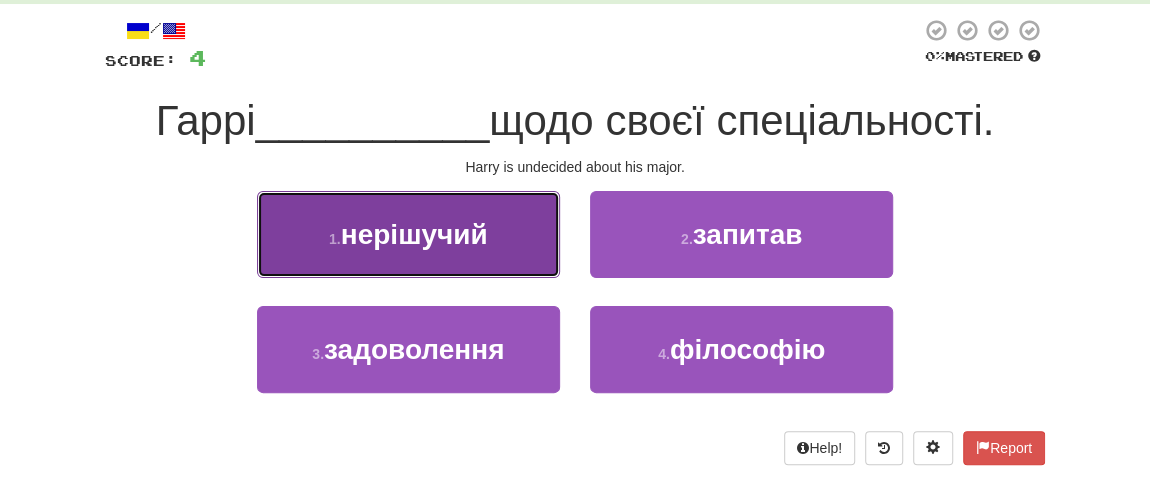 click on "нерішучий" at bounding box center (414, 234) 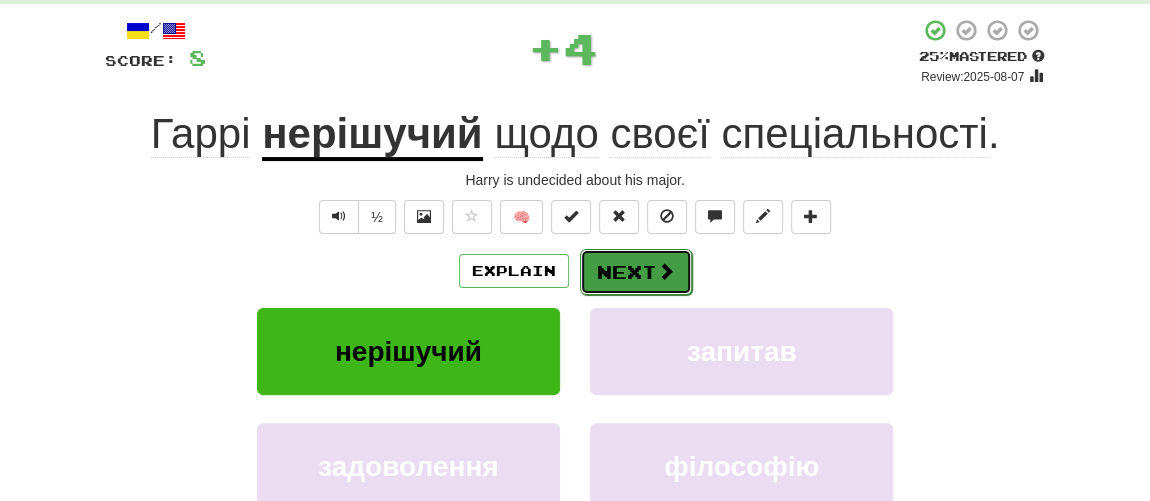 click on "Next" at bounding box center [636, 272] 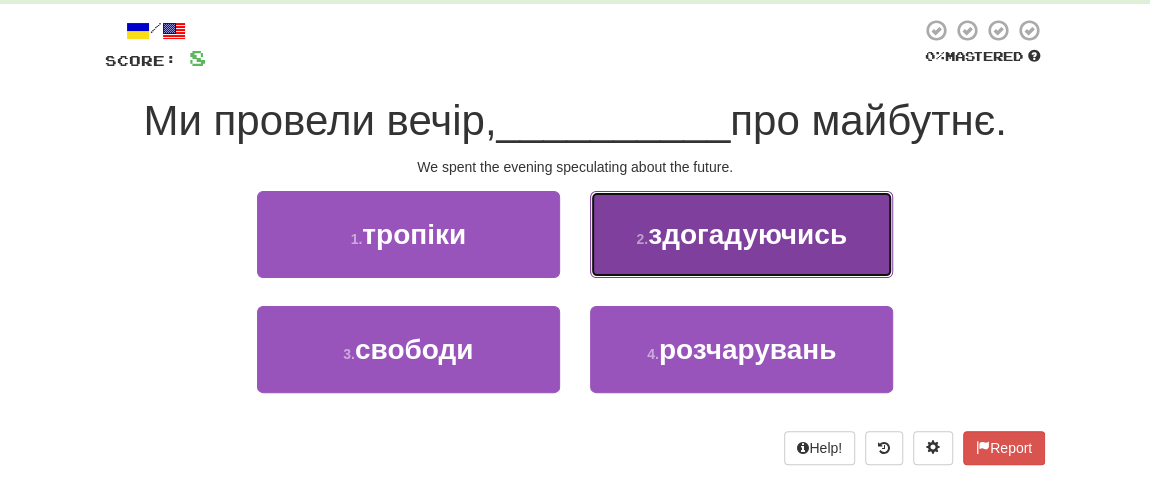 click on "2 .  здогадуючись" at bounding box center [741, 234] 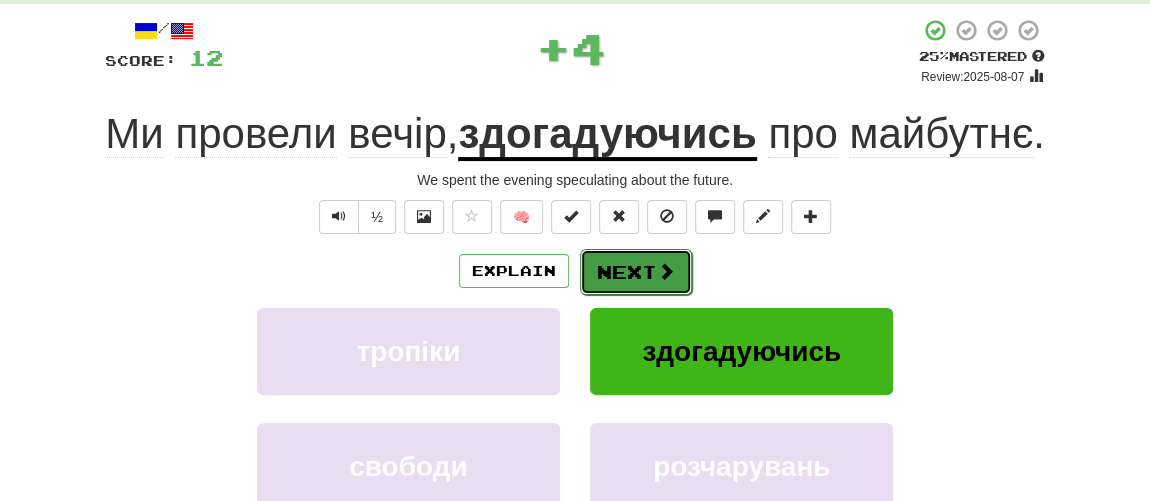 click on "Next" at bounding box center [636, 272] 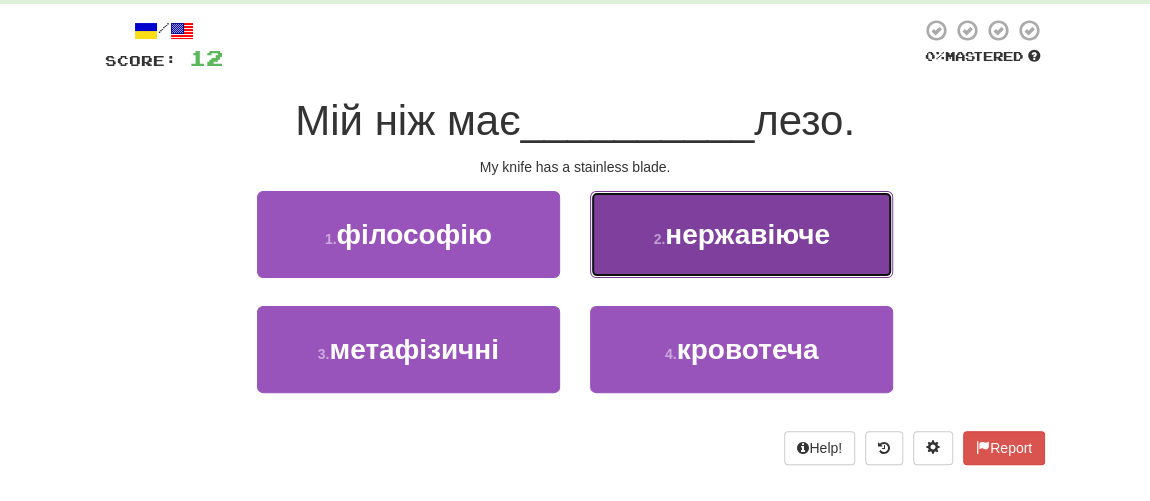 click on "2 . нержавіюче" at bounding box center (741, 234) 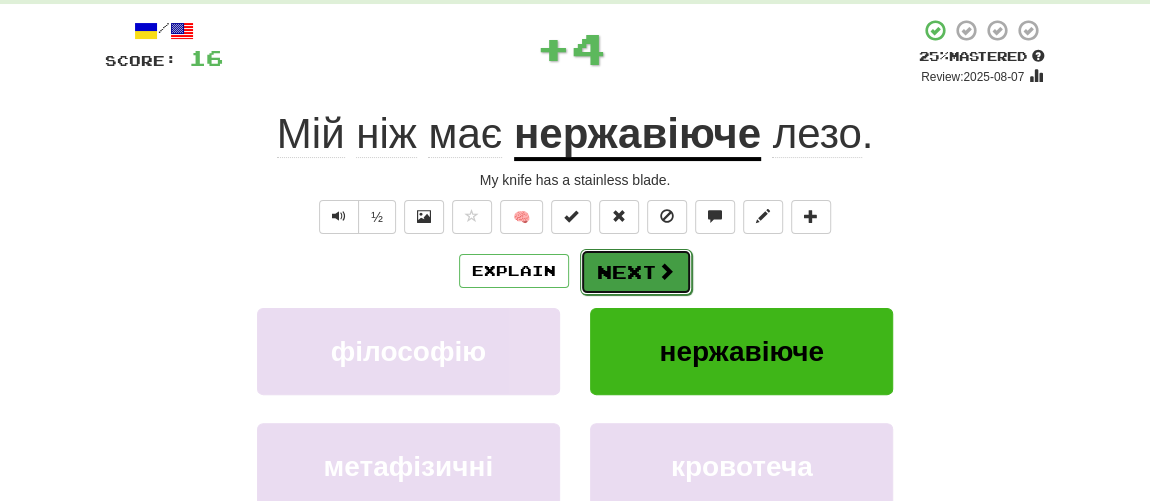 click on "Next" at bounding box center (636, 272) 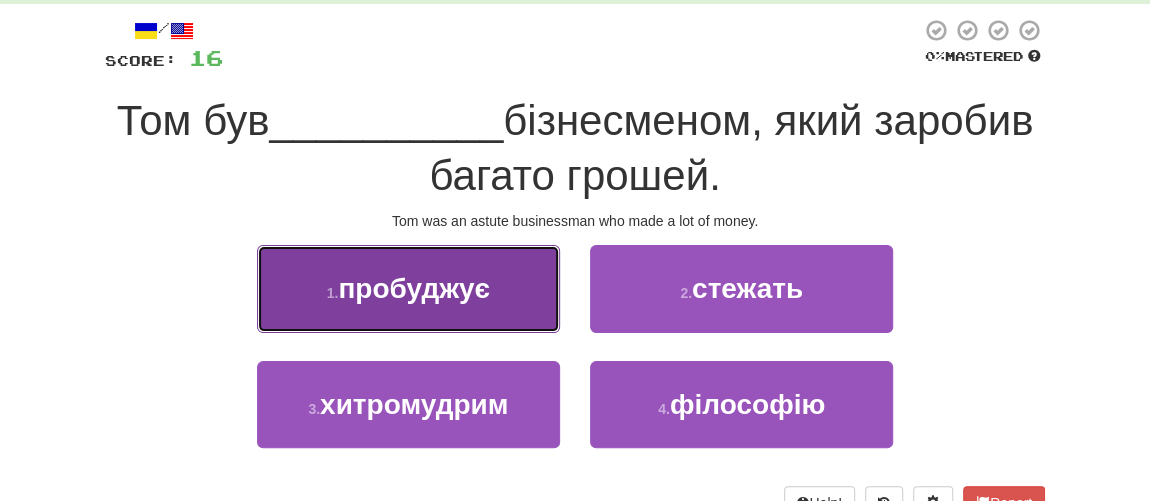 click on "пробуджує" at bounding box center [414, 288] 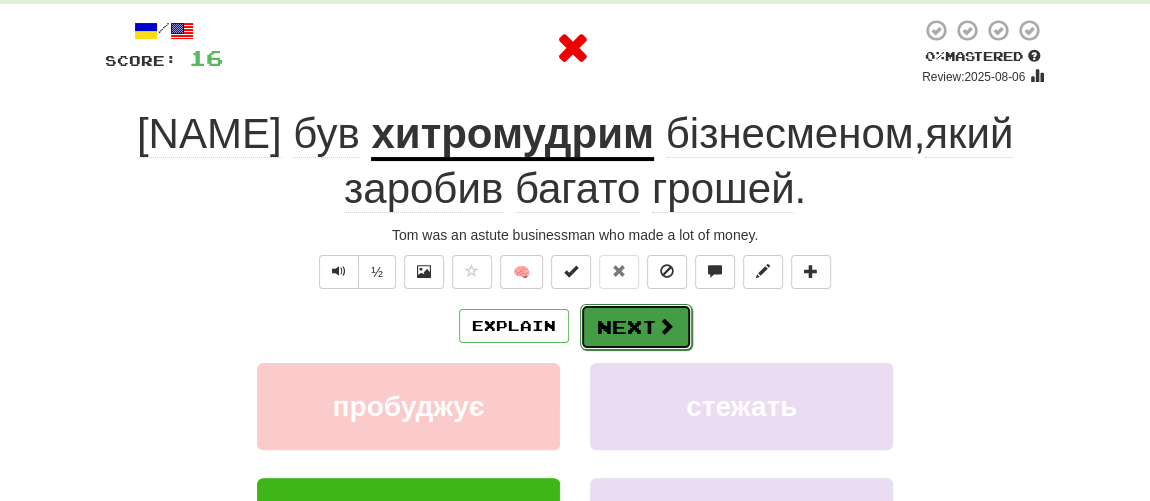 click on "Next" at bounding box center (636, 327) 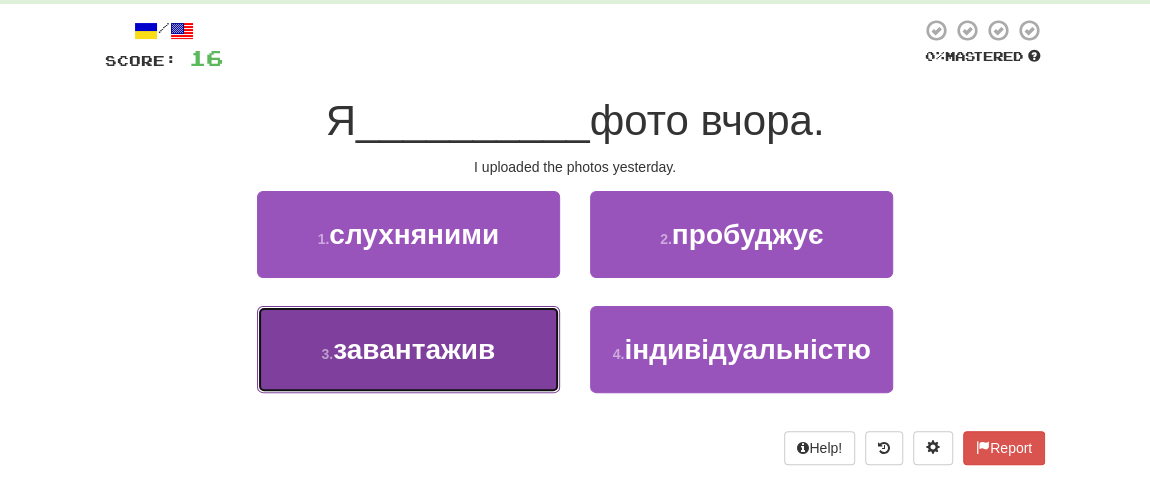 click on "3 . завантажив" at bounding box center (408, 349) 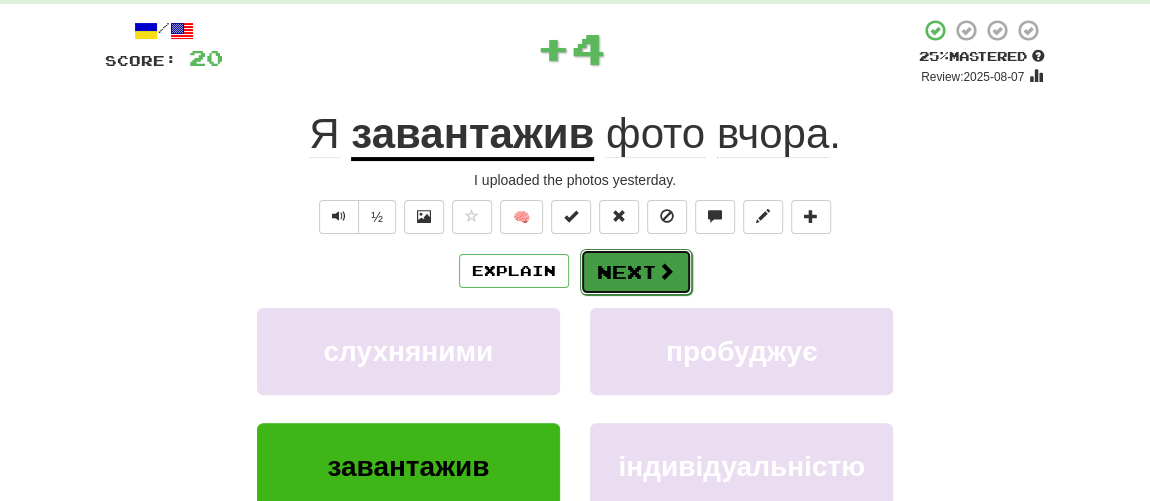 click on "Next" at bounding box center [636, 272] 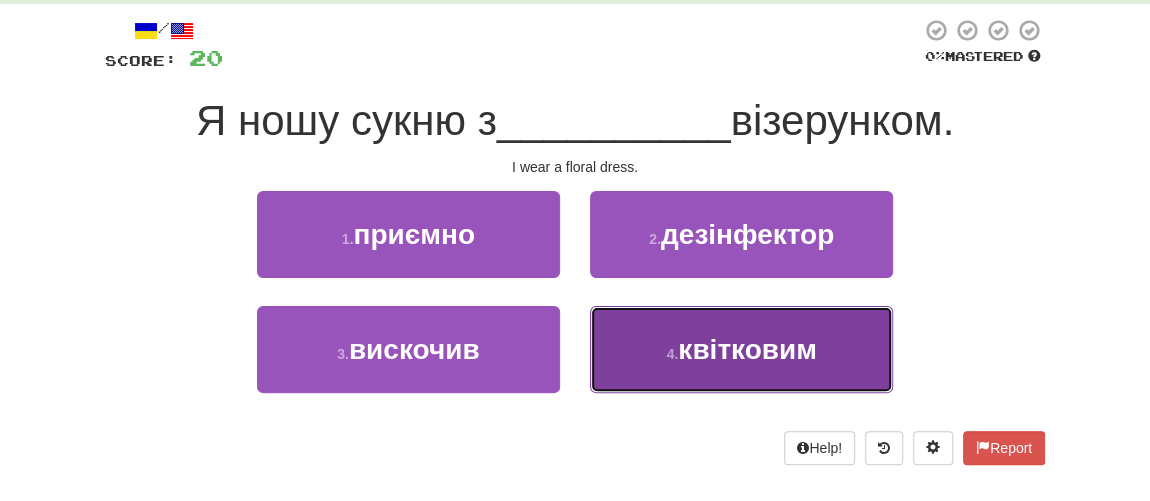 click on "квітковим" at bounding box center [747, 349] 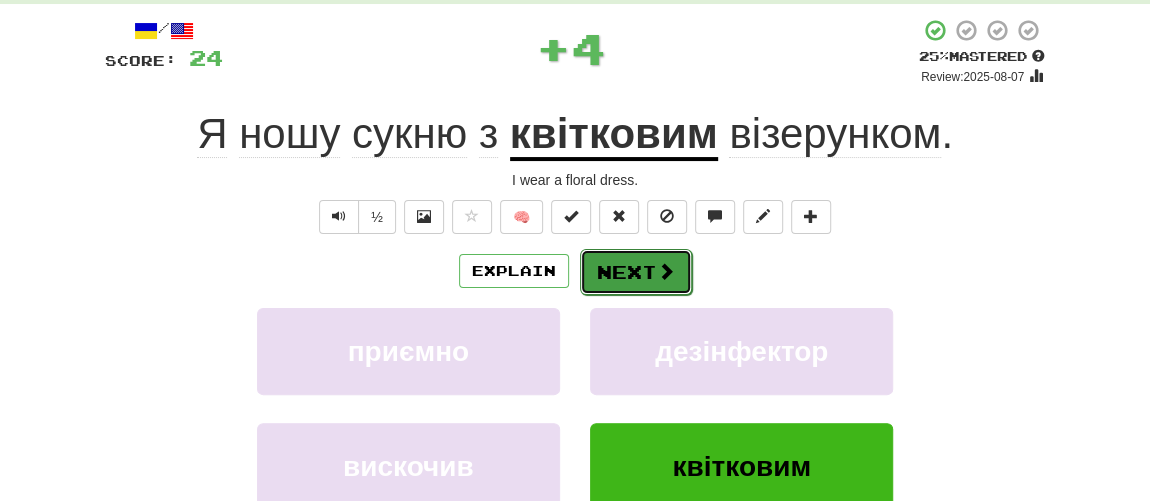 click on "Next" at bounding box center [636, 272] 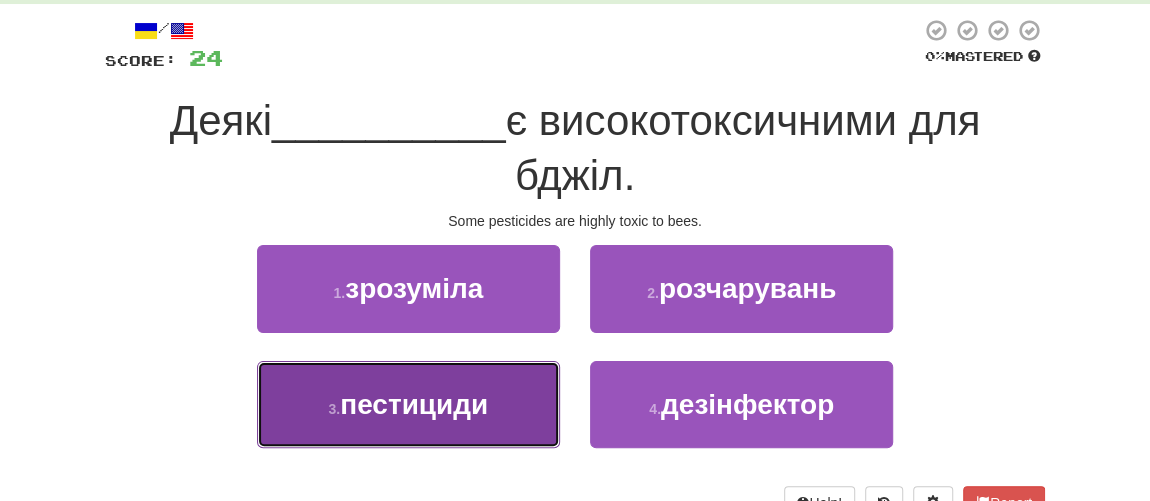 click on "3 . пестициди" at bounding box center (408, 404) 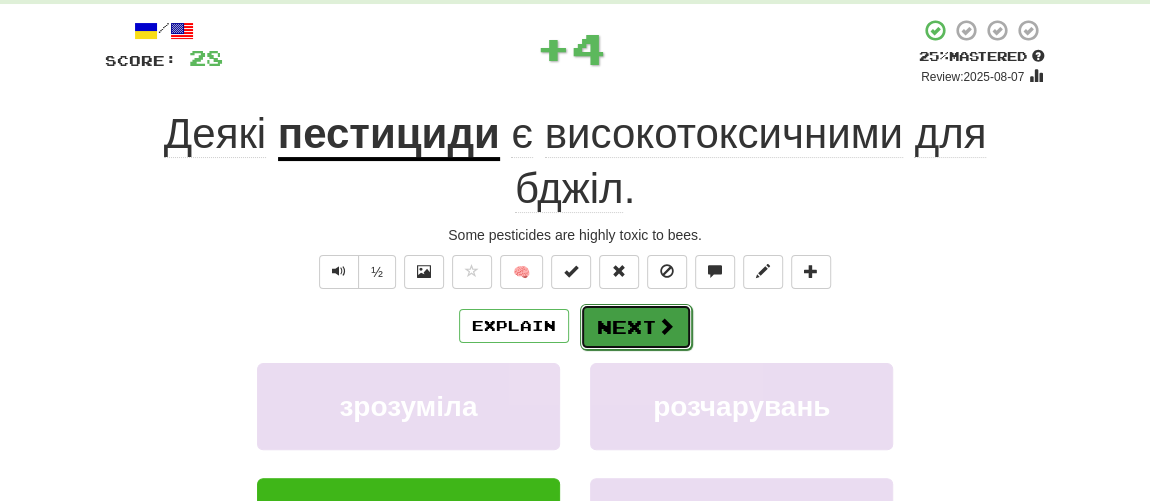 click on "Next" at bounding box center [636, 327] 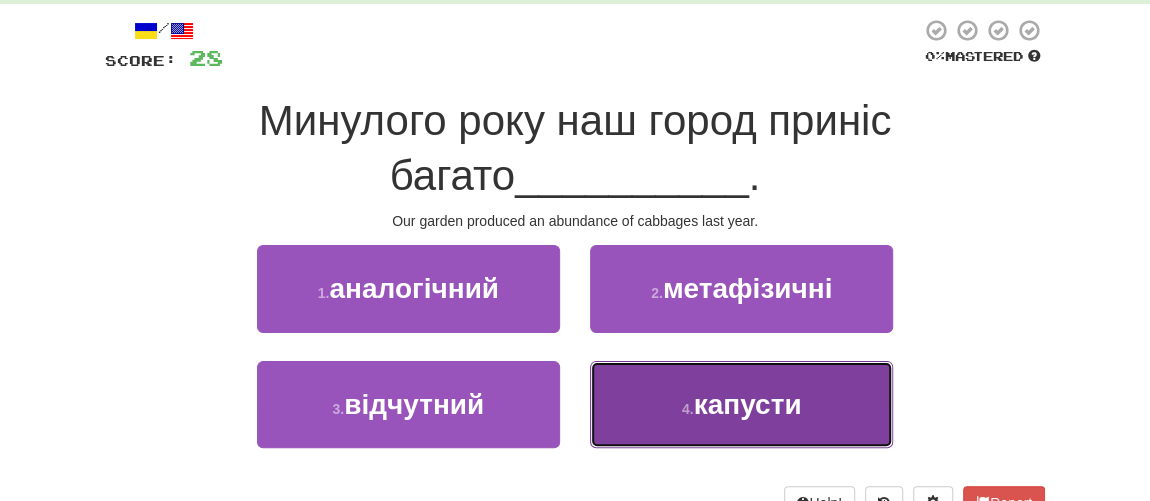 click on "капусти" at bounding box center (748, 404) 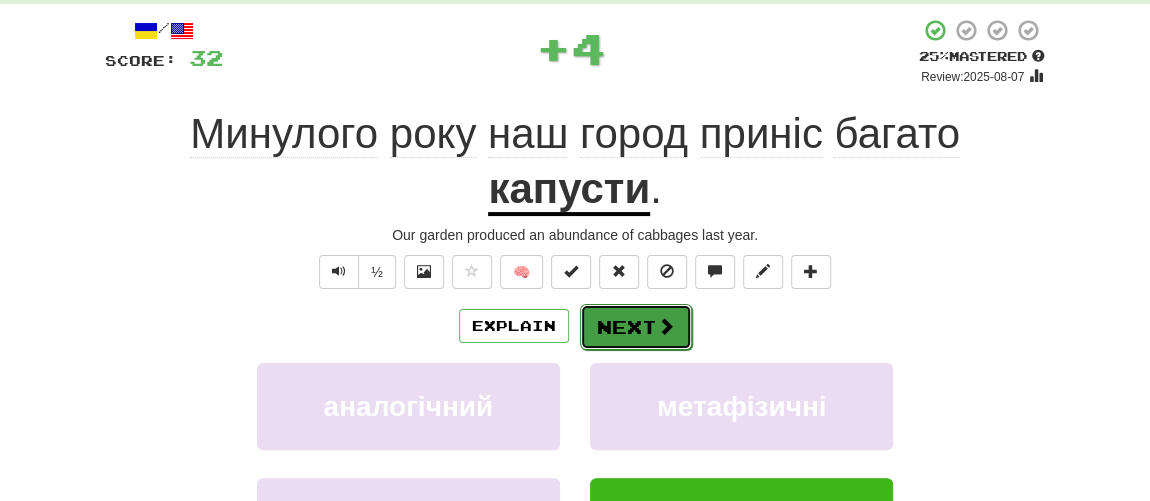 click on "Next" at bounding box center [636, 327] 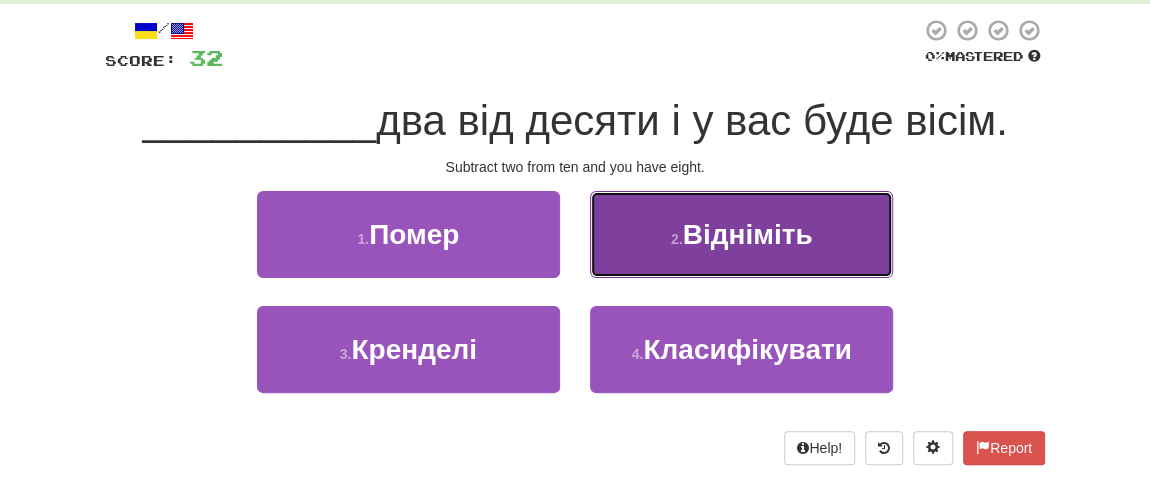 click on "Відніміть" at bounding box center [748, 234] 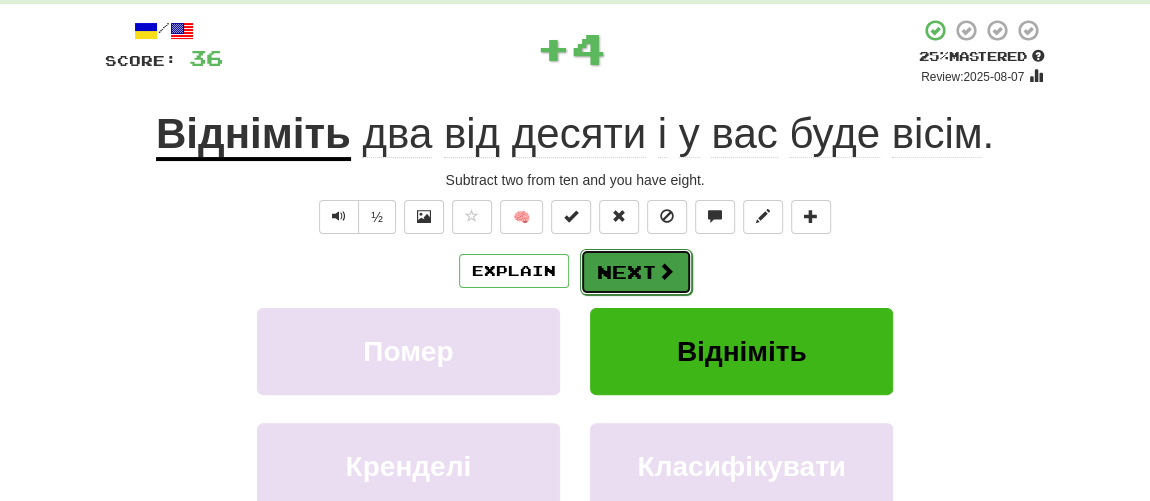 click on "Next" at bounding box center (636, 272) 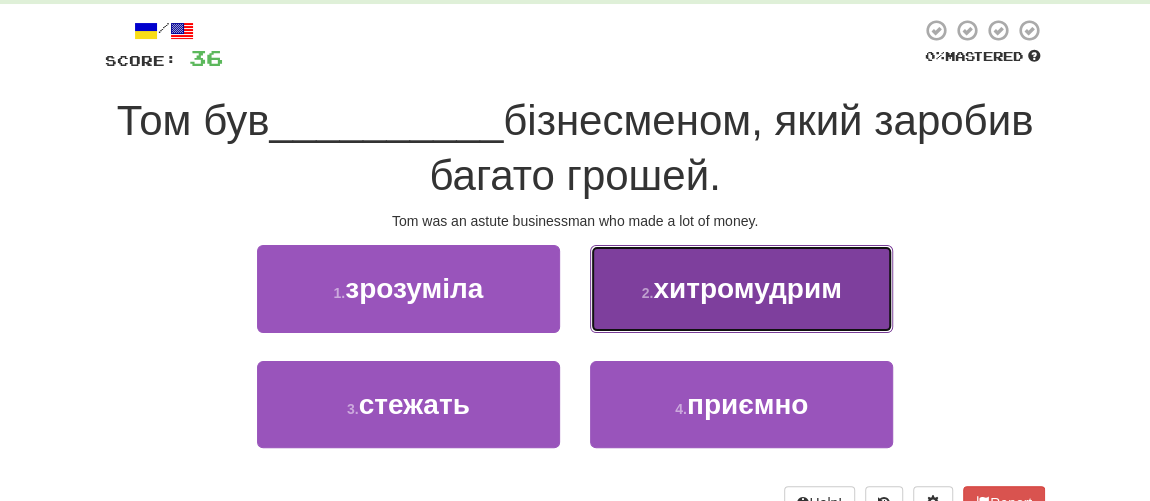 click on "хитромудрим" at bounding box center [747, 288] 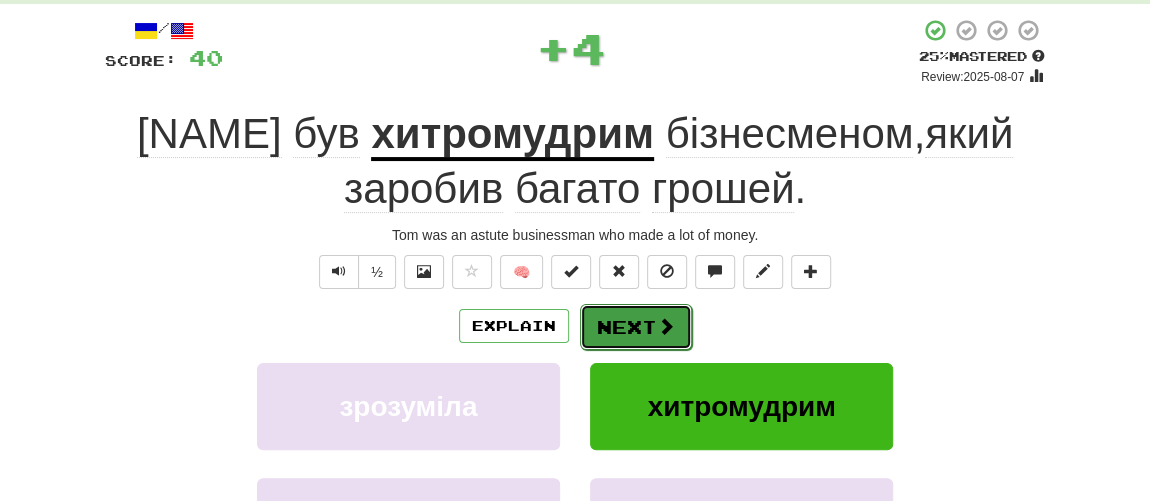 click on "Next" at bounding box center (636, 327) 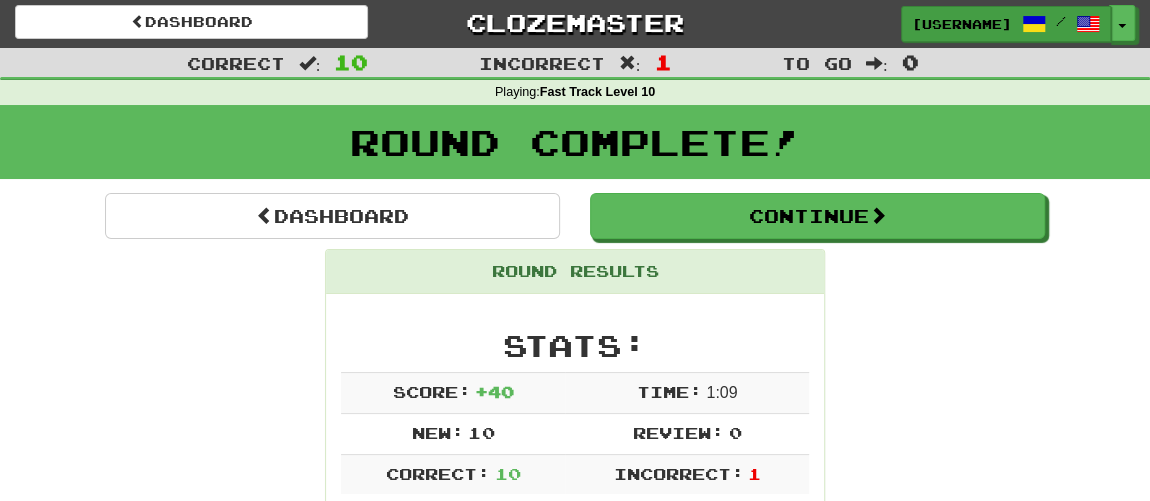 scroll, scrollTop: 0, scrollLeft: 0, axis: both 